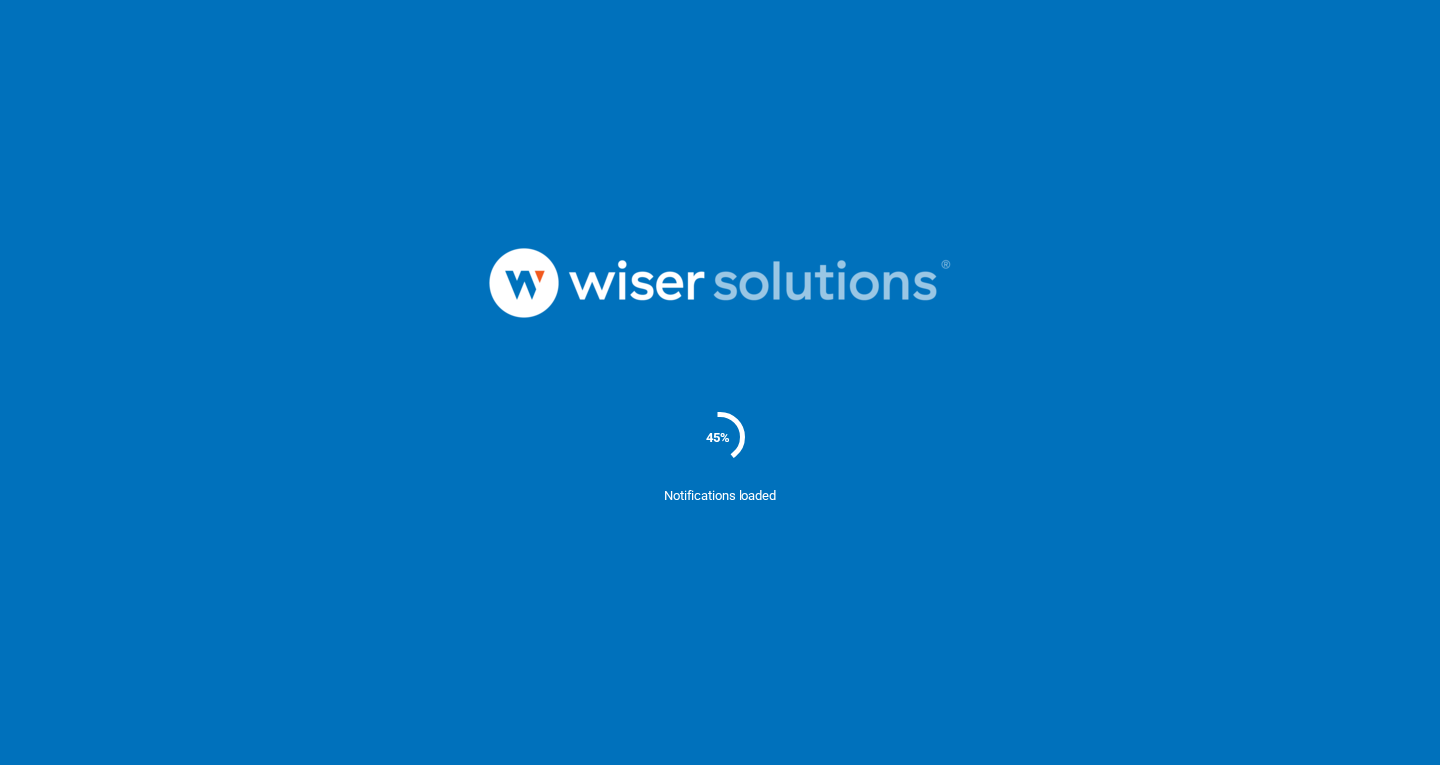 scroll, scrollTop: 0, scrollLeft: 0, axis: both 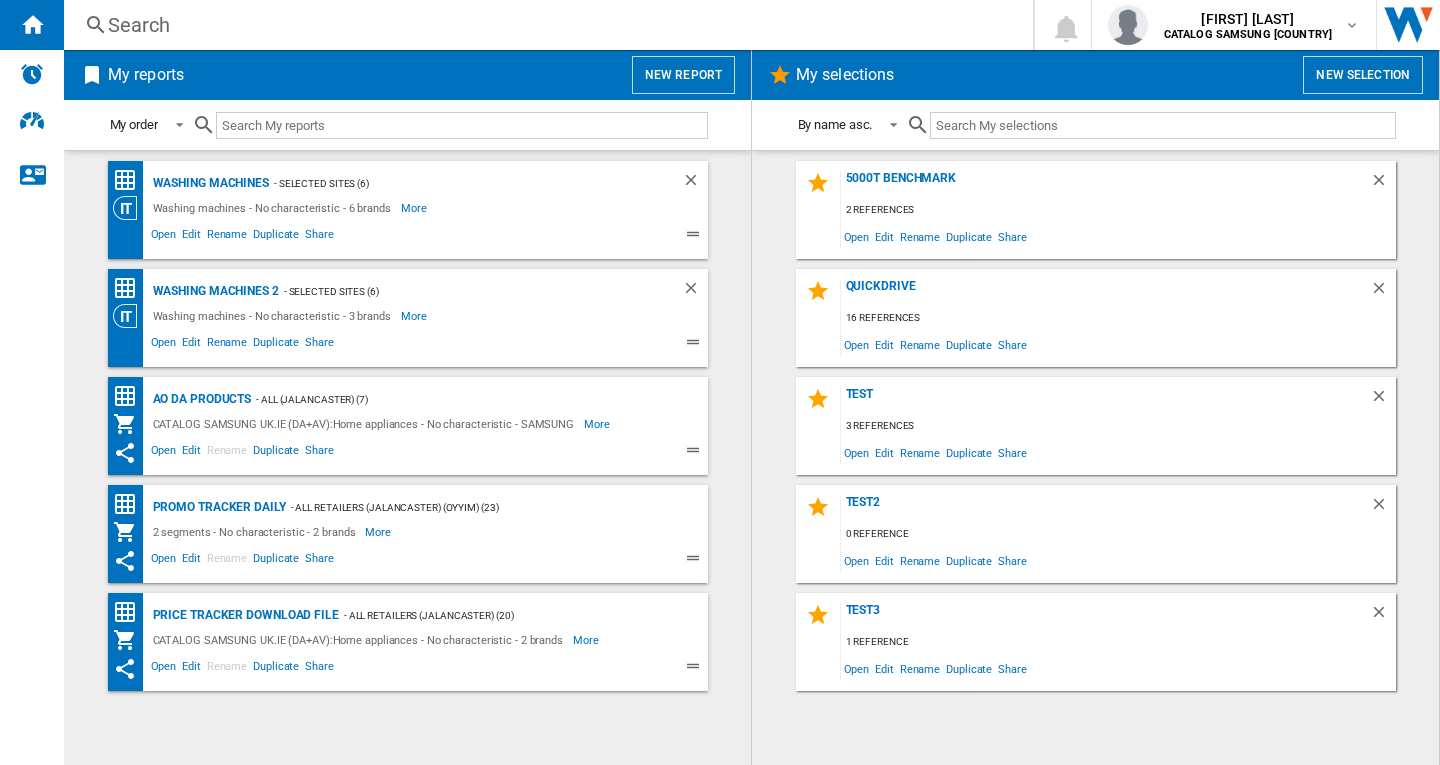 click on "Search" at bounding box center (544, 25) 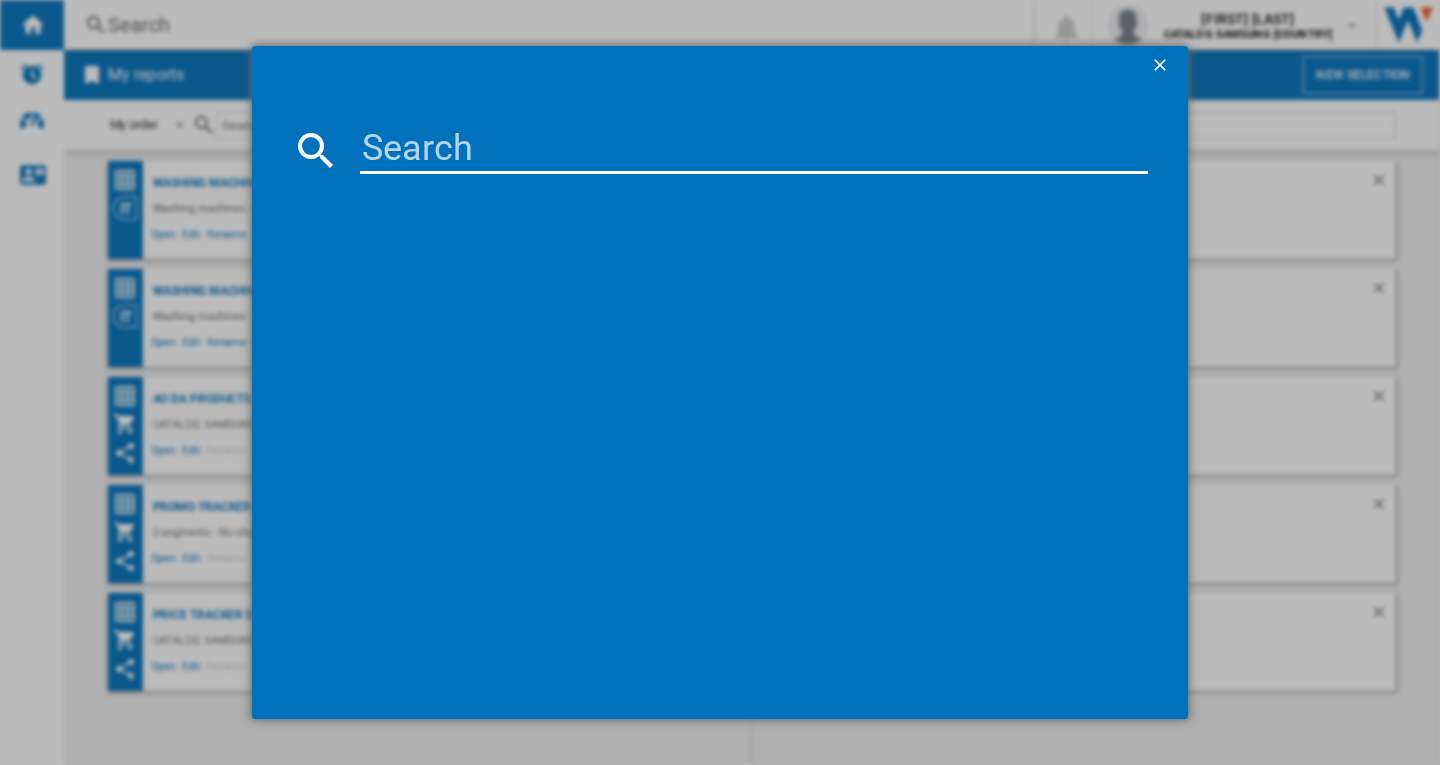 click at bounding box center [754, 150] 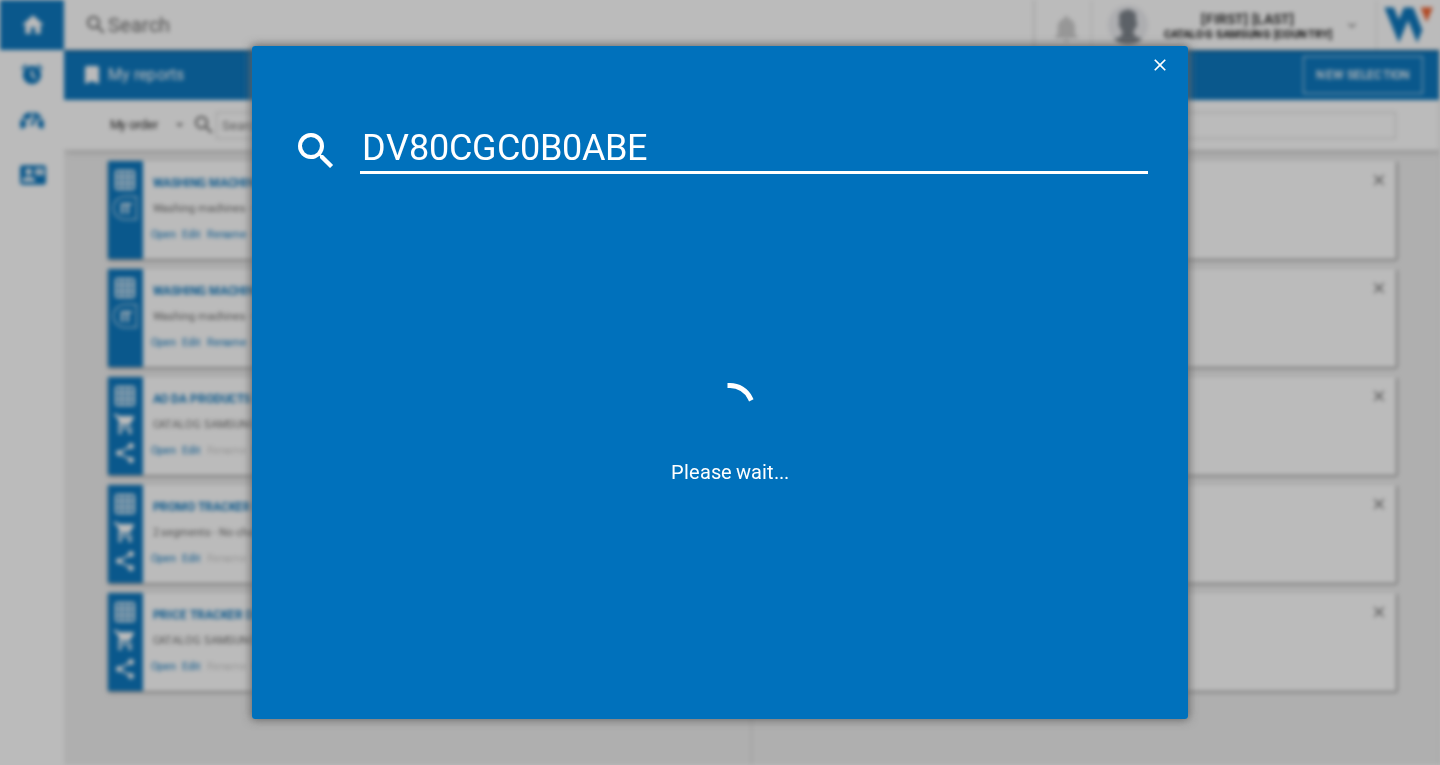 type on "DV80CGC0B0AB" 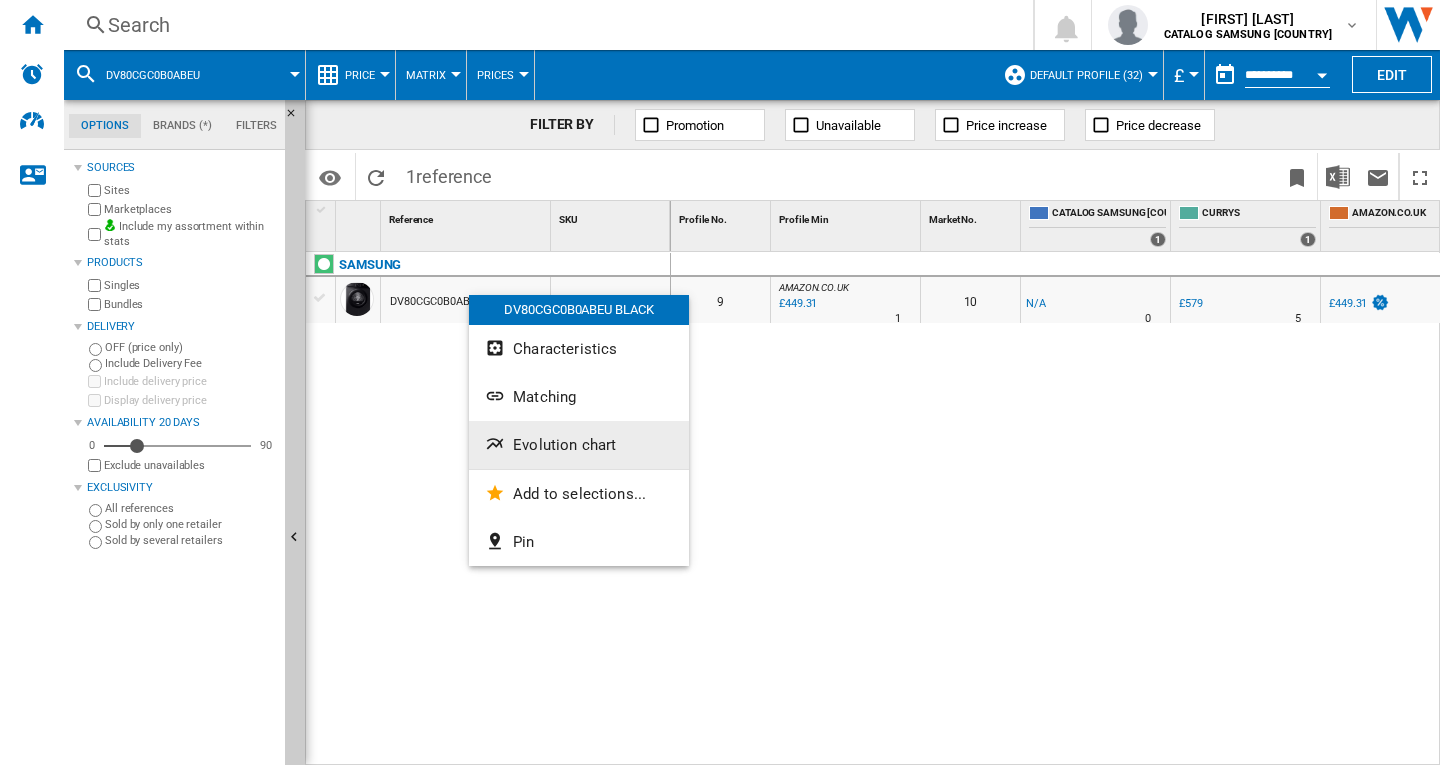click on "Evolution chart" at bounding box center [564, 445] 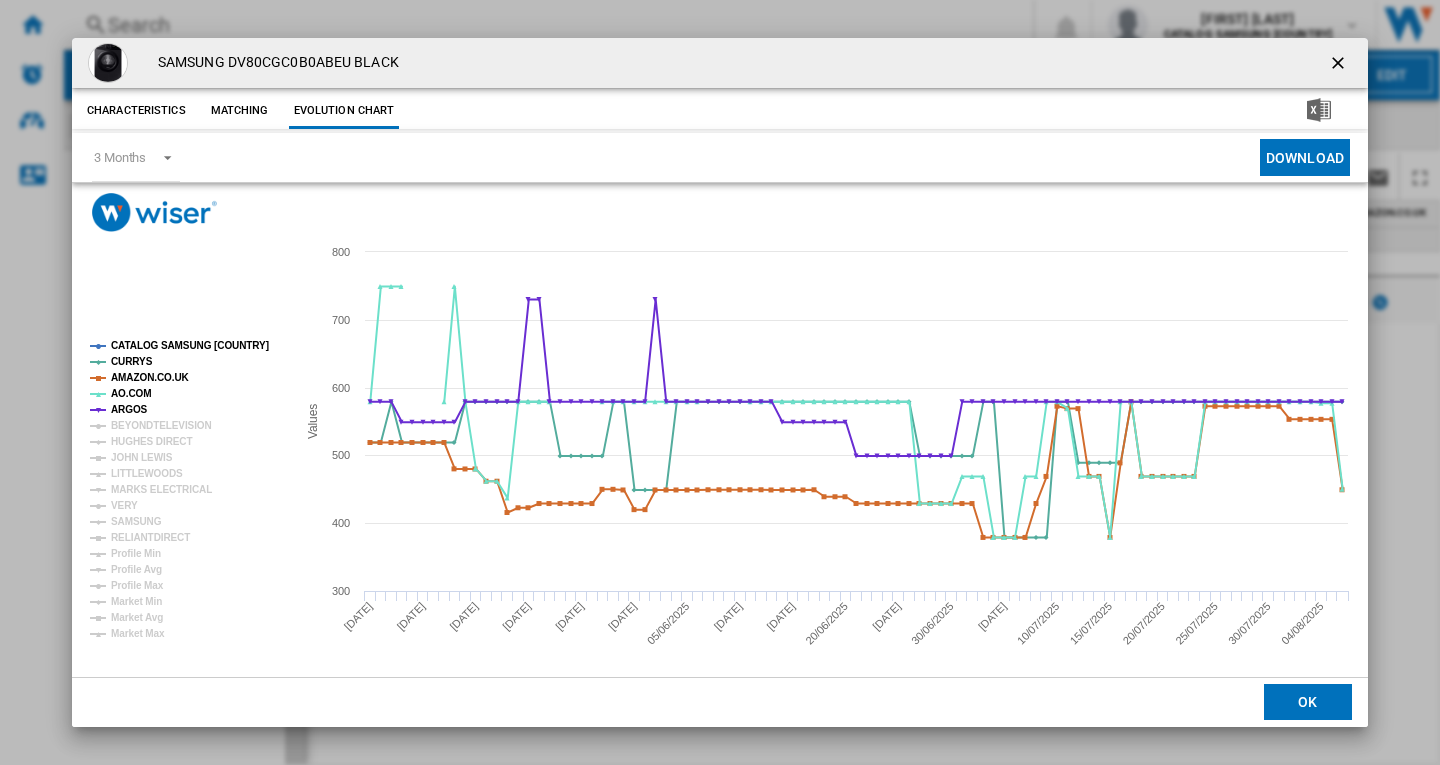click 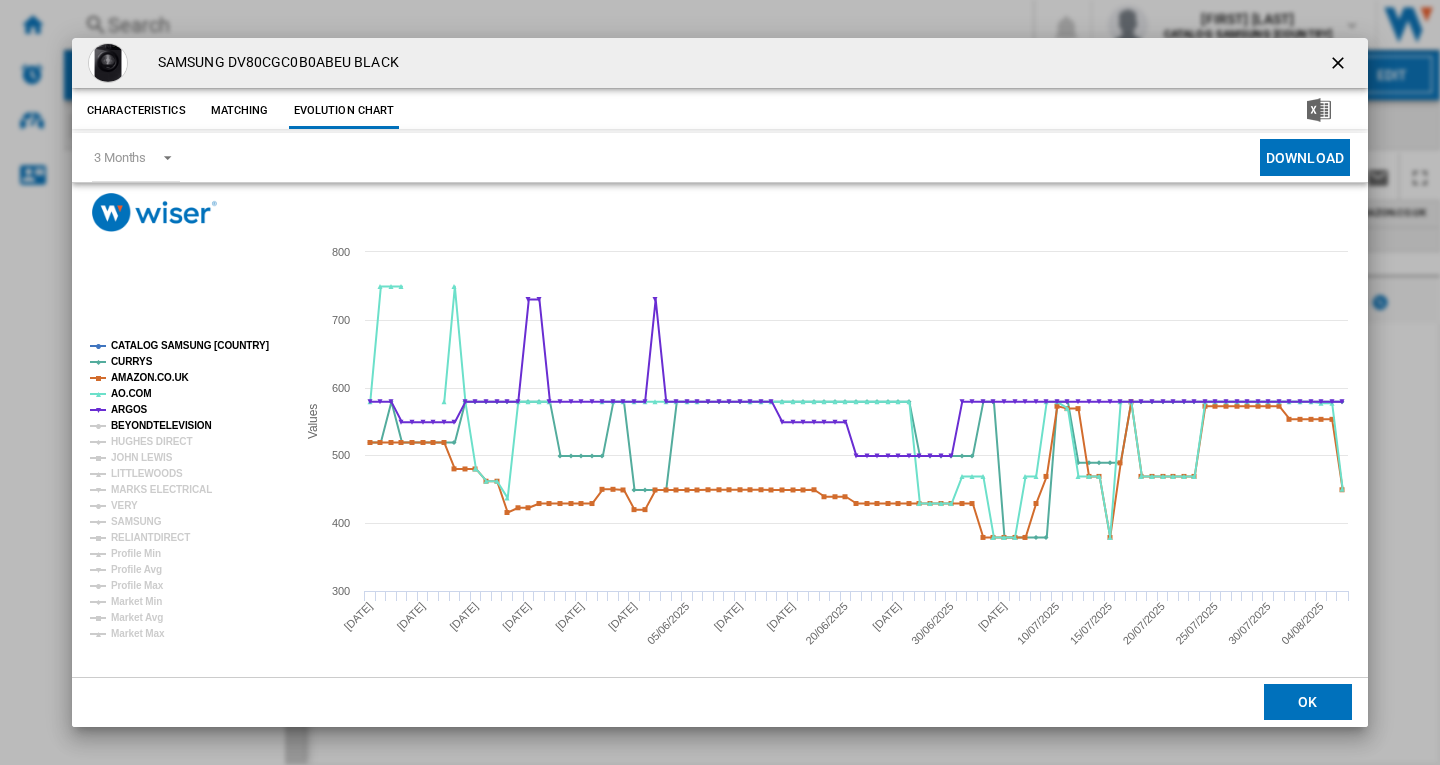 click on "BEYONDTELEVISION" 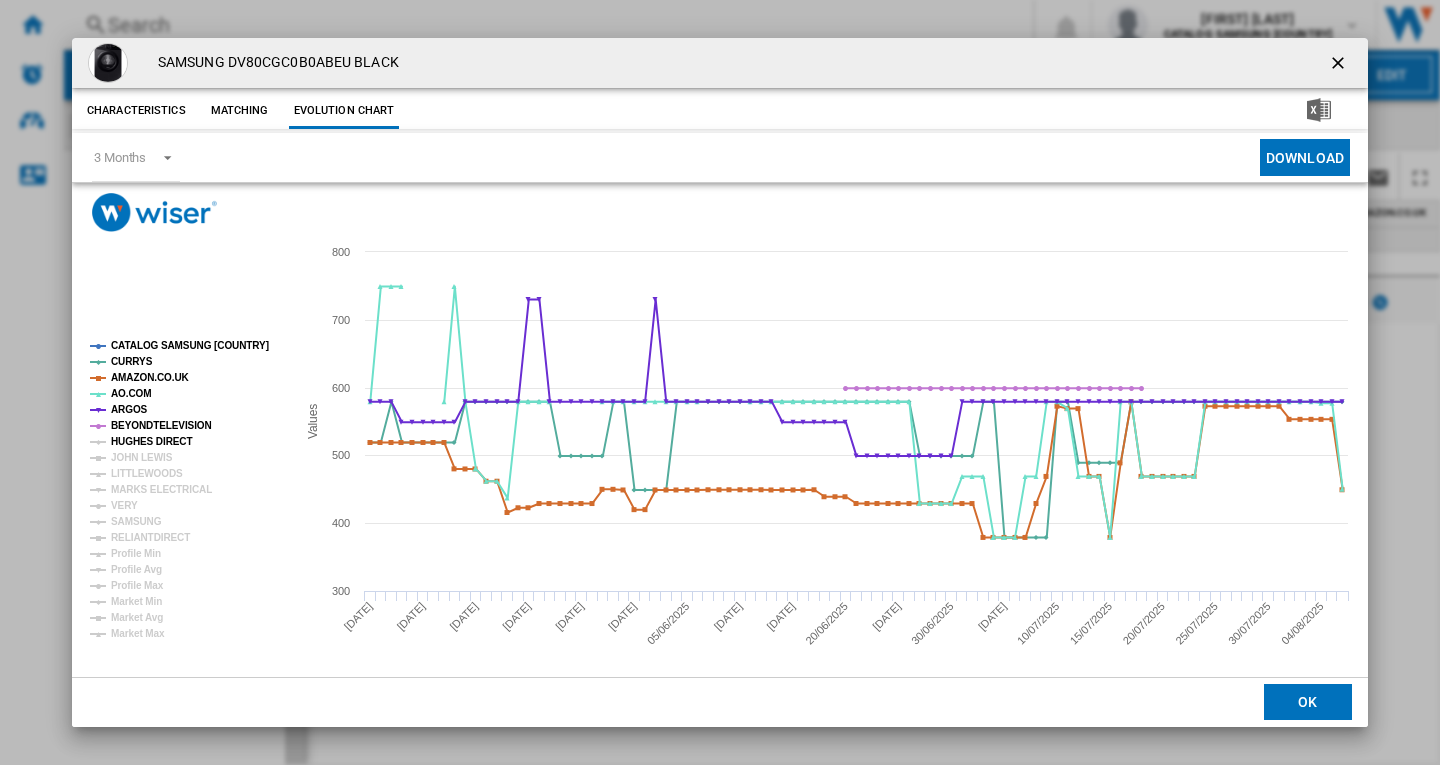 click on "HUGHES DIRECT" 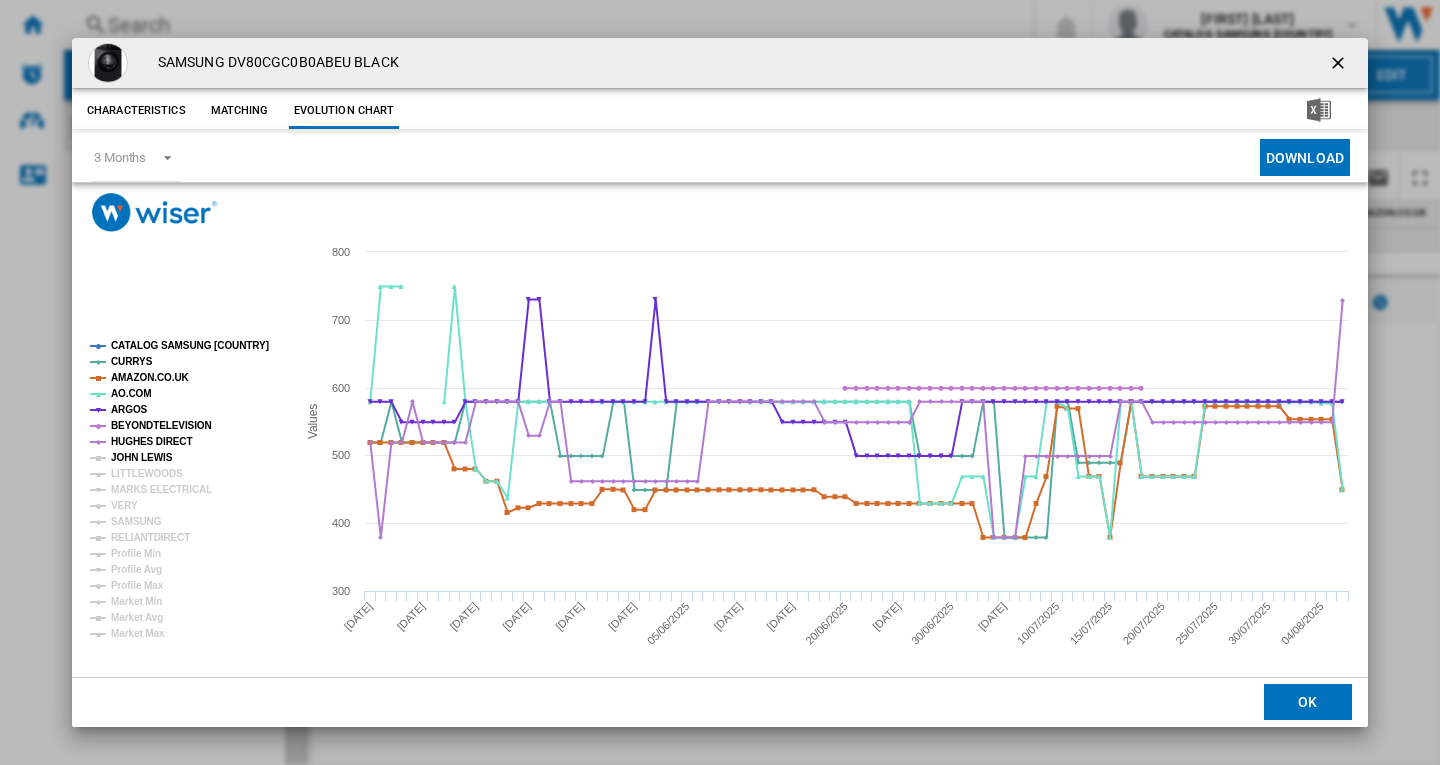 click on "JOHN LEWIS" 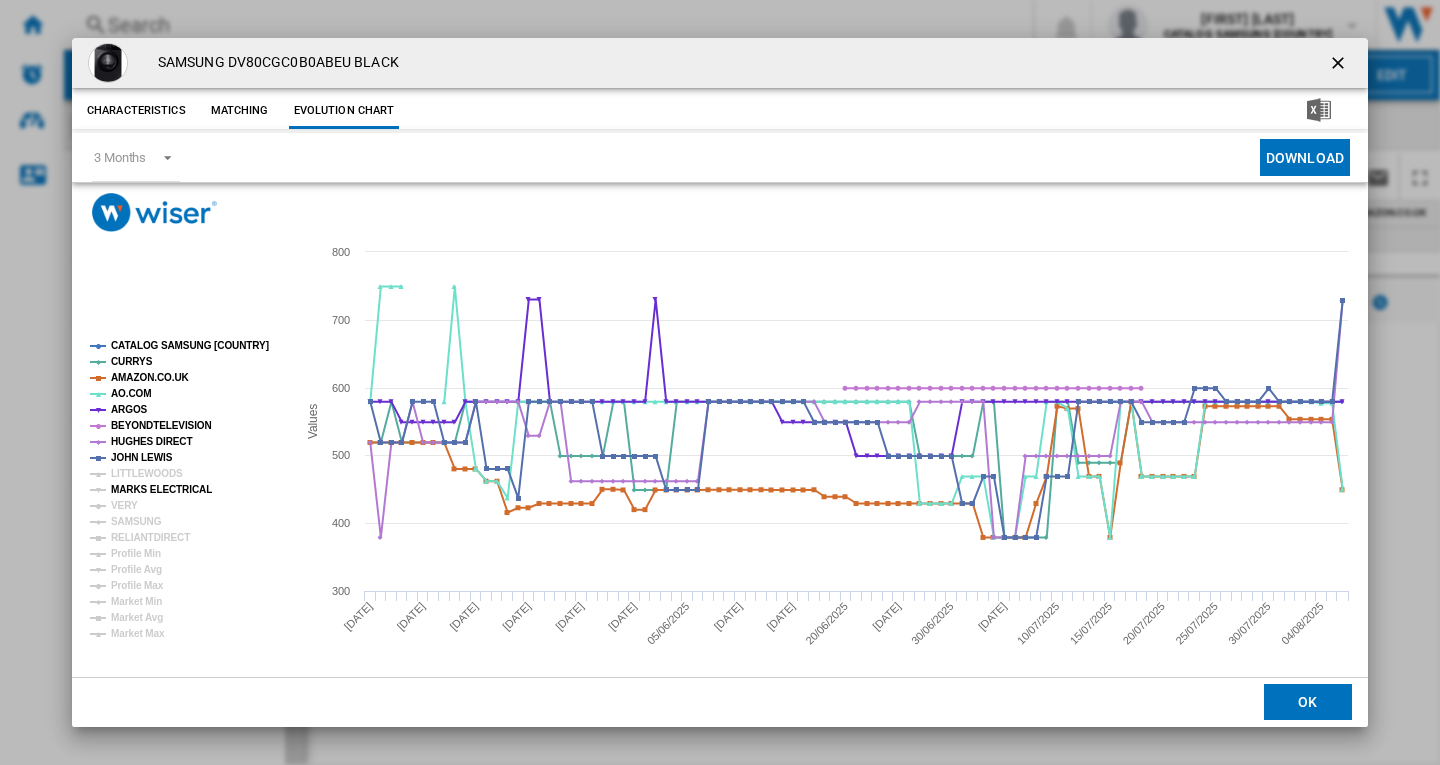 click on "MARKS ELECTRICAL" 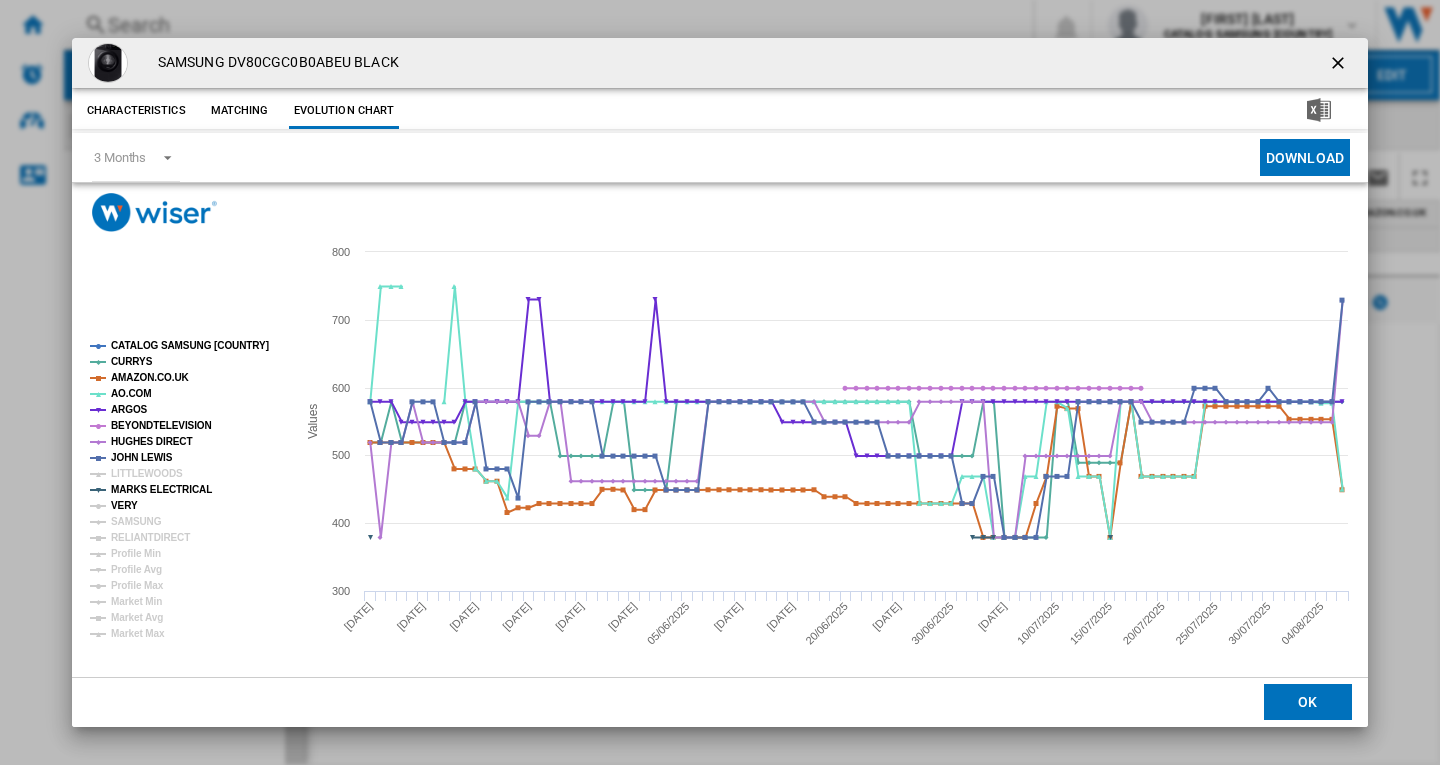 click on "VERY" 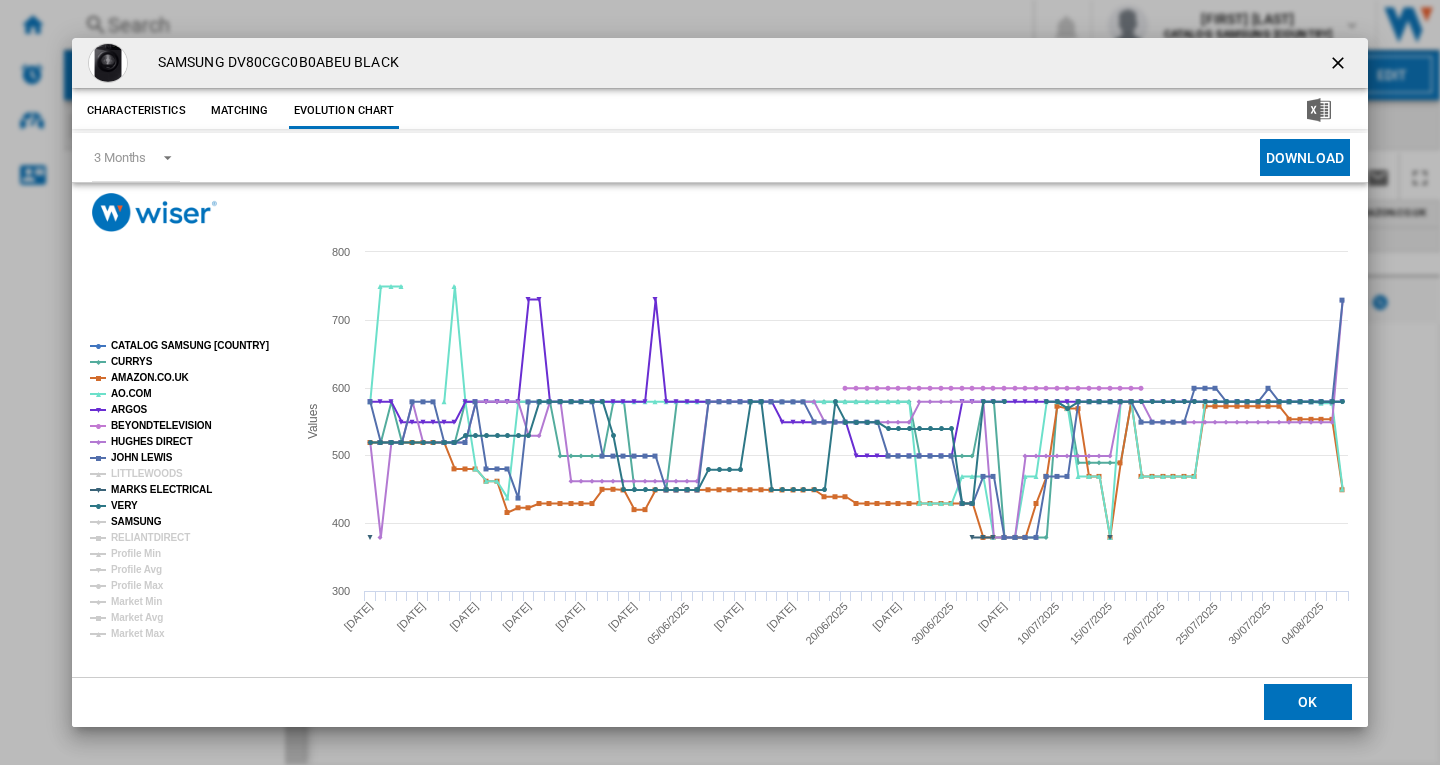 click on "SAMSUNG" 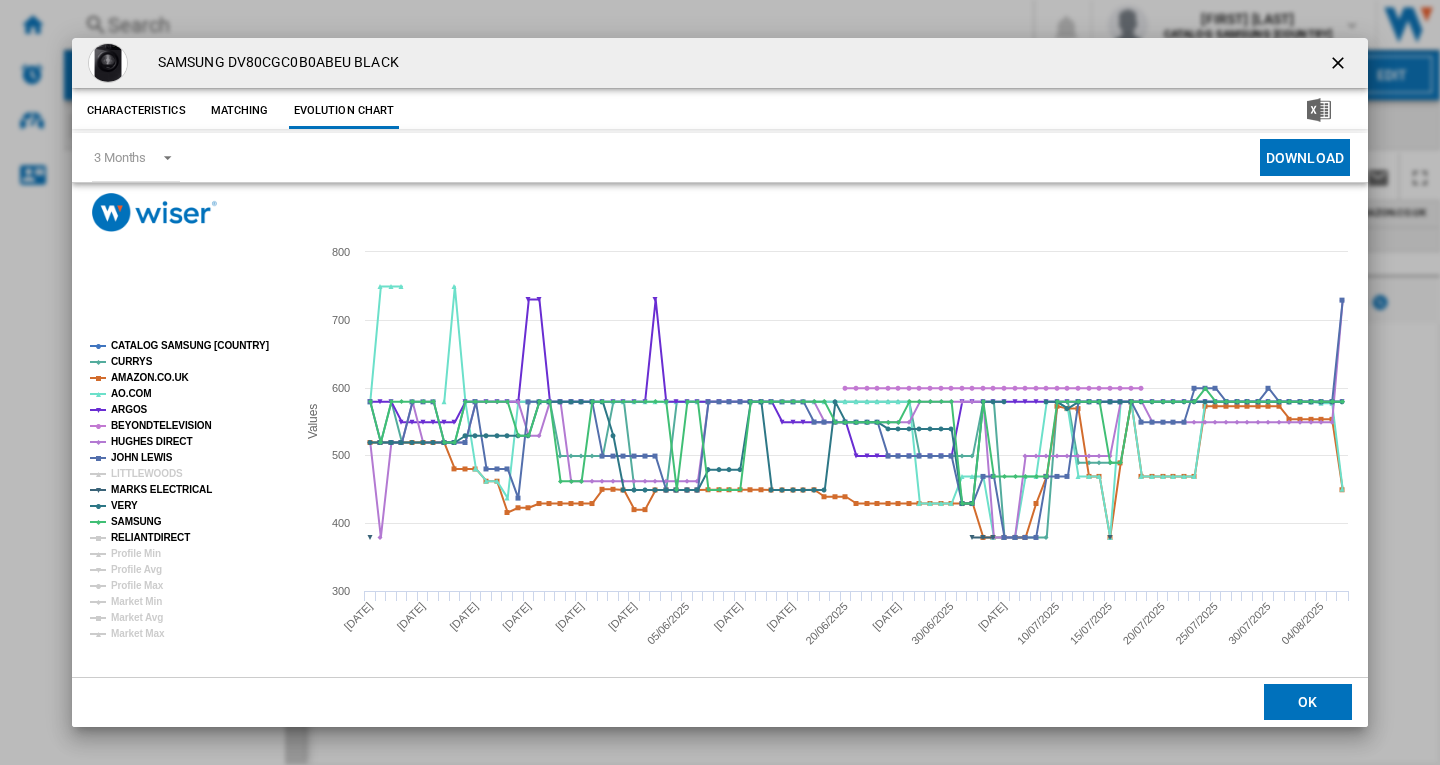 click on "RELIANTDIRECT" 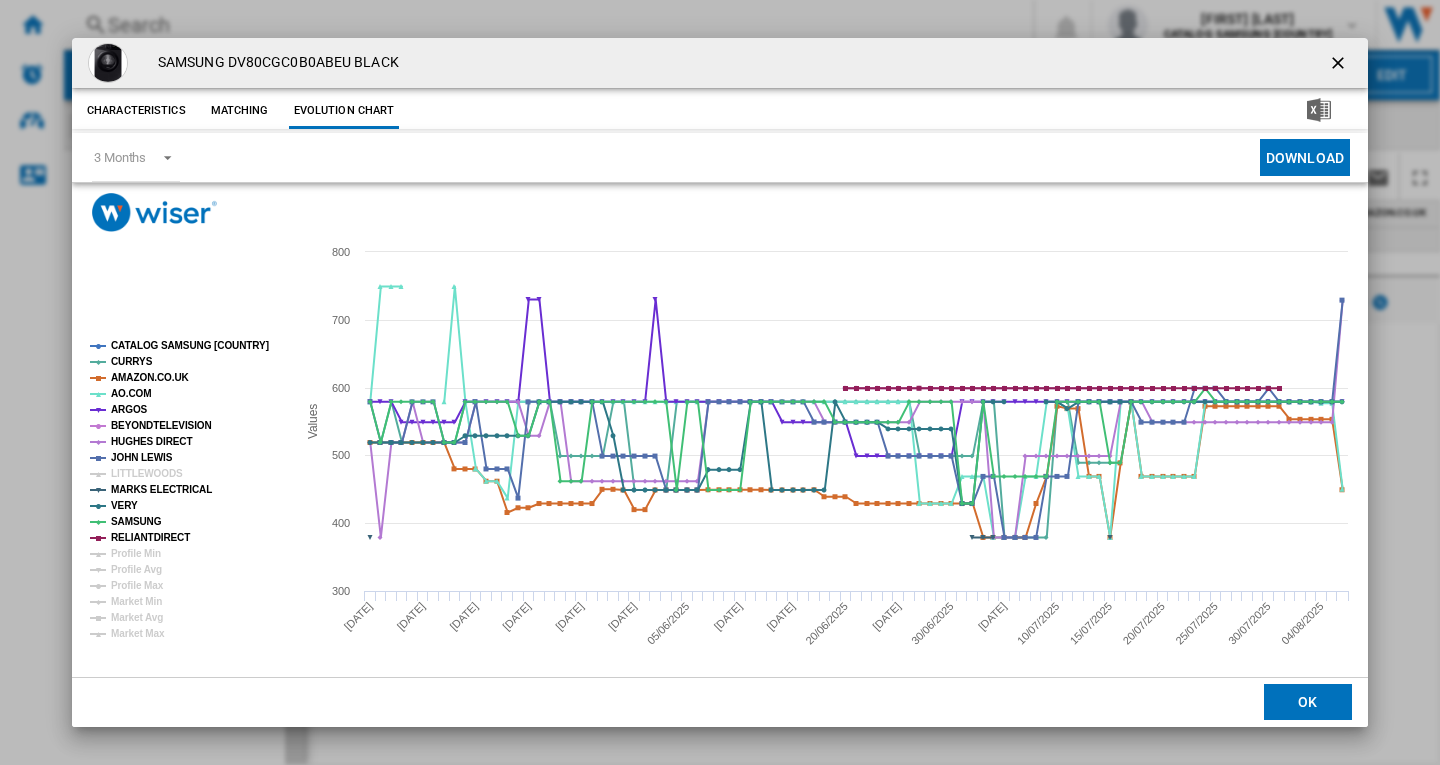 click at bounding box center (1340, 65) 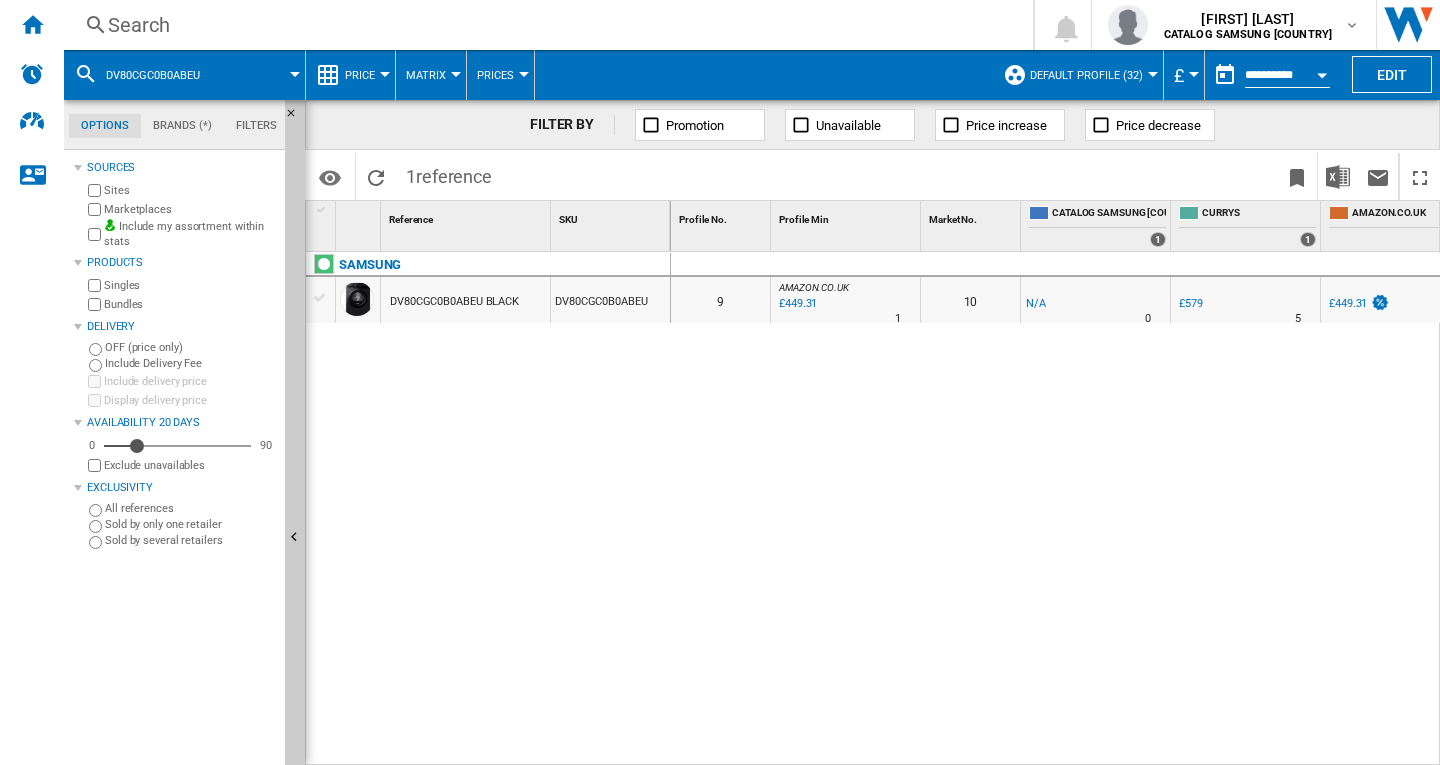 click on "£449.31" at bounding box center [796, 304] 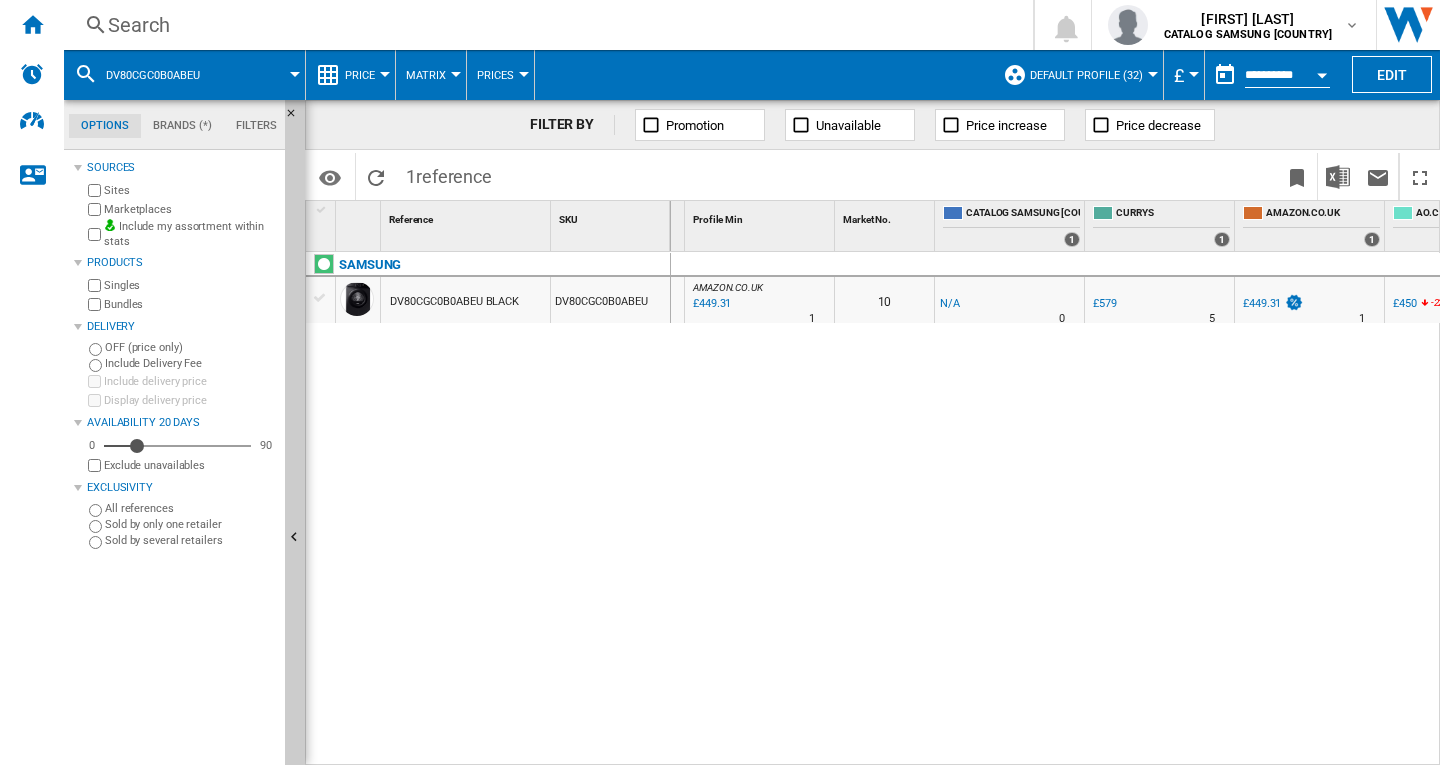 scroll, scrollTop: 0, scrollLeft: 169, axis: horizontal 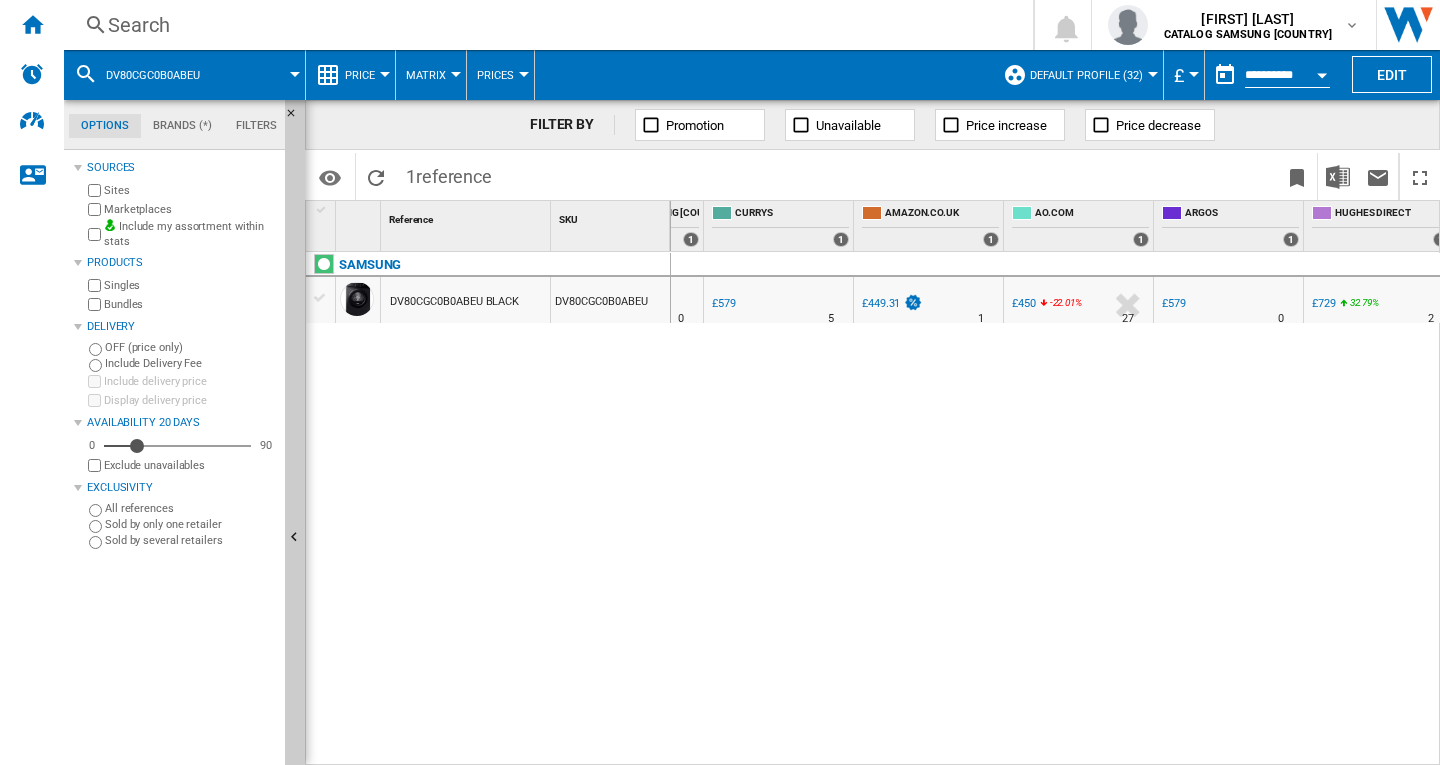 click on "£450" at bounding box center [1024, 303] 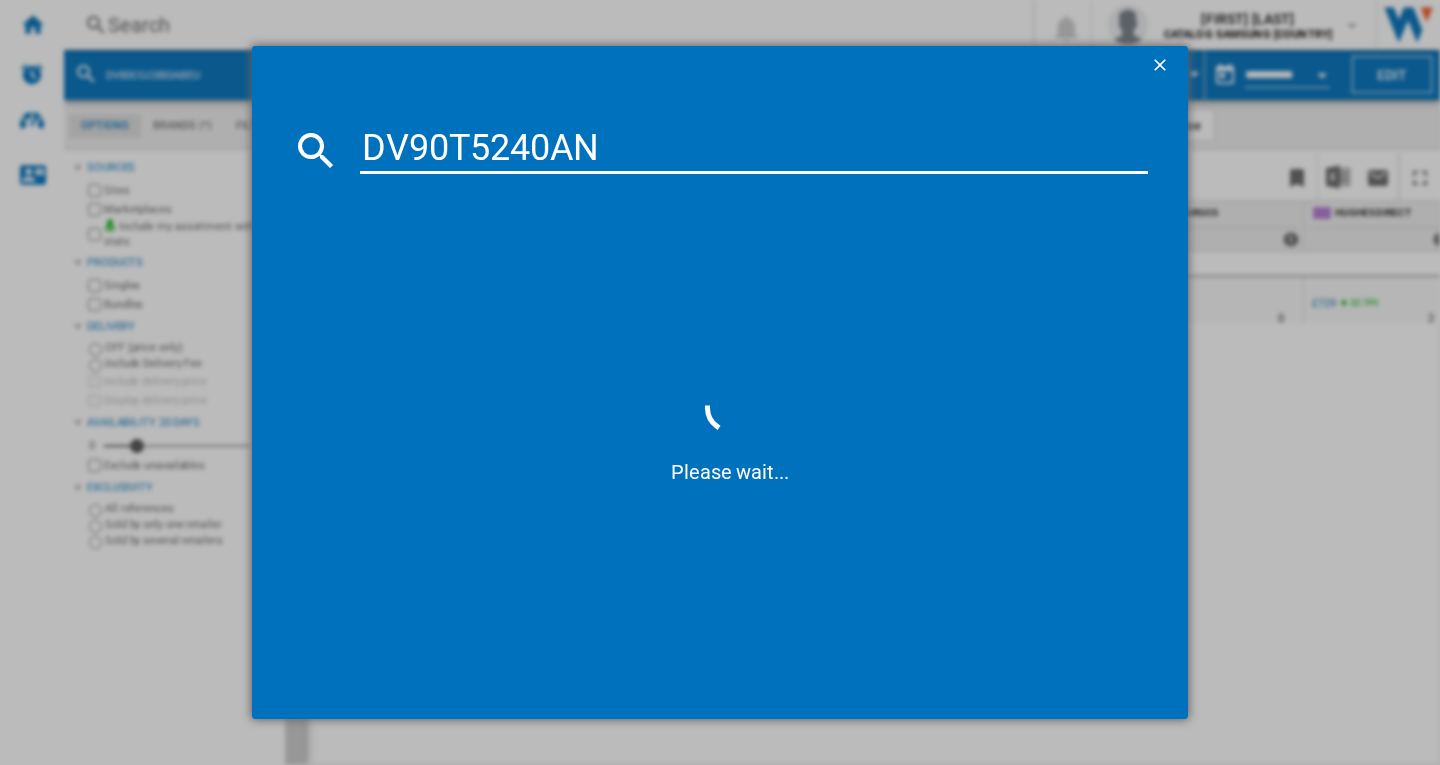 type on "DV90T5240AN" 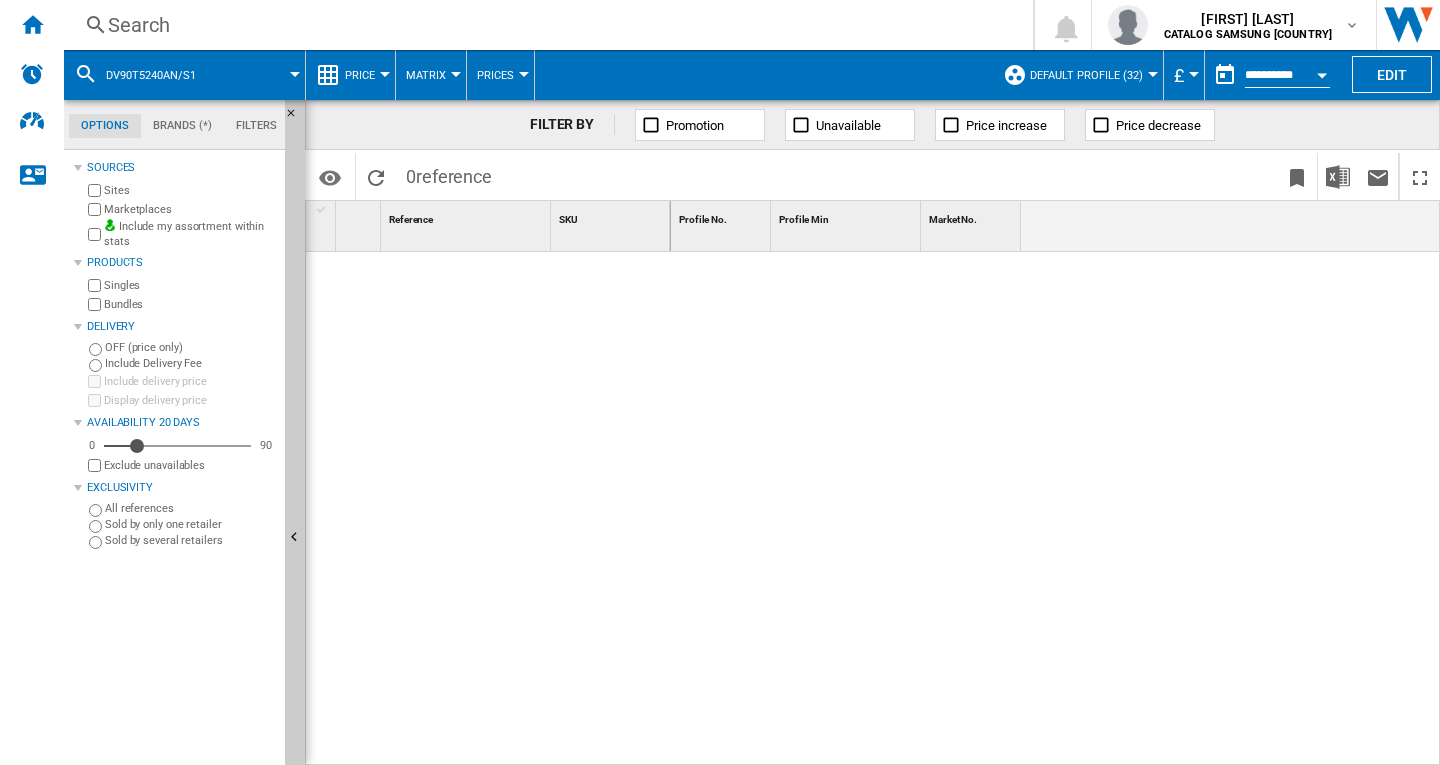click on "Search" at bounding box center [544, 25] 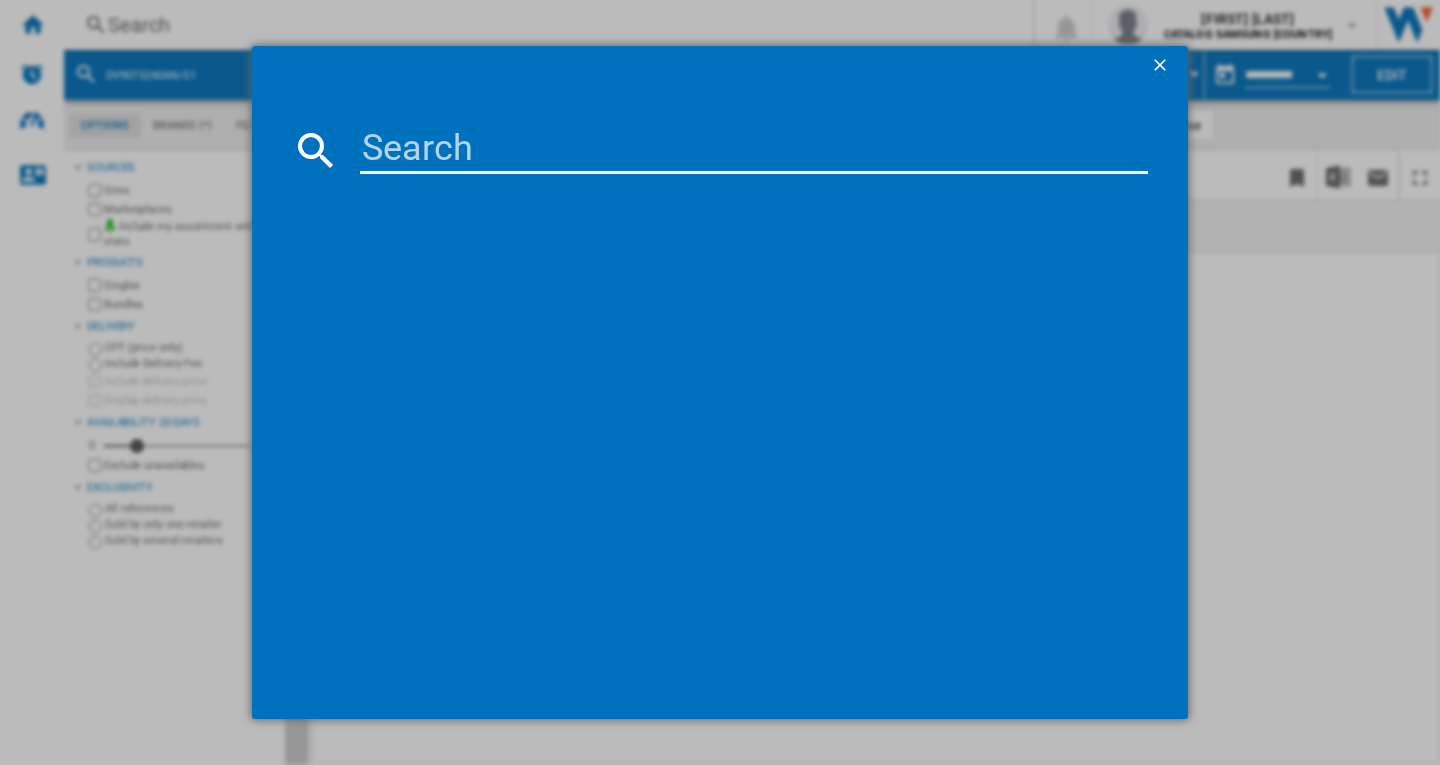 click at bounding box center (754, 150) 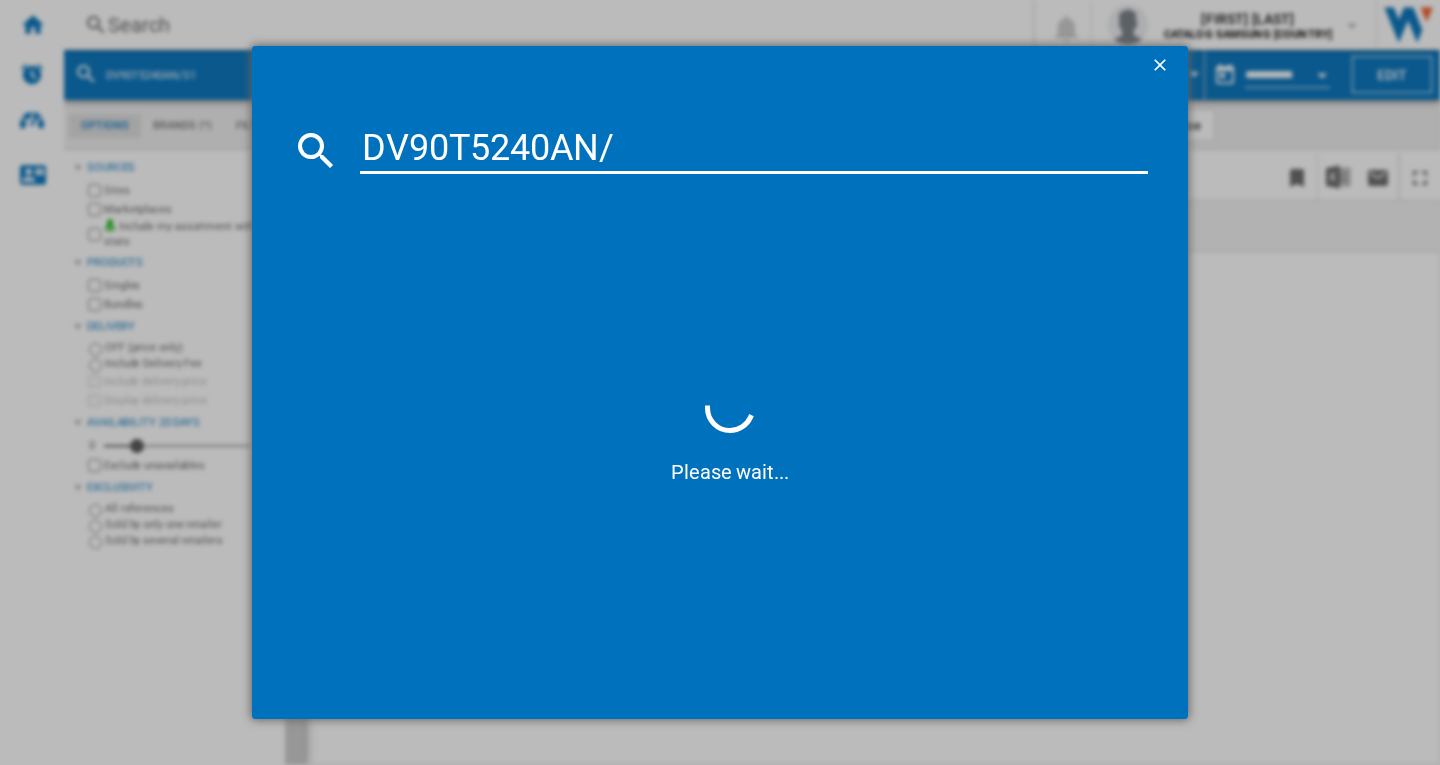 type on "DV90T5240AN" 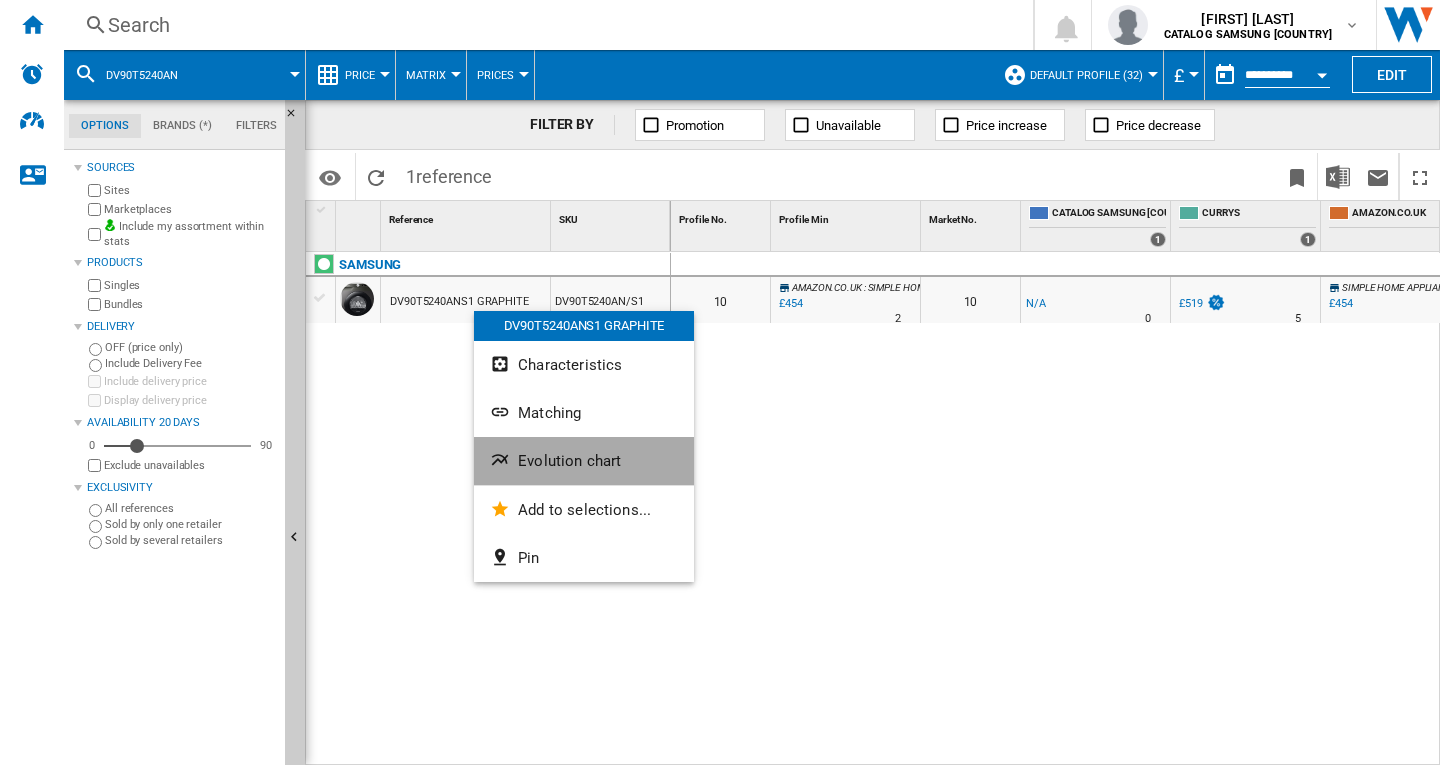 click on "Evolution chart" at bounding box center (584, 461) 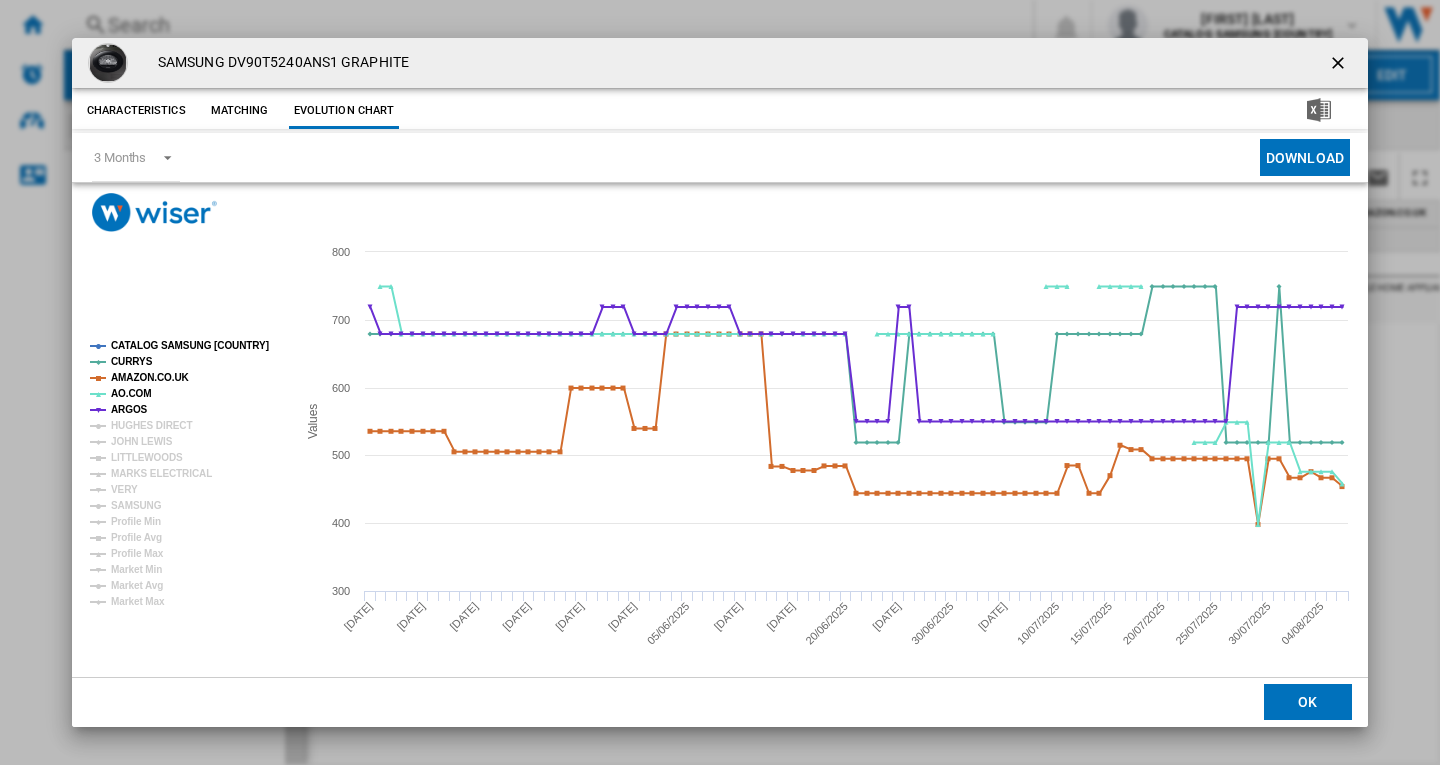 click on "CATALOG SAMSUNG [COUNTRY]" 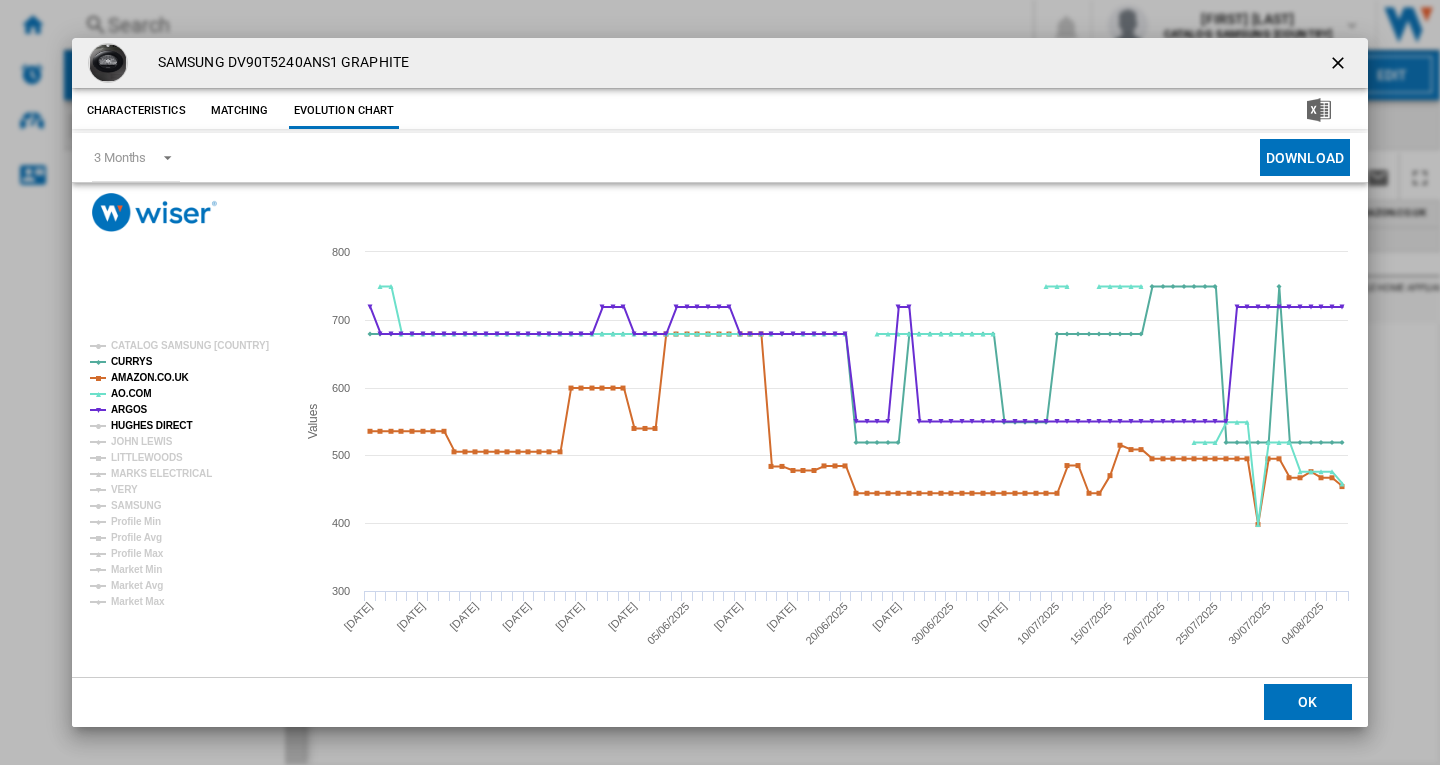 click on "HUGHES DIRECT" 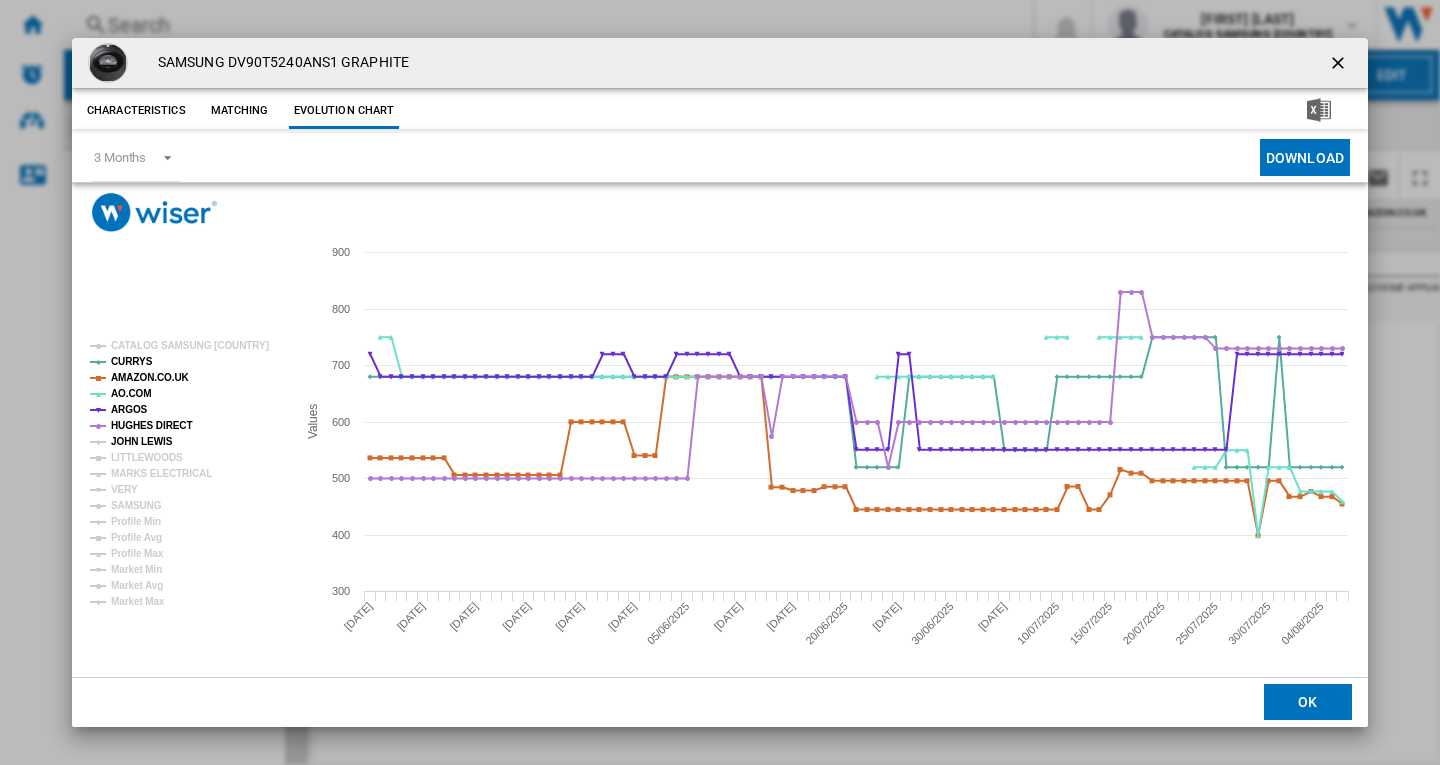 click on "JOHN LEWIS" 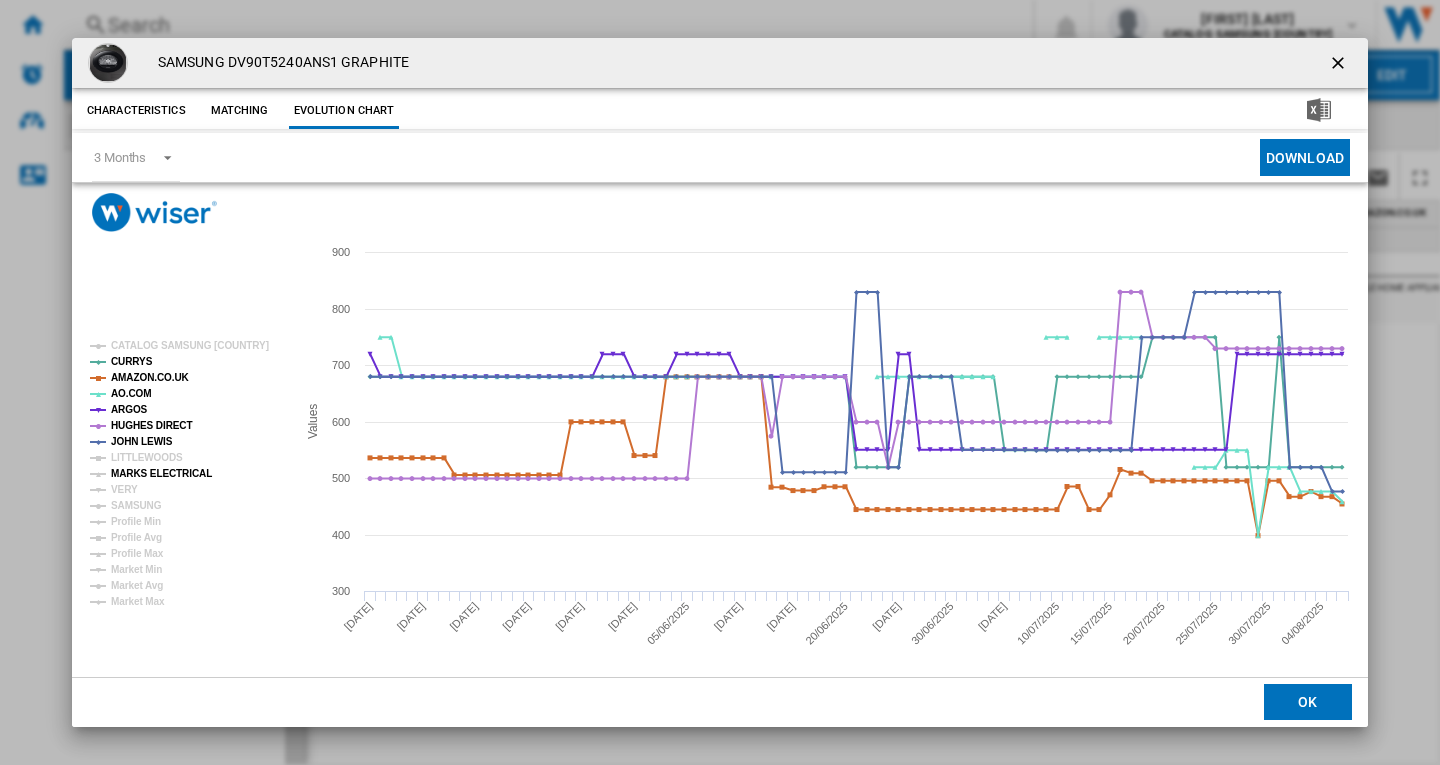 click on "MARKS ELECTRICAL" 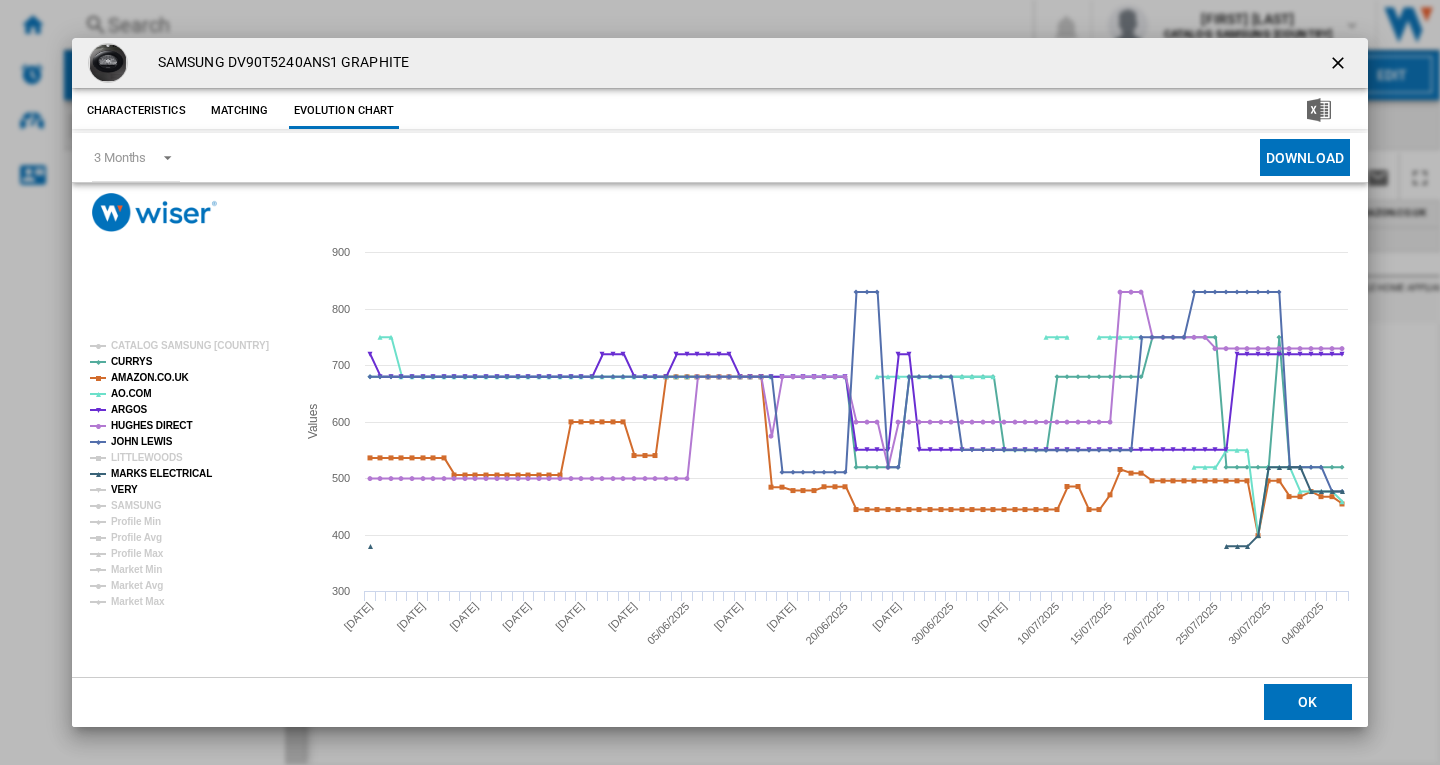 click on "VERY" 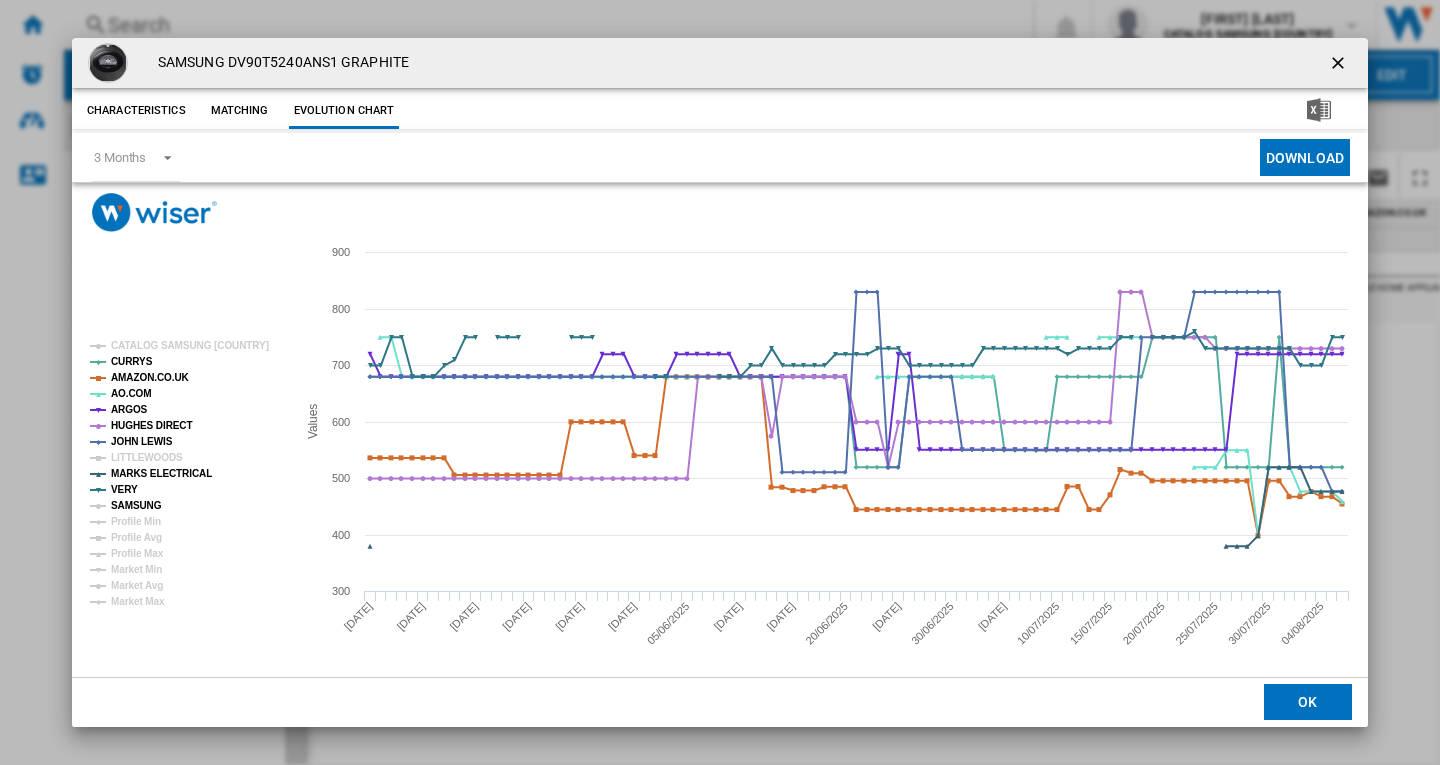 click on "SAMSUNG" 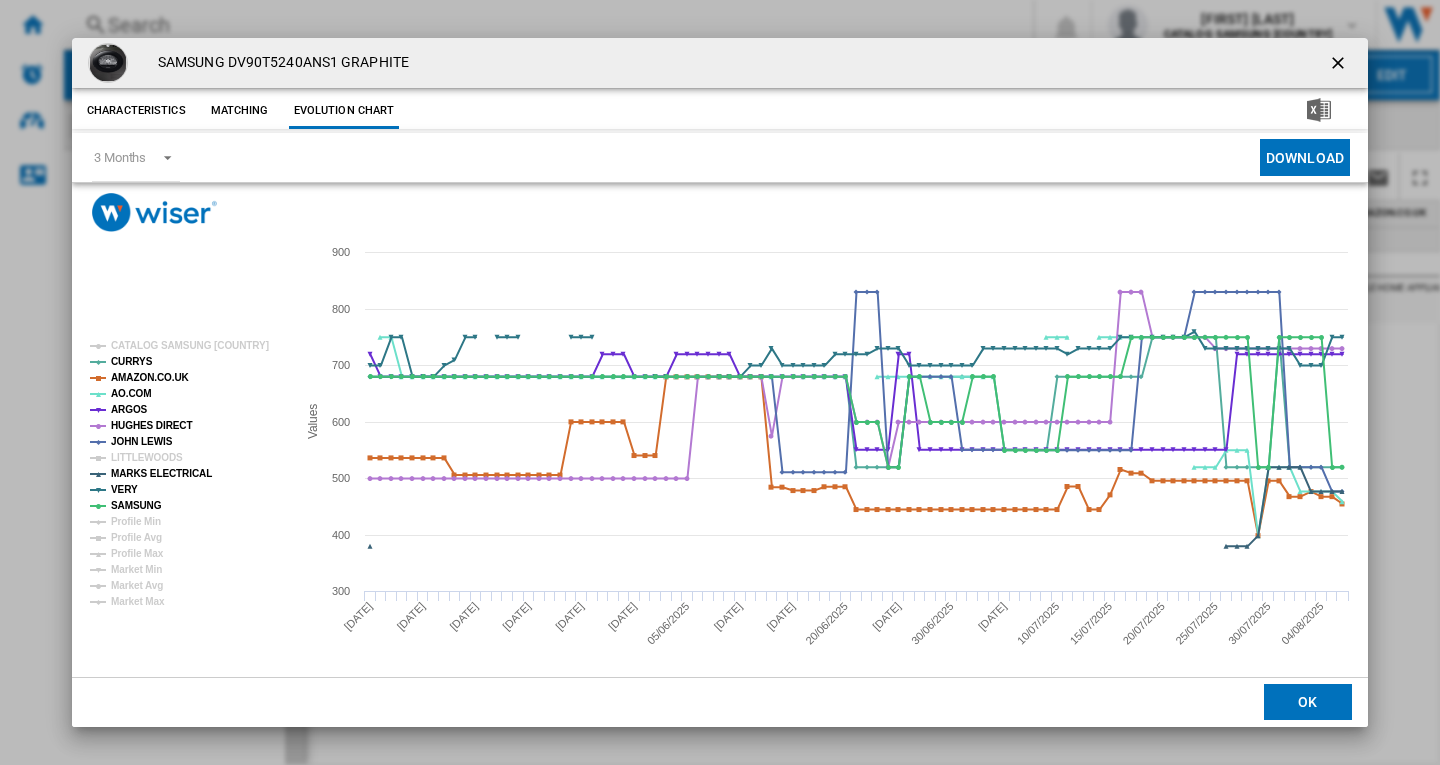 click at bounding box center [1340, 65] 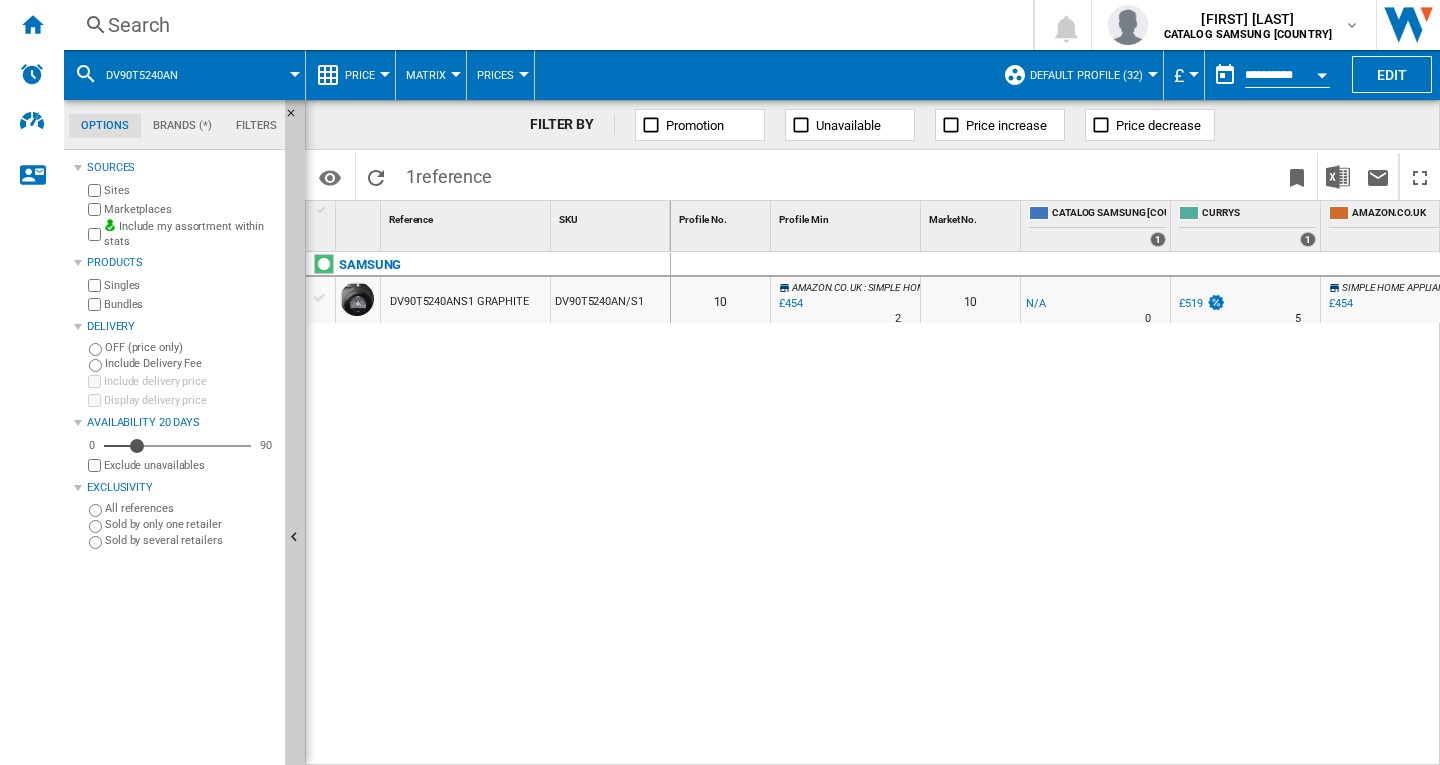 click on "Search" at bounding box center [544, 25] 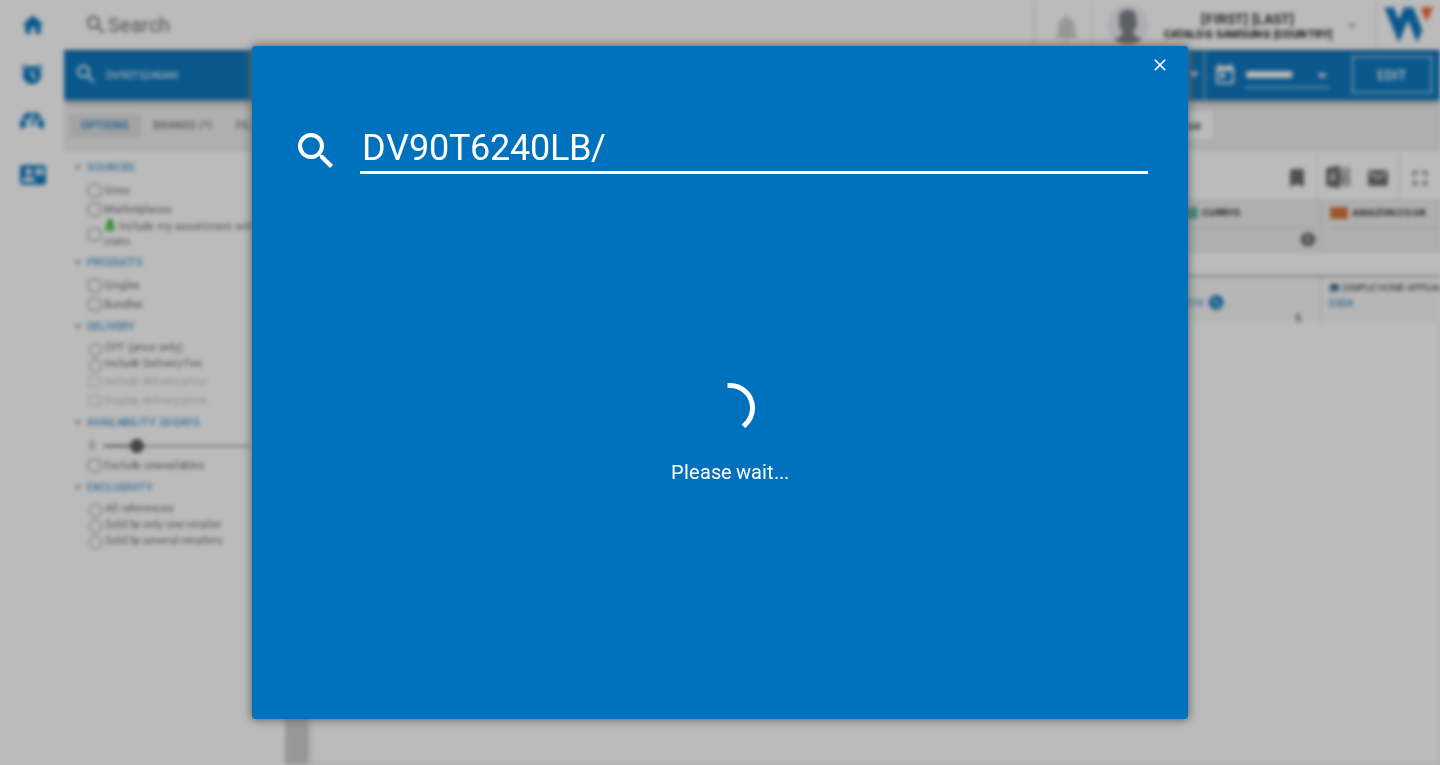 type on "DV90T6240LB" 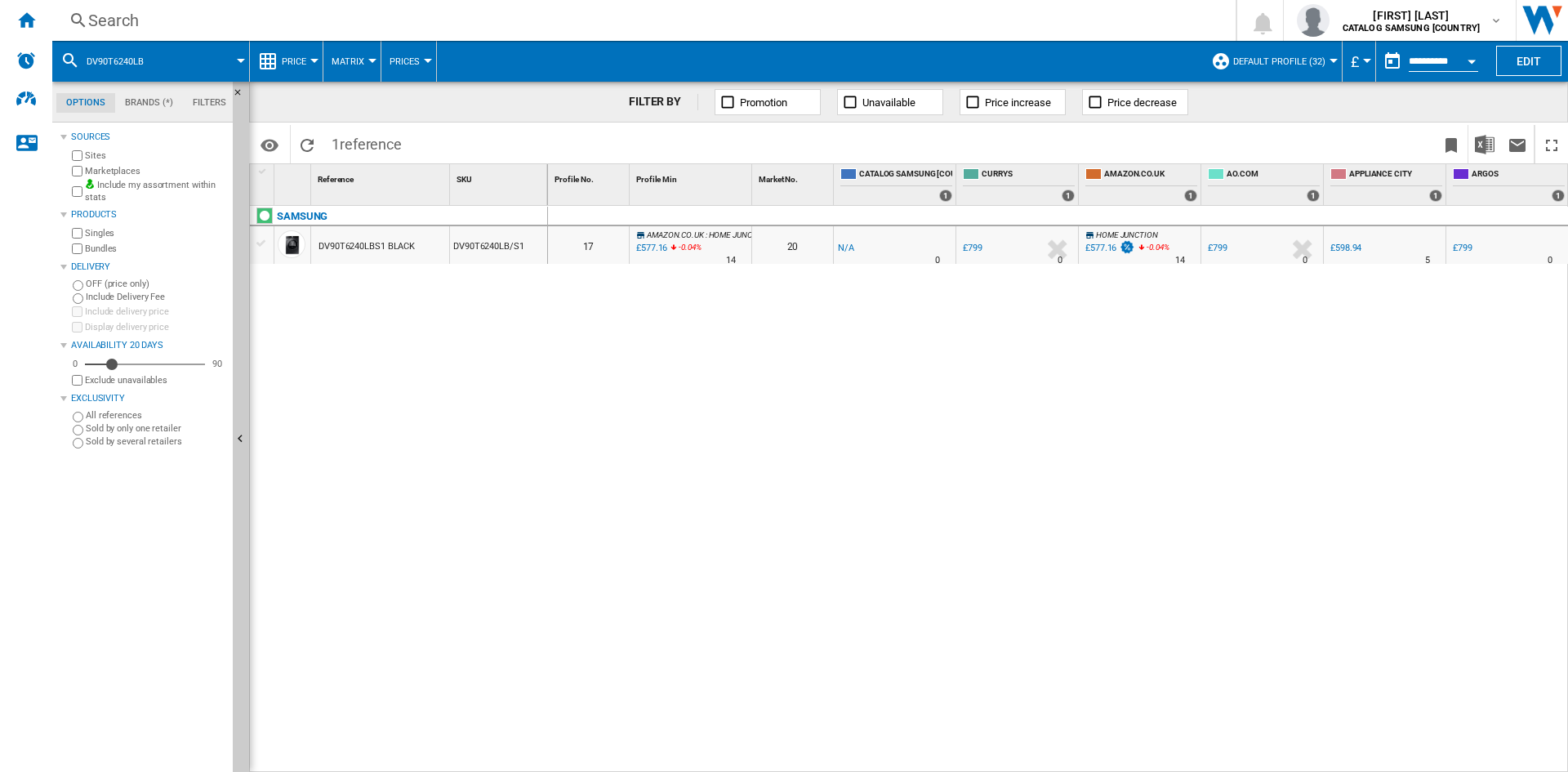 click on "Search" at bounding box center [640, 20] 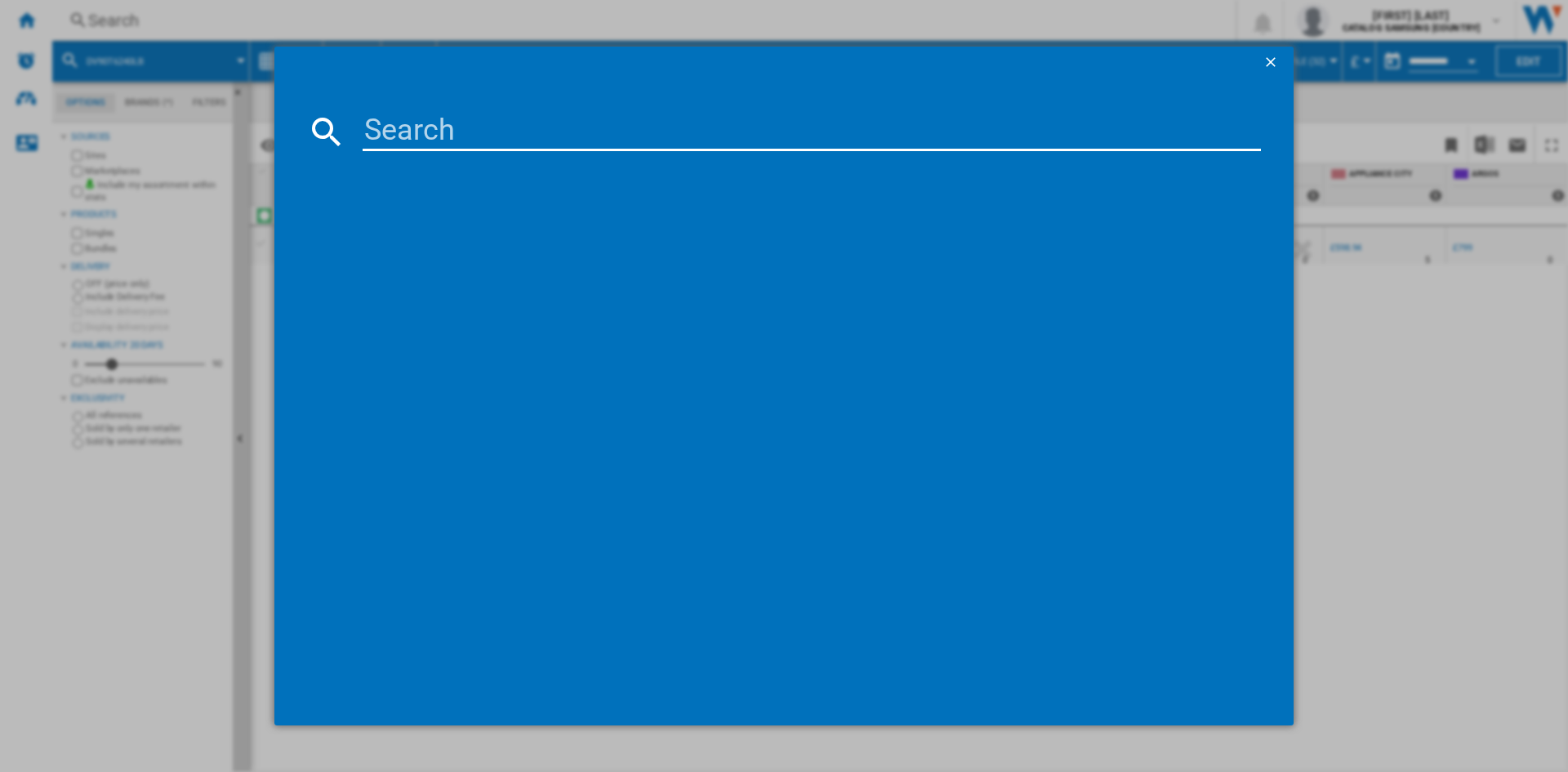 type on "WF90F09C4SU1" 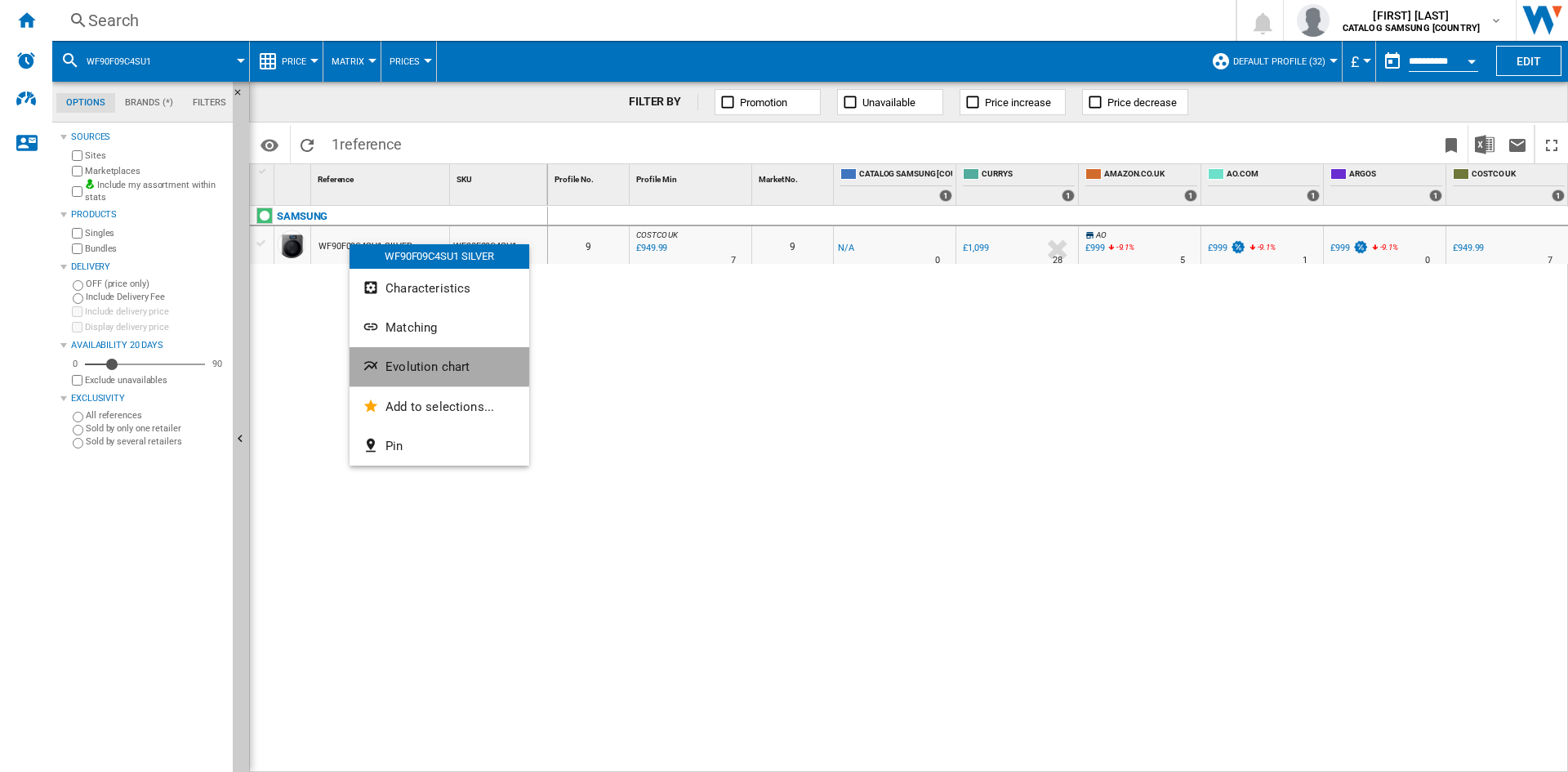 click on "Evolution chart" at bounding box center (439, 367) 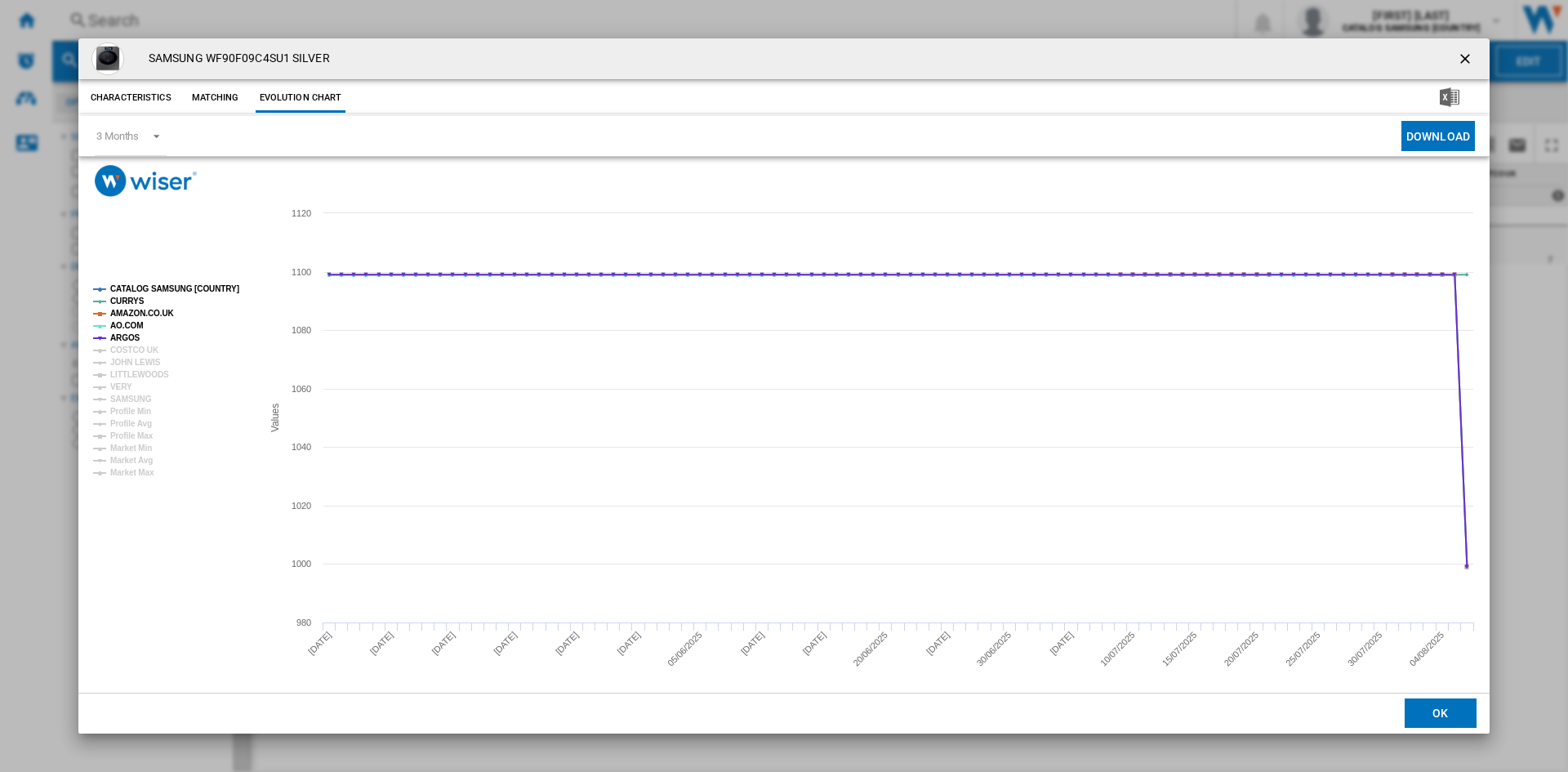 click on "CATALOG SAMSUNG [COUNTRY]" 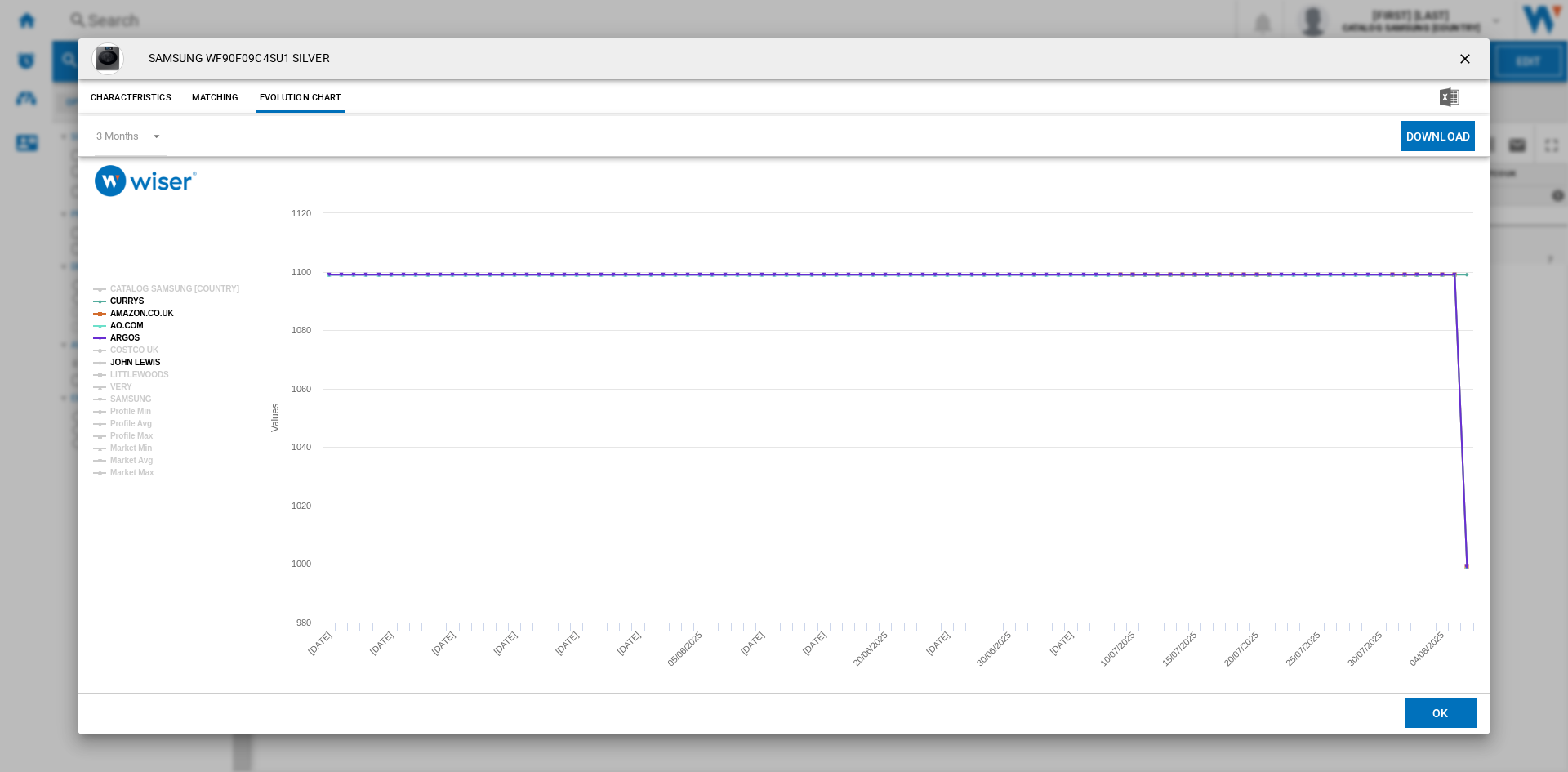 click on "JOHN LEWIS" 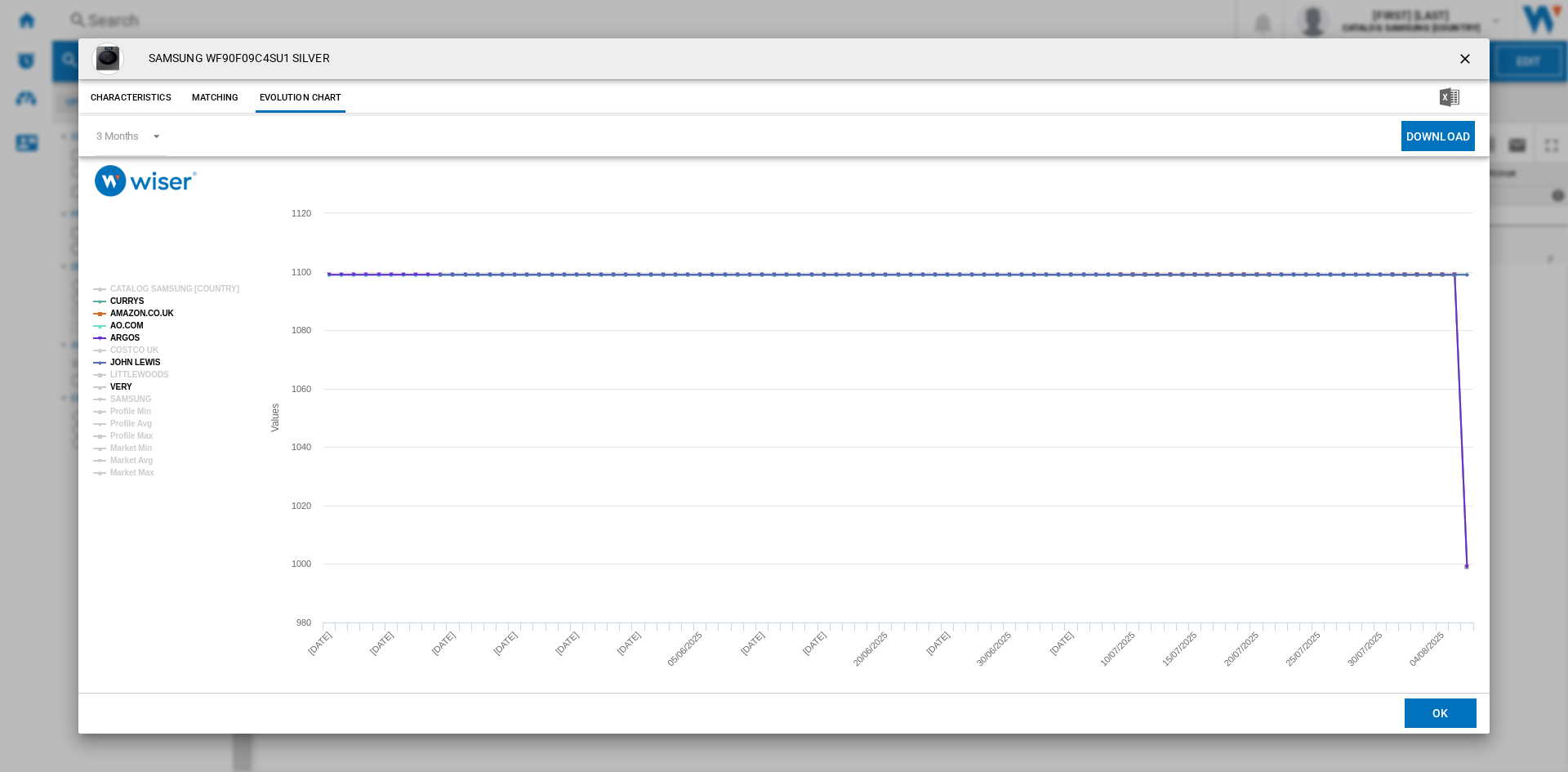 click on "VERY" 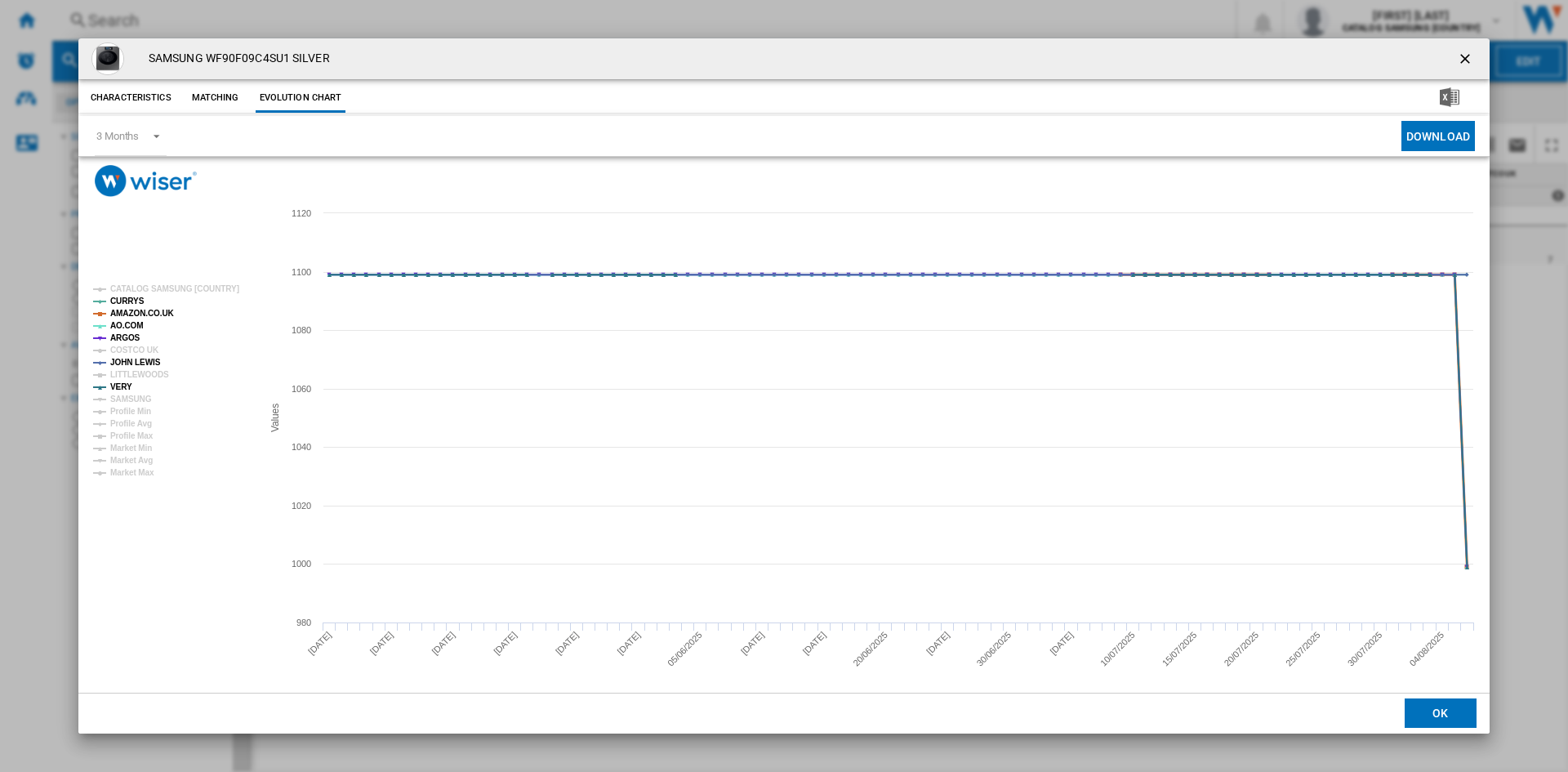 click on "AMAZON.CO.UK" 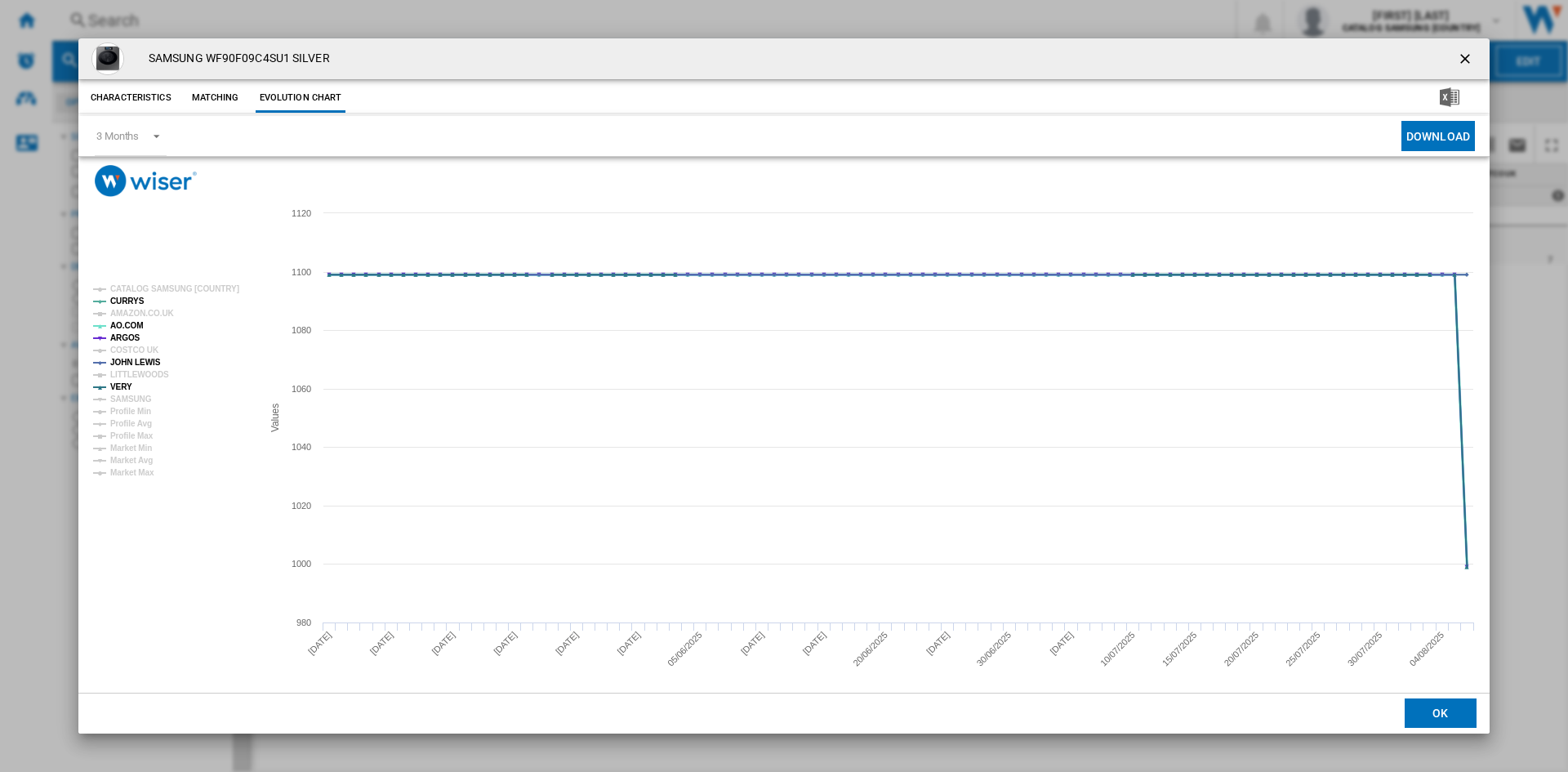 click on "AO.COM" 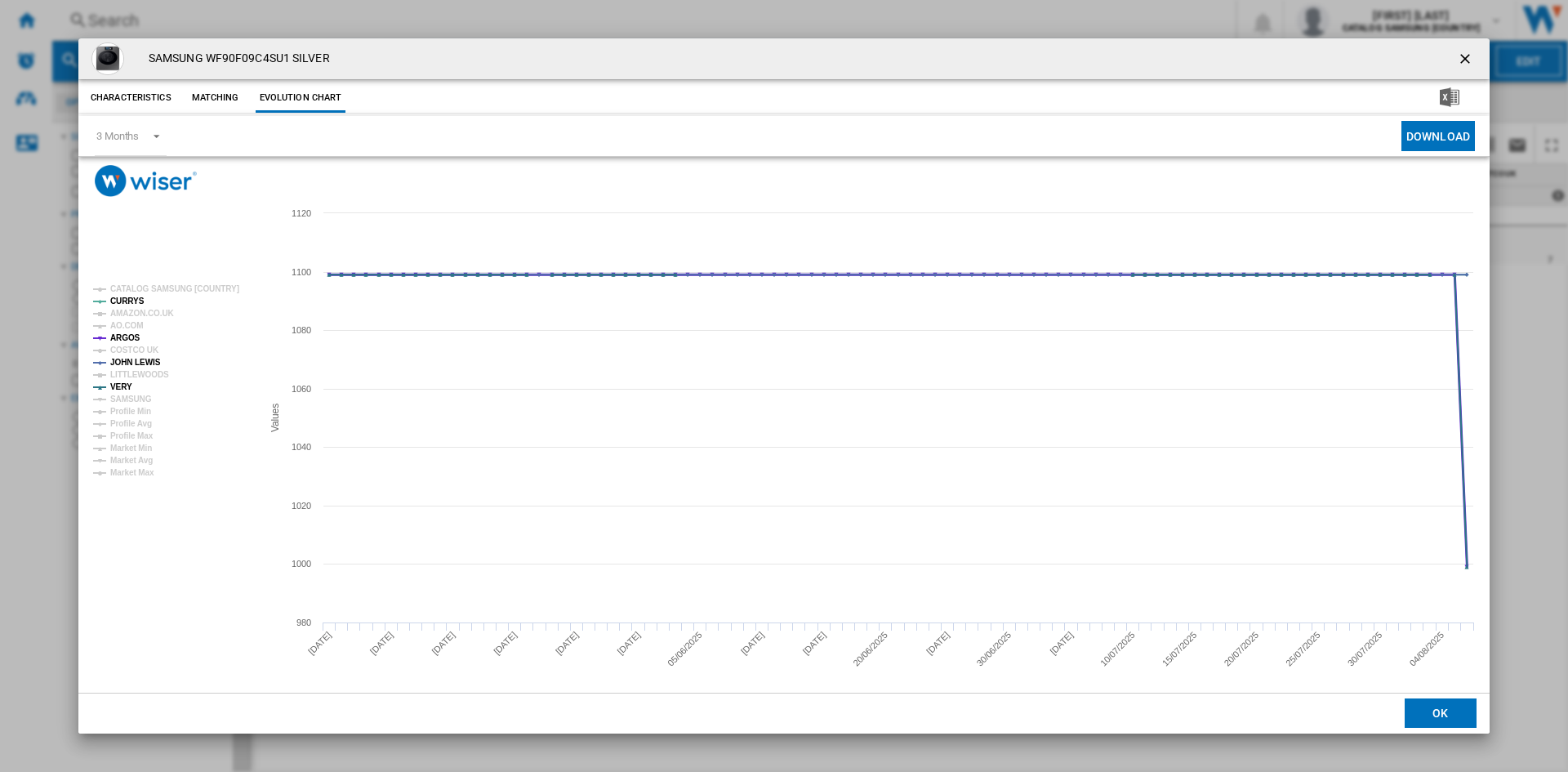 click on "ARGOS" 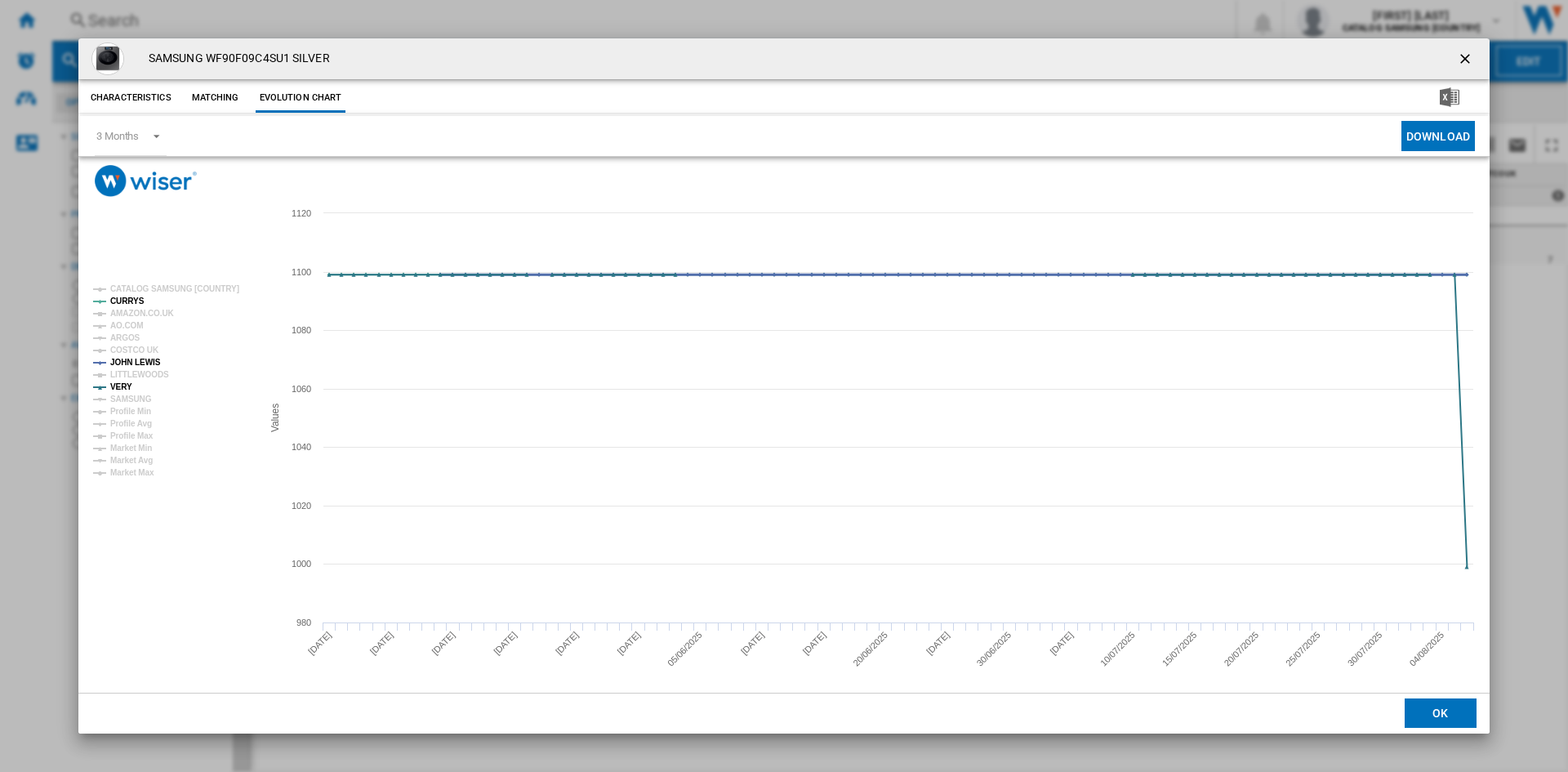 click on "JOHN LEWIS" 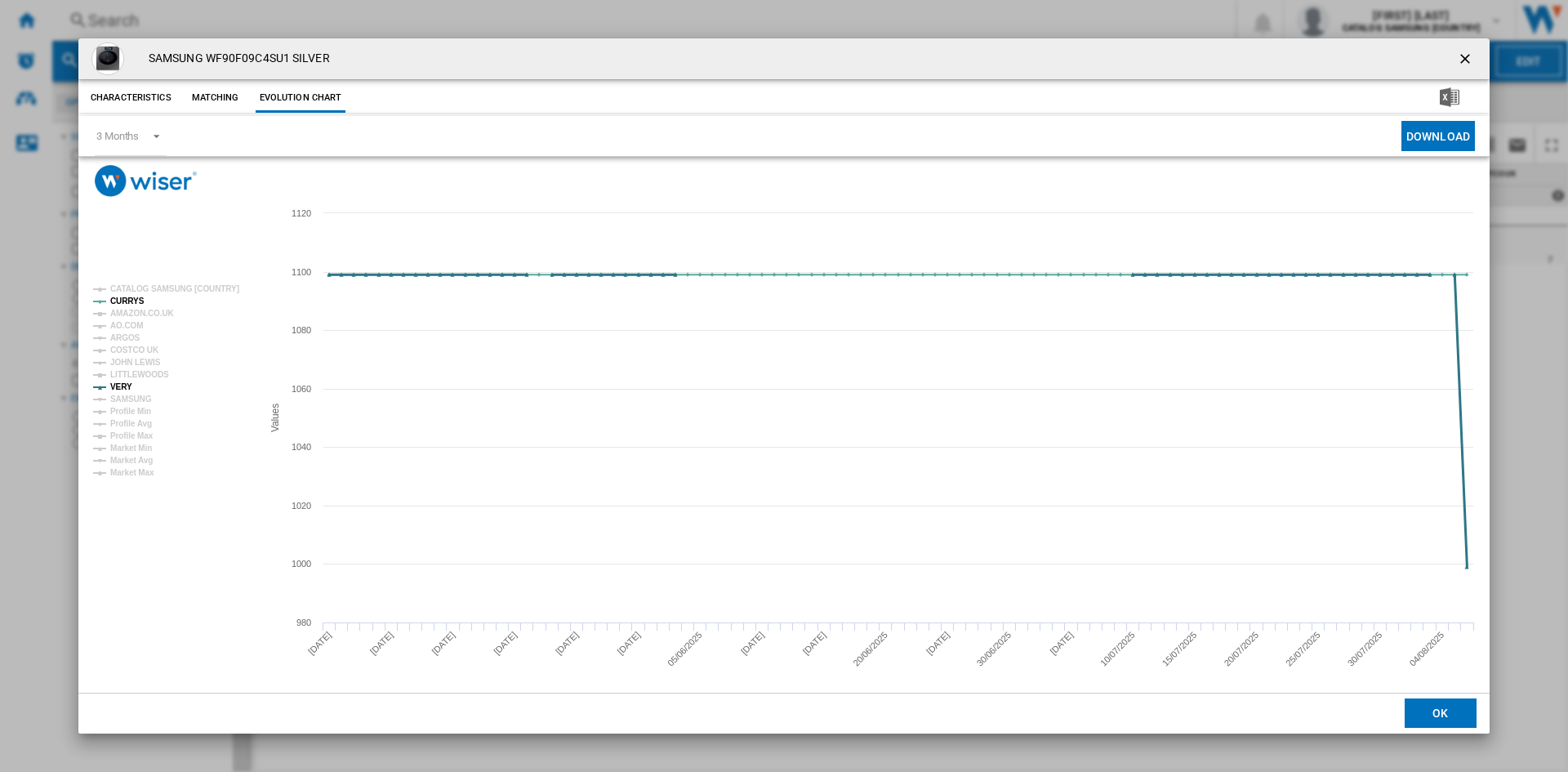 click on "VERY" 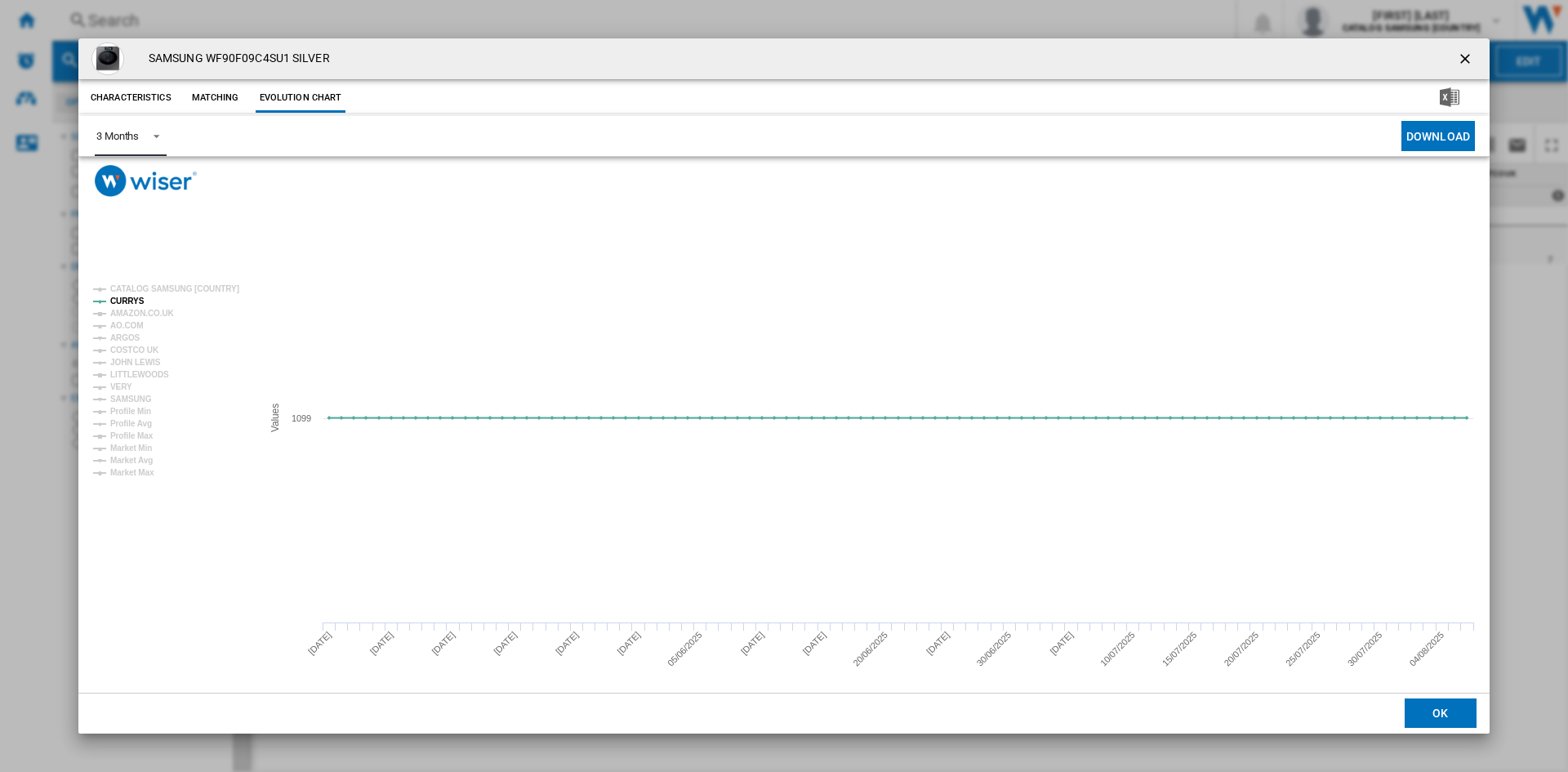 click at bounding box center [152, 135] 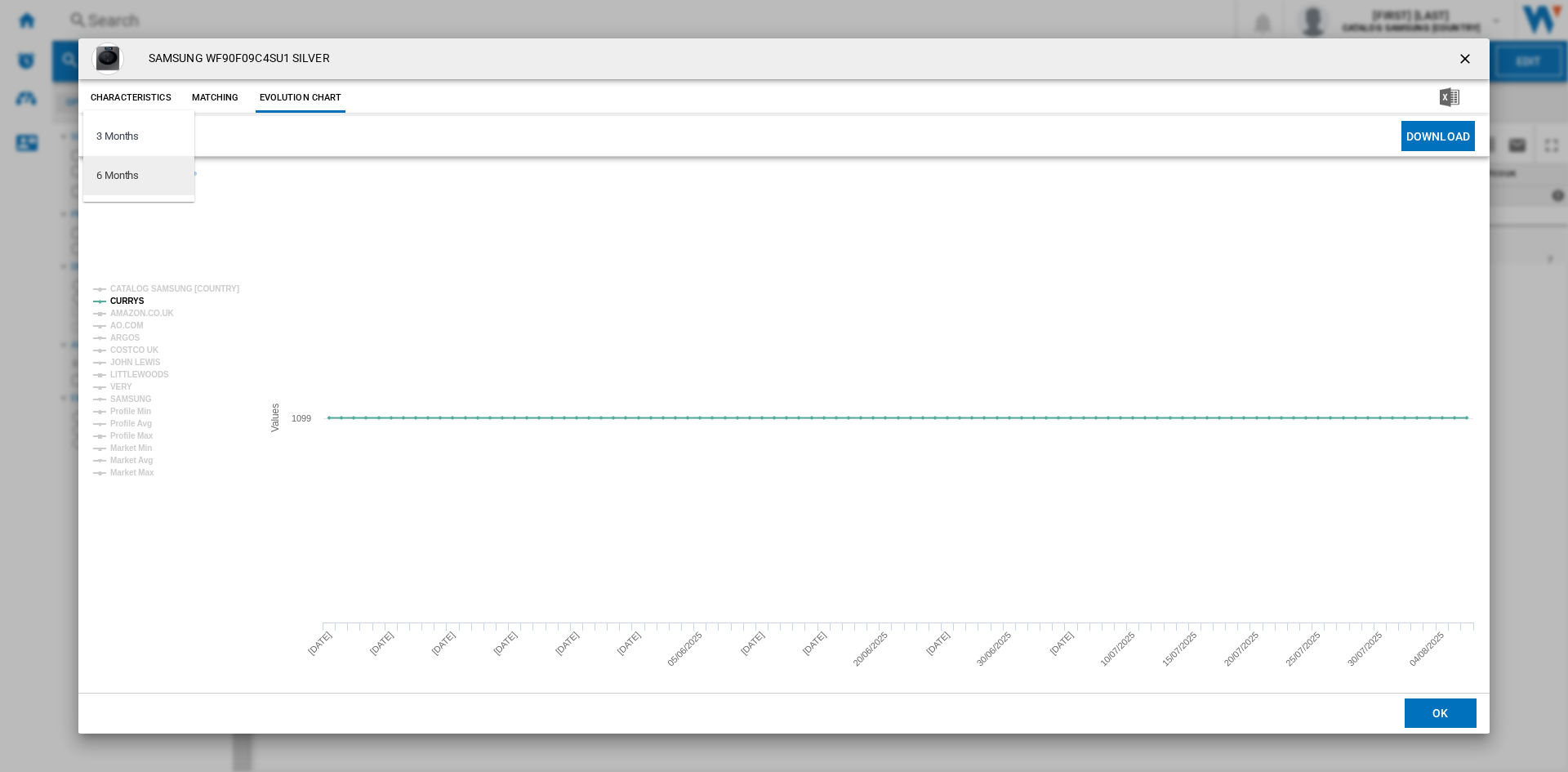 click on "6 Months" at bounding box center [118, 176] 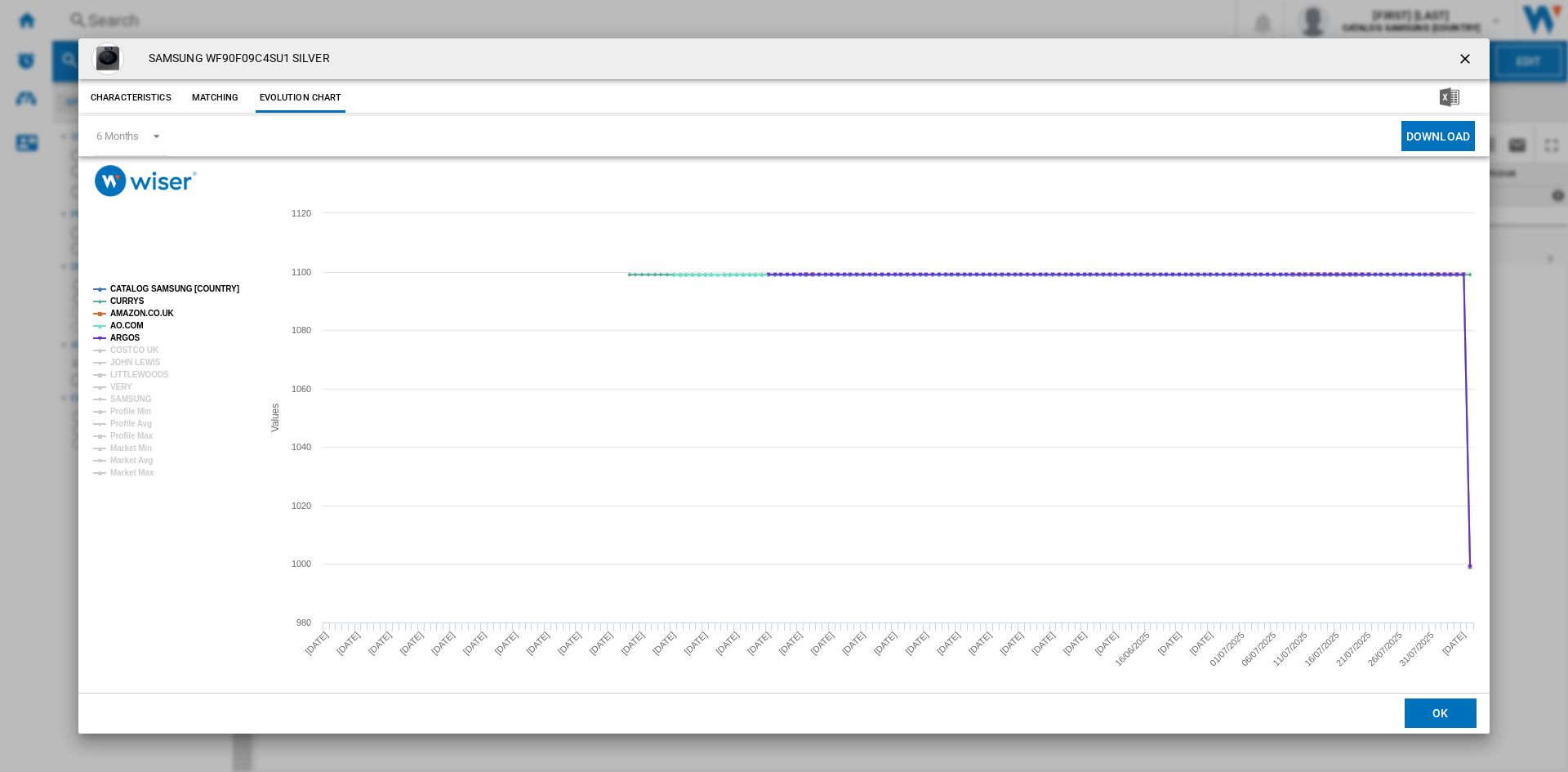 click at bounding box center [1467, 60] 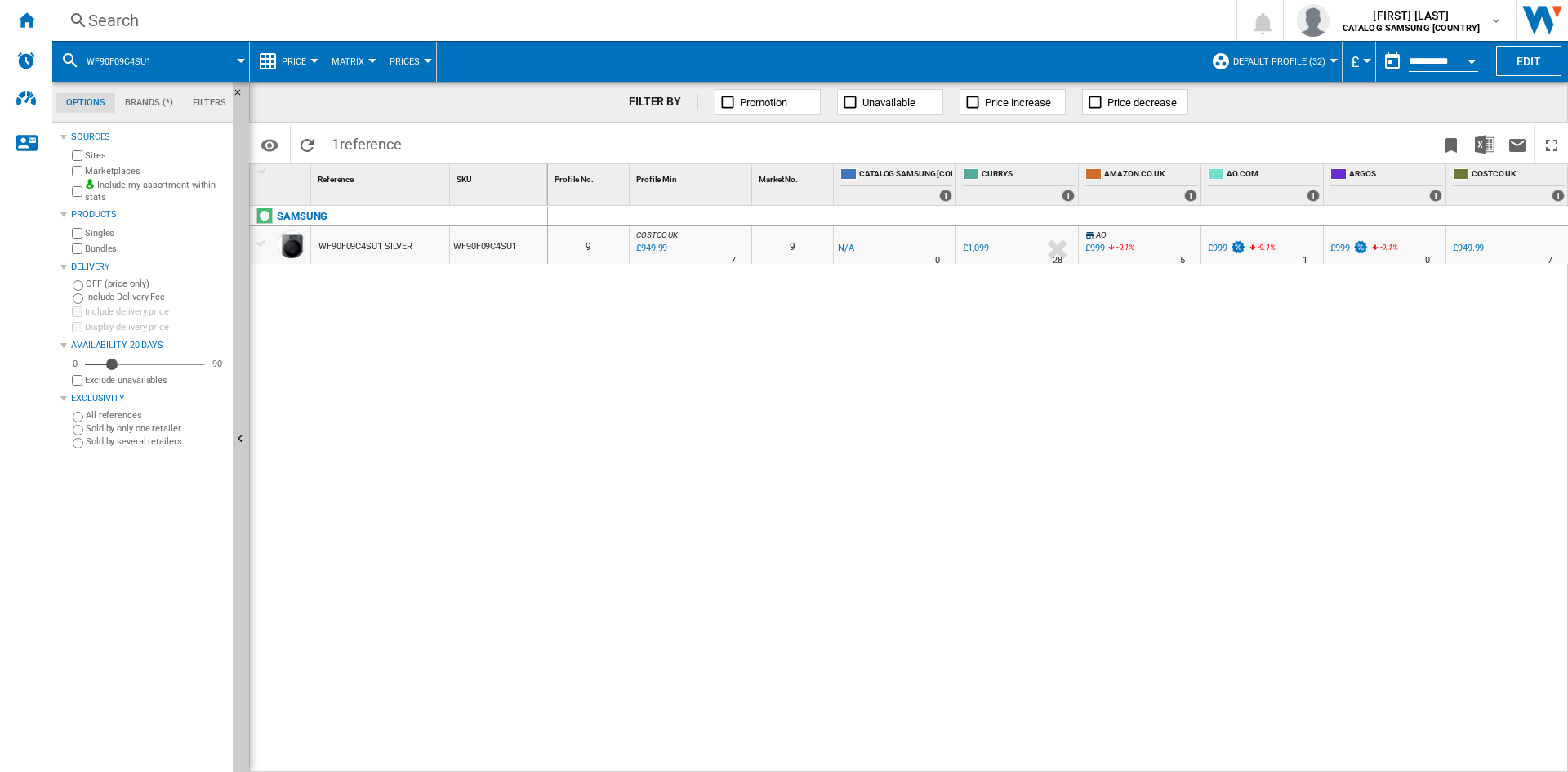 click on "Search" at bounding box center [640, 20] 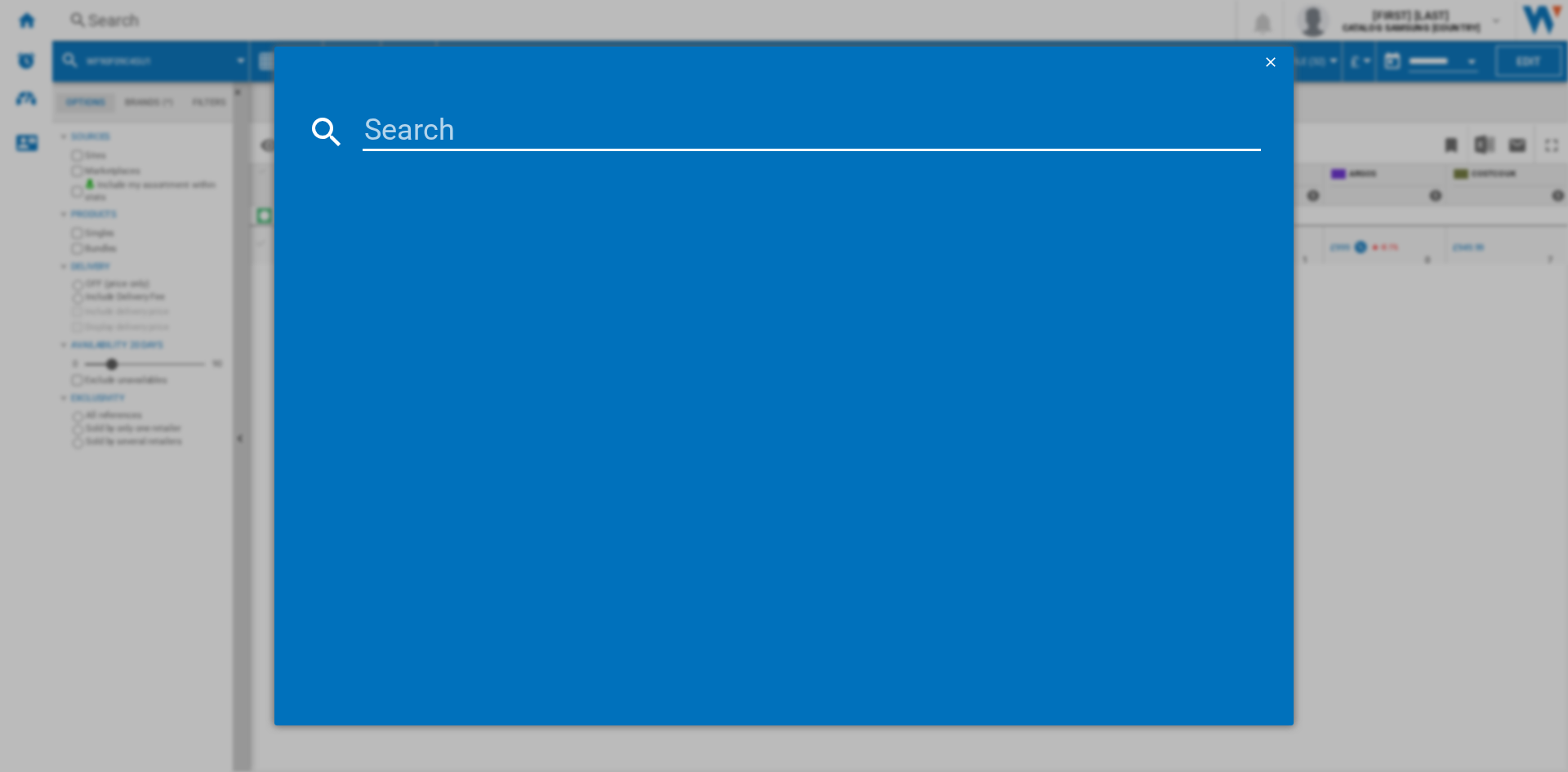 type on "WW11DB8B95GBU1" 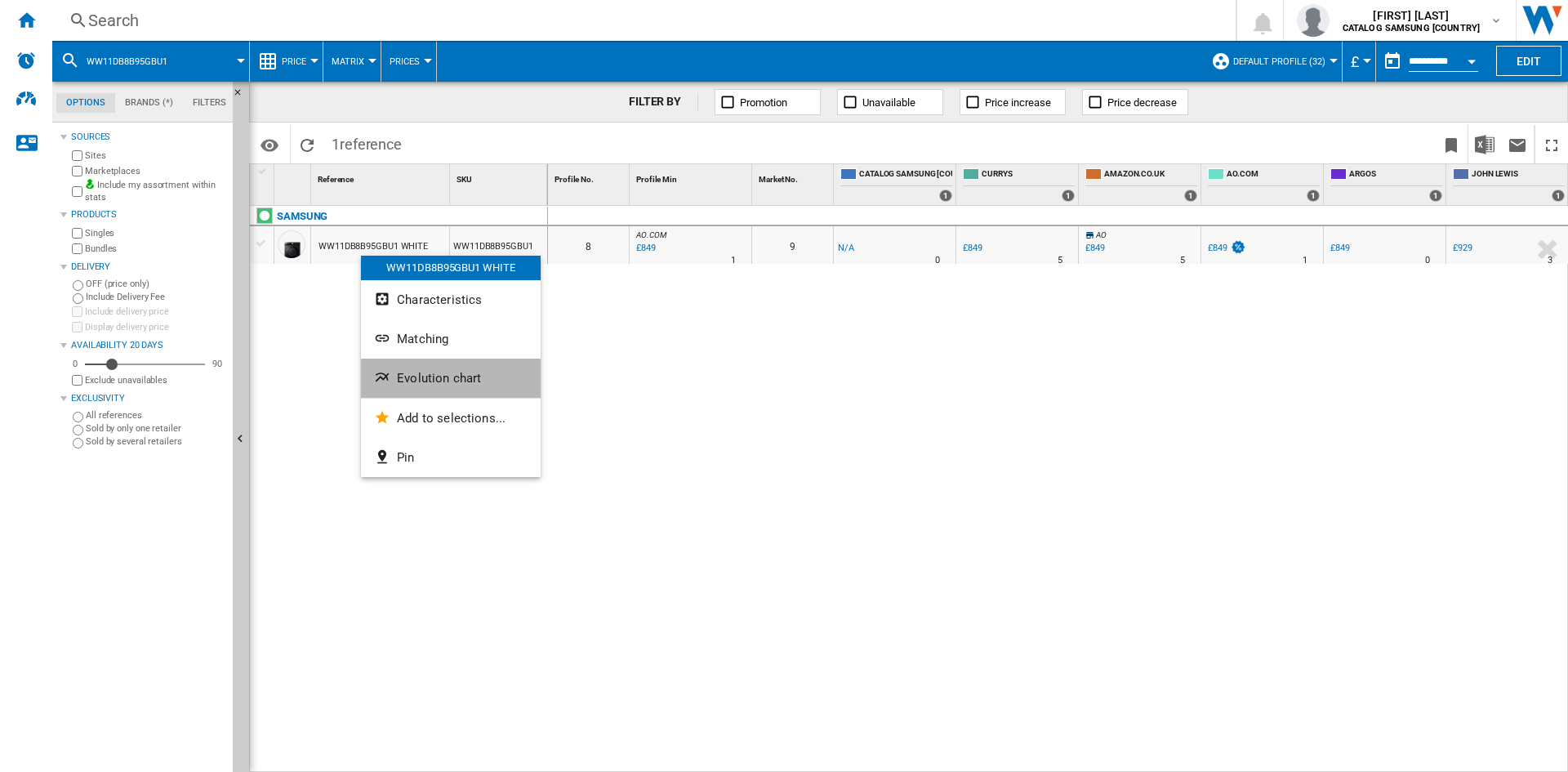 click on "Evolution chart" at bounding box center [439, 378] 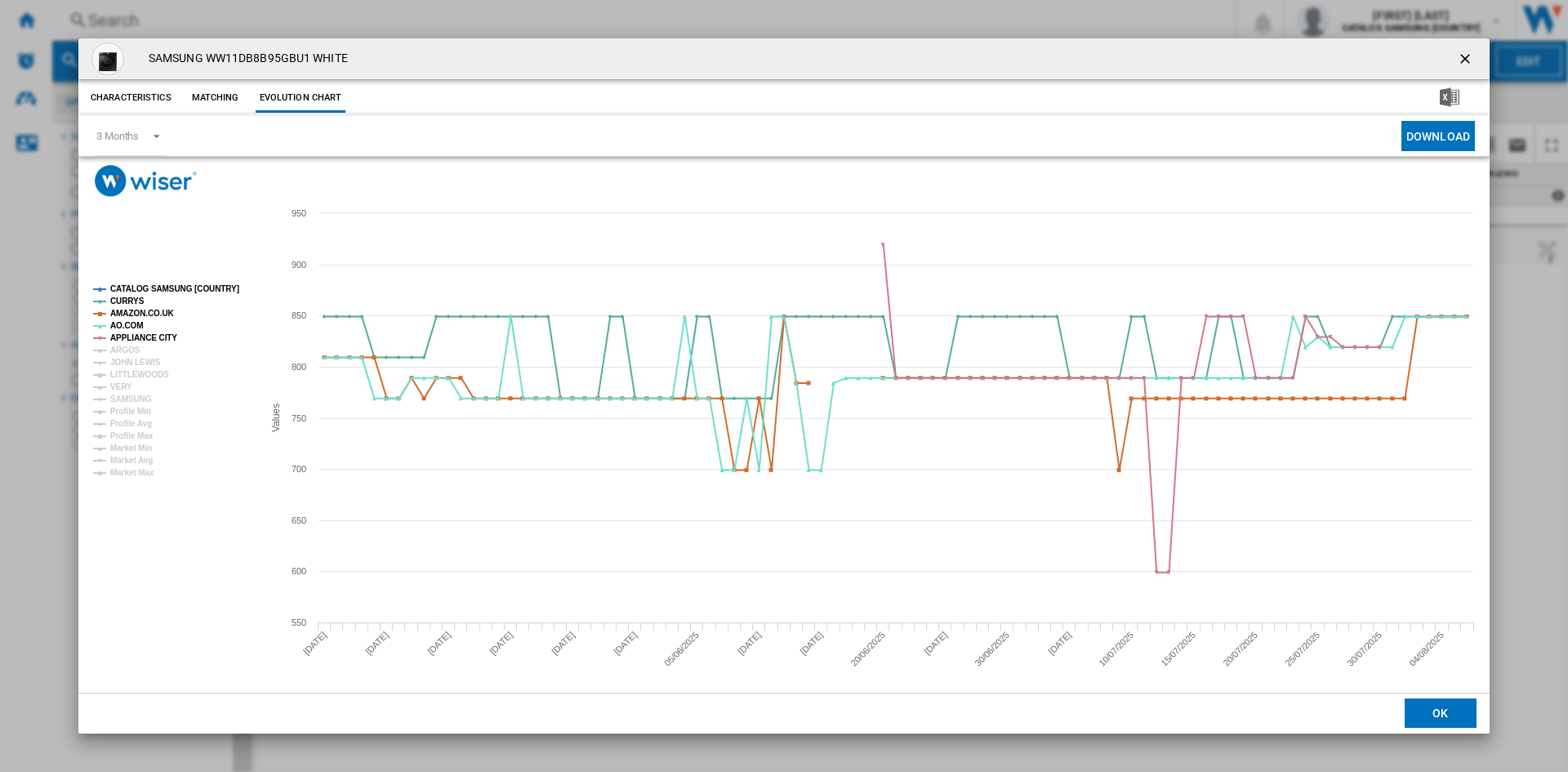 click on "CATALOG SAMSUNG [COUNTRY]" 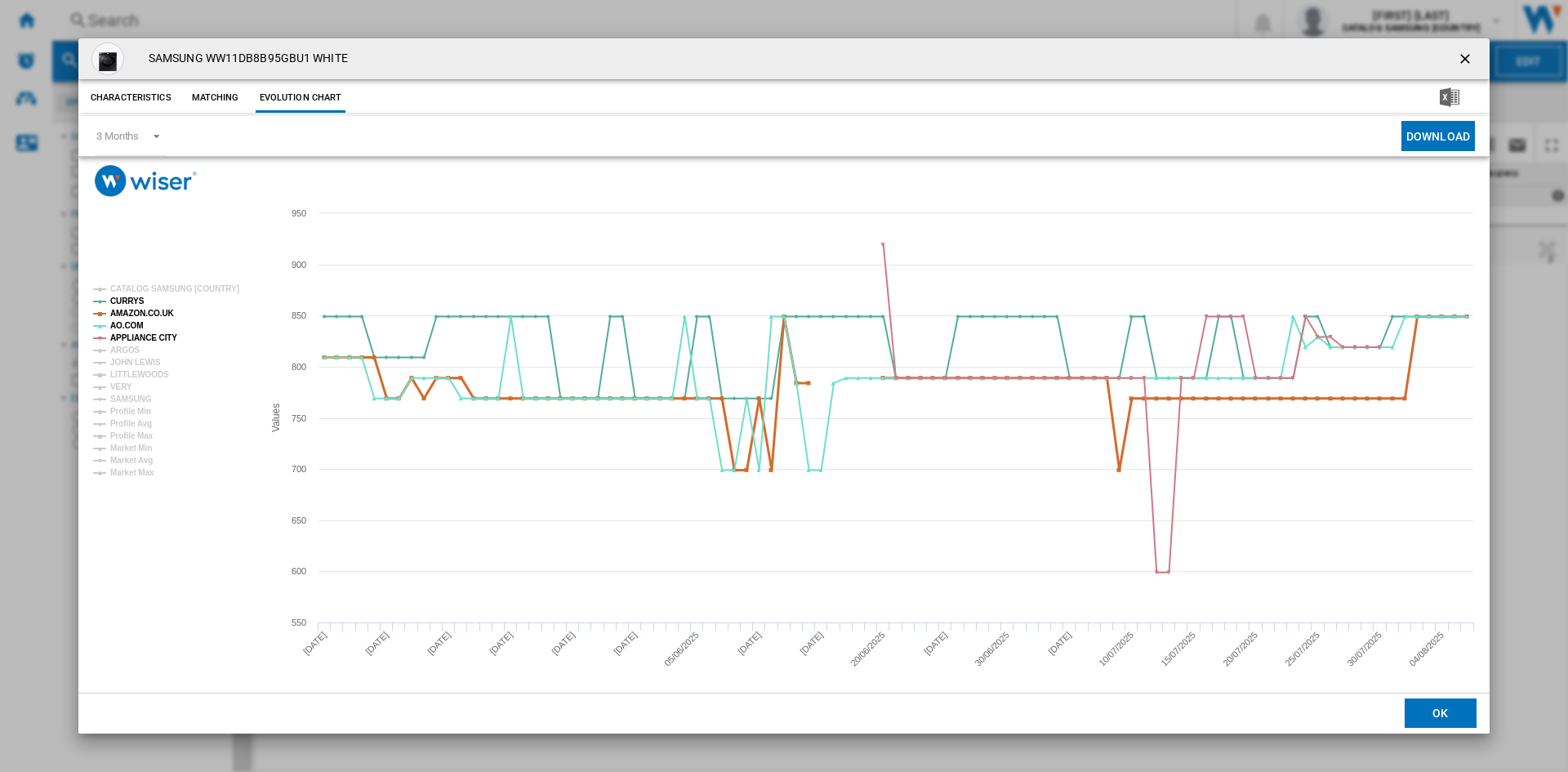 click on "AMAZON.CO.UK" 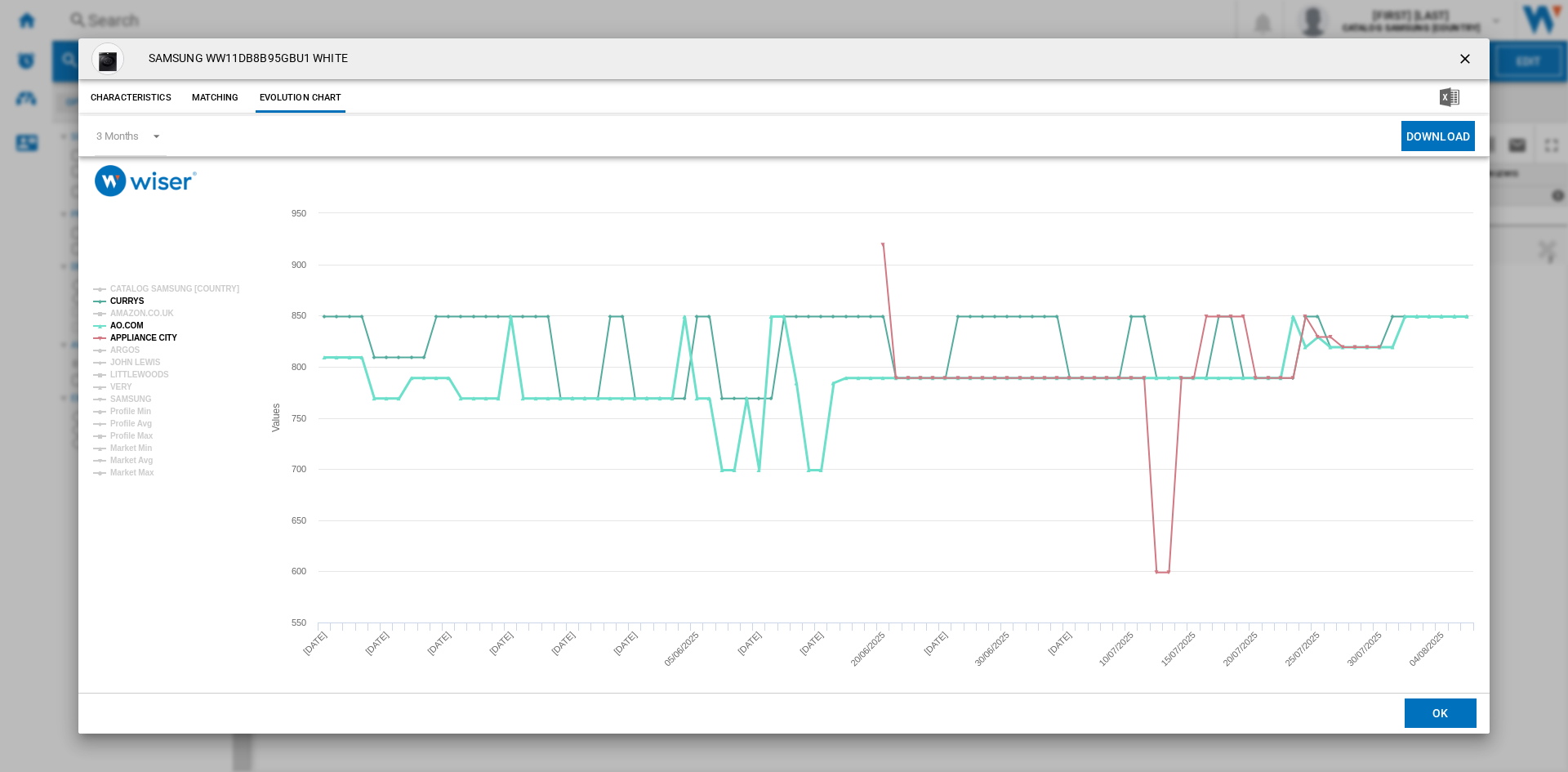 click on "AO.COM" 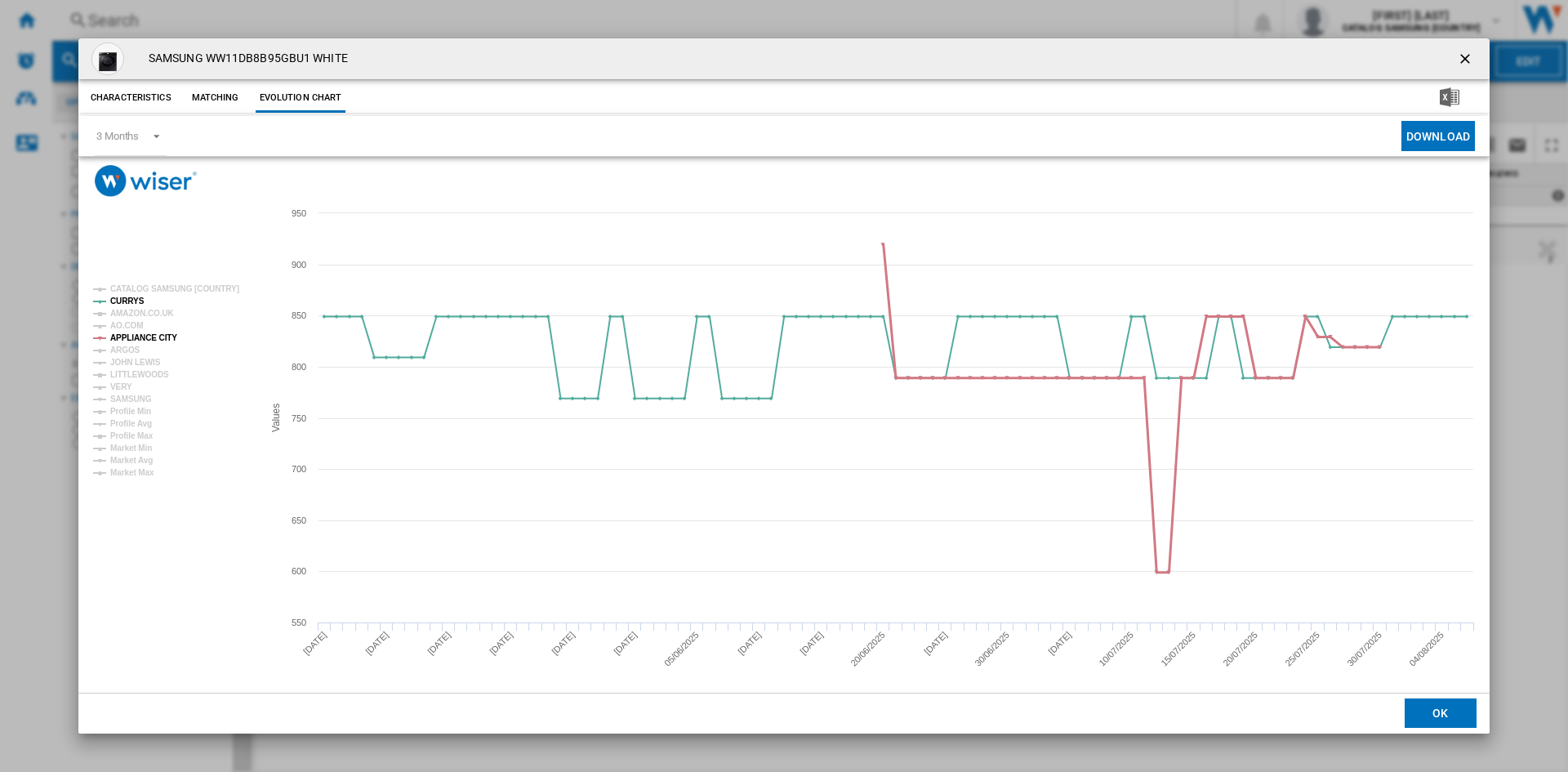click on "APPLIANCE CITY" 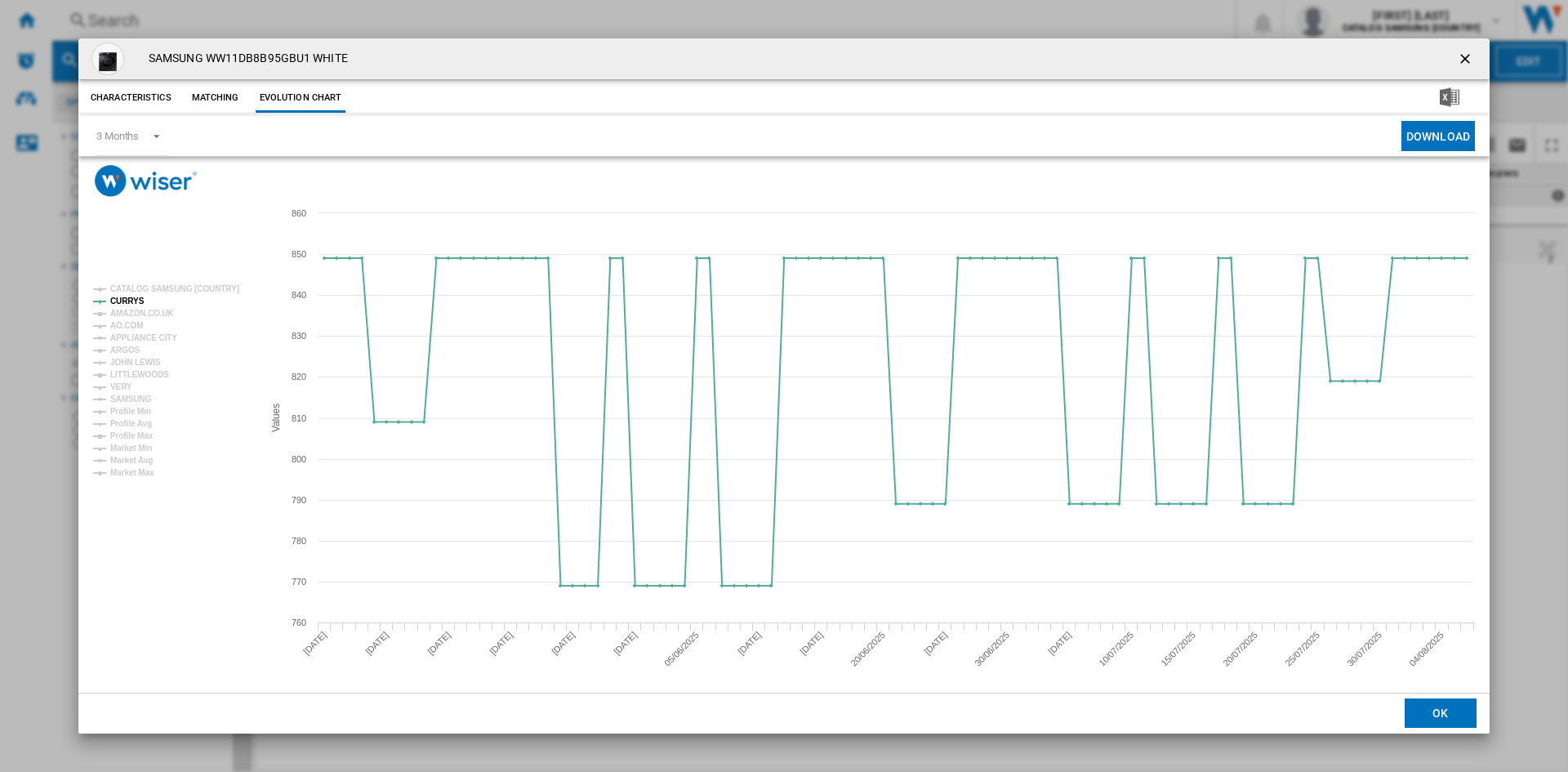 type 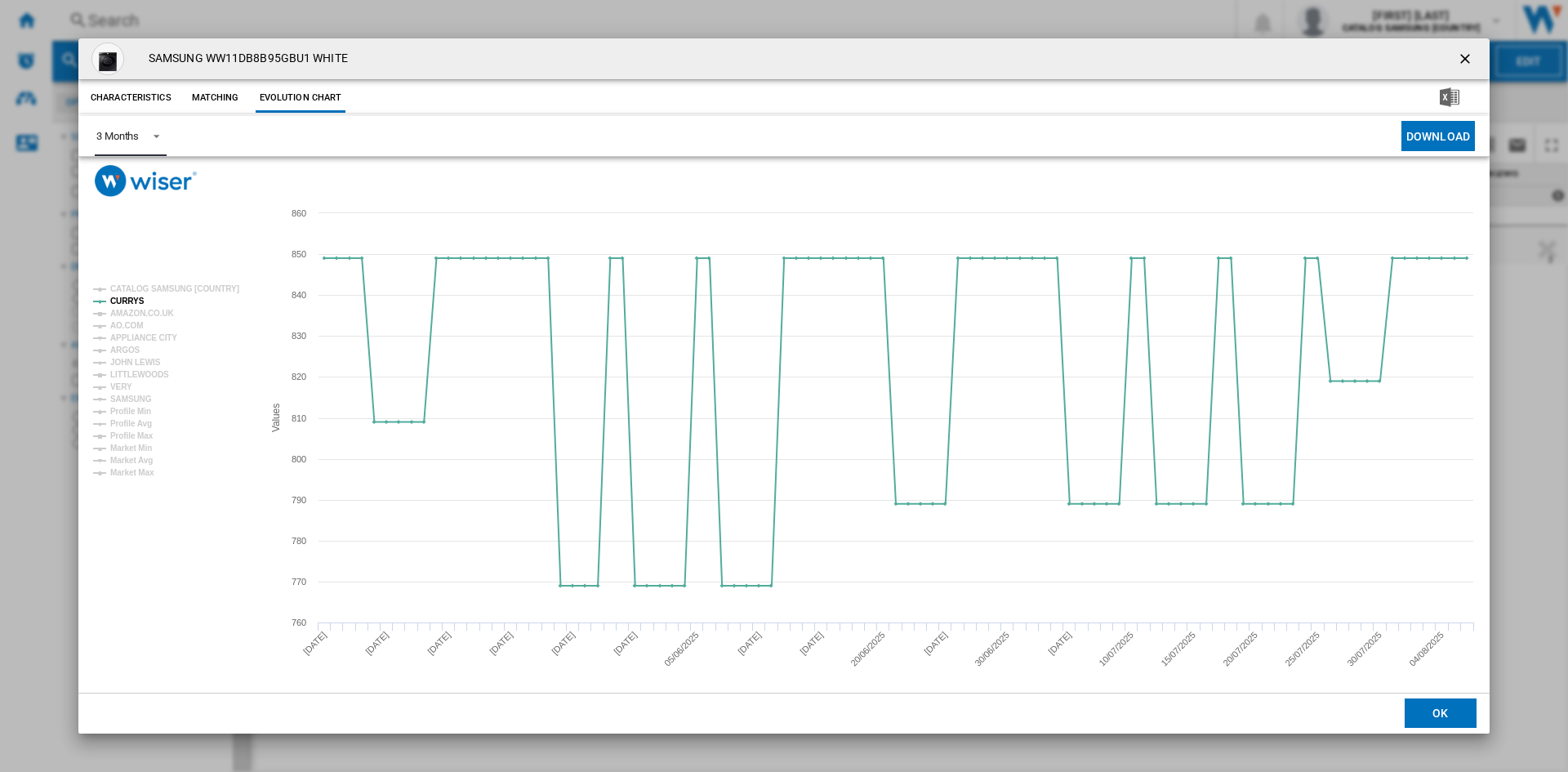 click at bounding box center (152, 135) 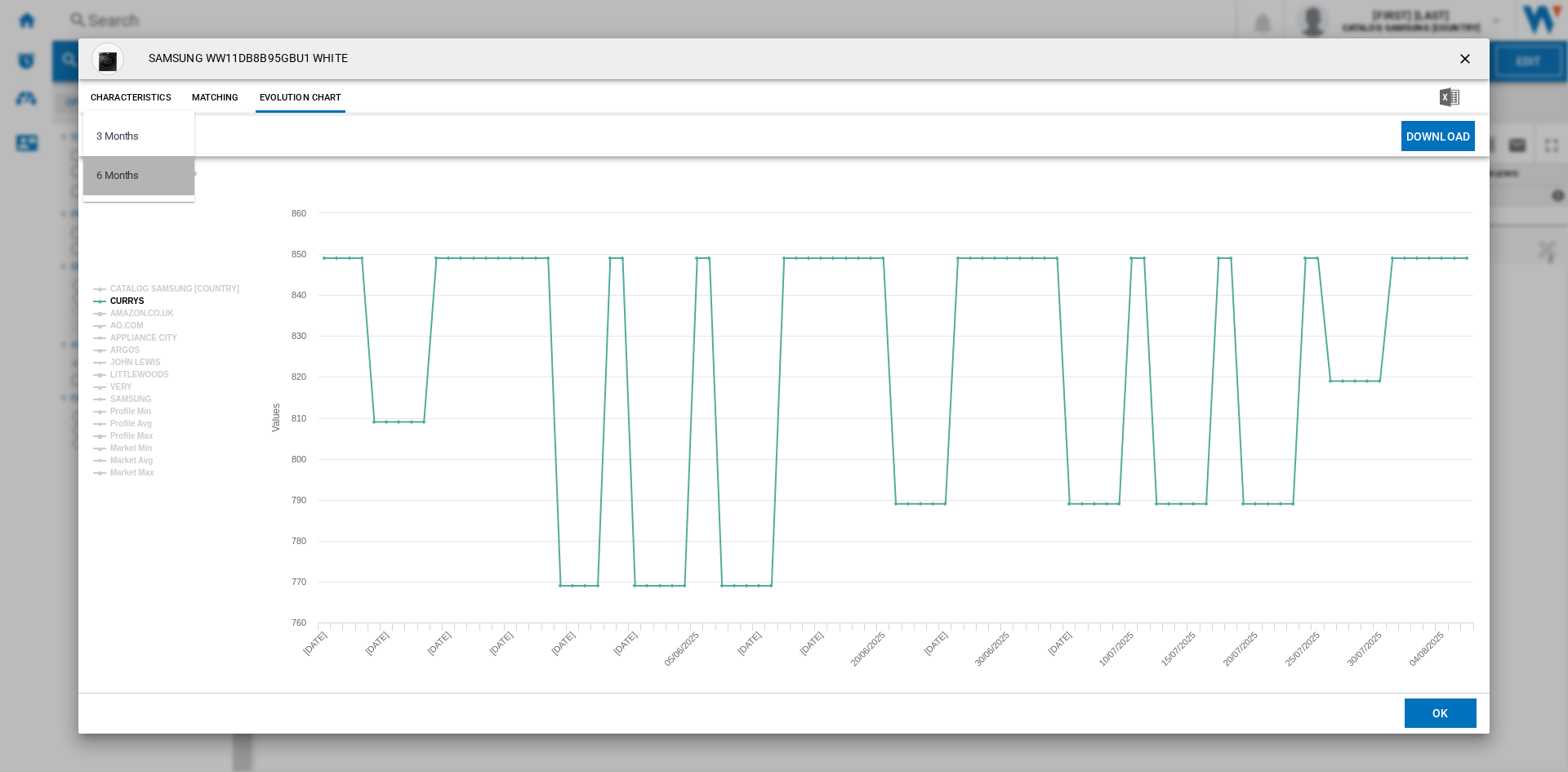 click on "6 Months" at bounding box center (139, 176) 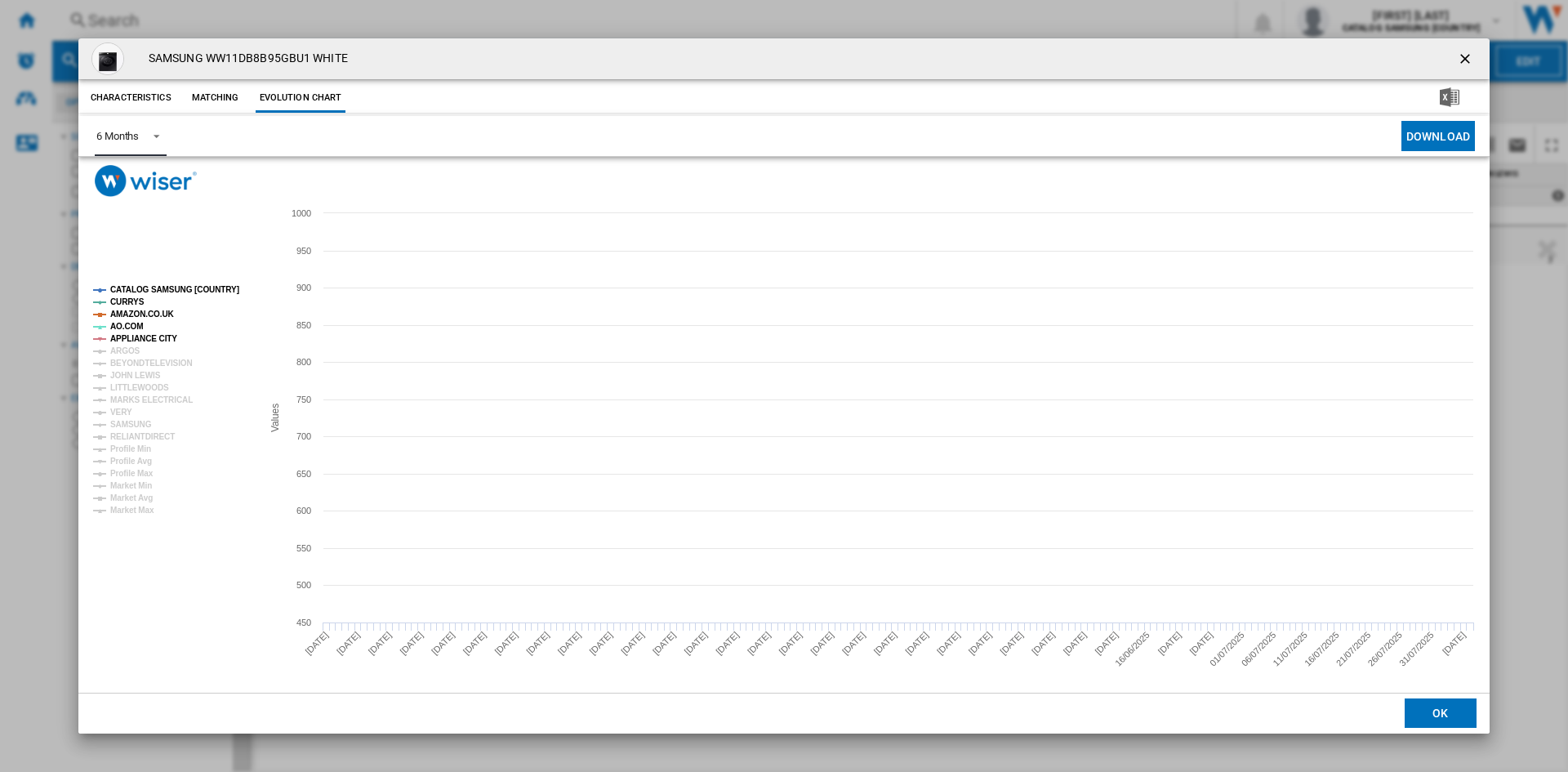 click on "CATALOG SAMSUNG [COUNTRY]" 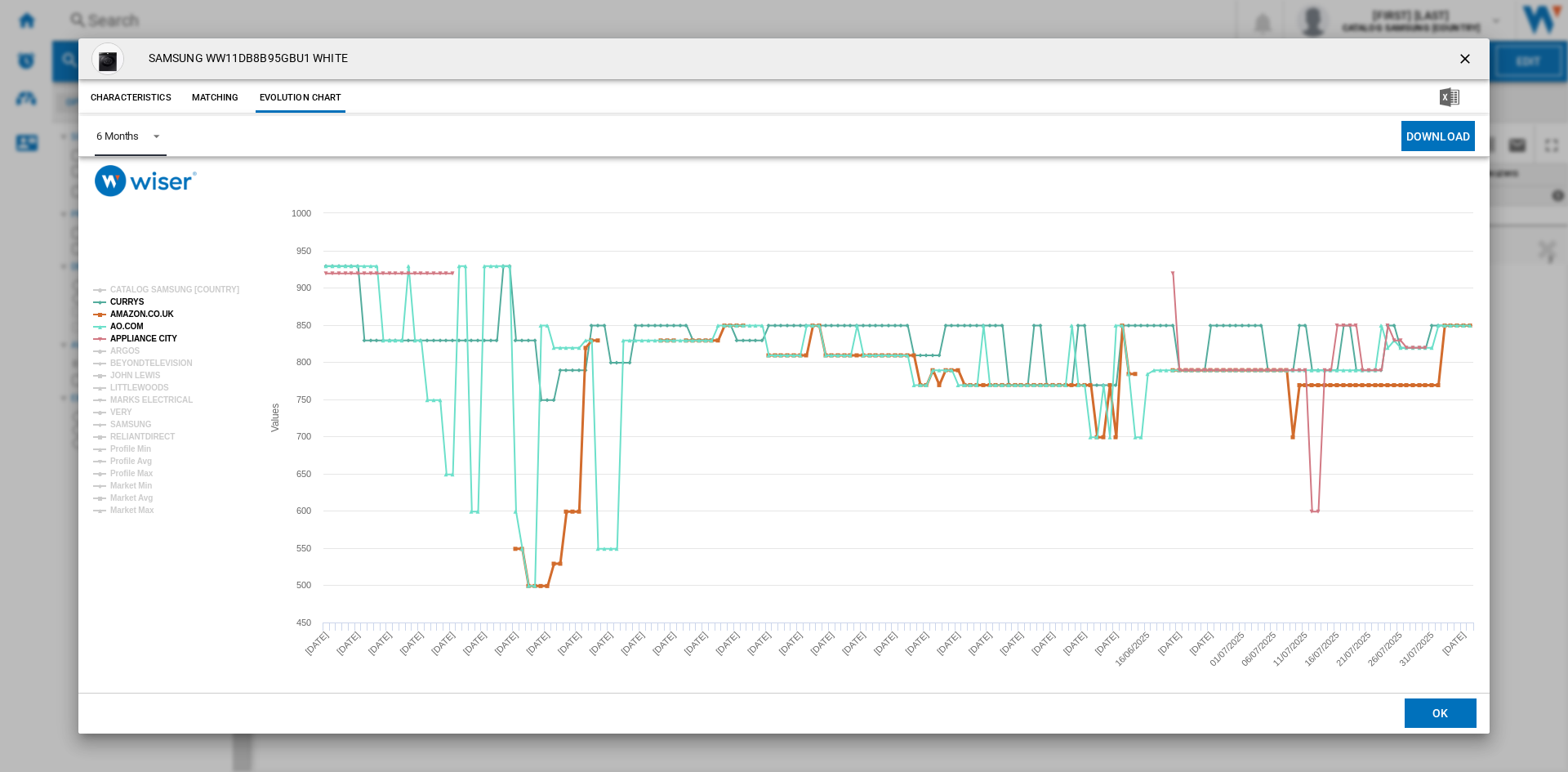 click on "AMAZON.CO.UK" 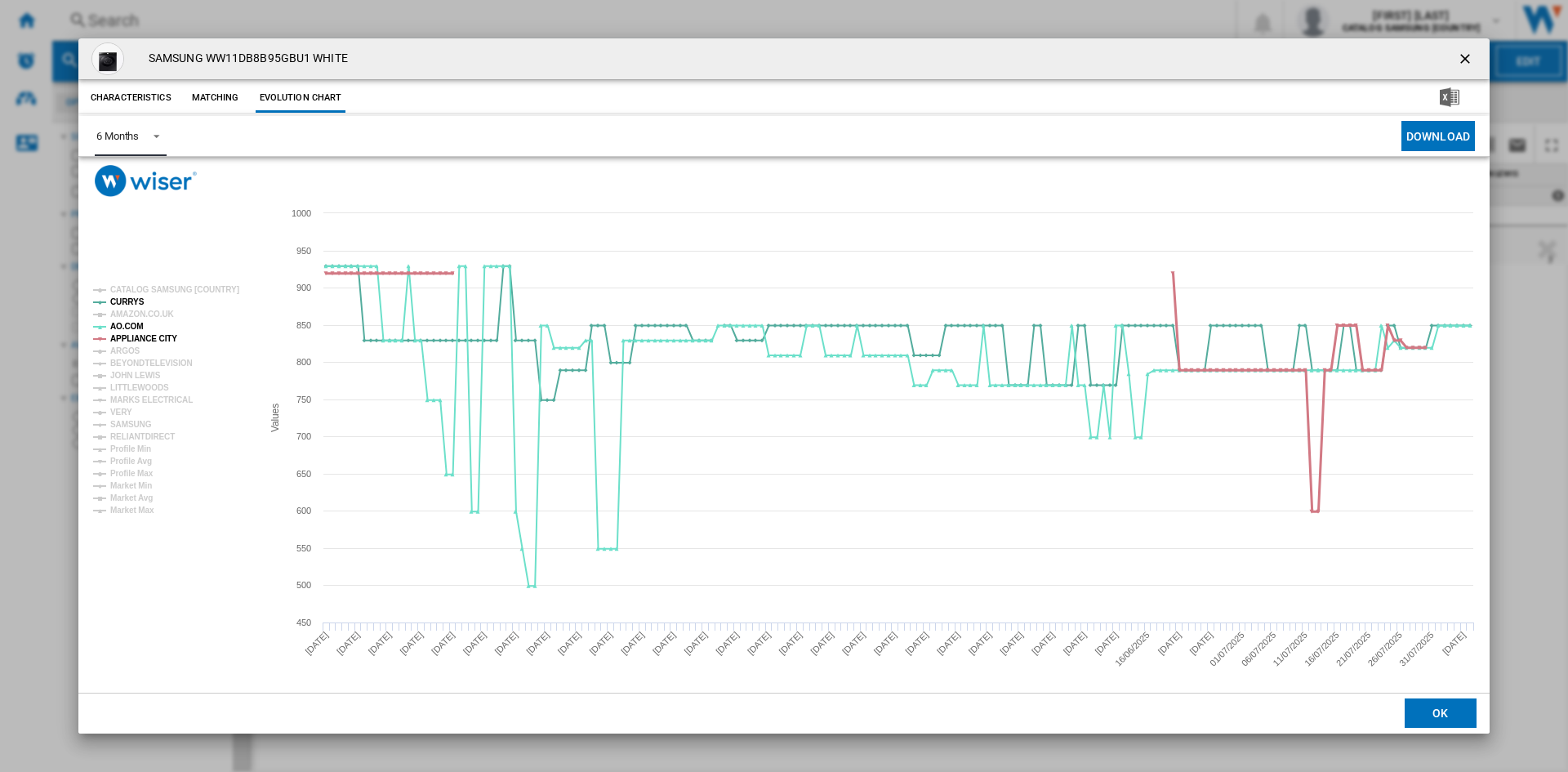 click on "APPLIANCE CITY" 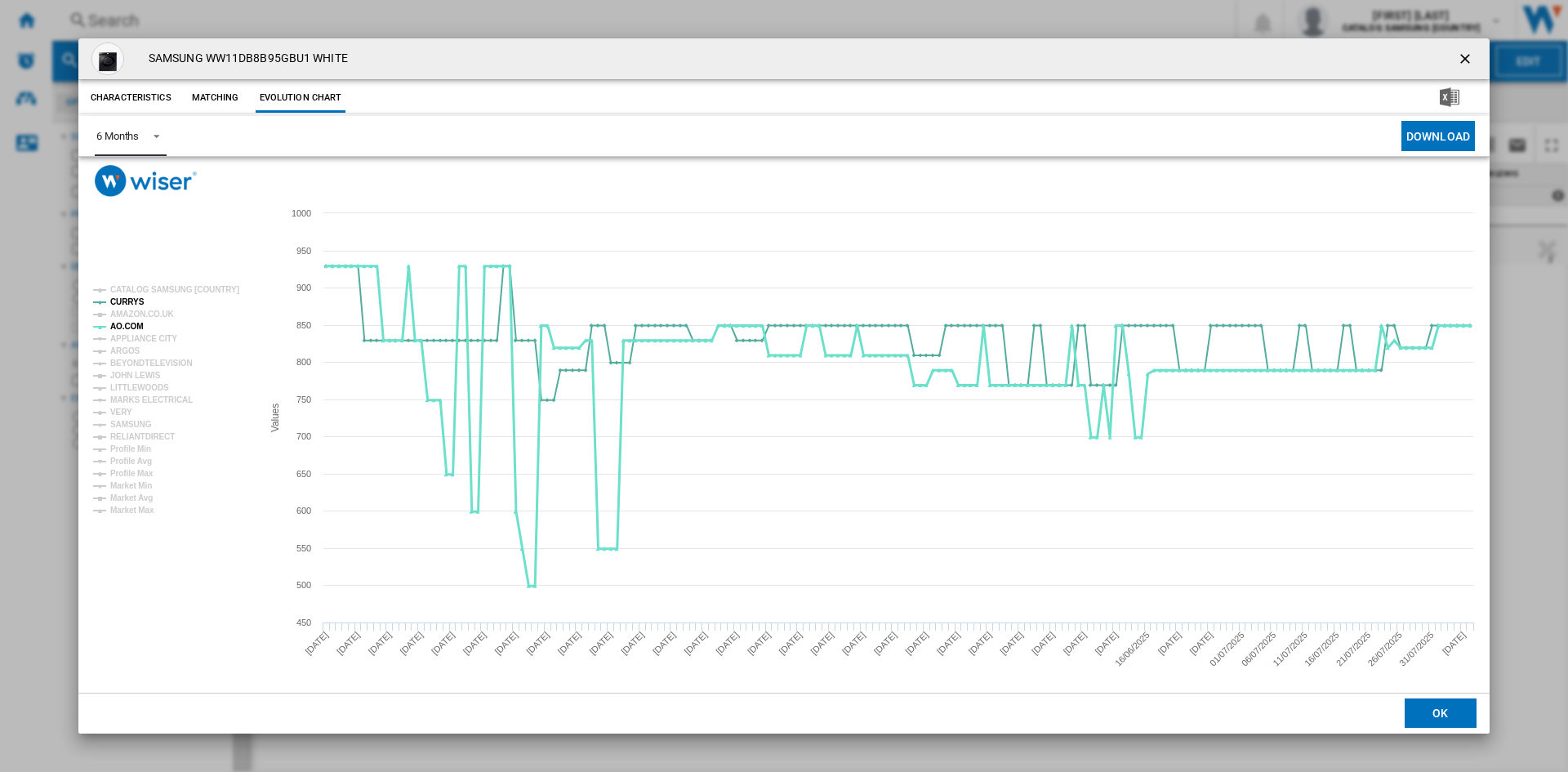 click on "AO.COM" 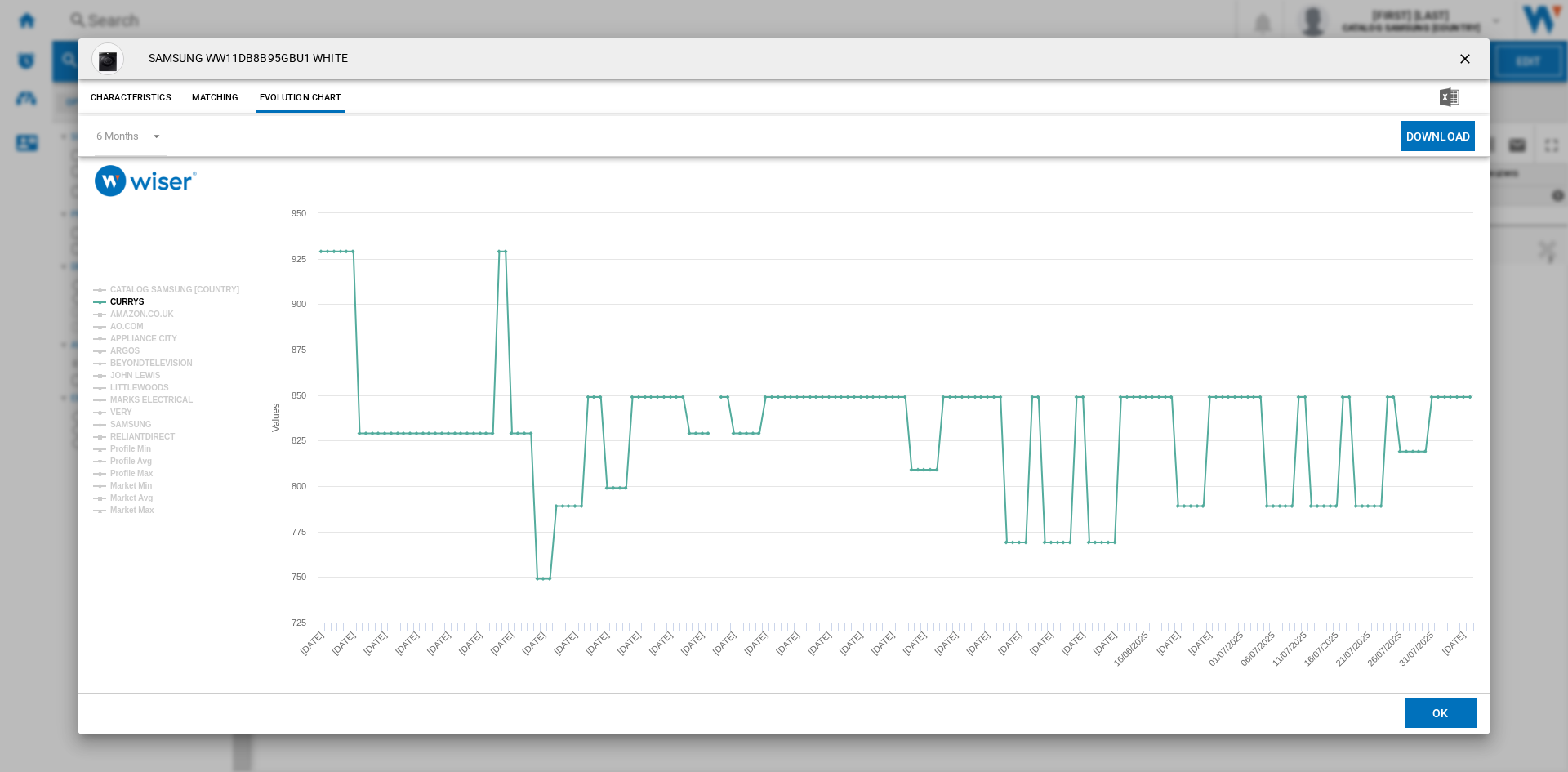 click at bounding box center (1467, 60) 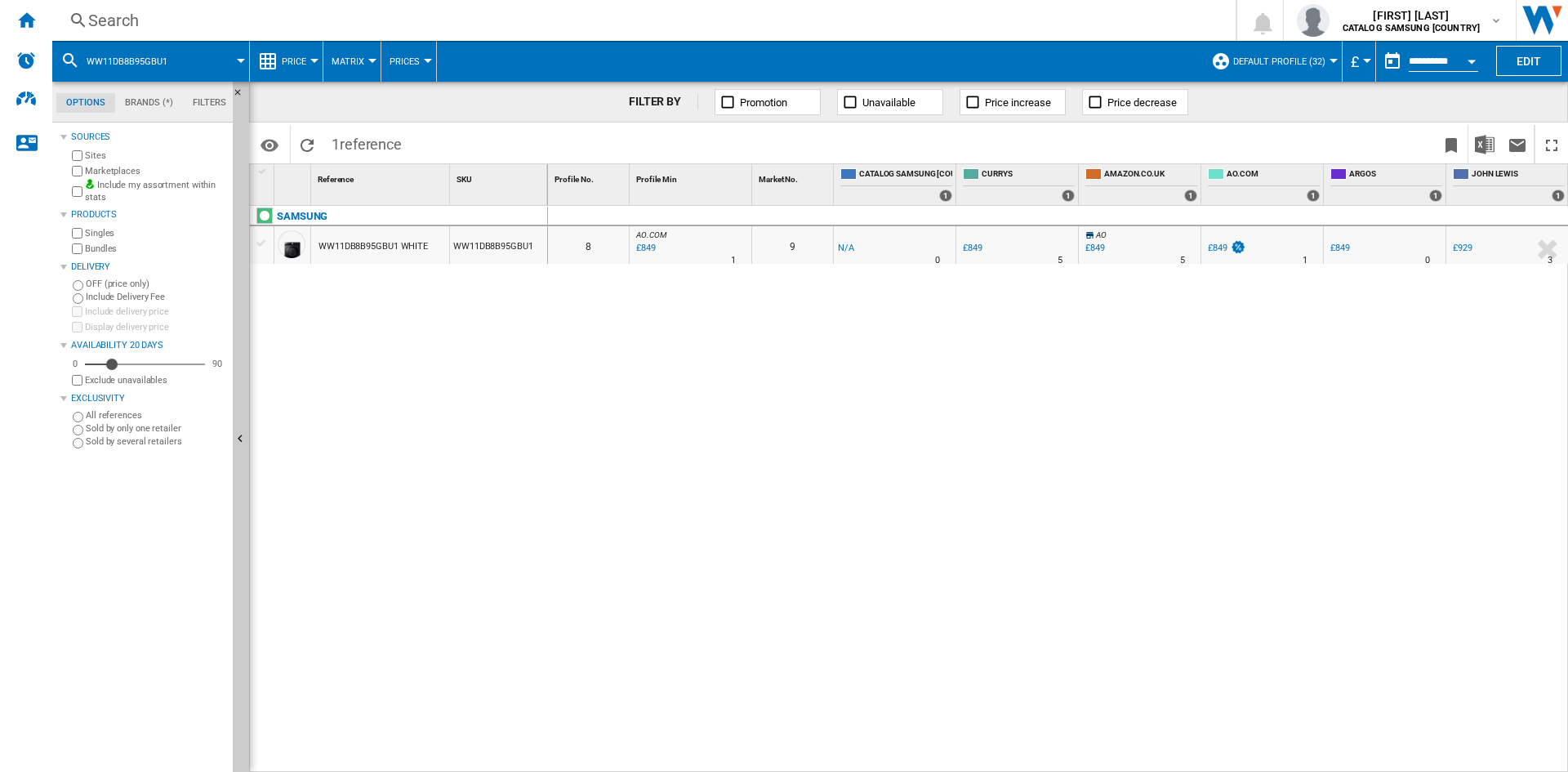 click on "Search" at bounding box center (640, 20) 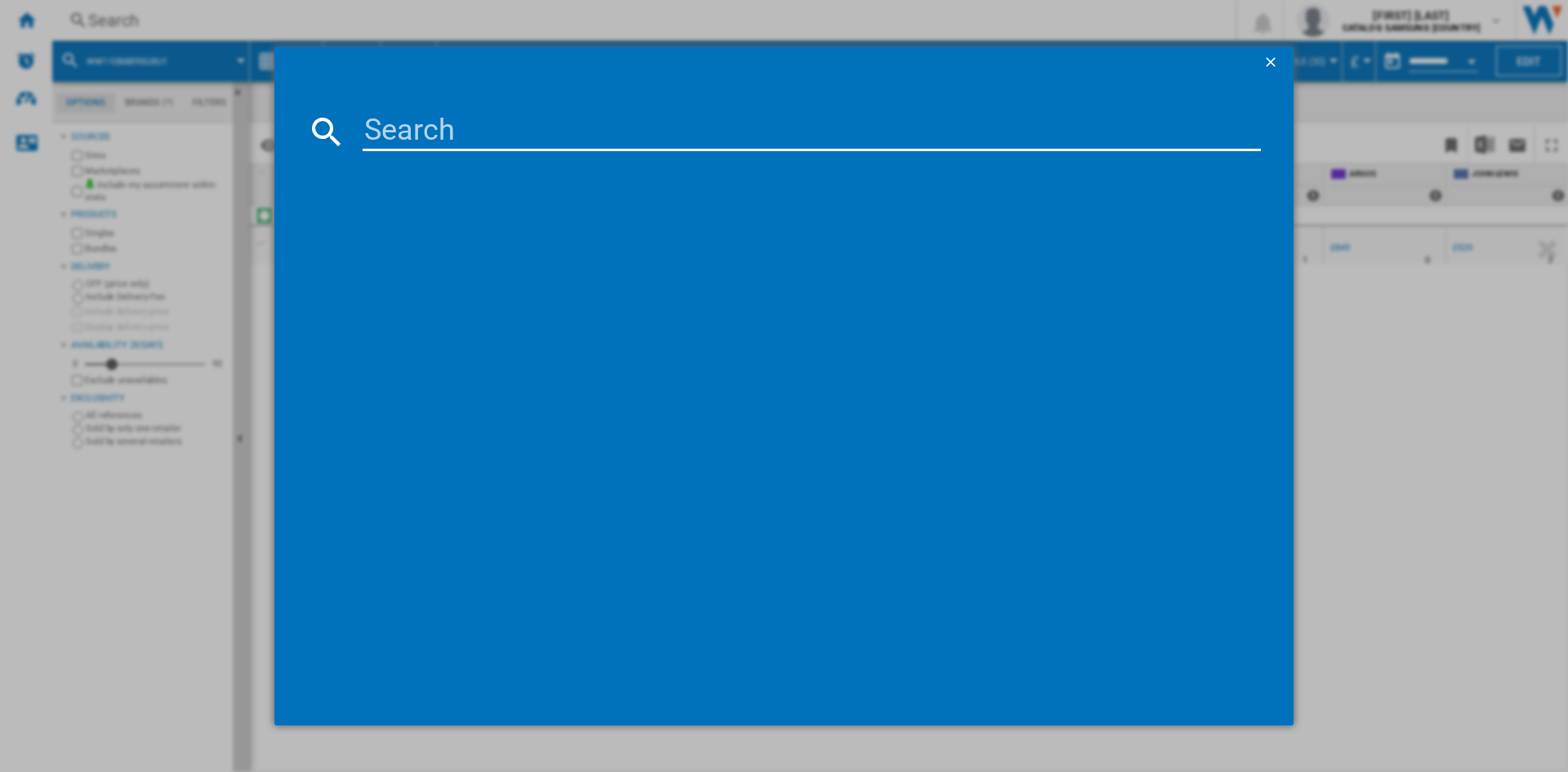 type on "WW11DB7B94GBU1" 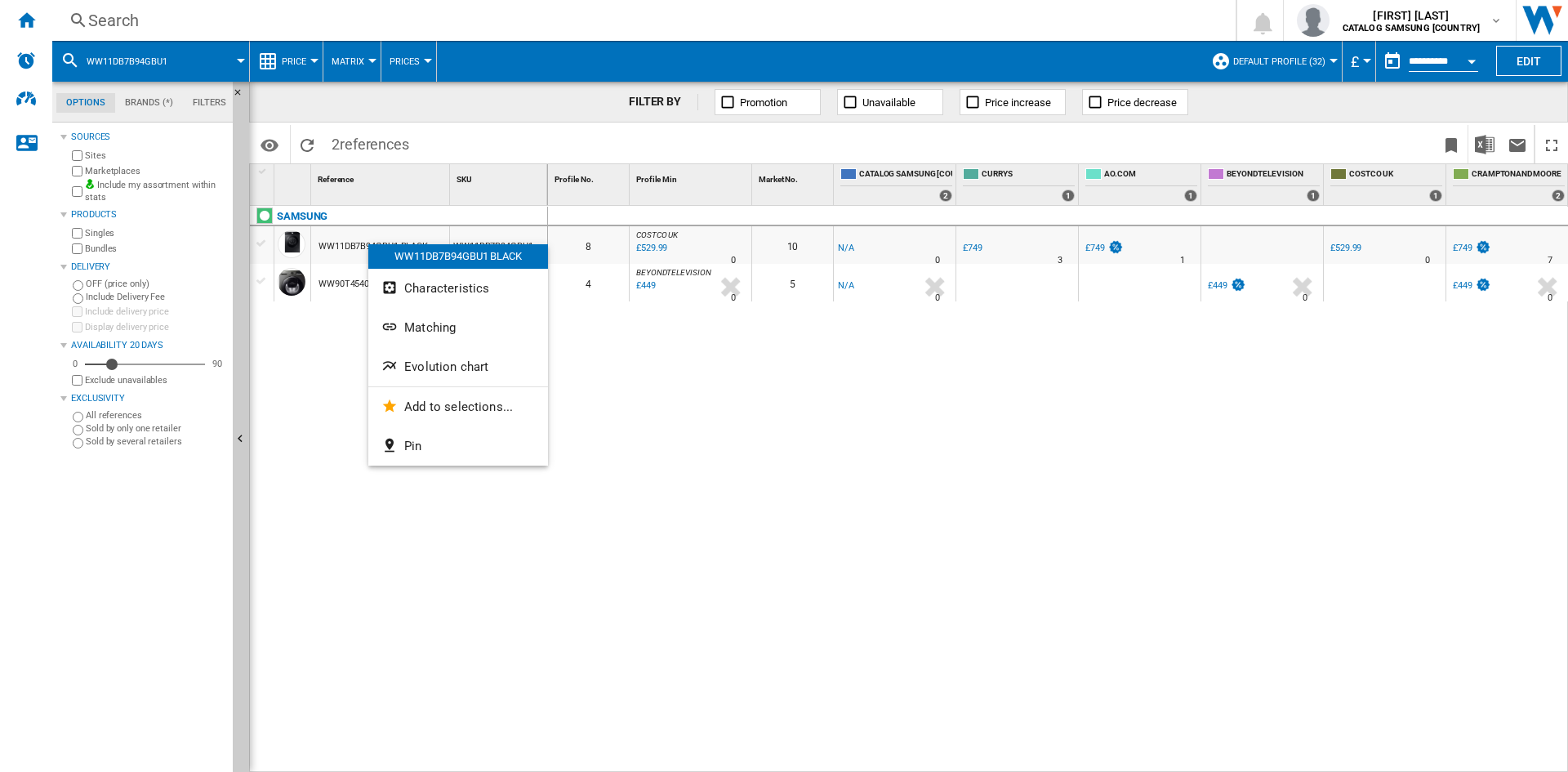 click on "Evolution chart" at bounding box center (446, 367) 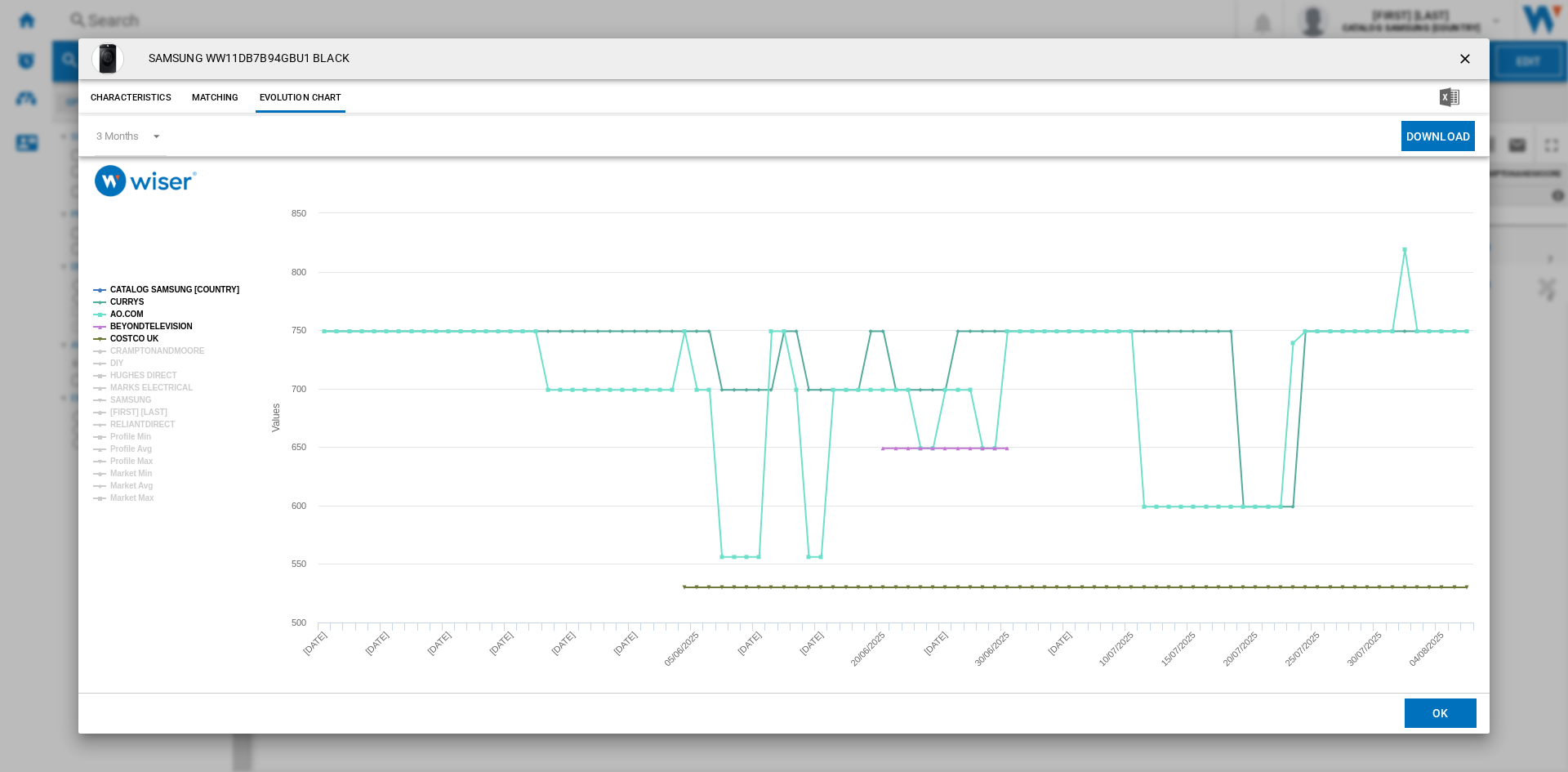 click on "CATALOG SAMSUNG [COUNTRY]" 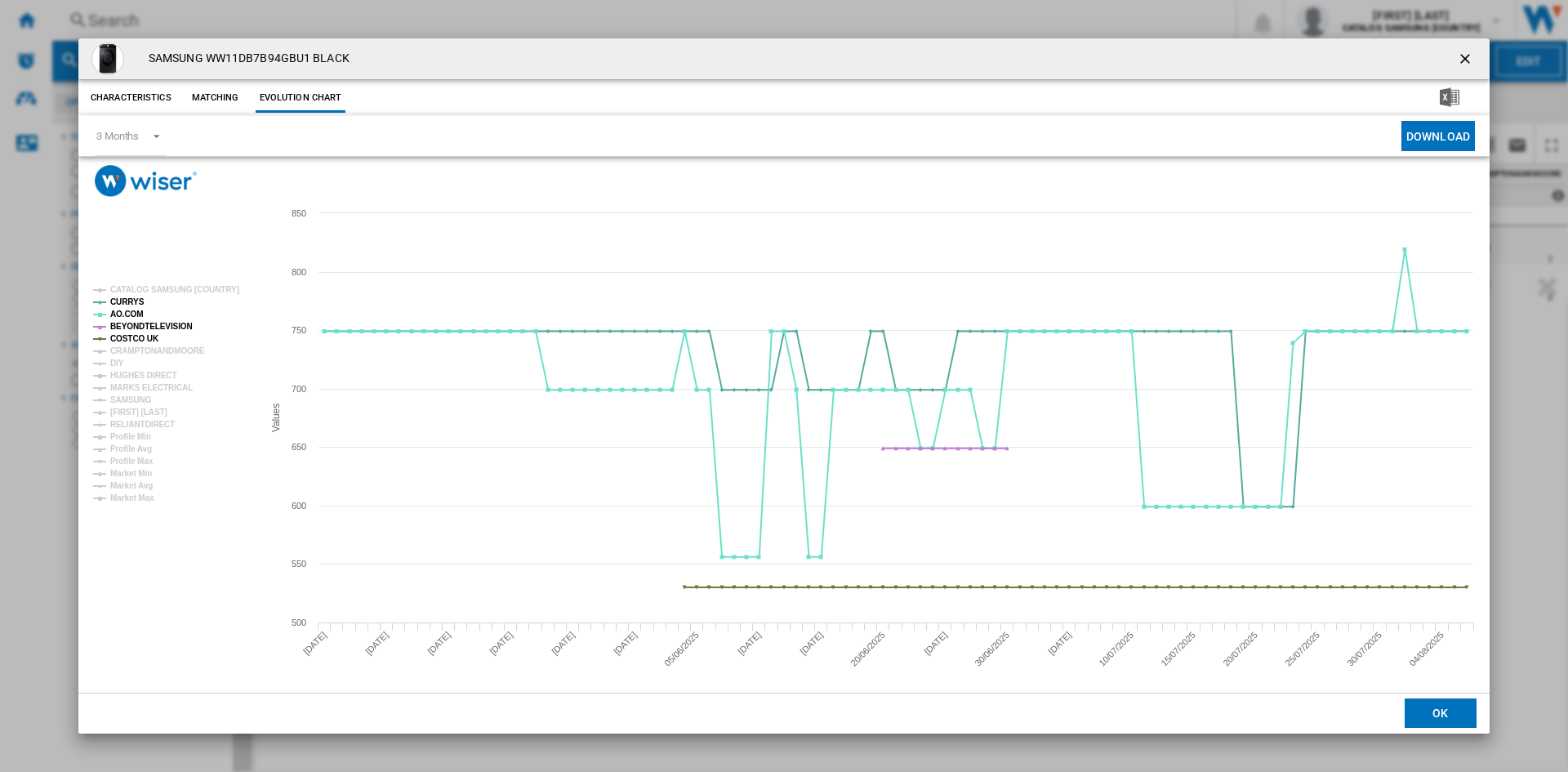 type 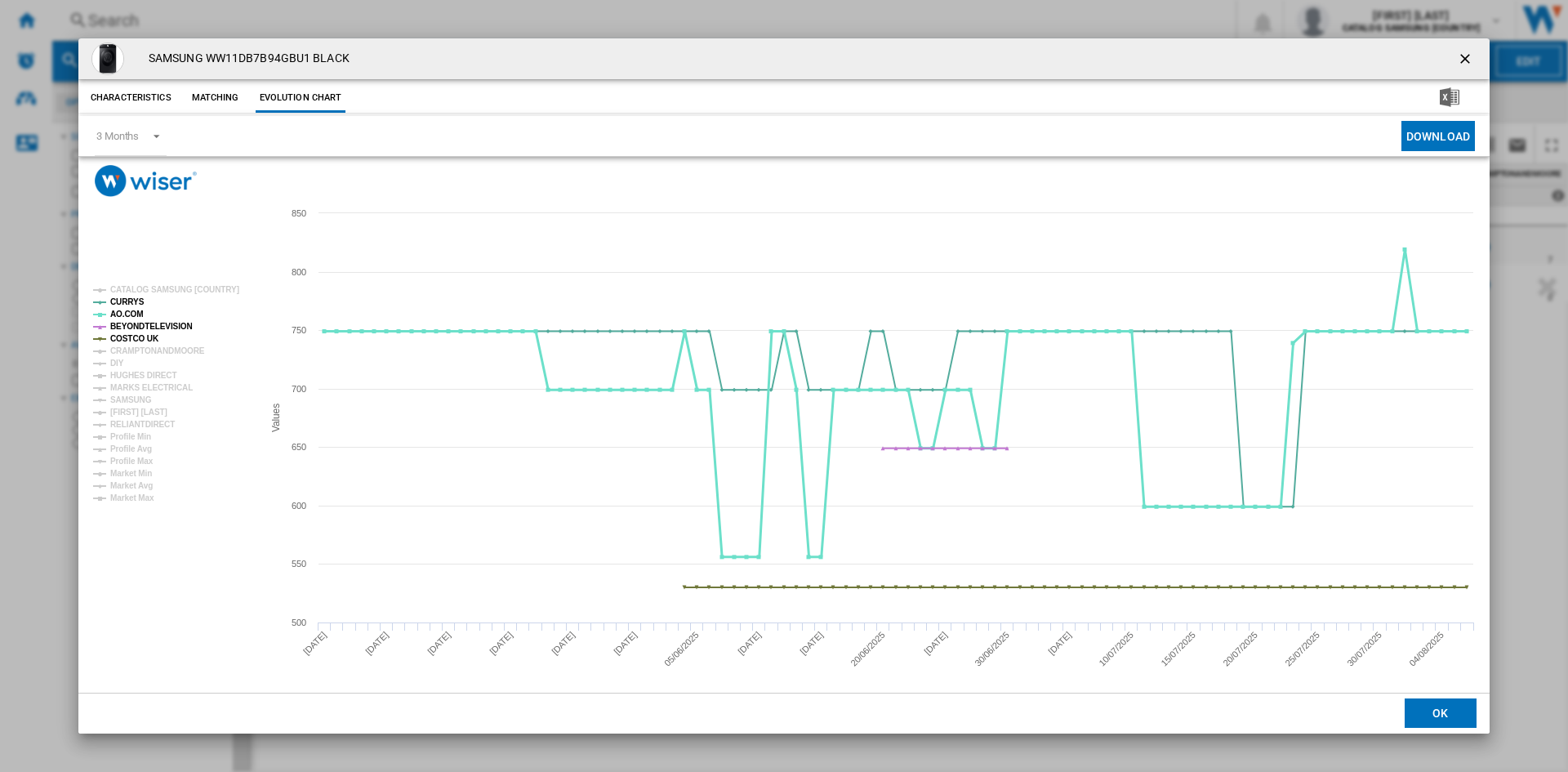 click on "AO.COM" 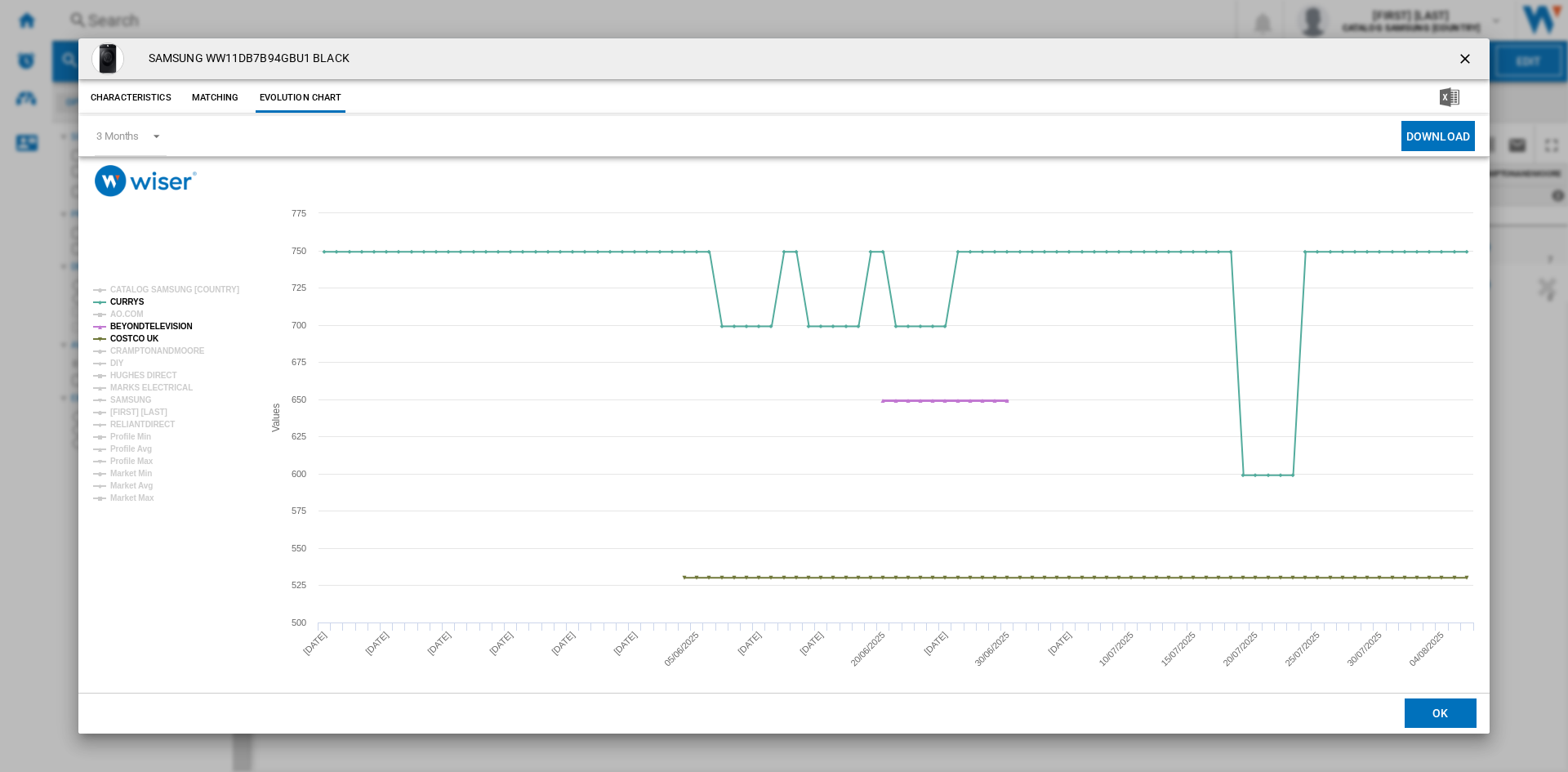 click on "BEYONDTELEVISION" 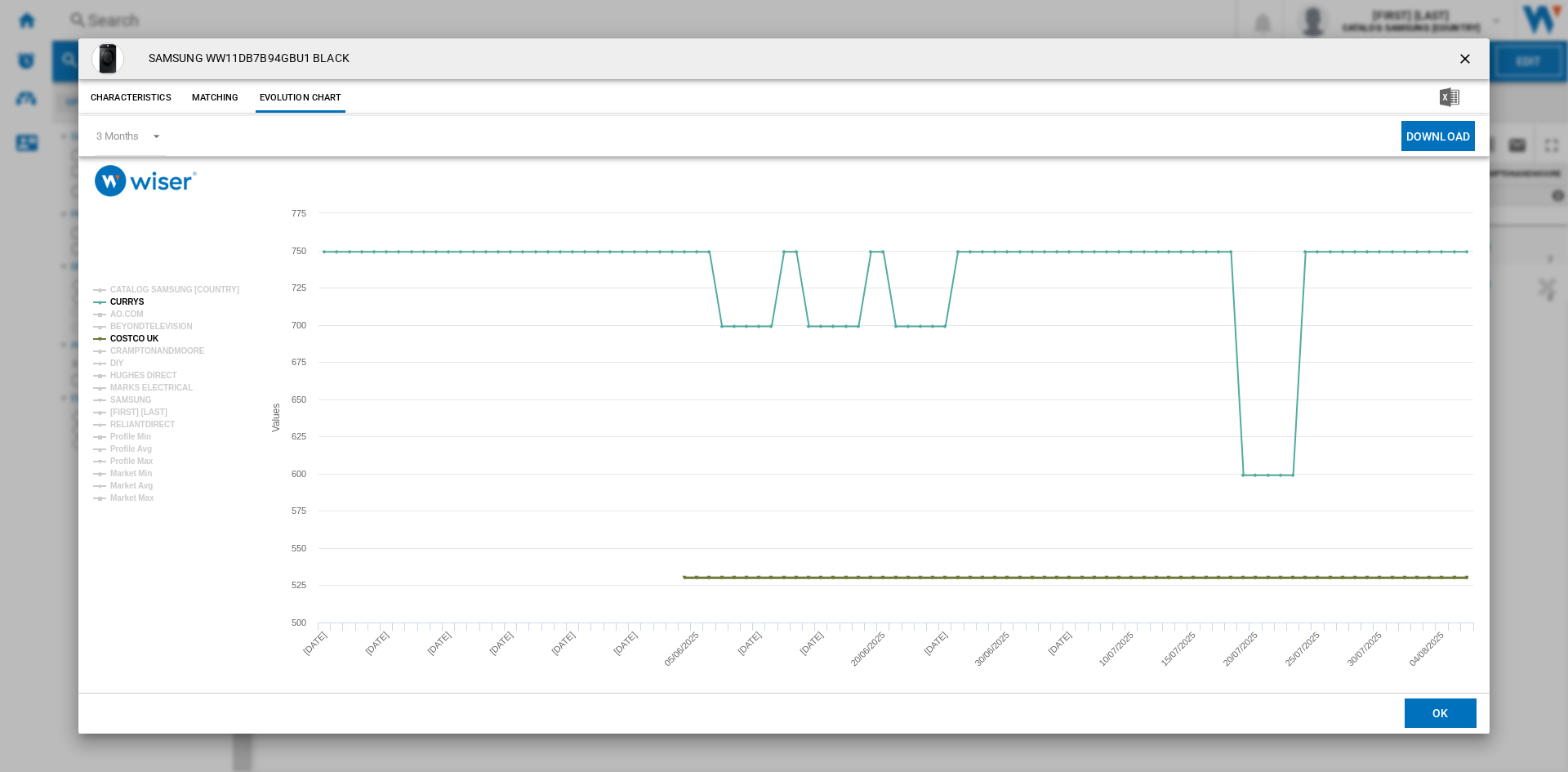 click on "COSTCO UK" 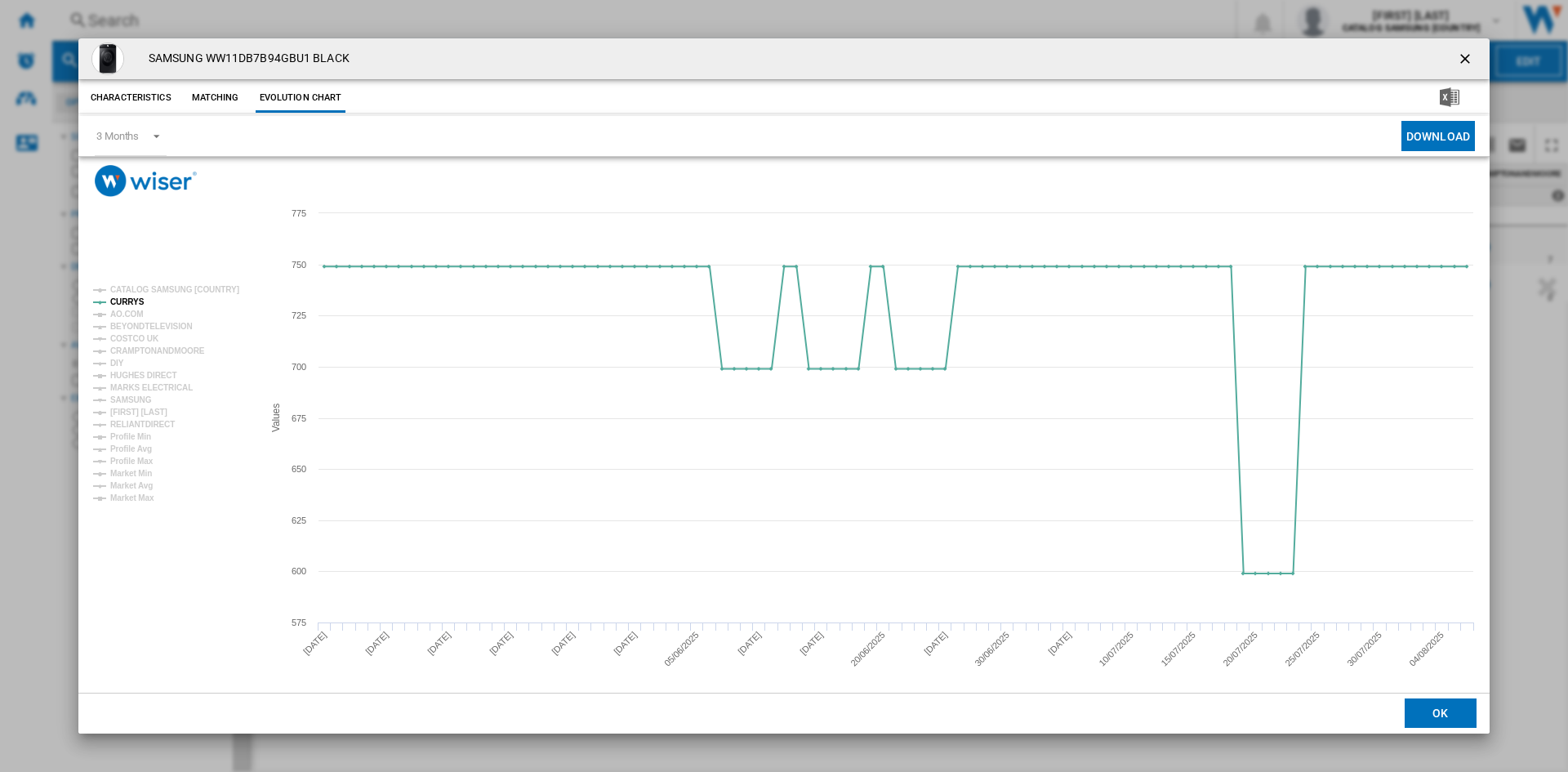 click at bounding box center [1467, 60] 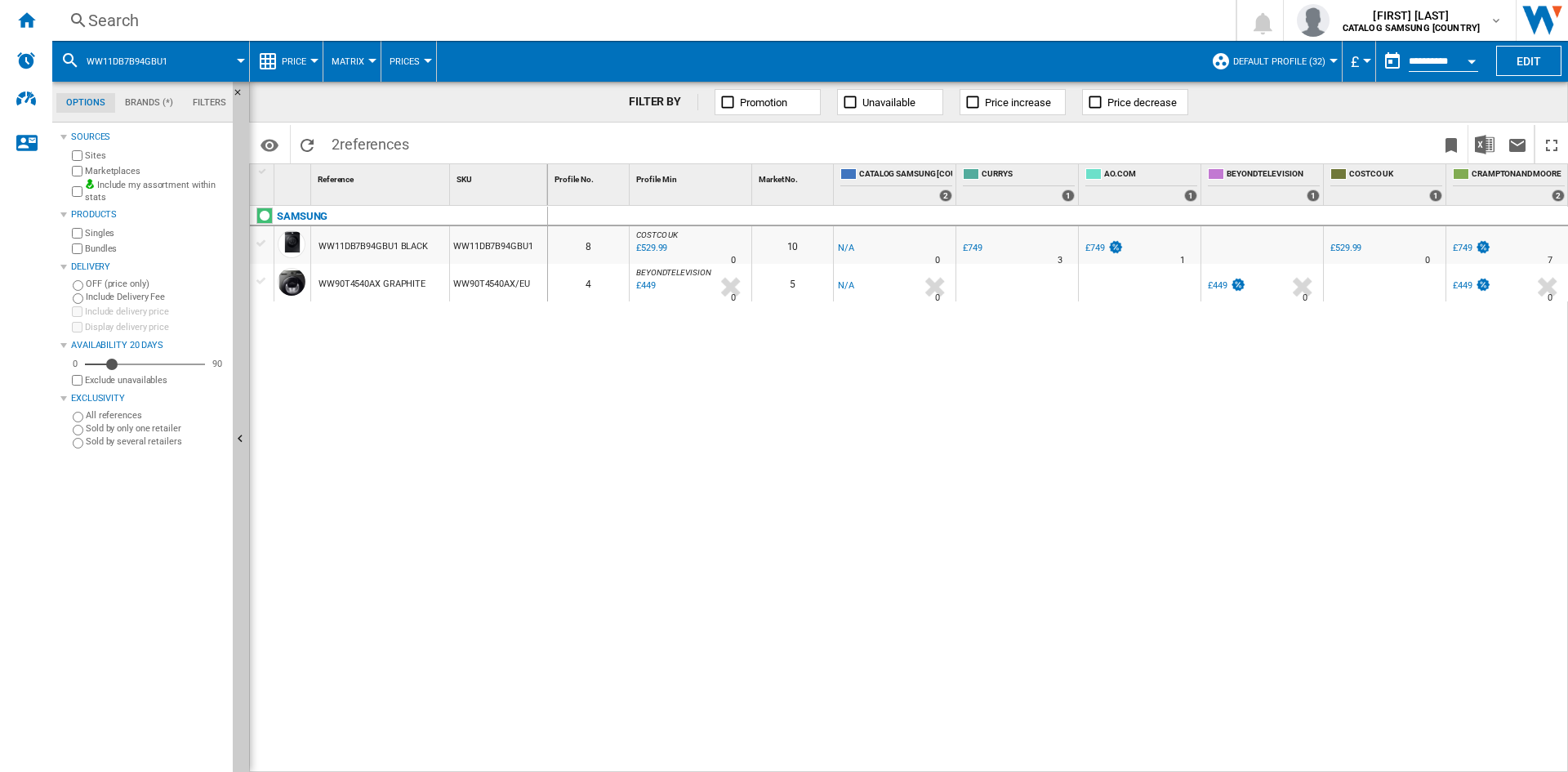 click on "Search" at bounding box center (640, 20) 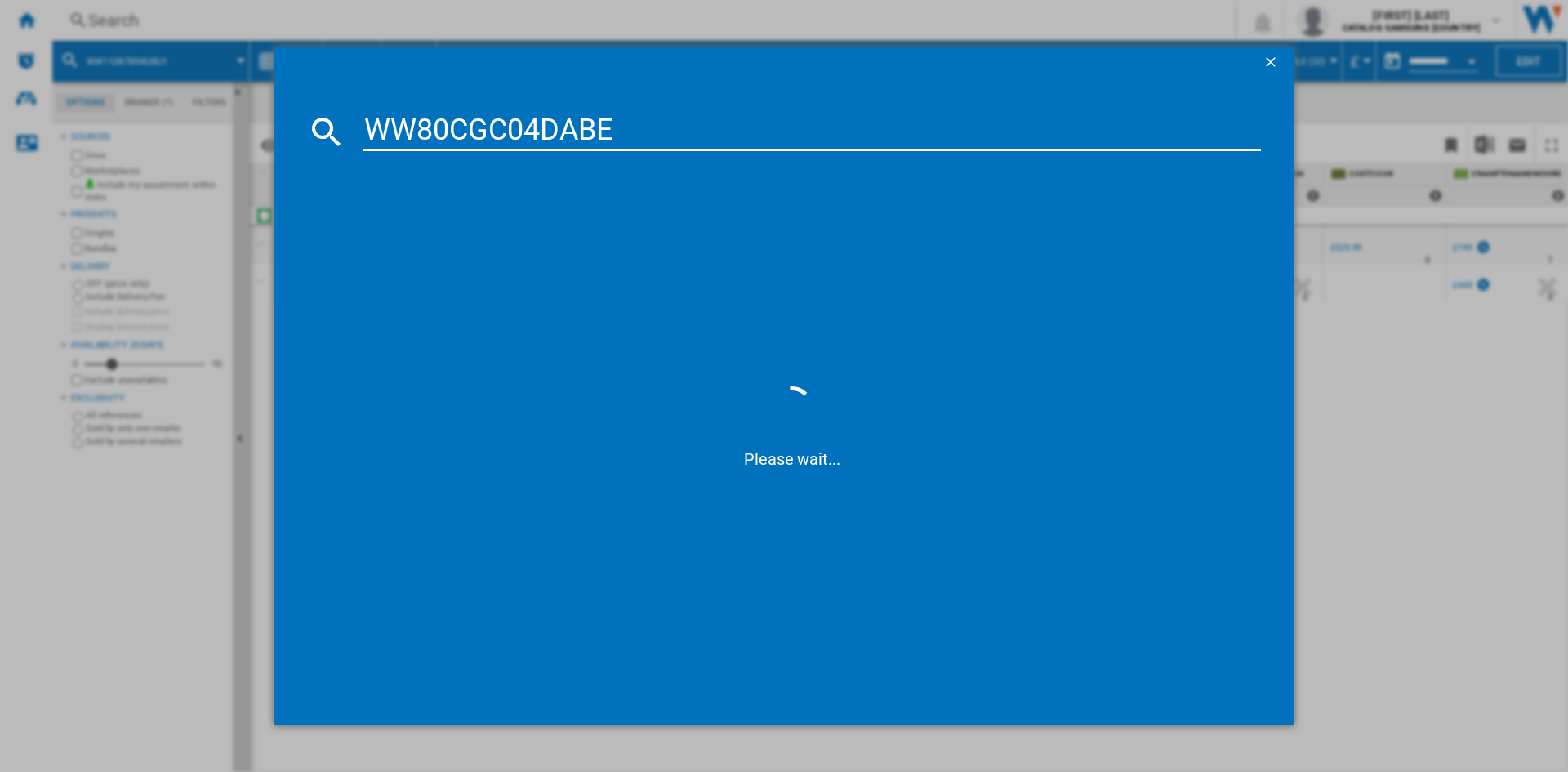 type on "WW80CGC04DAB" 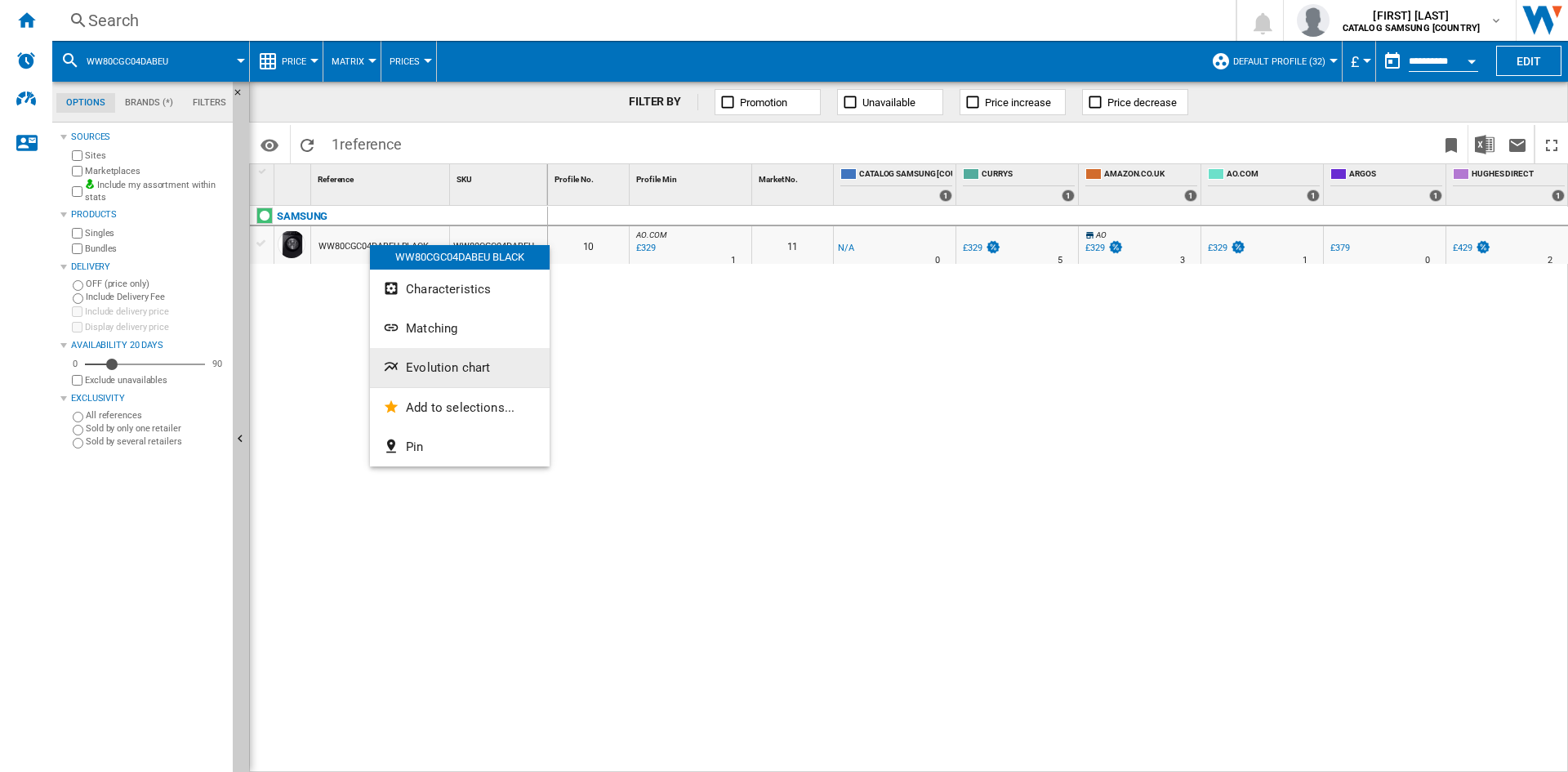 click on "Evolution chart" at bounding box center [448, 368] 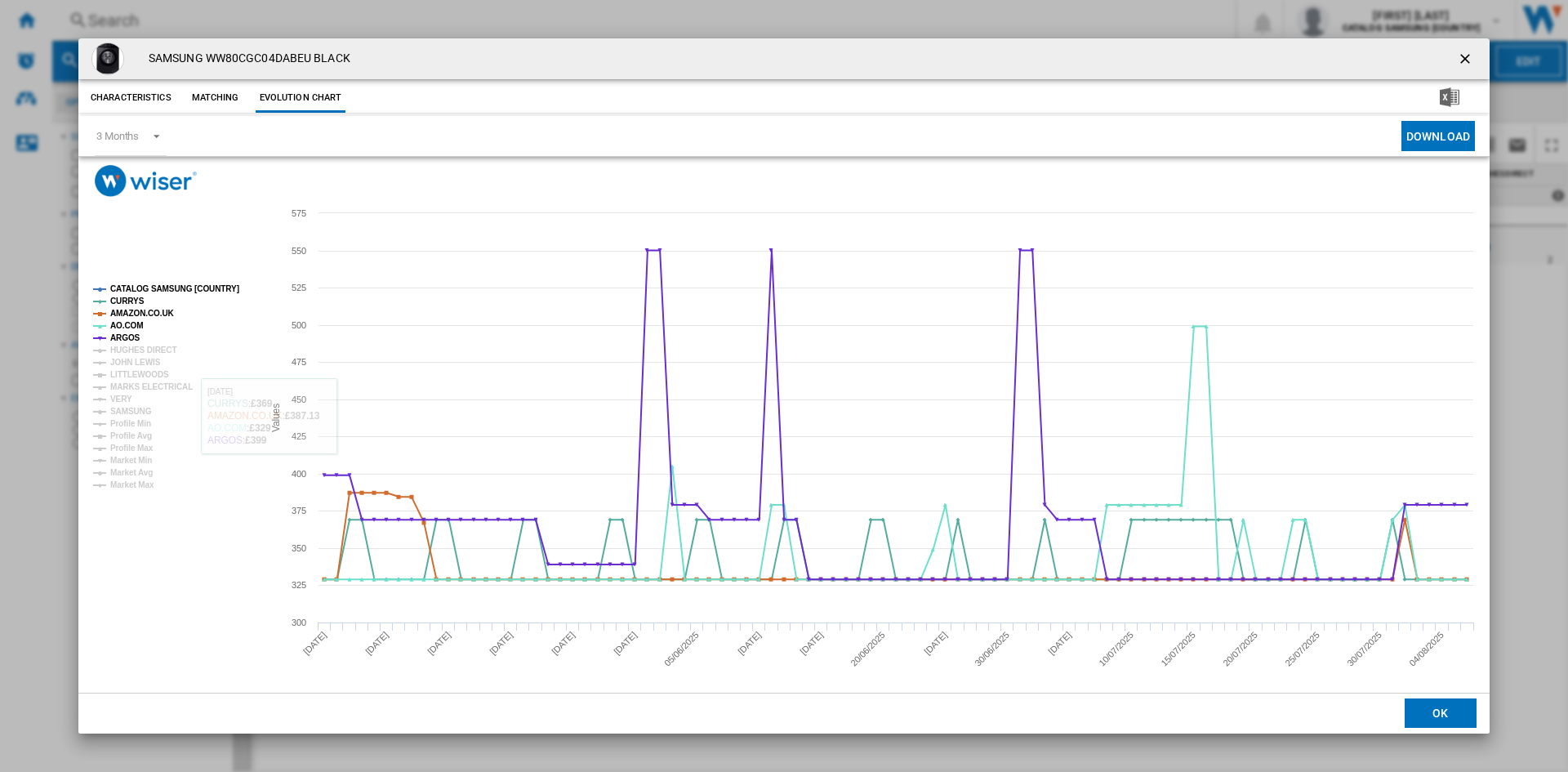 click on "CATALOG SAMSUNG [COUNTRY]" 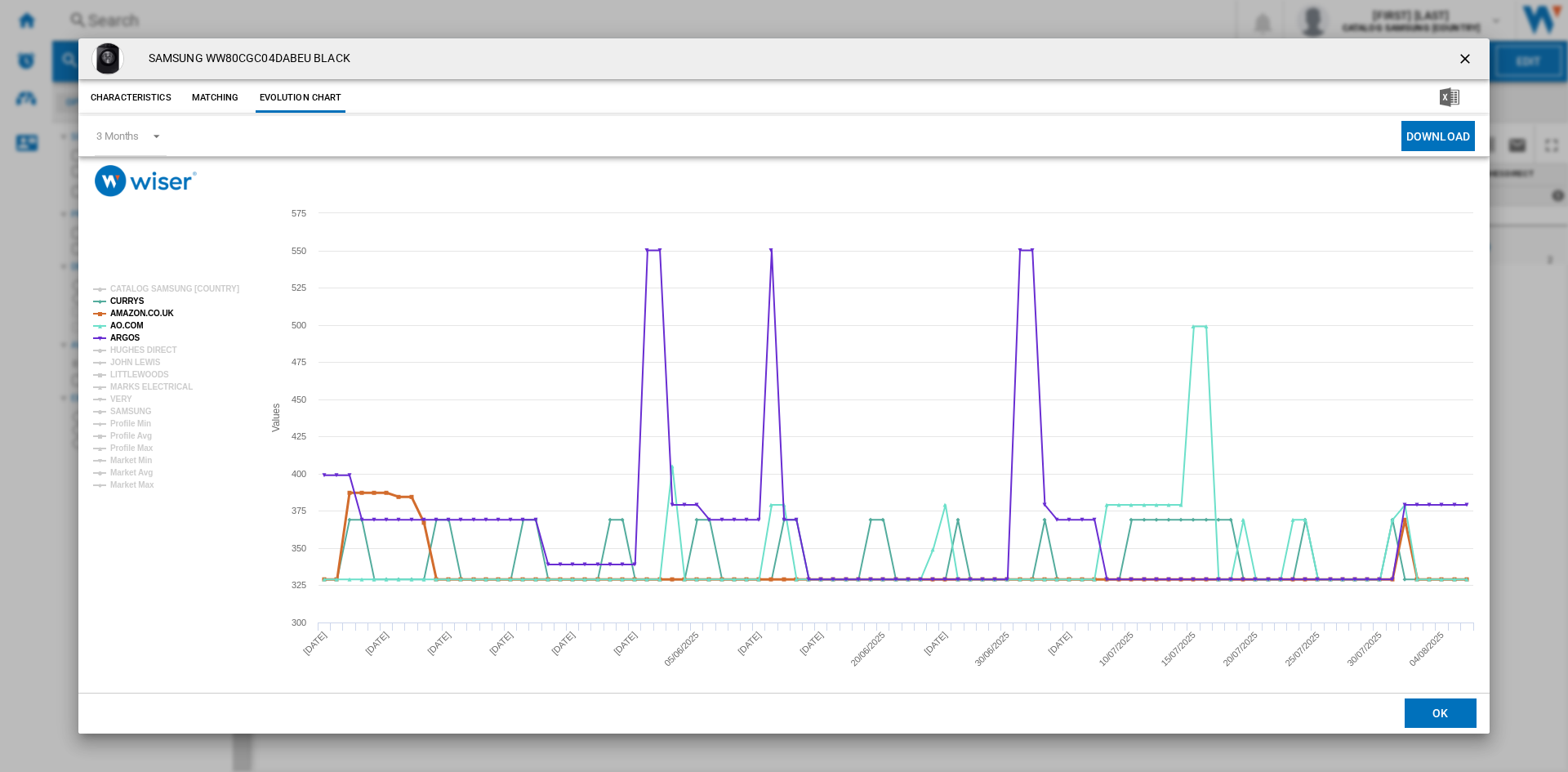 click on "AMAZON.CO.UK" 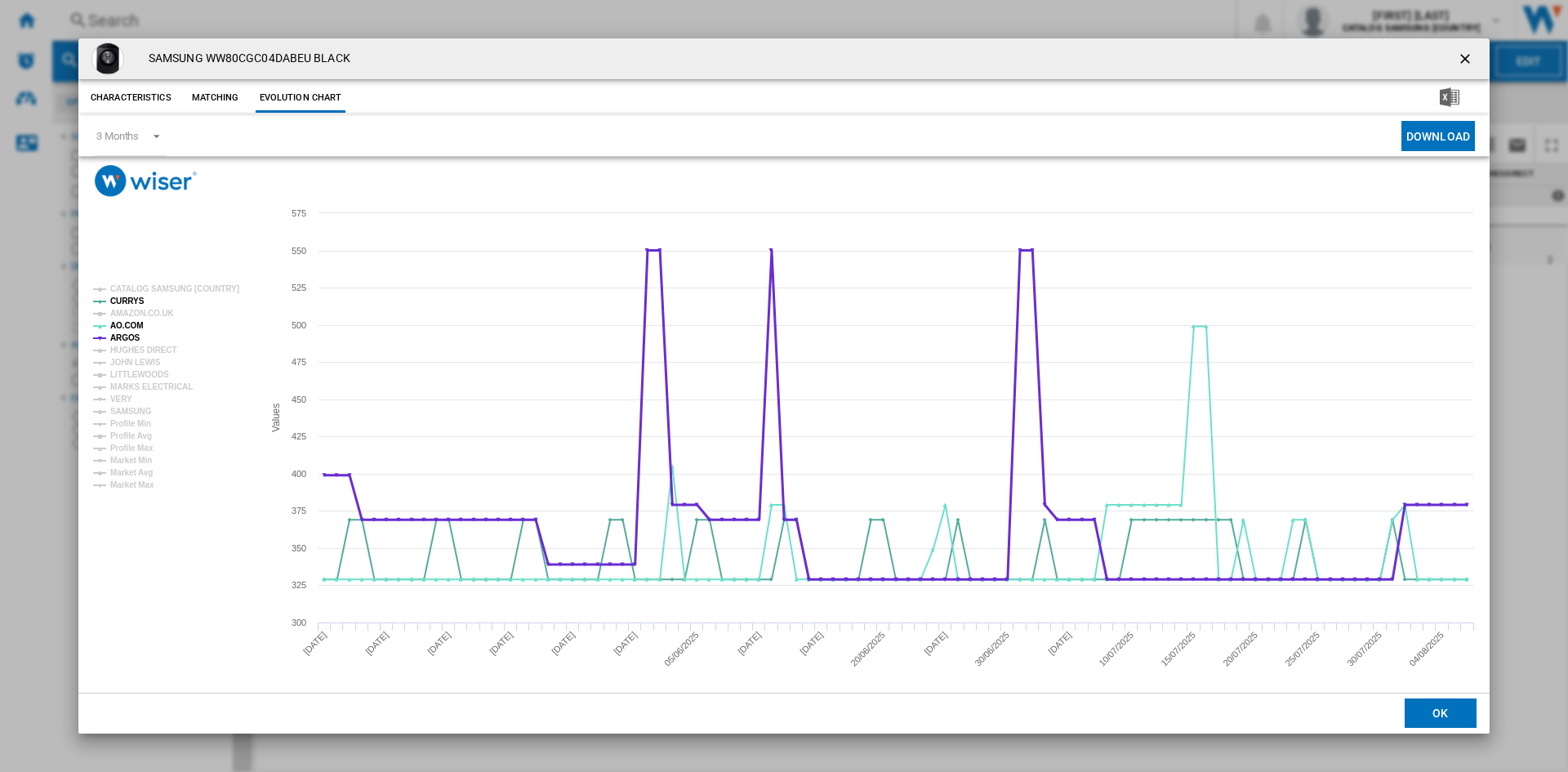 click on "ARGOS" 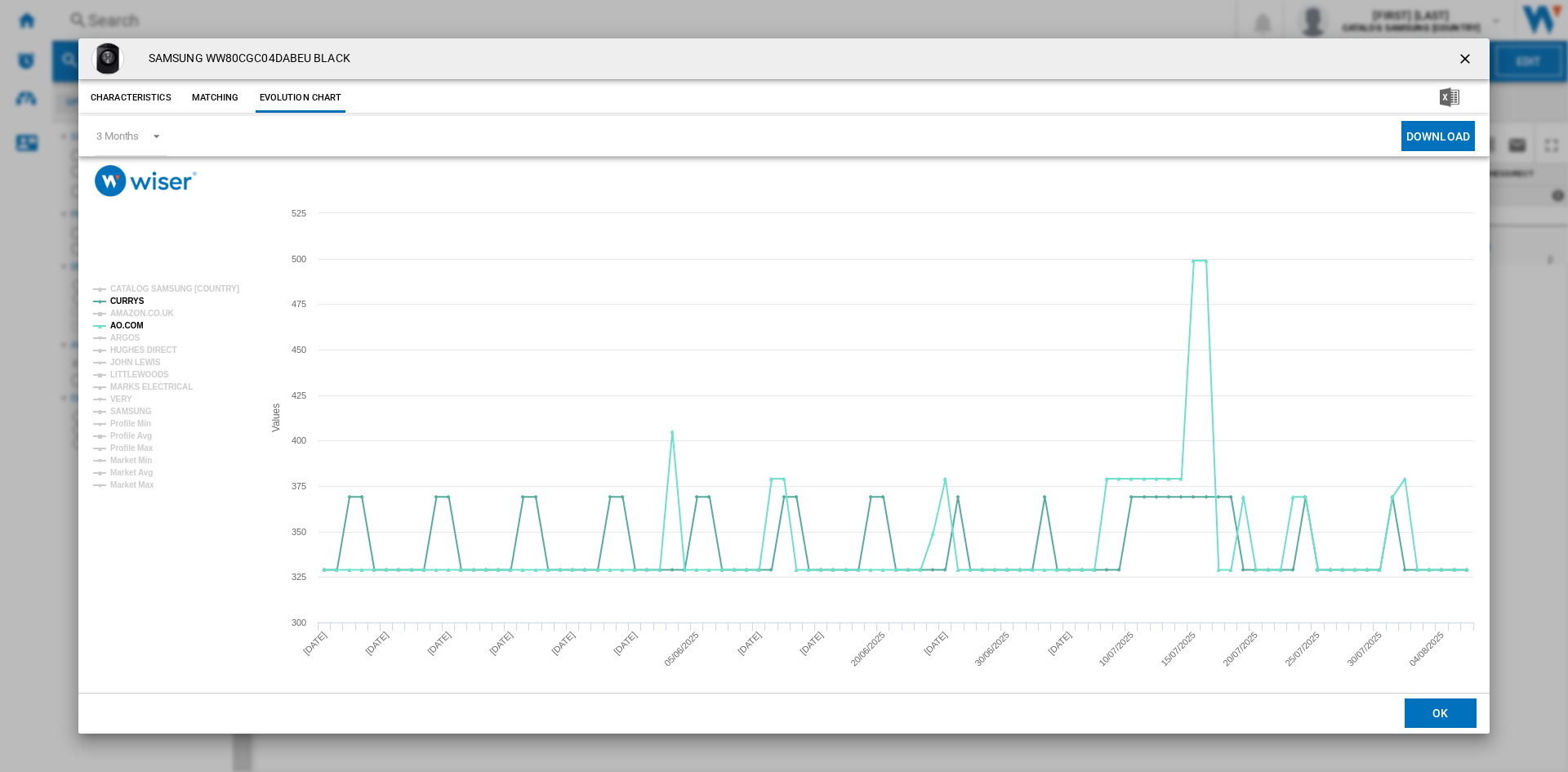 click on "ARGOS" 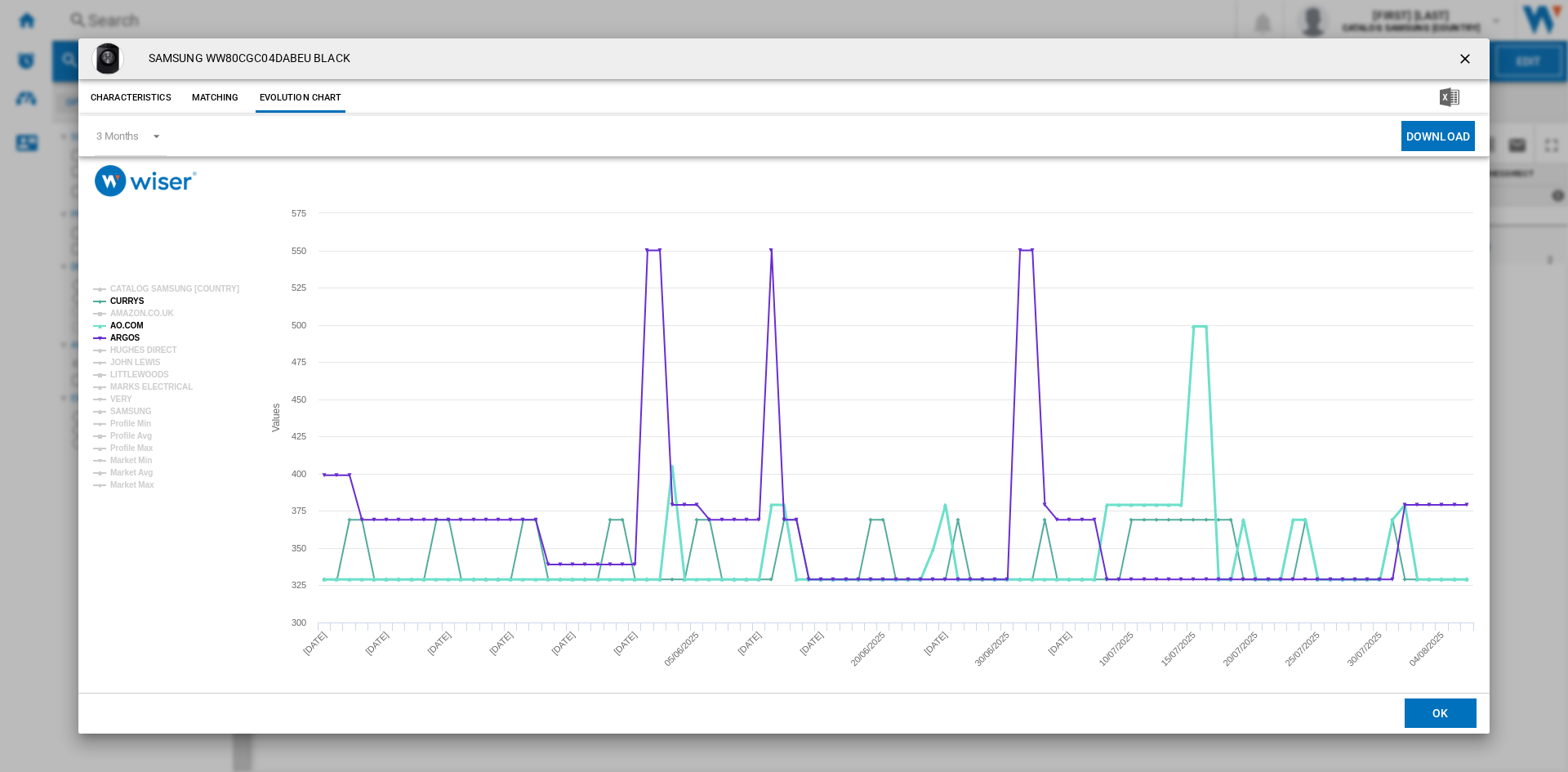 click on "AO.COM" 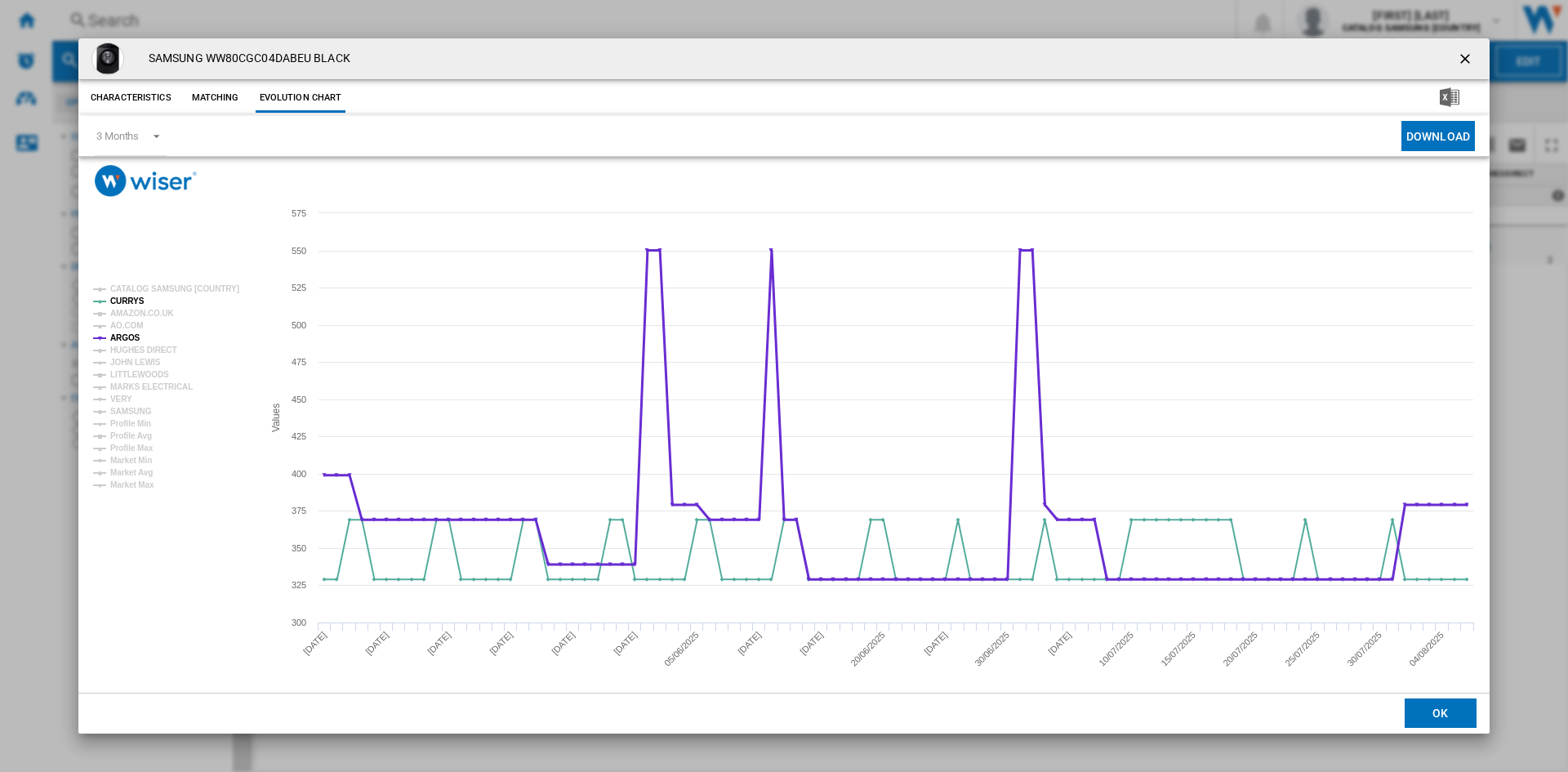 click on "ARGOS" 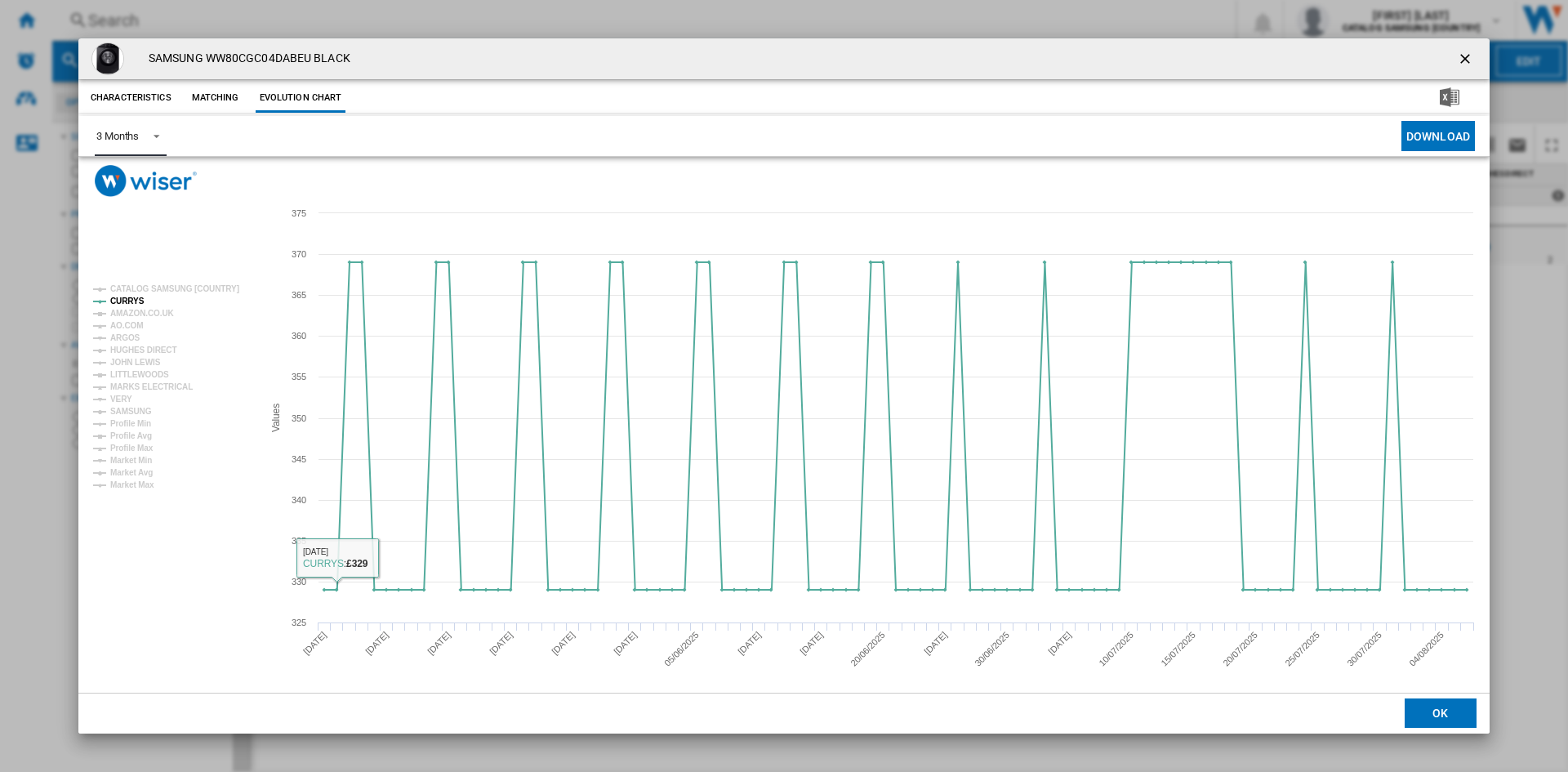 click at bounding box center [152, 135] 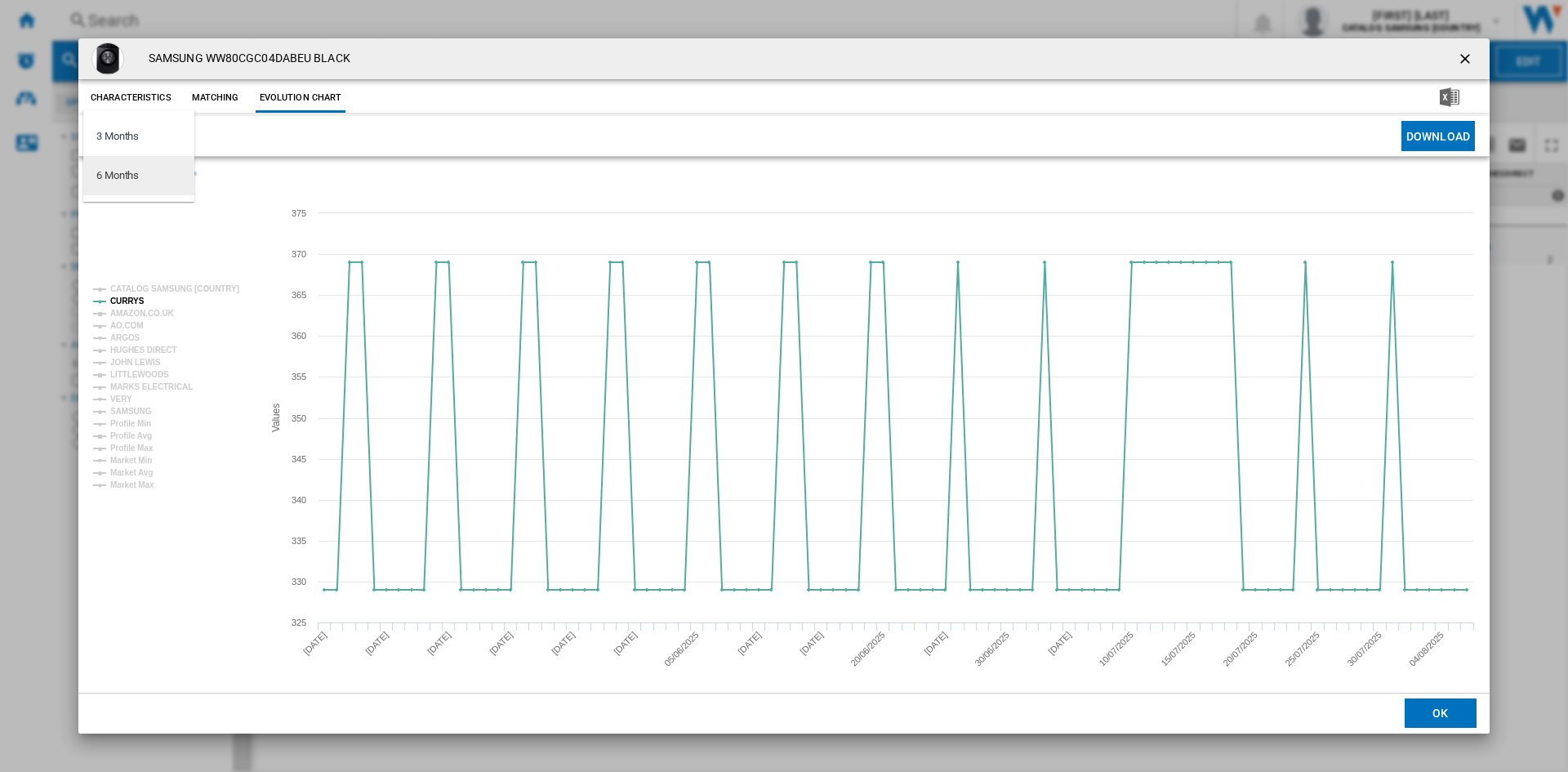 click on "6 Months" at bounding box center [139, 176] 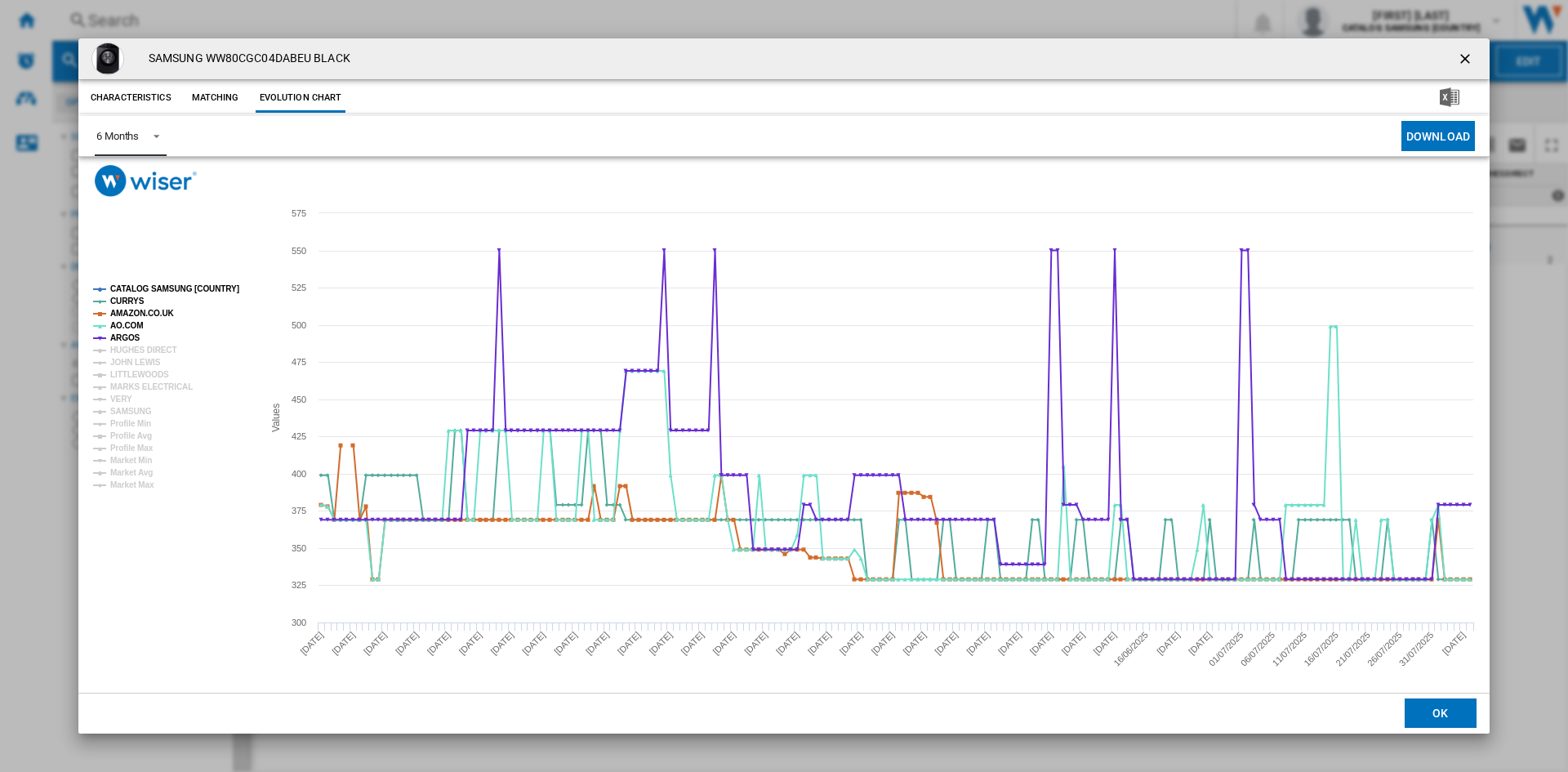 click on "CATALOG SAMSUNG [COUNTRY]" 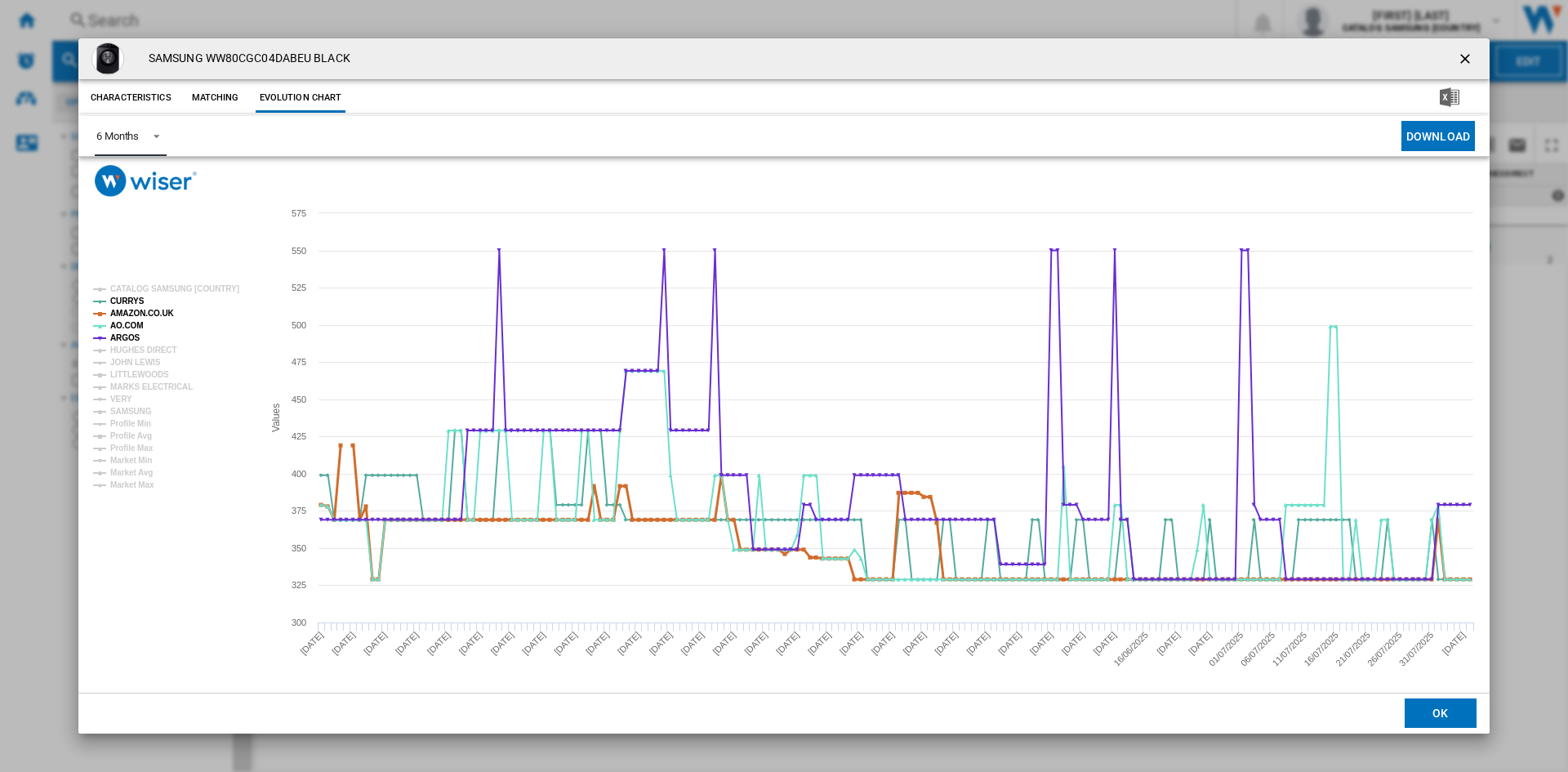 click on "AMAZON.CO.UK" 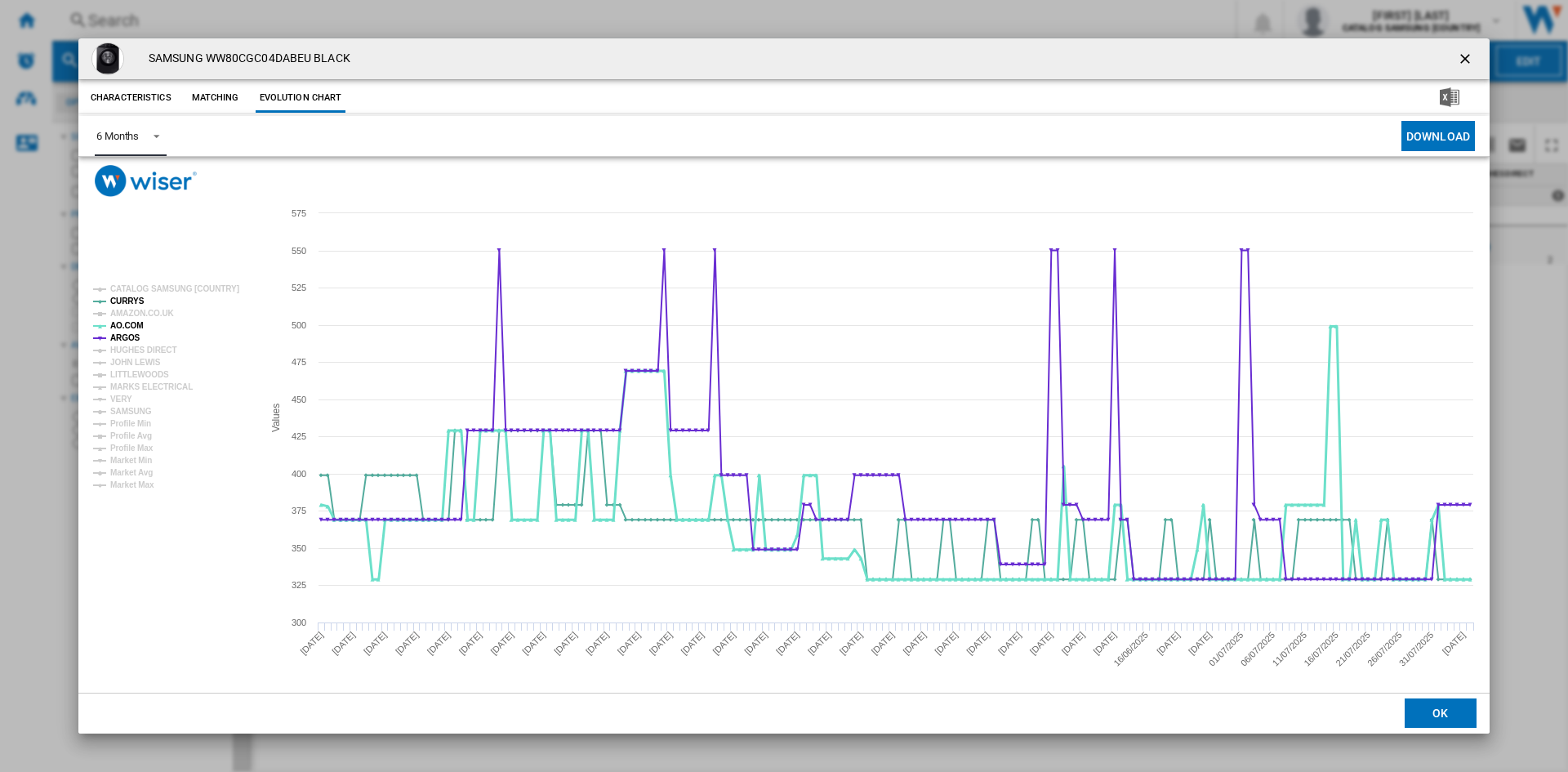click on "AO.COM" 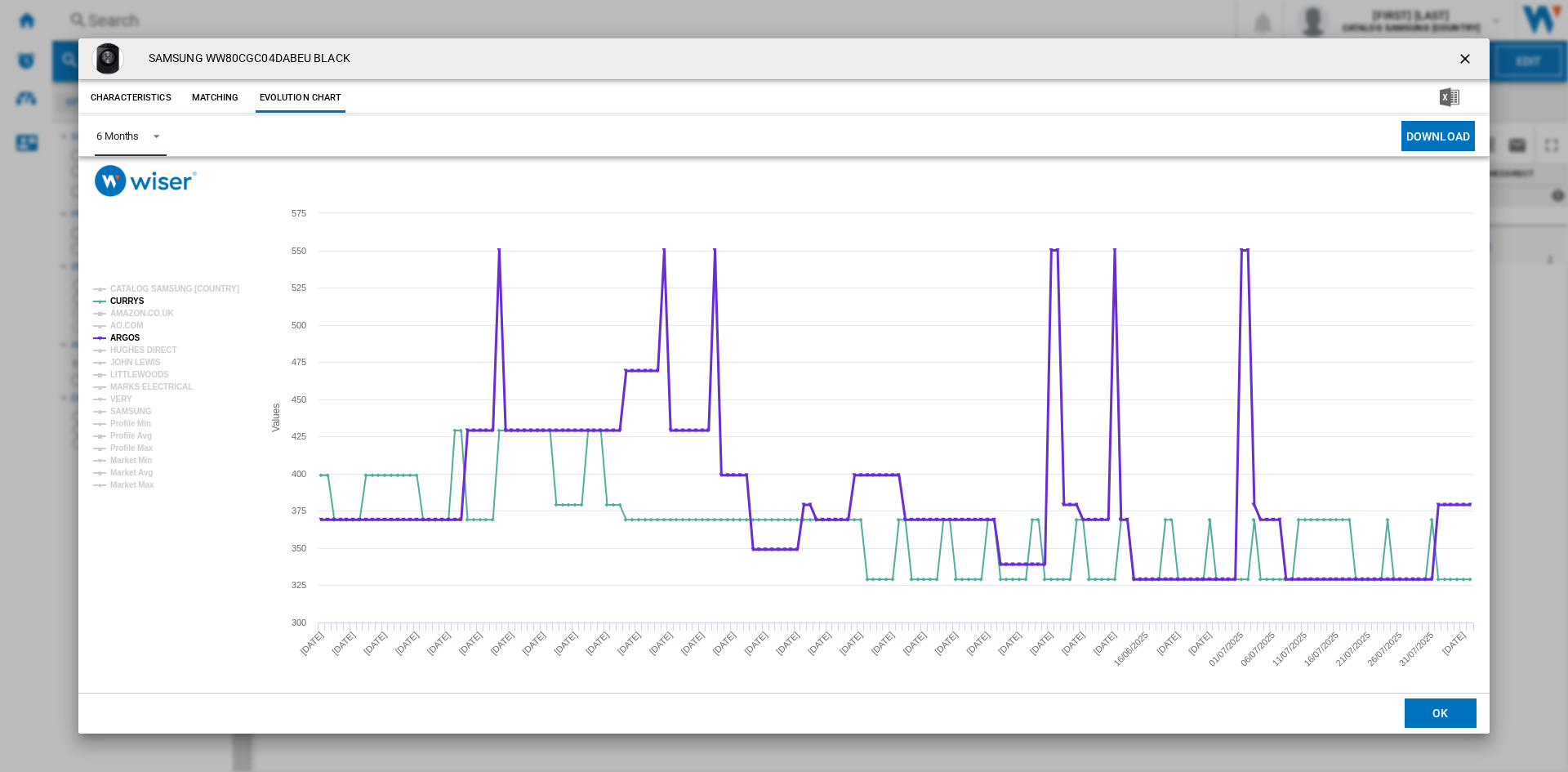 click on "ARGOS" 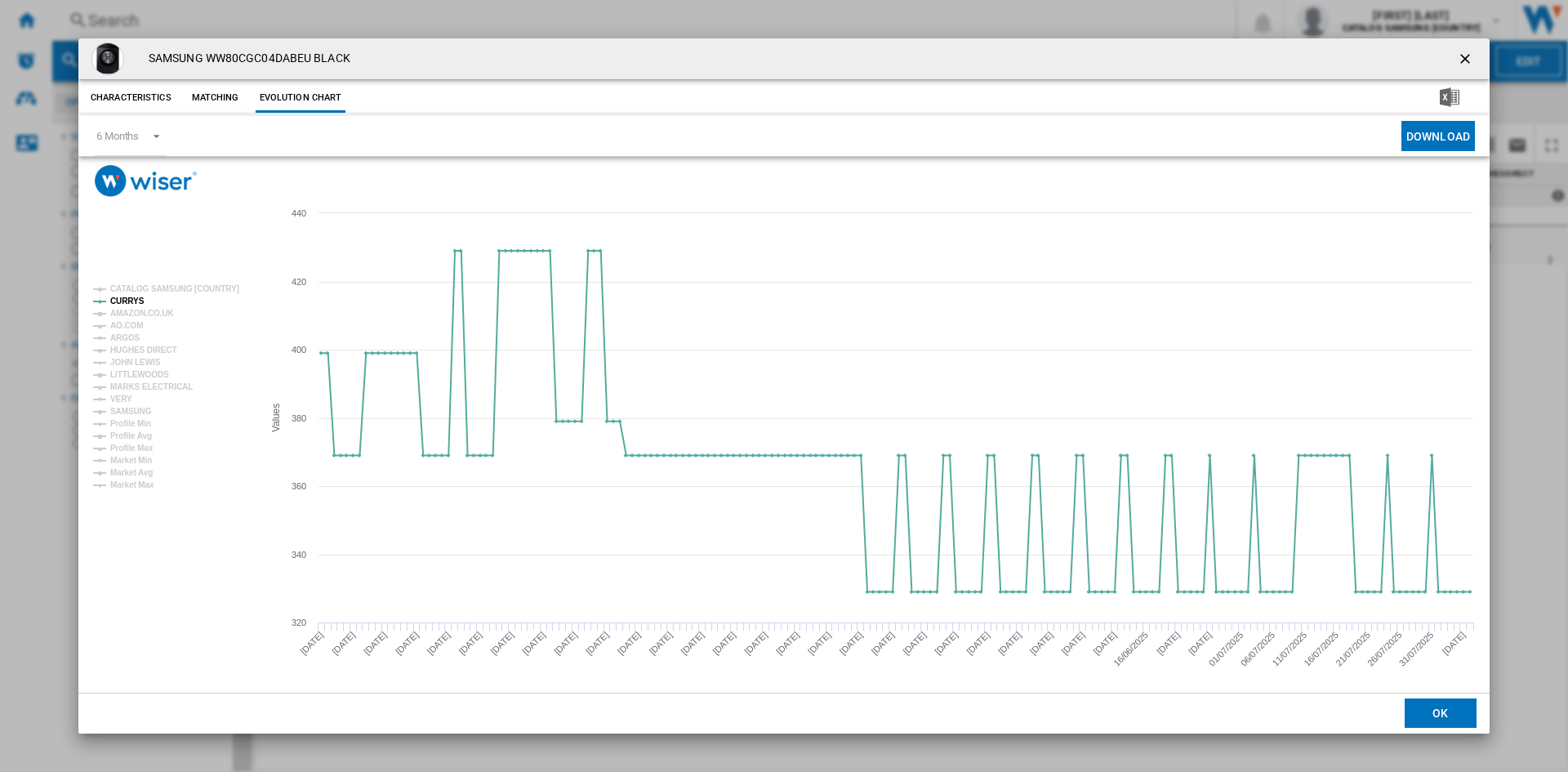 click at bounding box center [1467, 60] 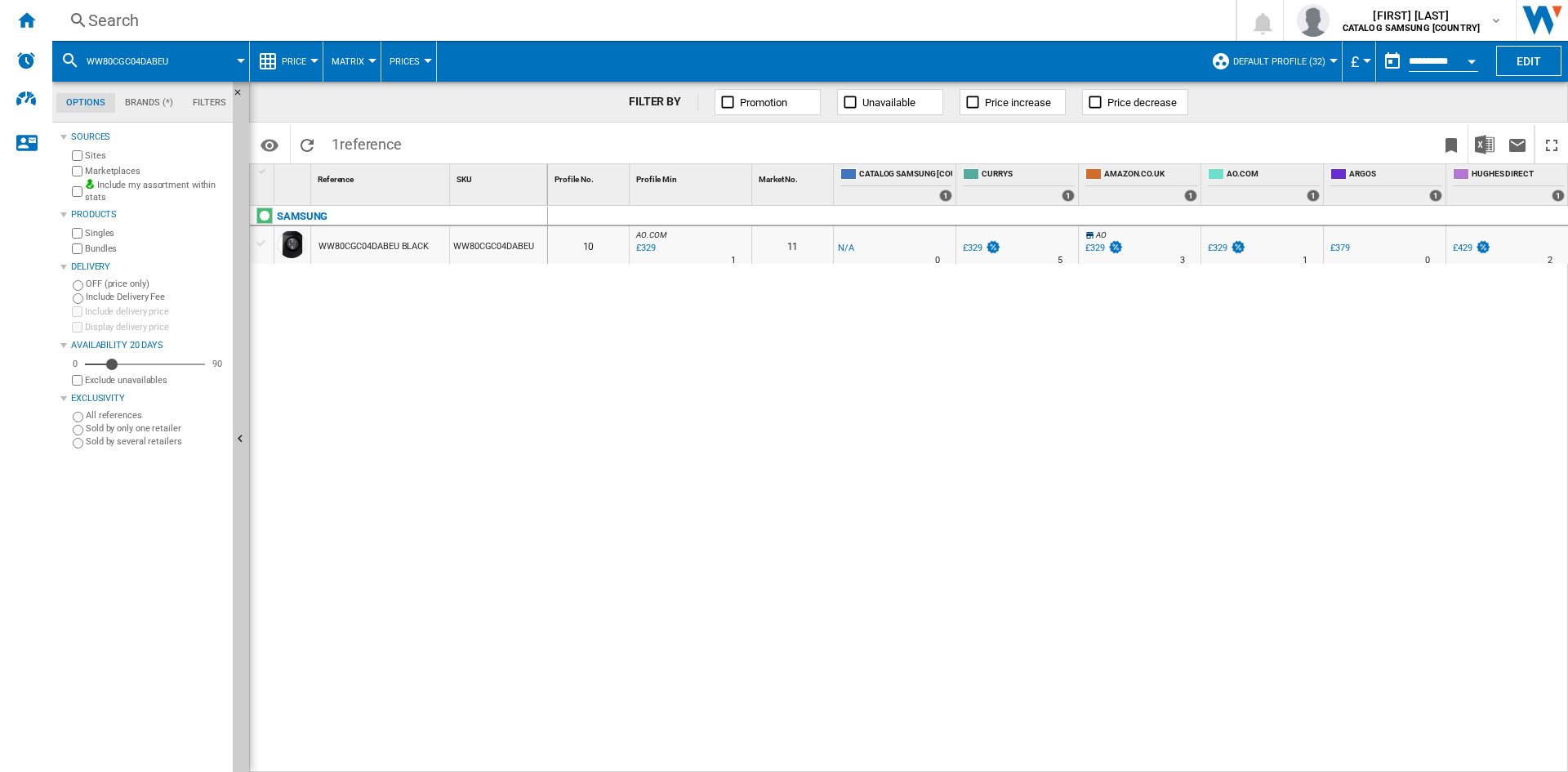 click on "Search" at bounding box center (640, 20) 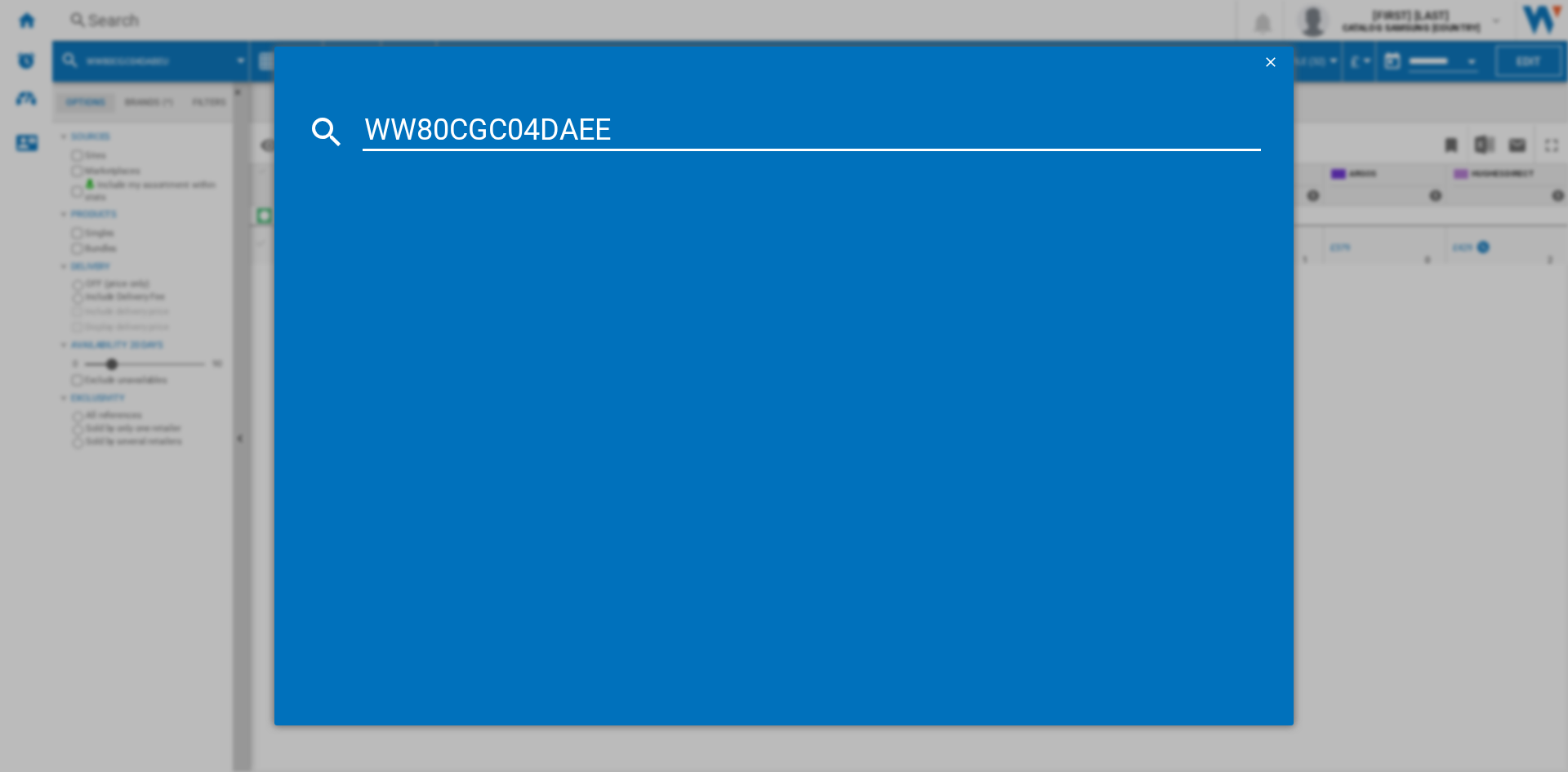 type on "WW80CGC04DAE" 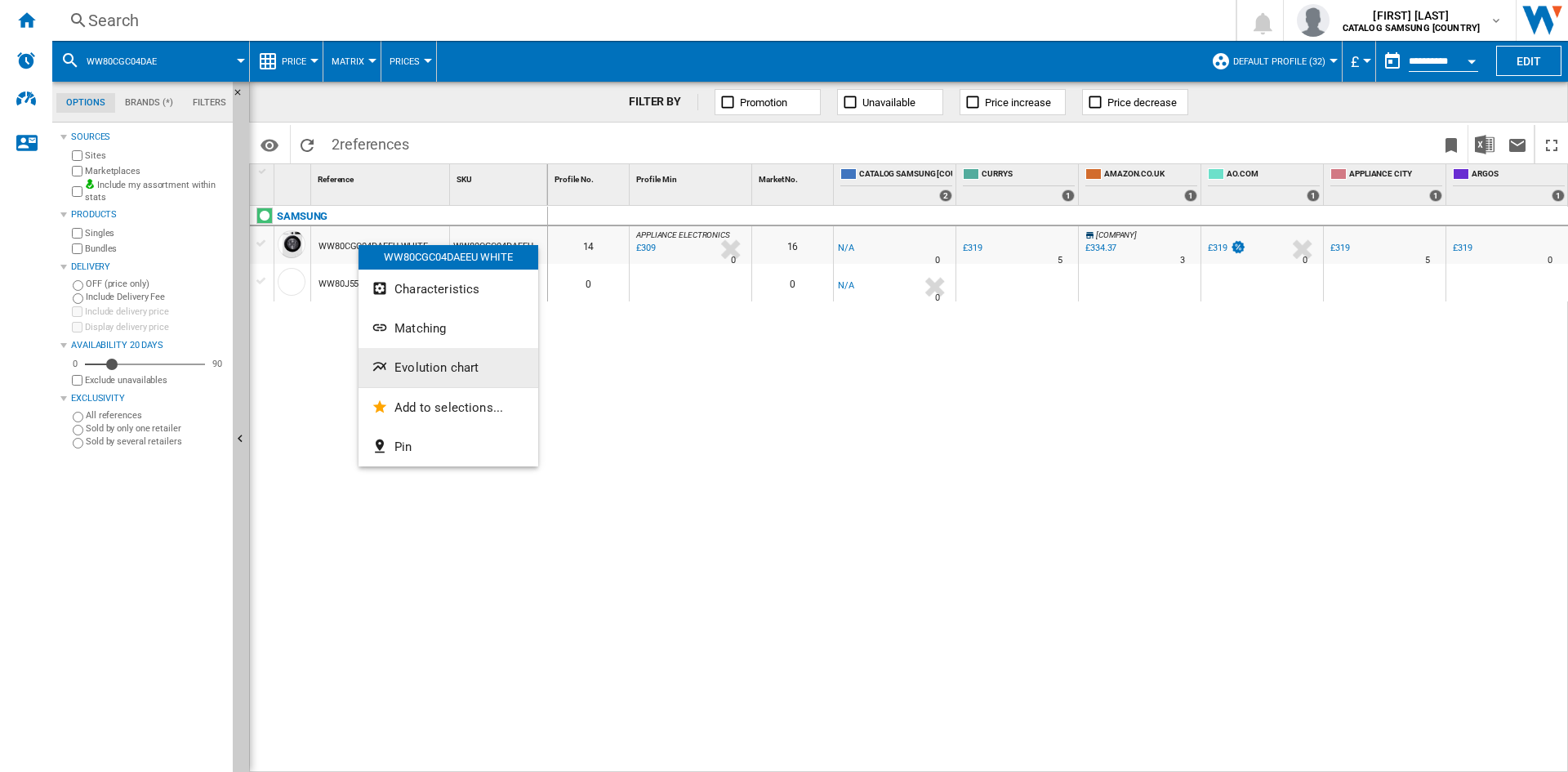 click on "Evolution chart" at bounding box center [436, 368] 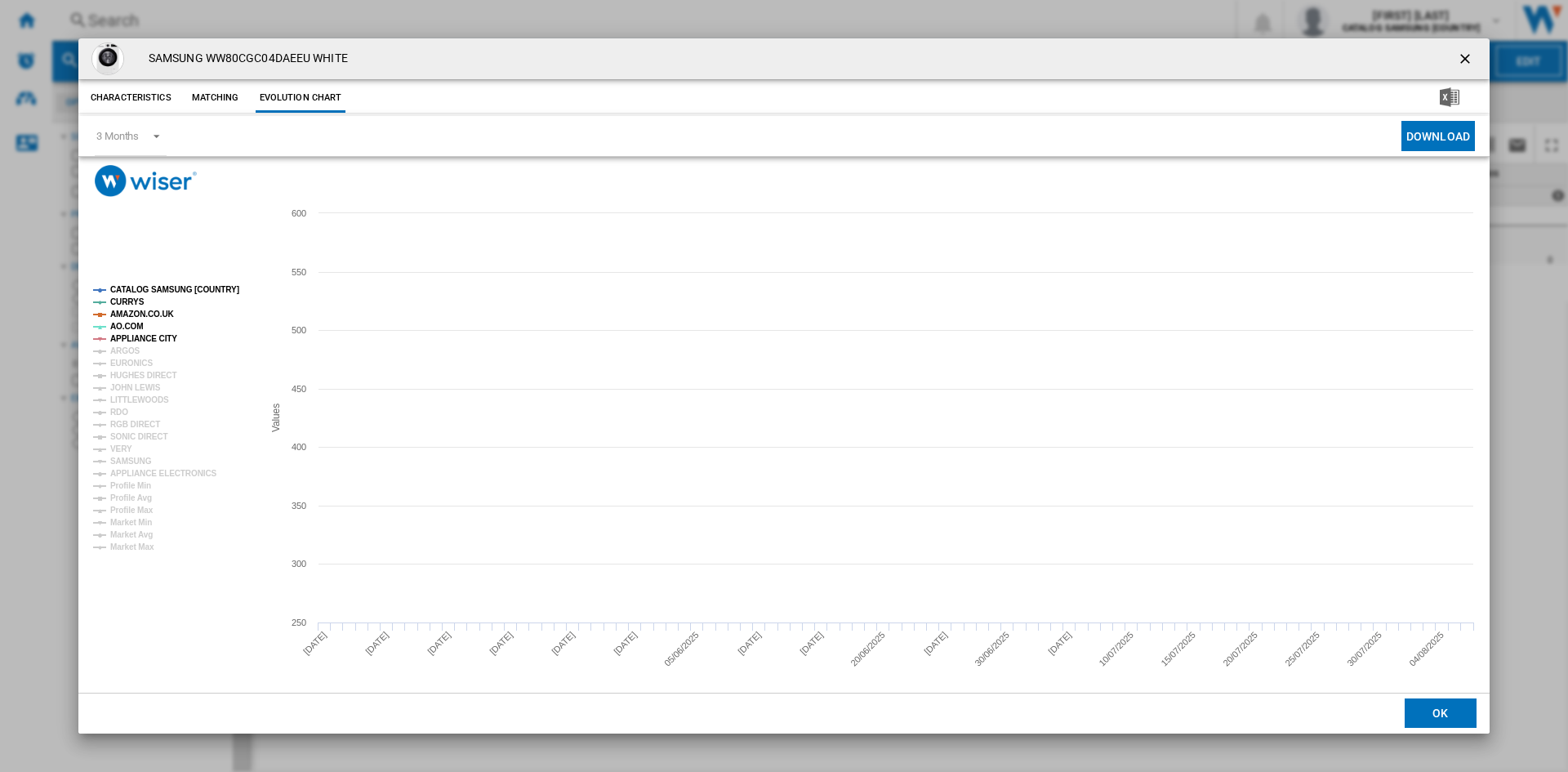 click on "CATALOG SAMSUNG [COUNTRY]" 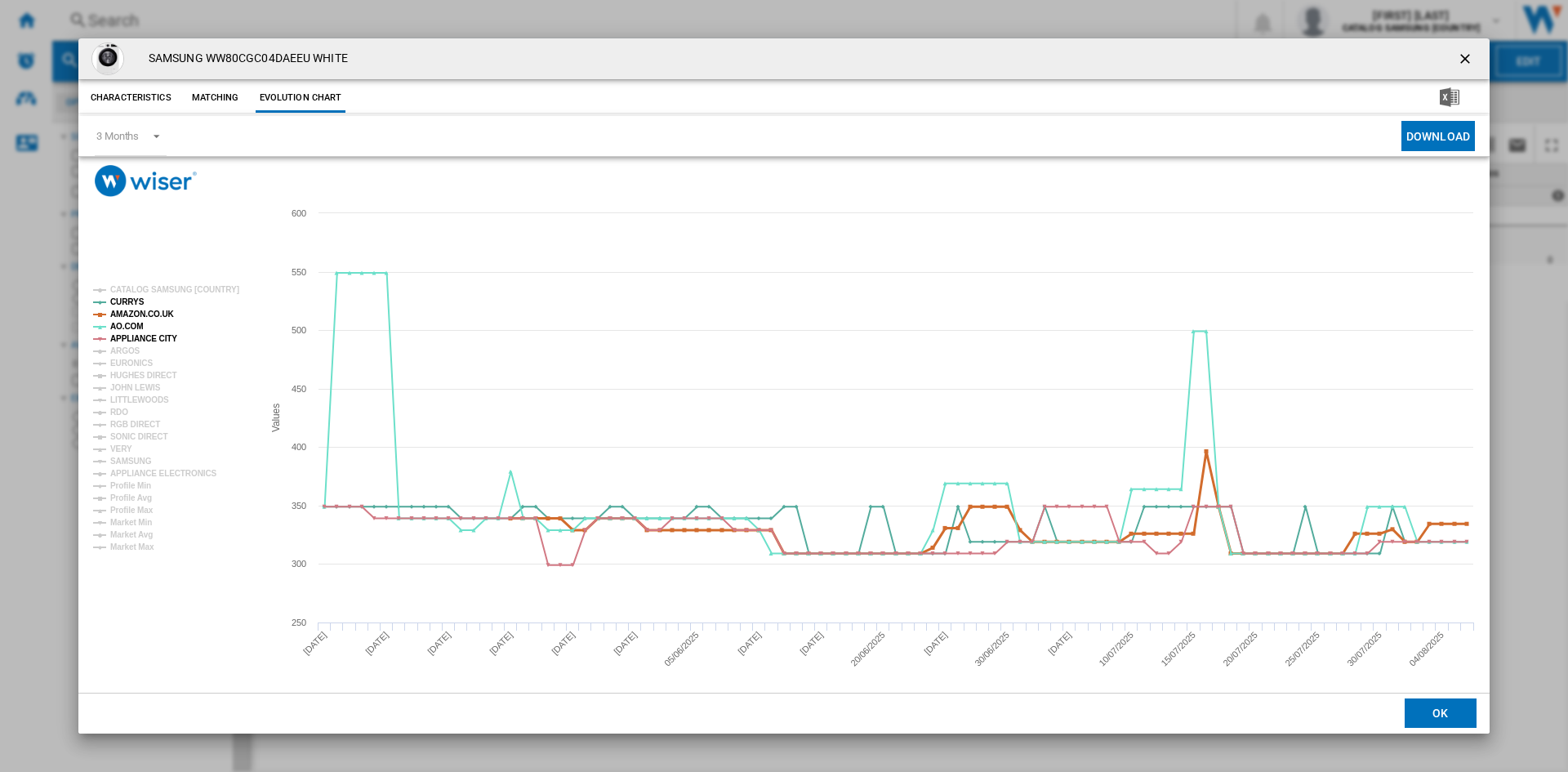 click on "AMAZON.CO.UK" 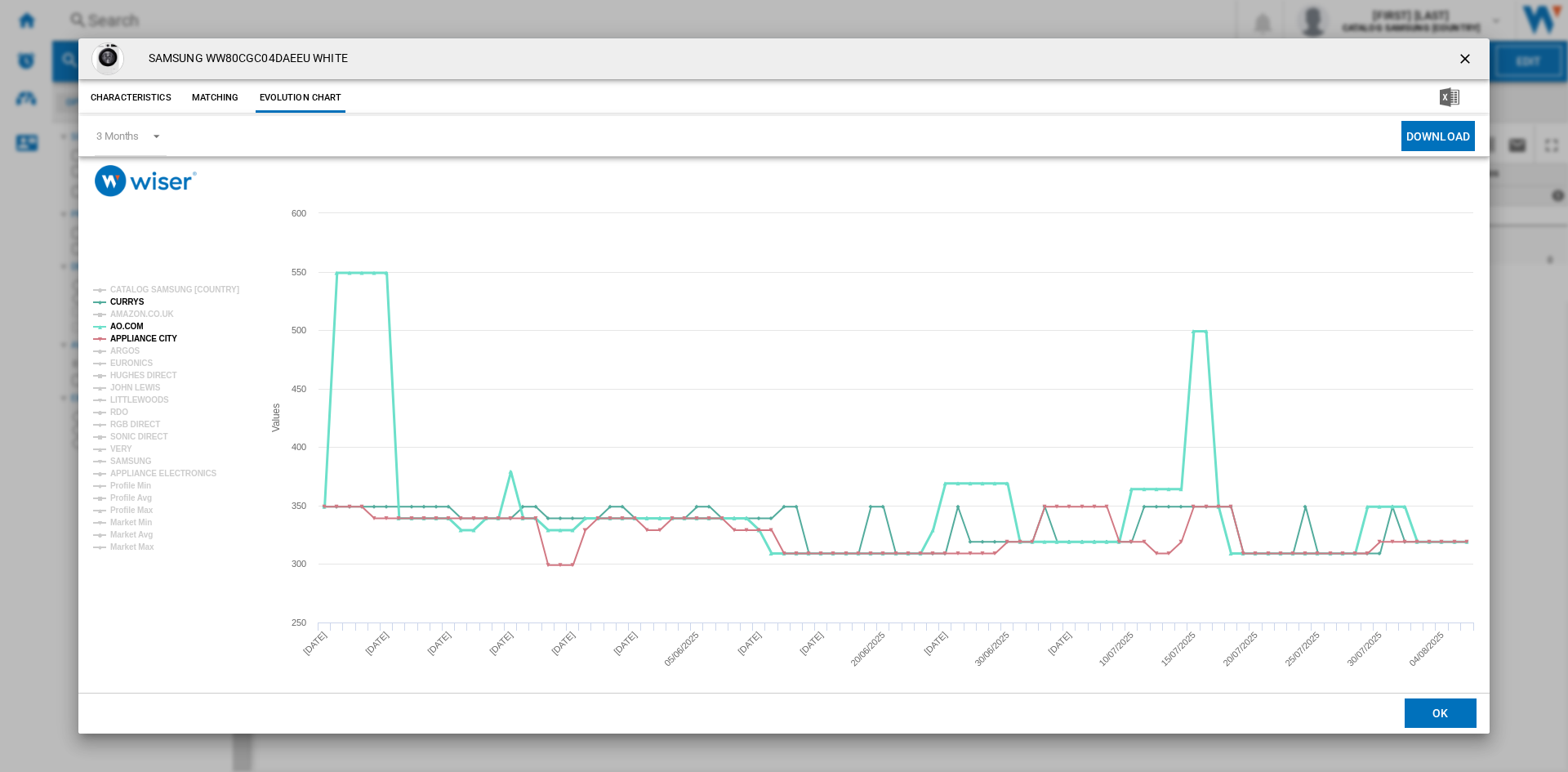 click on "AO.COM" 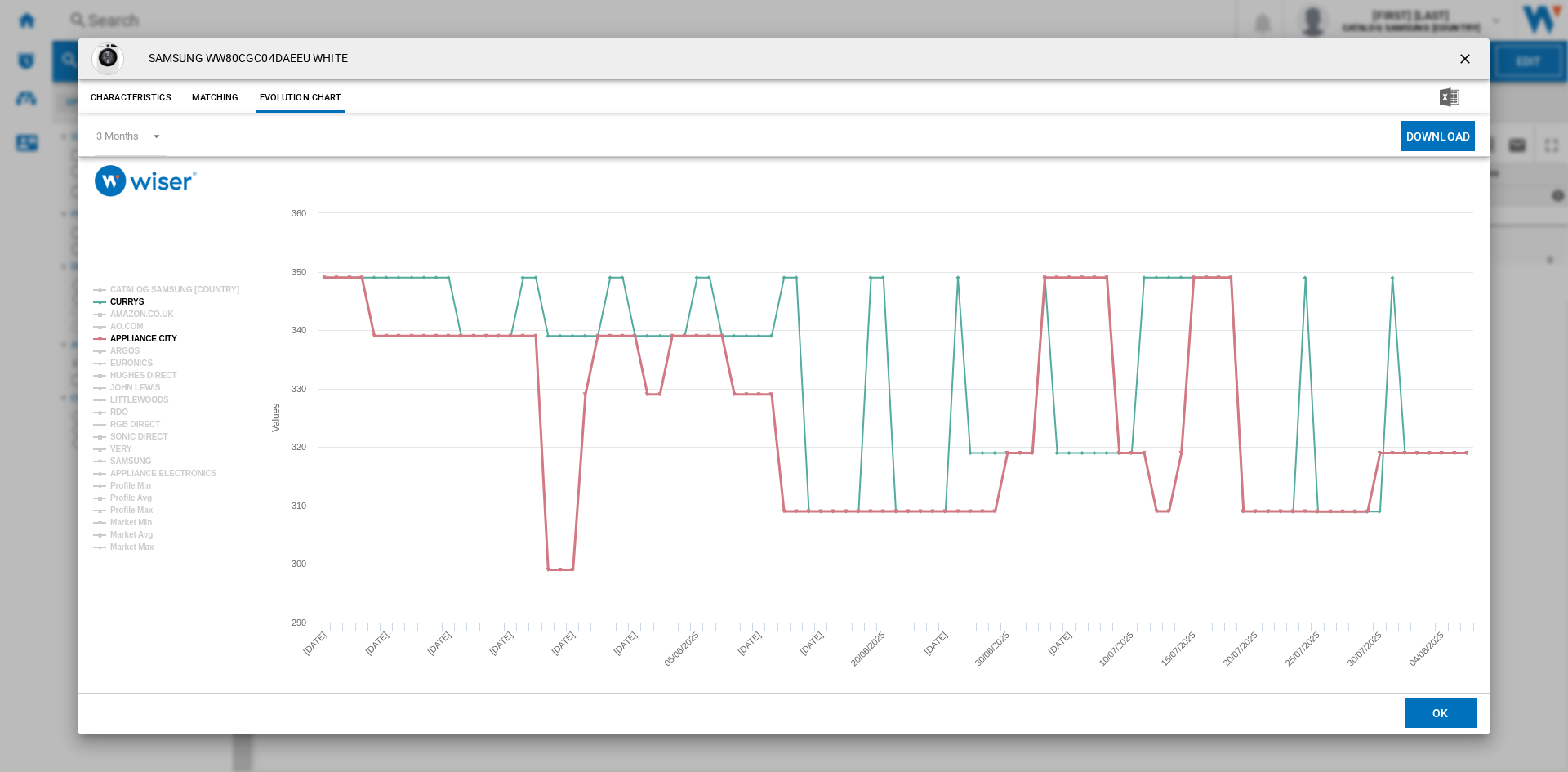 click on "APPLIANCE CITY" 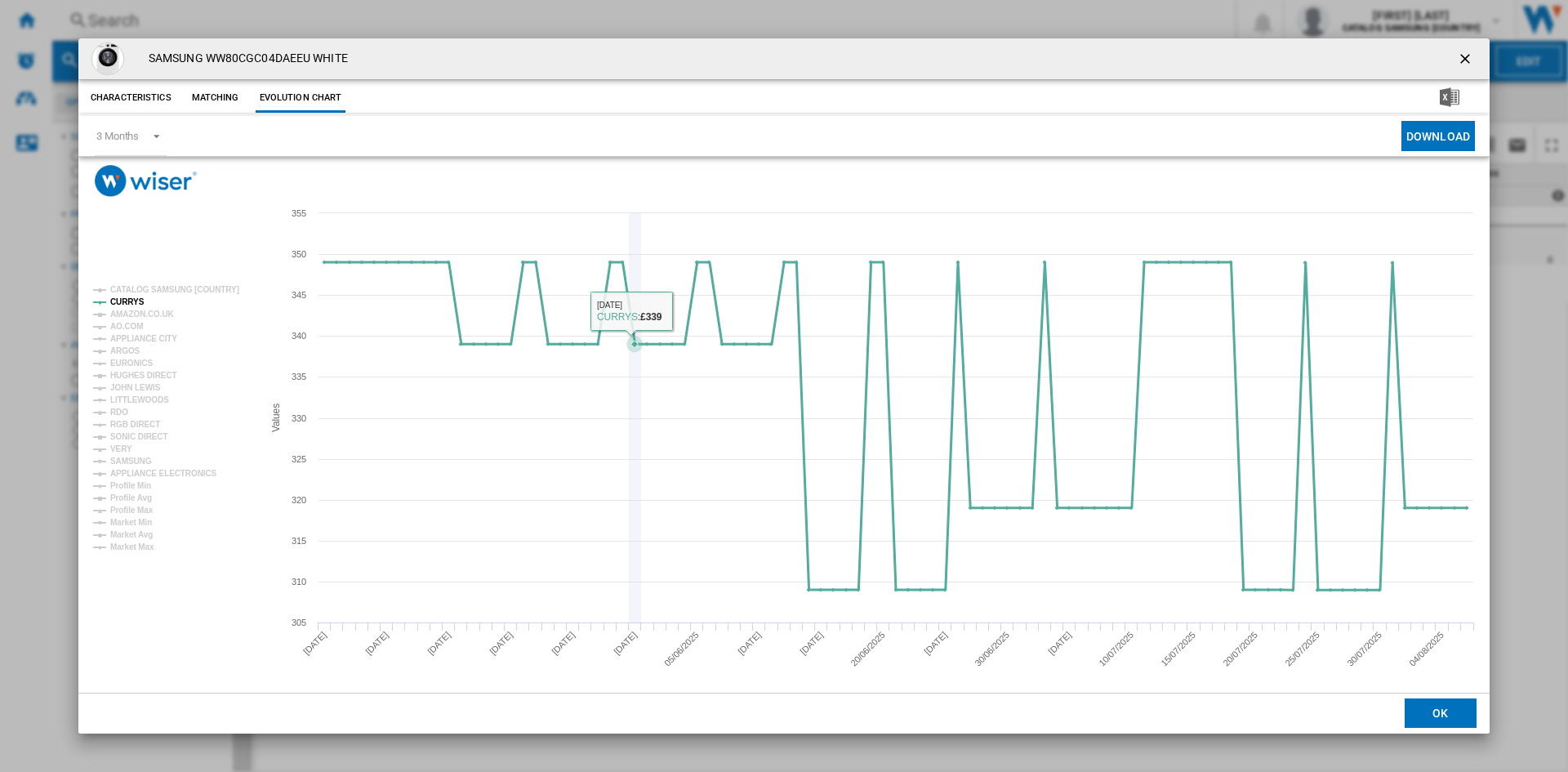 type 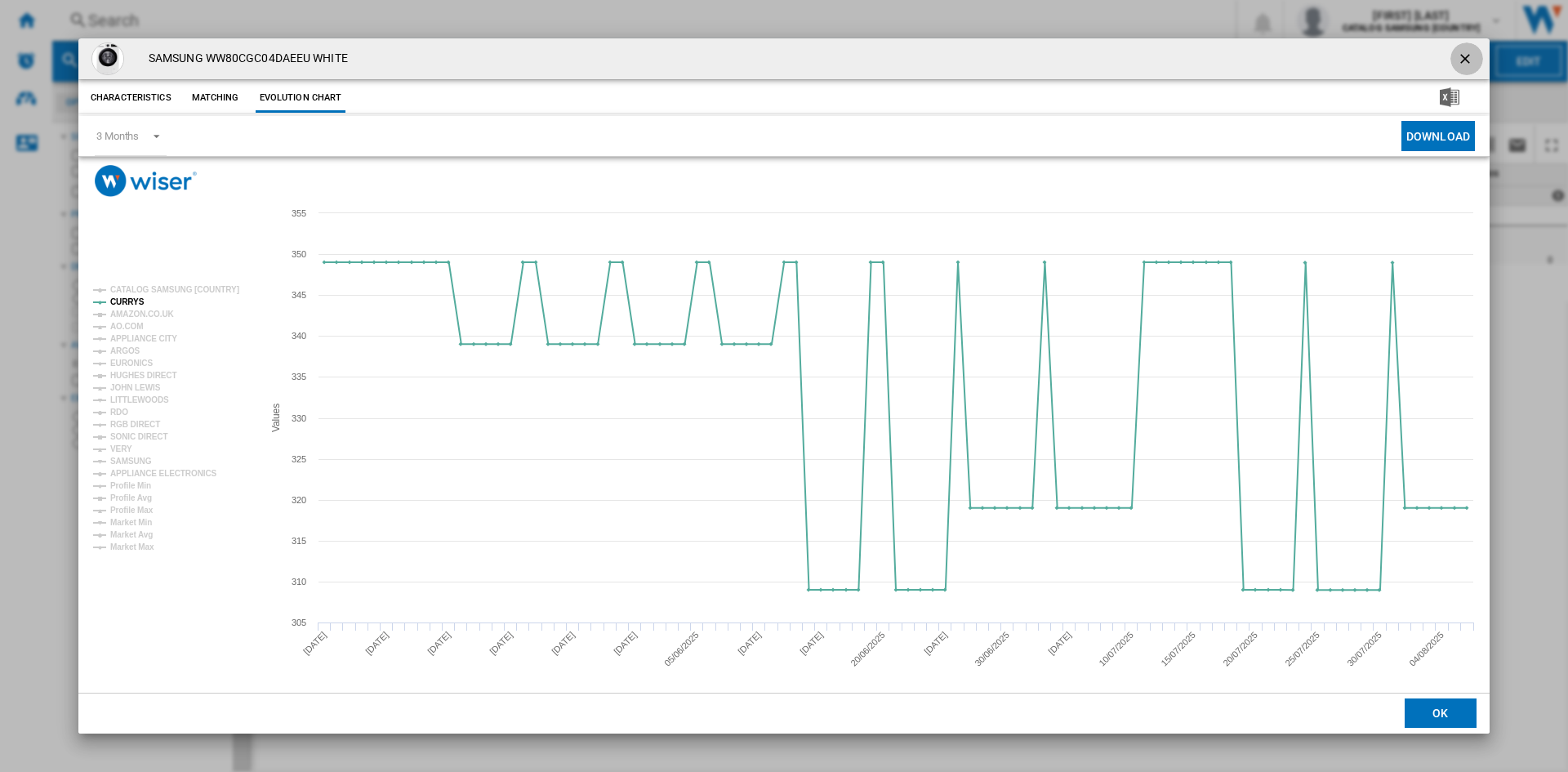 drag, startPoint x: 1471, startPoint y: 56, endPoint x: 1439, endPoint y: 48, distance: 32.984845 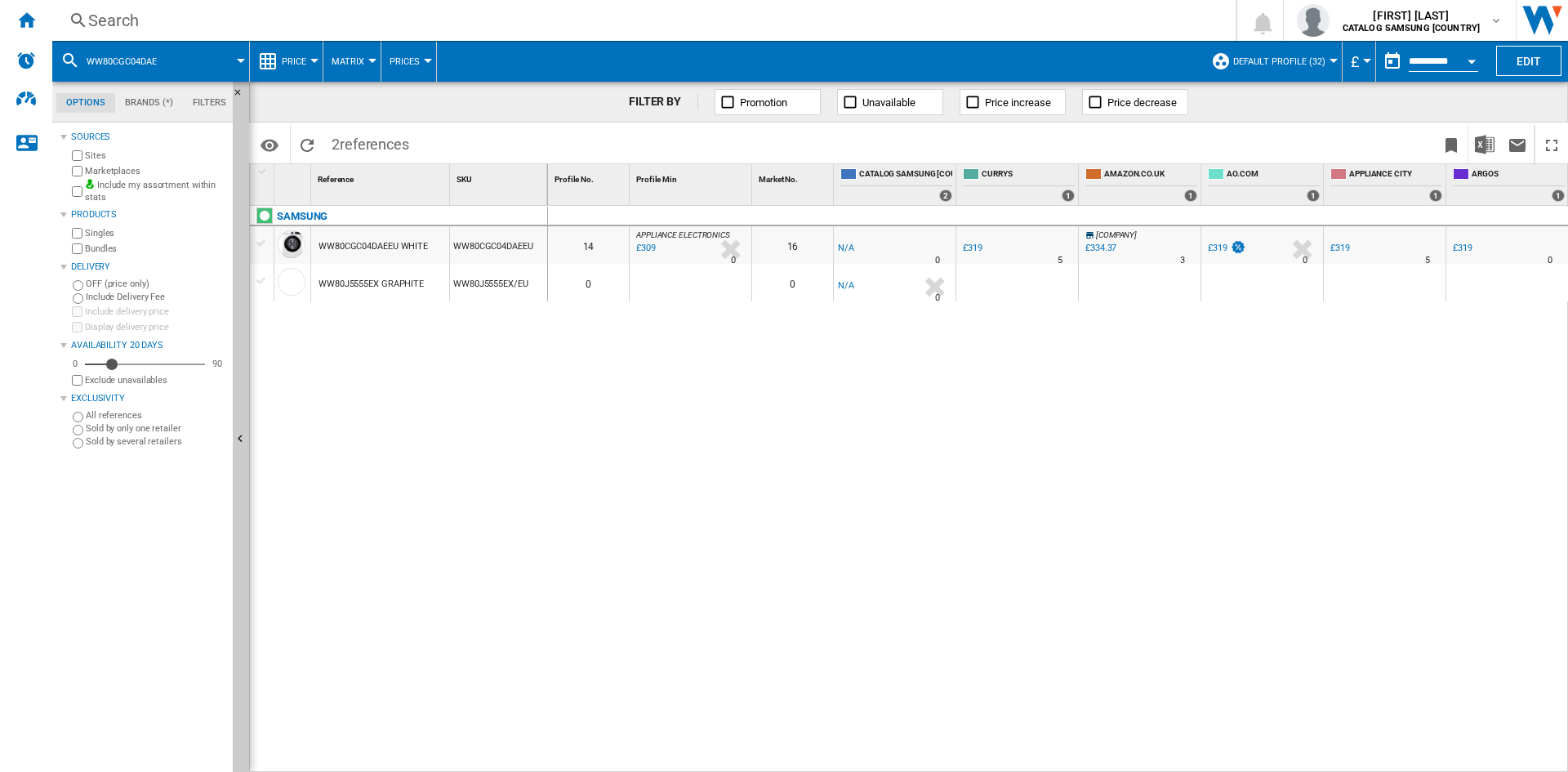 click on "Search" at bounding box center [640, 20] 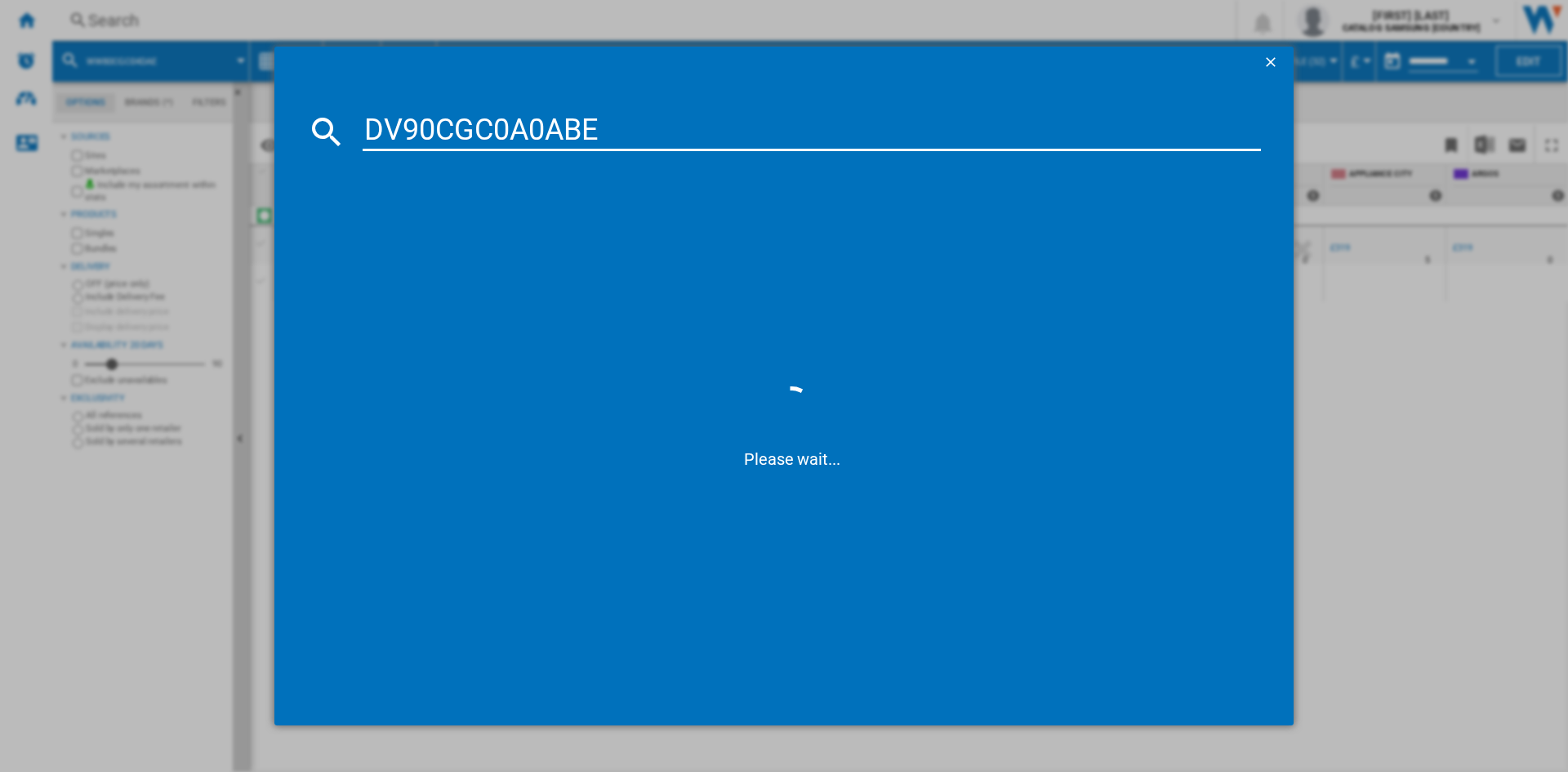 type on "DV90CGC0A0AB" 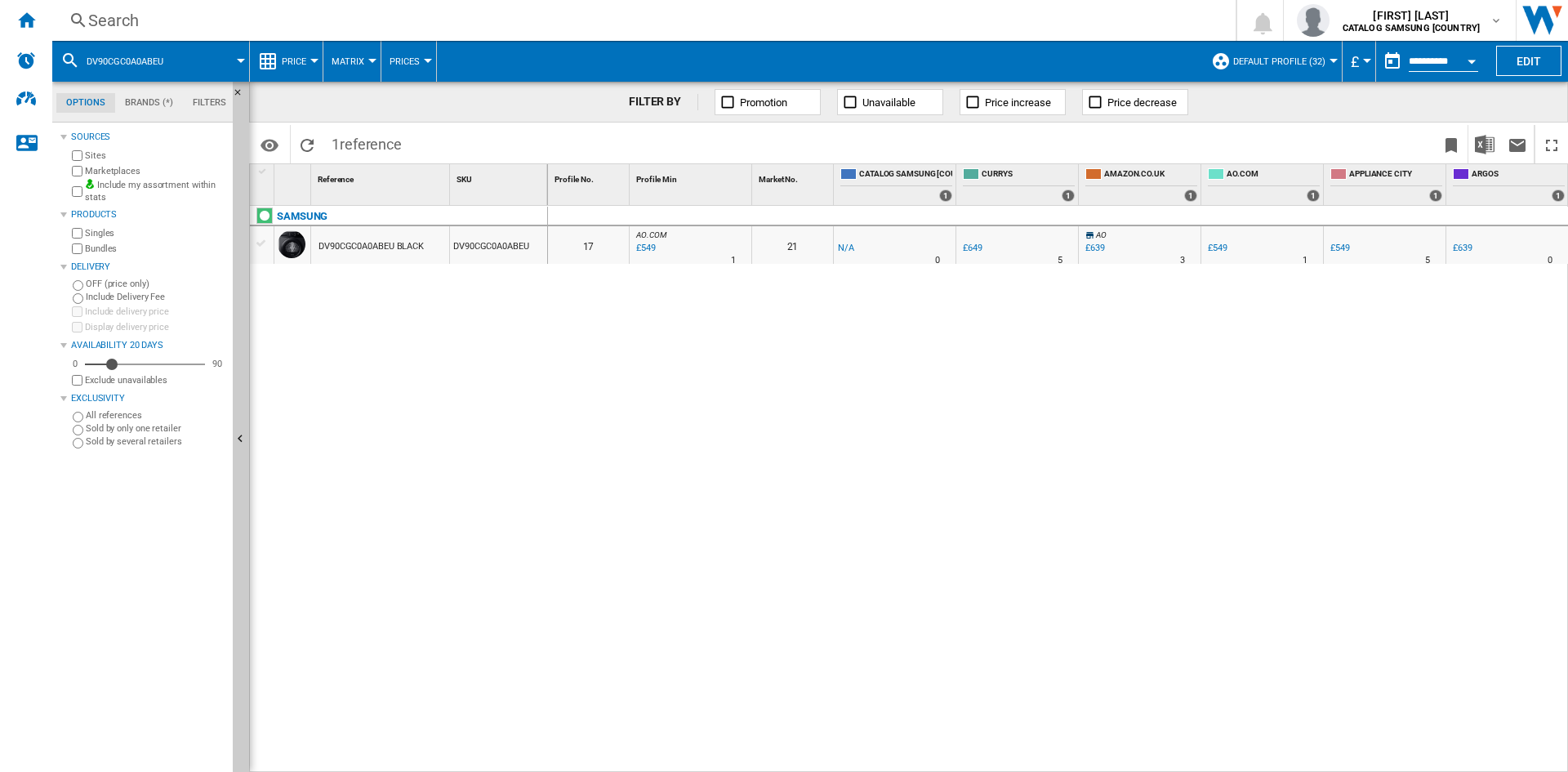 click on "Search" at bounding box center (640, 20) 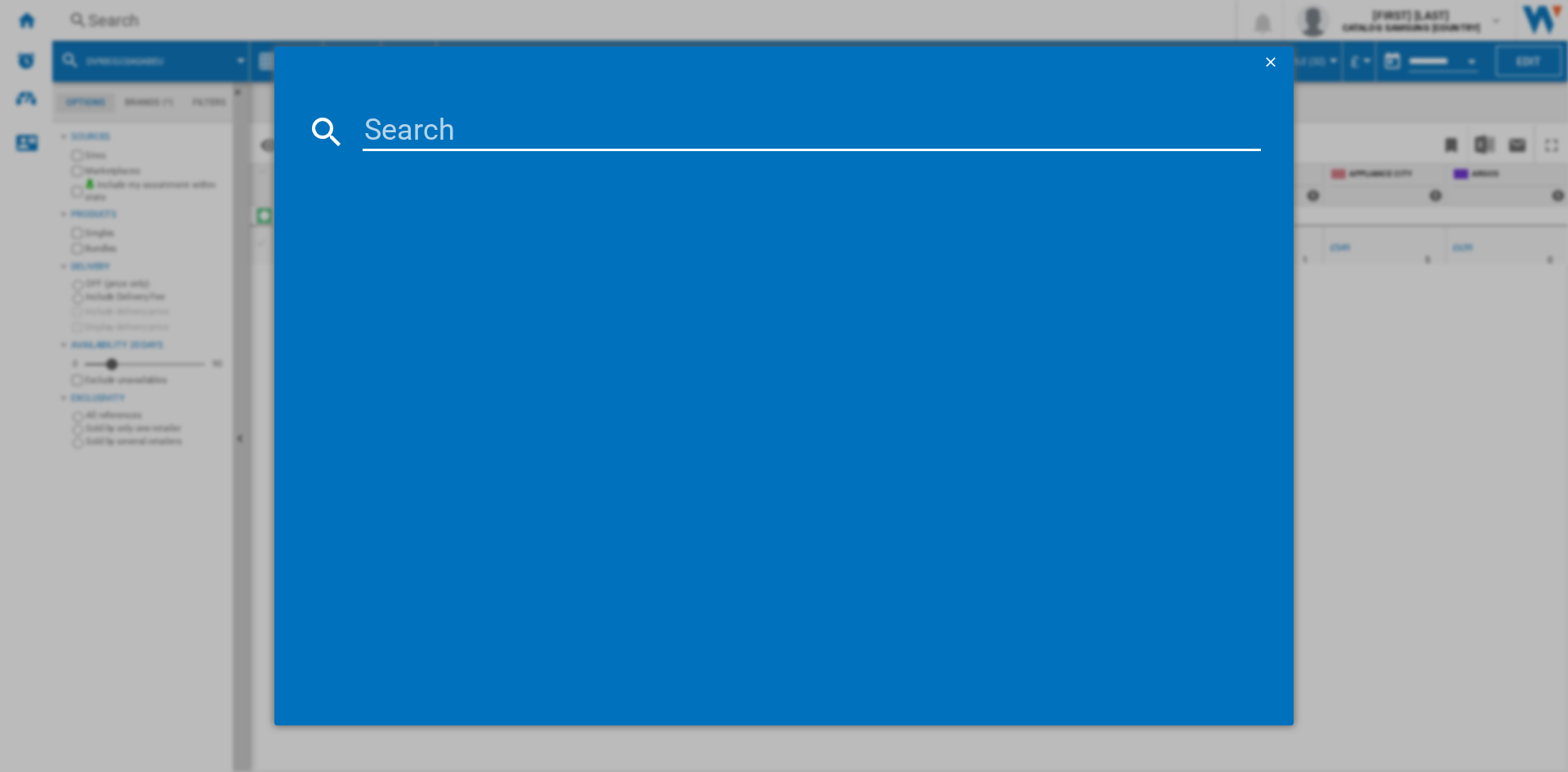 click at bounding box center (812, 132) 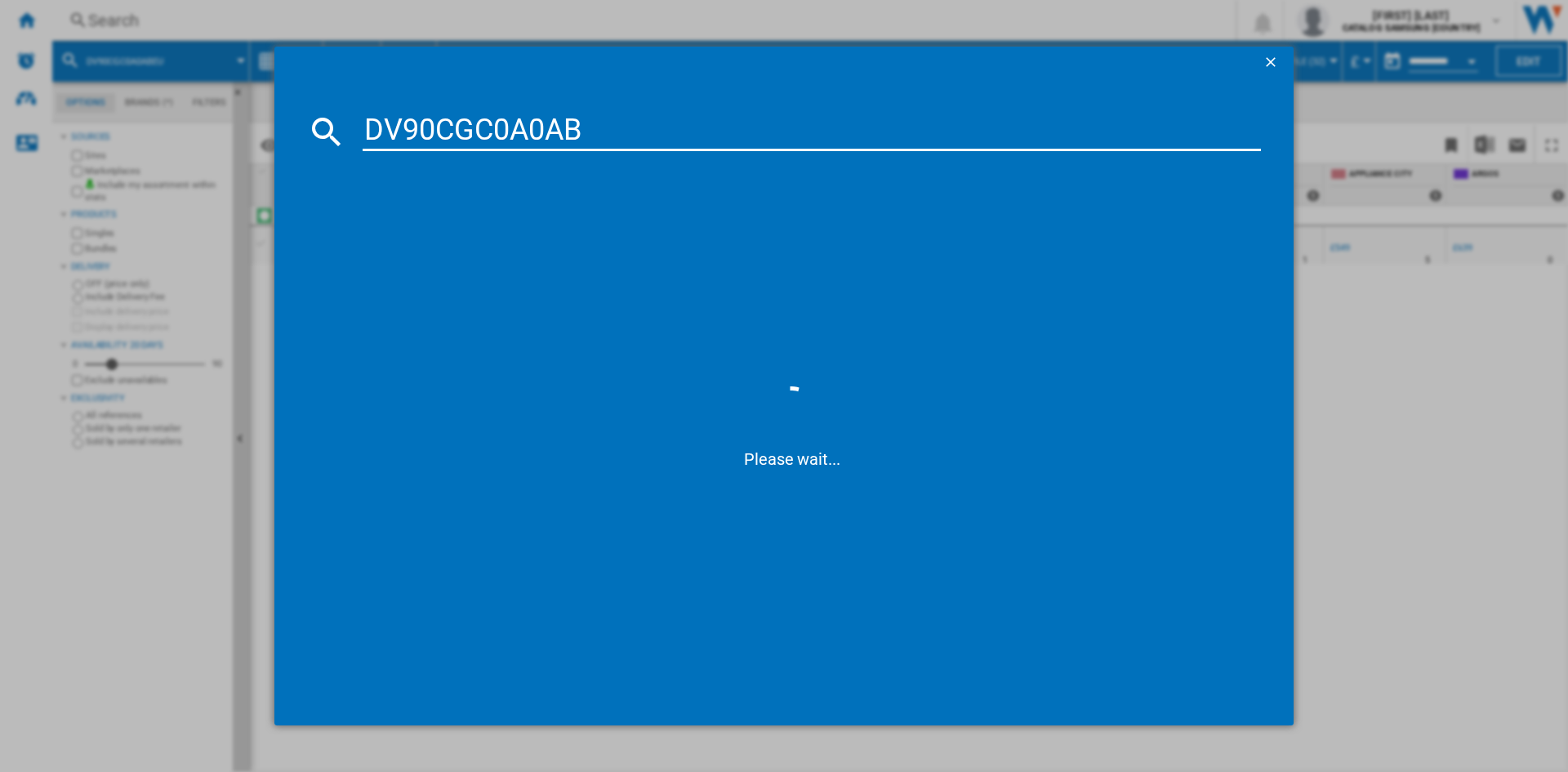 type on "DV90CGC0A0A" 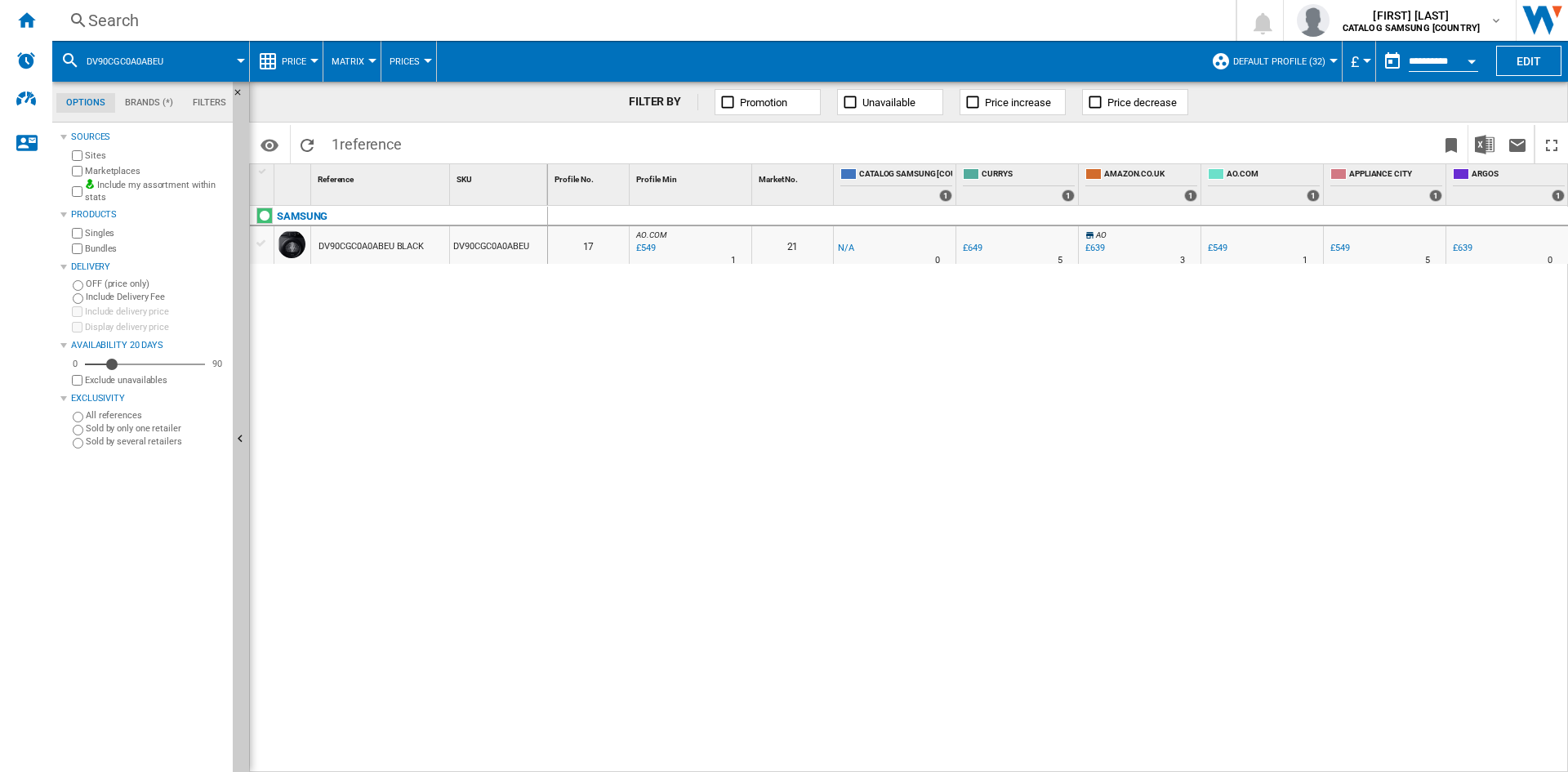 click on "Search
Search
0
[FIRST] [LAST]
CATALOG SAMSUNG [COUNTRY]
CATALOG SAMSUNG [COUNTRY]
My settings
Logout" at bounding box center (810, 20) 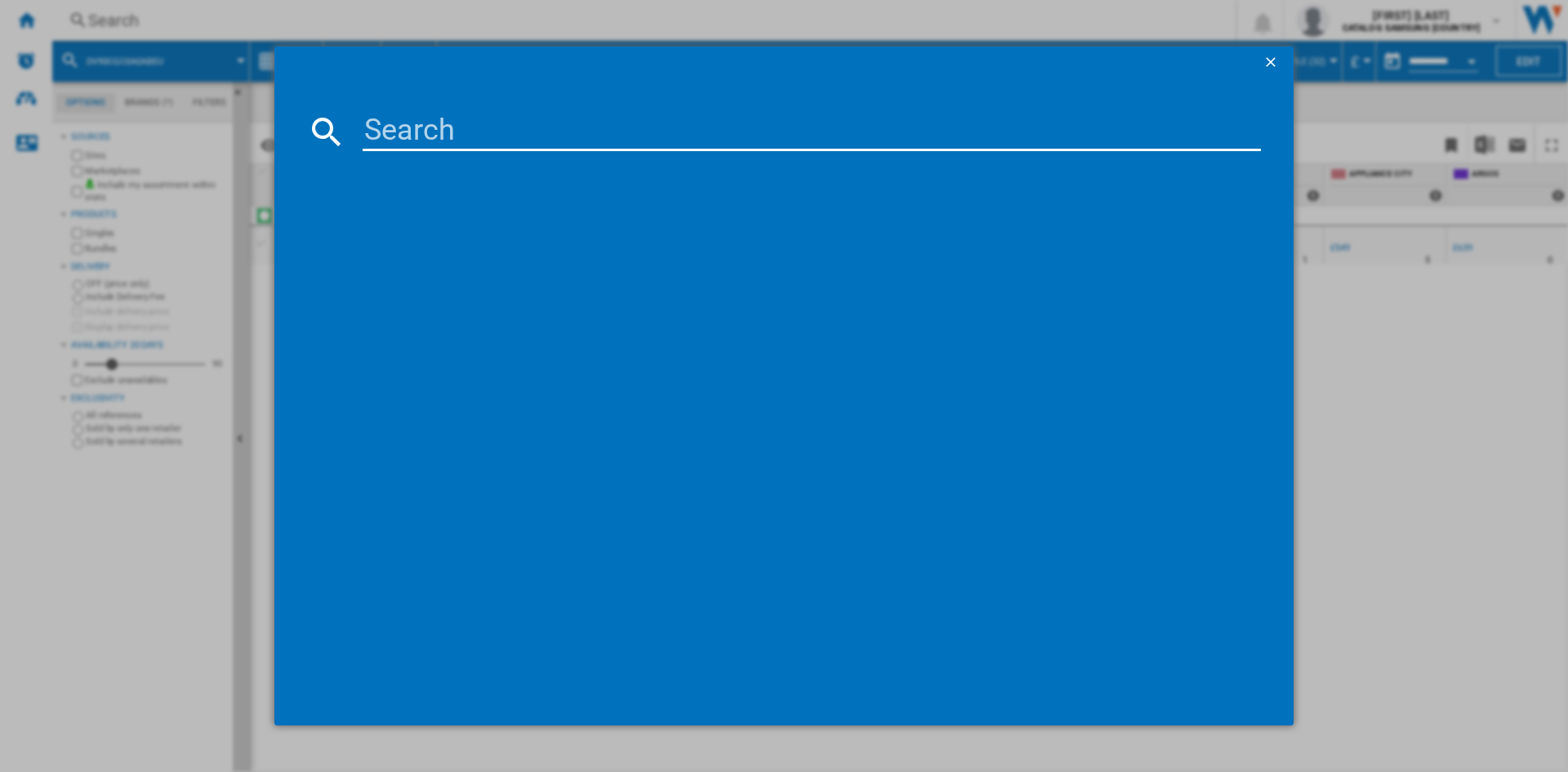 click at bounding box center (812, 132) 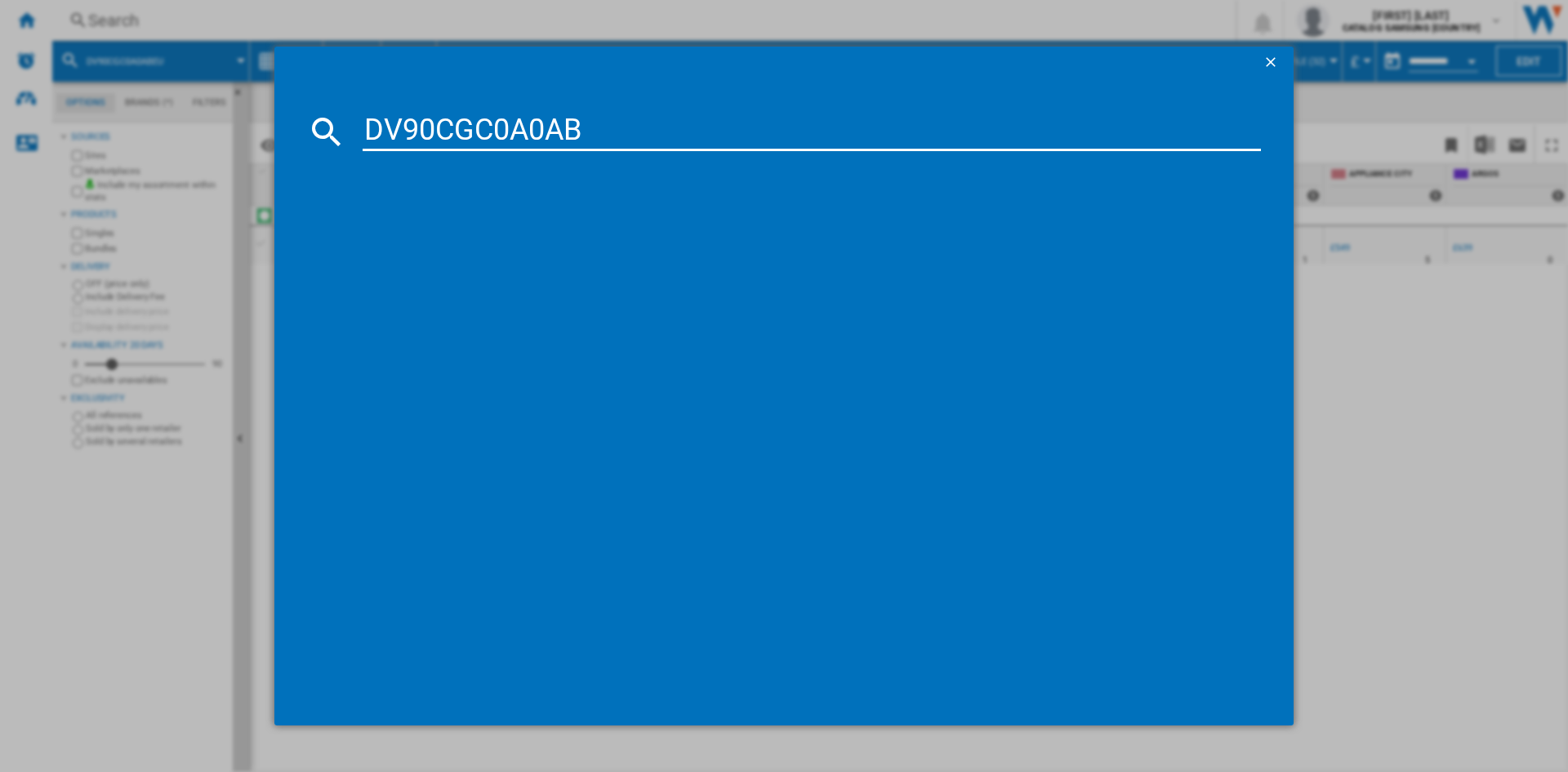 type on "DV90CGC0A0A" 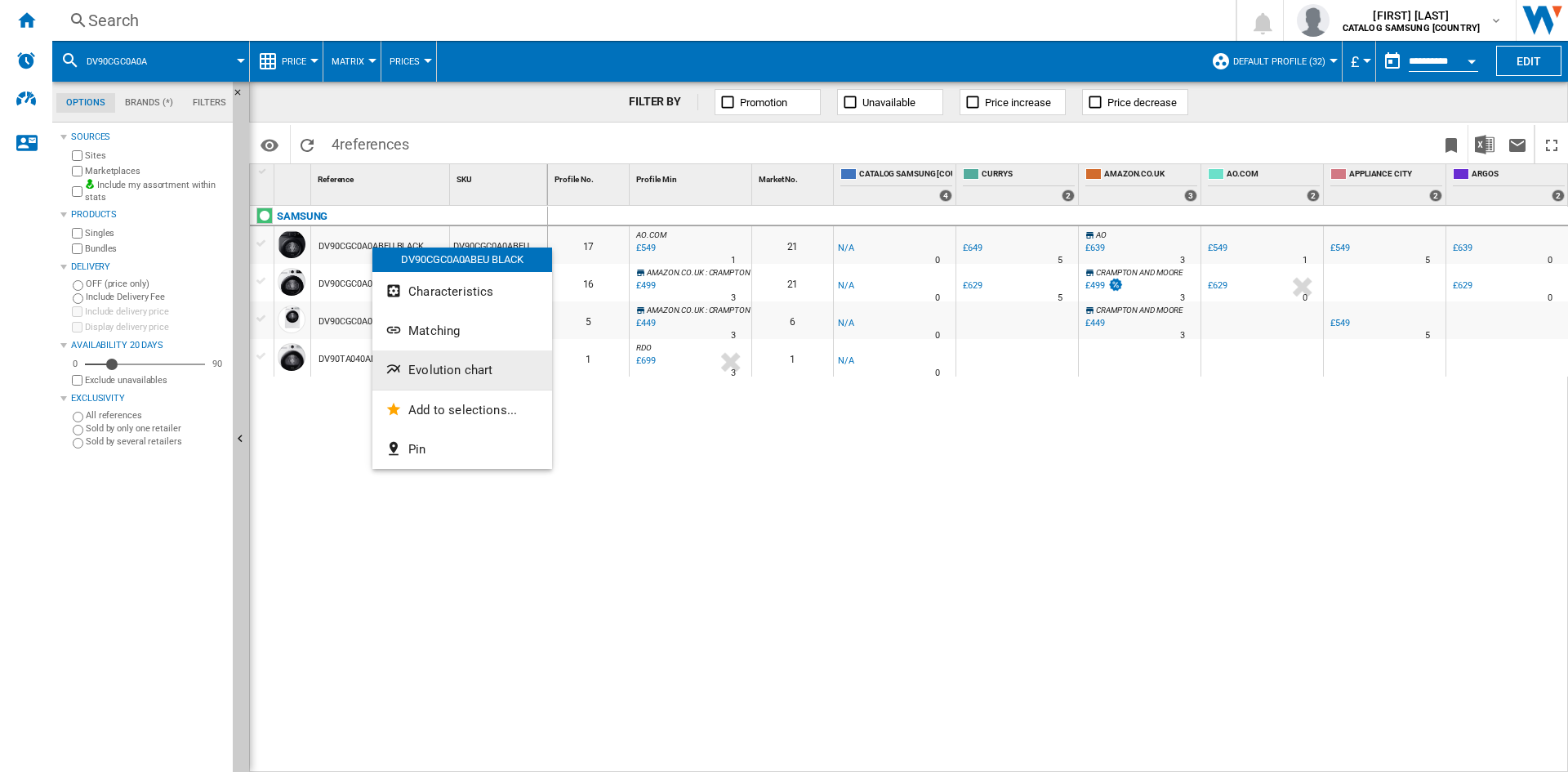 click on "Evolution chart" at bounding box center [450, 370] 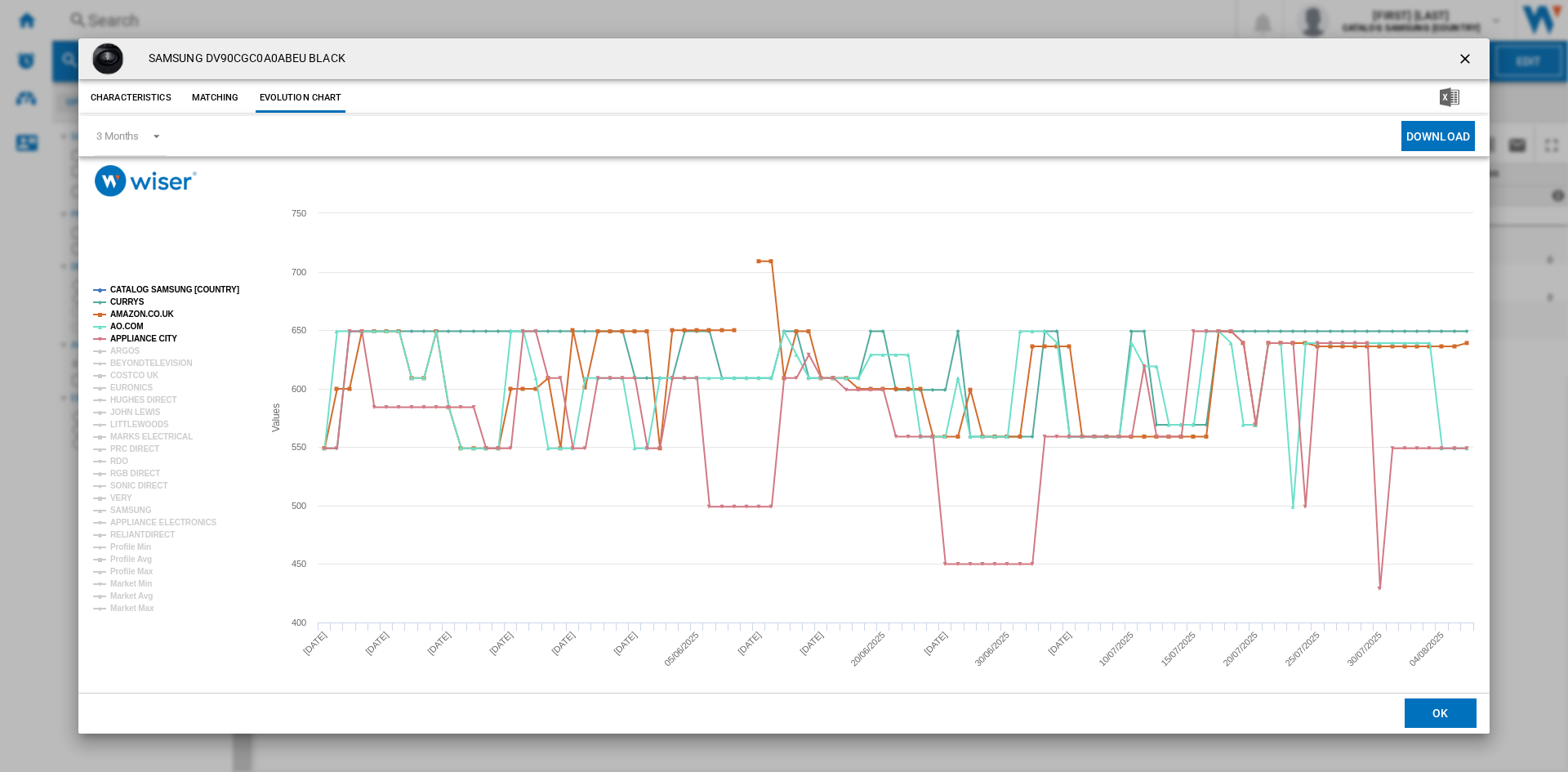 click on "CATALOG SAMSUNG [COUNTRY]" 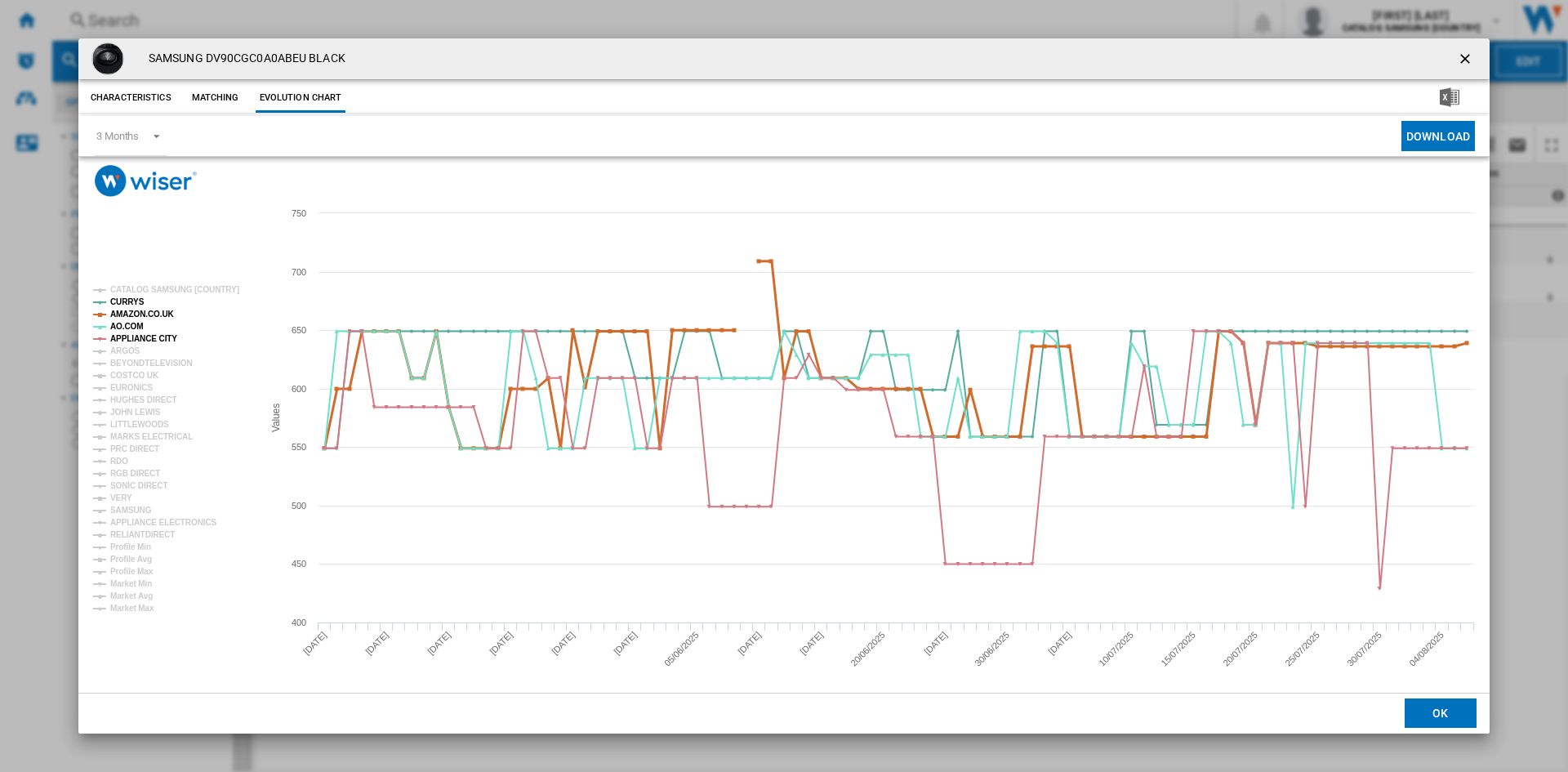 click on "AMAZON.CO.UK" 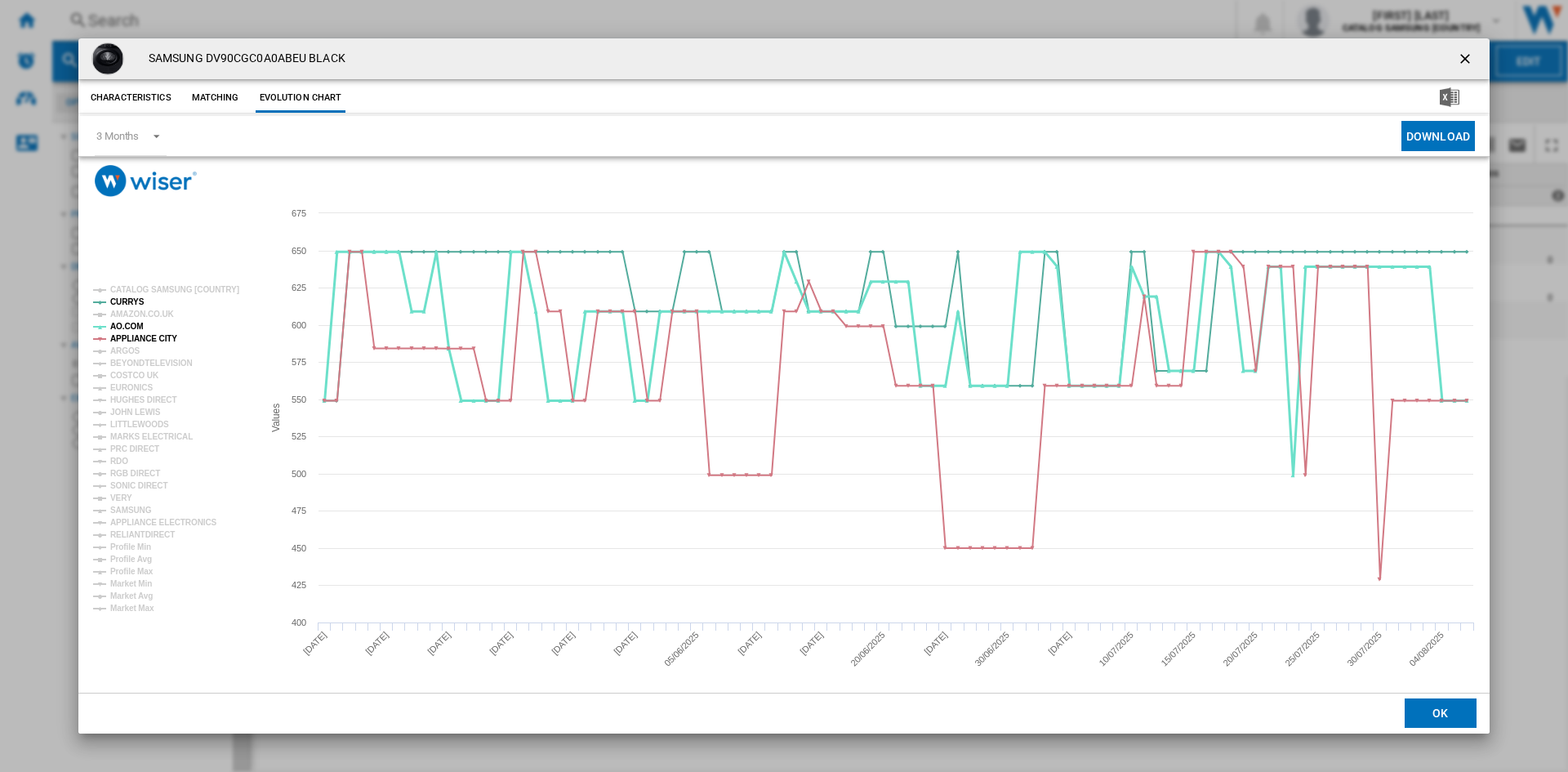 click on "AO.COM" 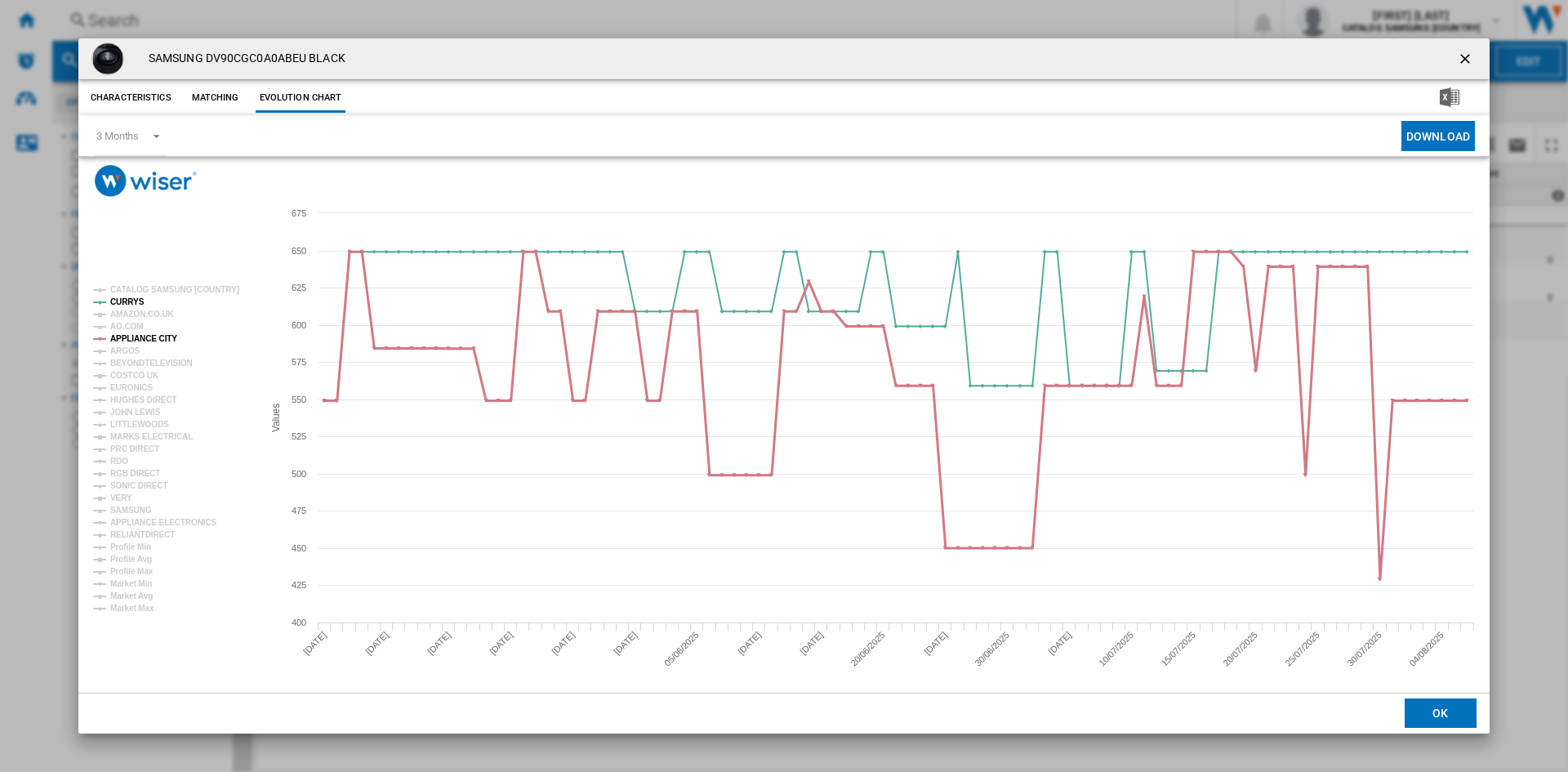 click on "APPLIANCE CITY" 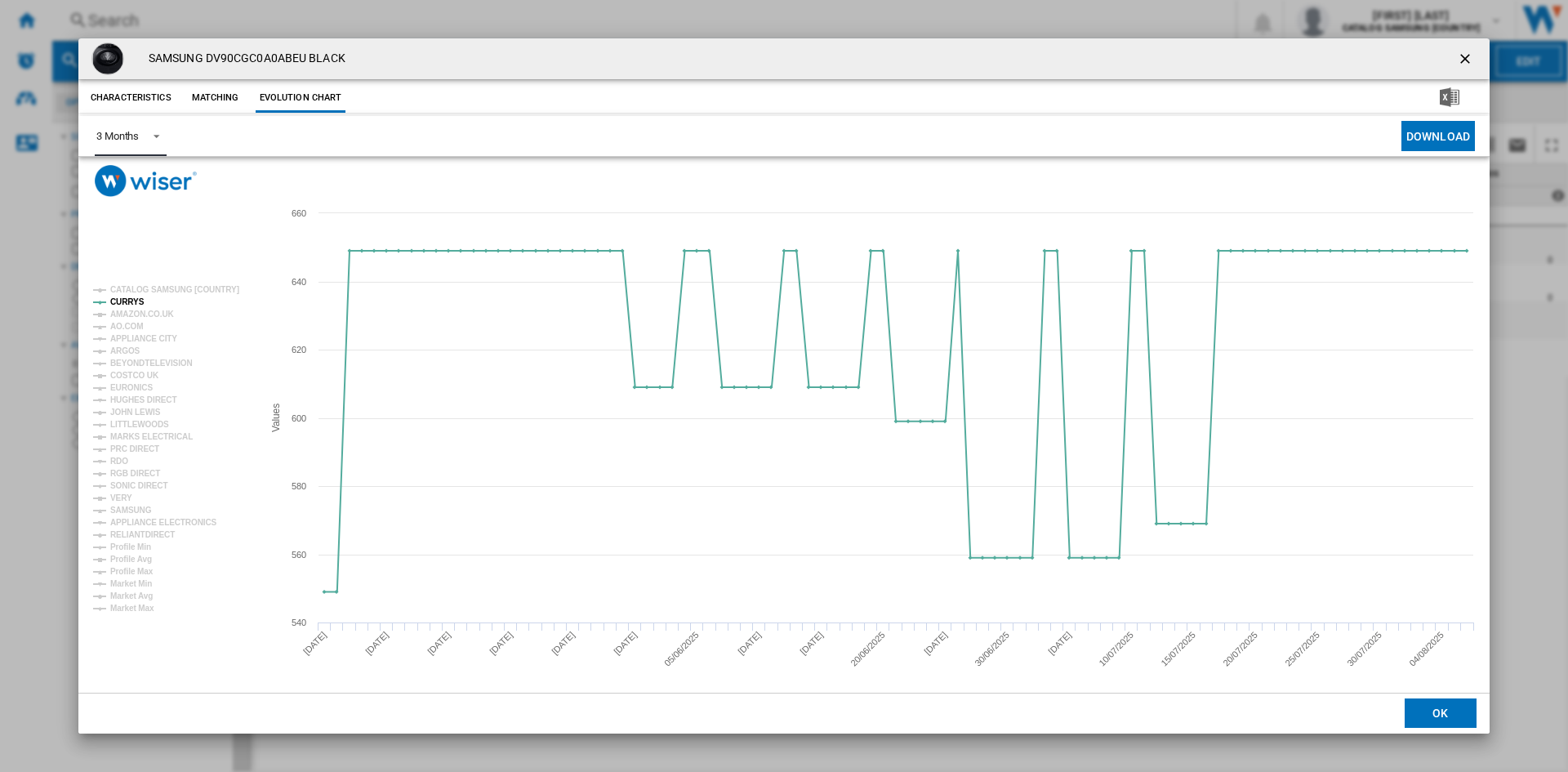 click at bounding box center [152, 135] 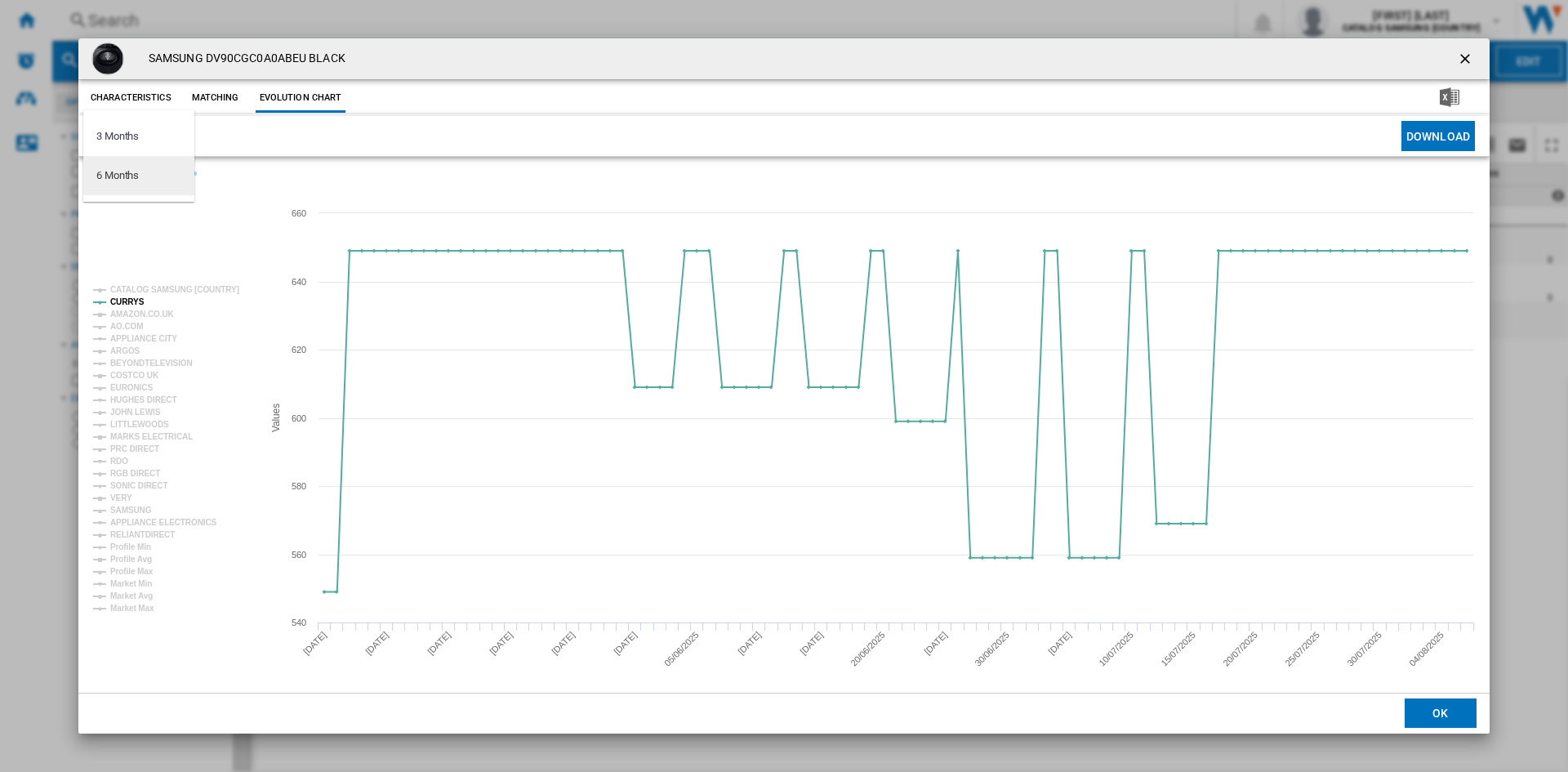 click on "6 Months" at bounding box center (139, 176) 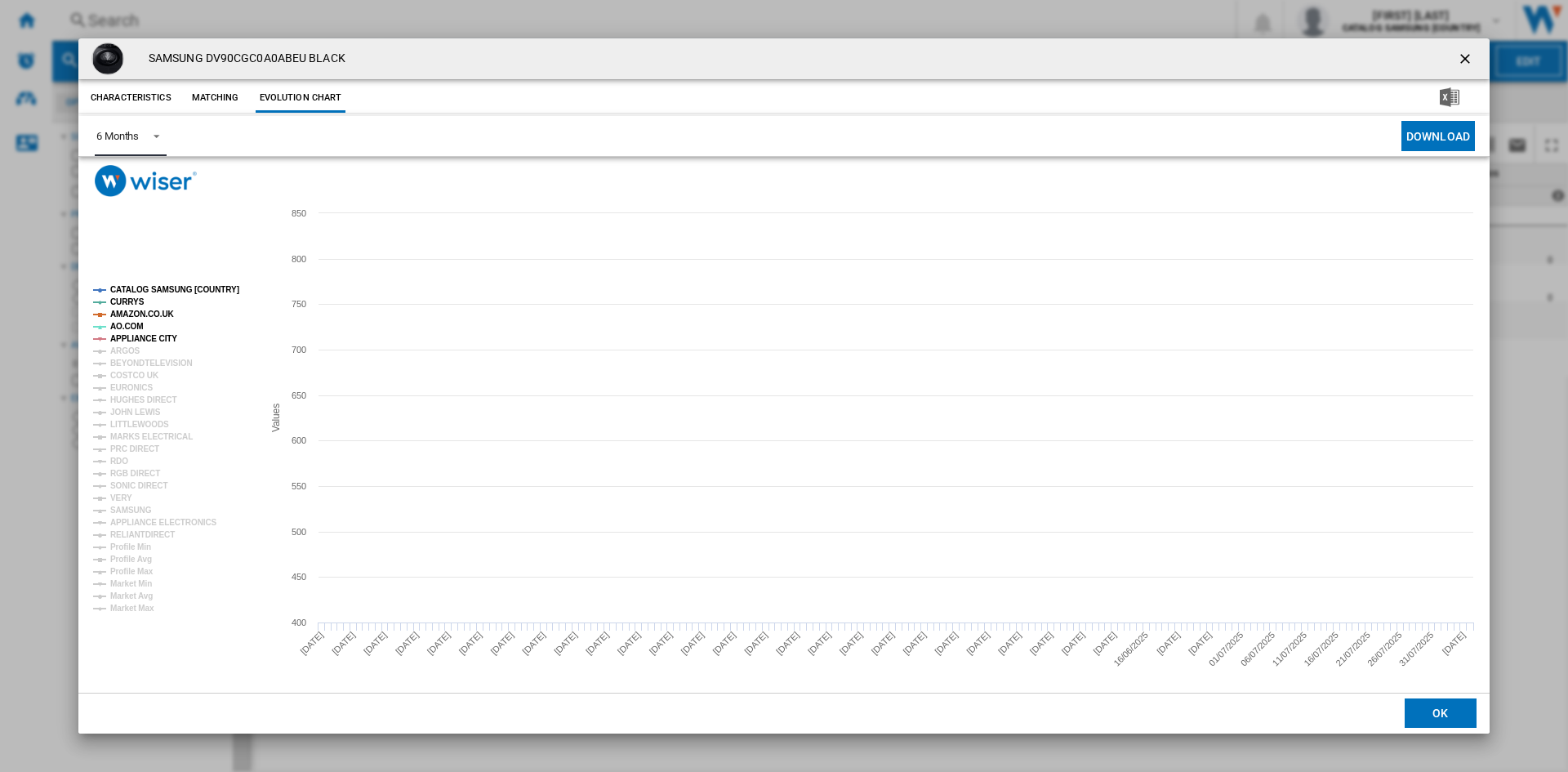 click on "CATALOG SAMSUNG [COUNTRY]" 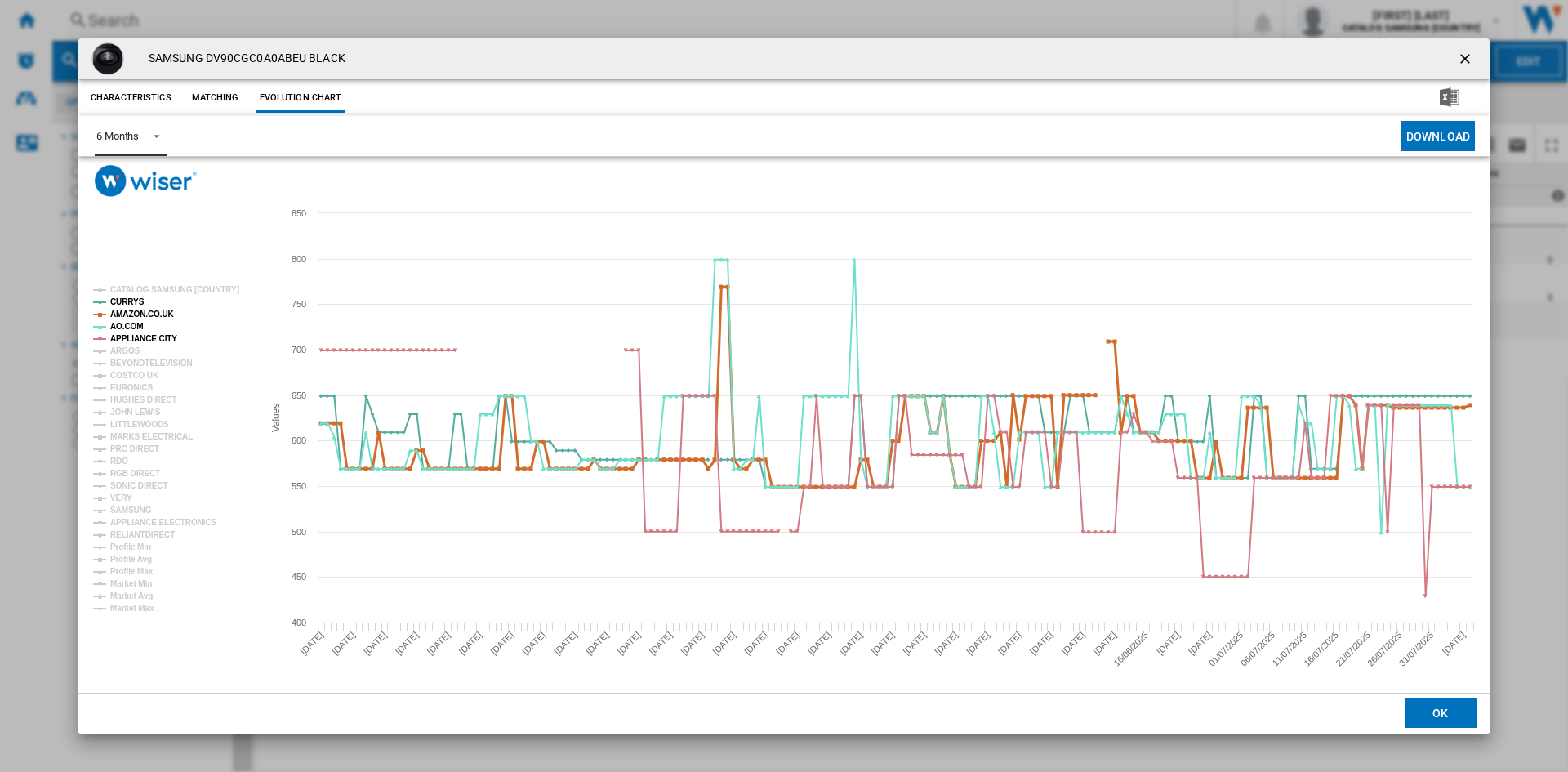 click on "AMAZON.CO.UK" 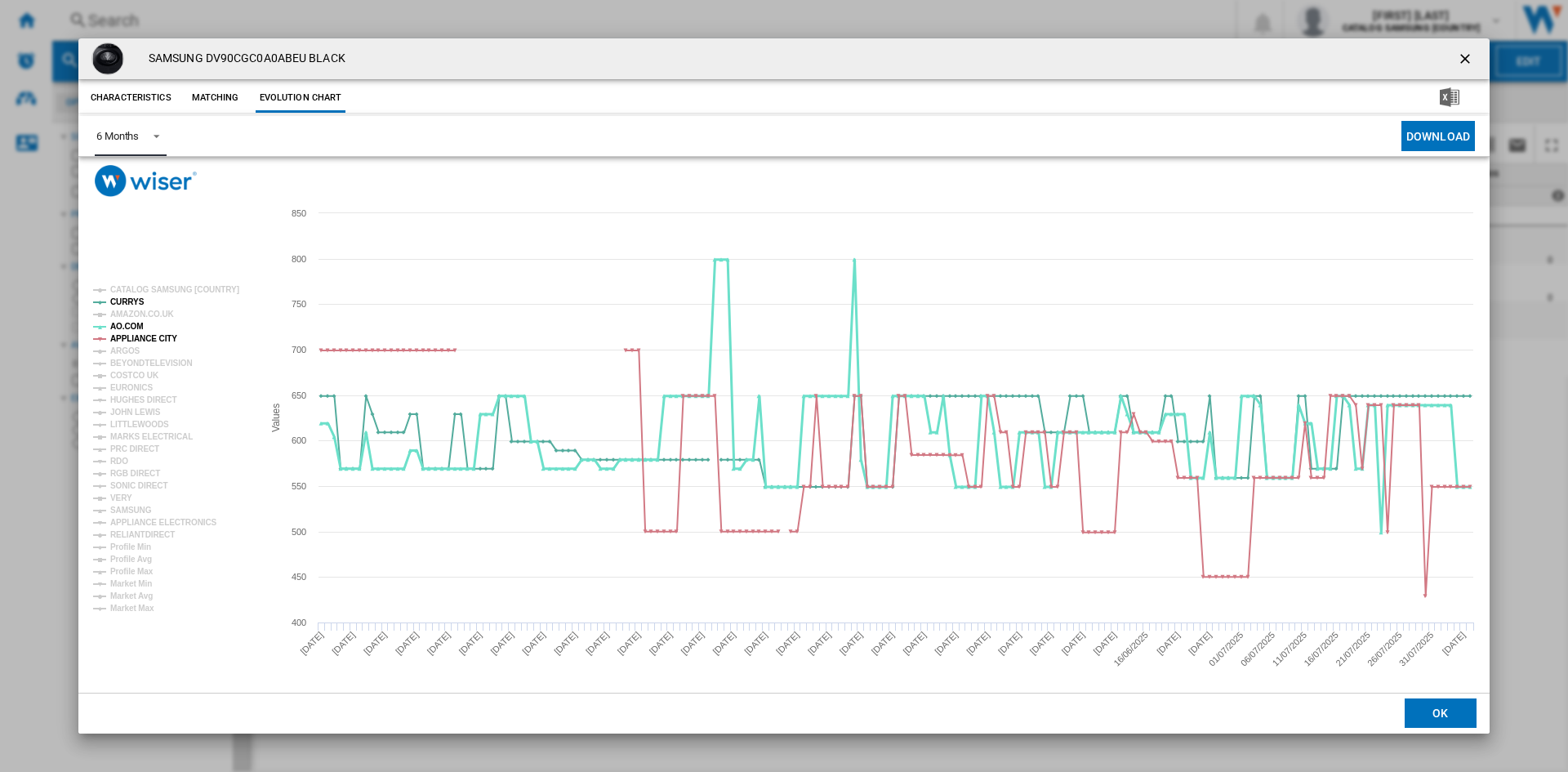 click on "AO.COM" 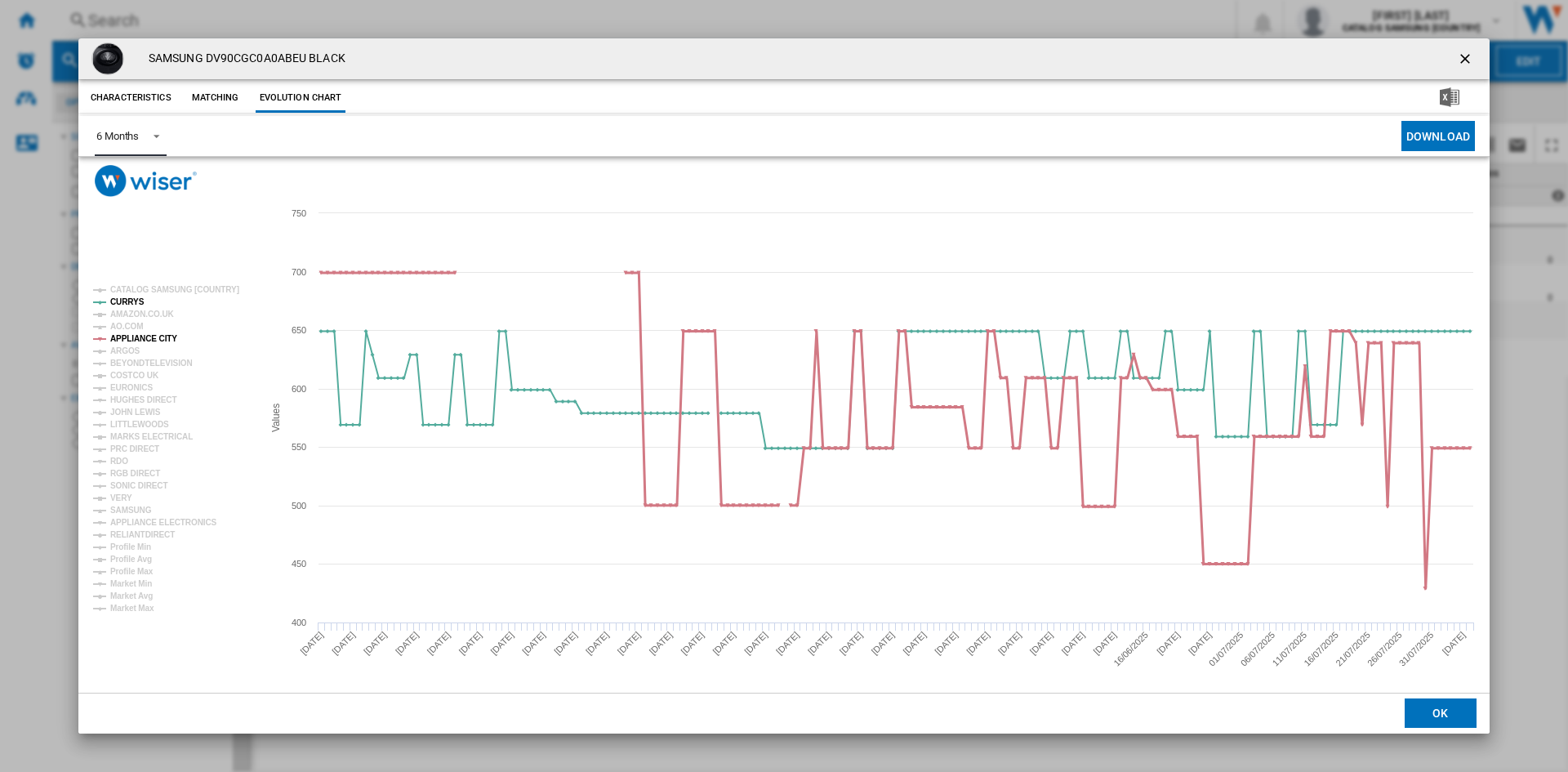 click on "APPLIANCE CITY" 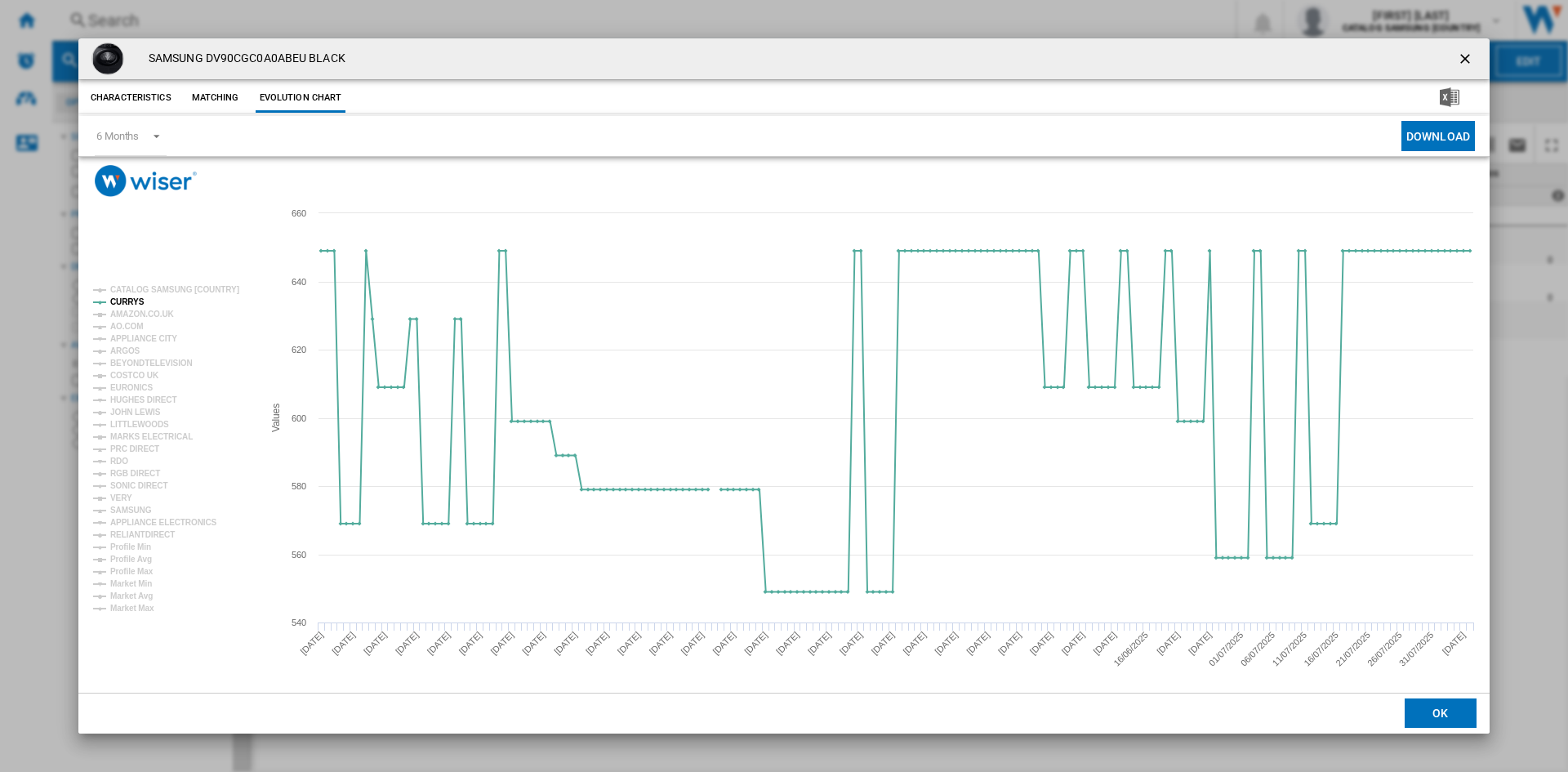 click at bounding box center [1467, 60] 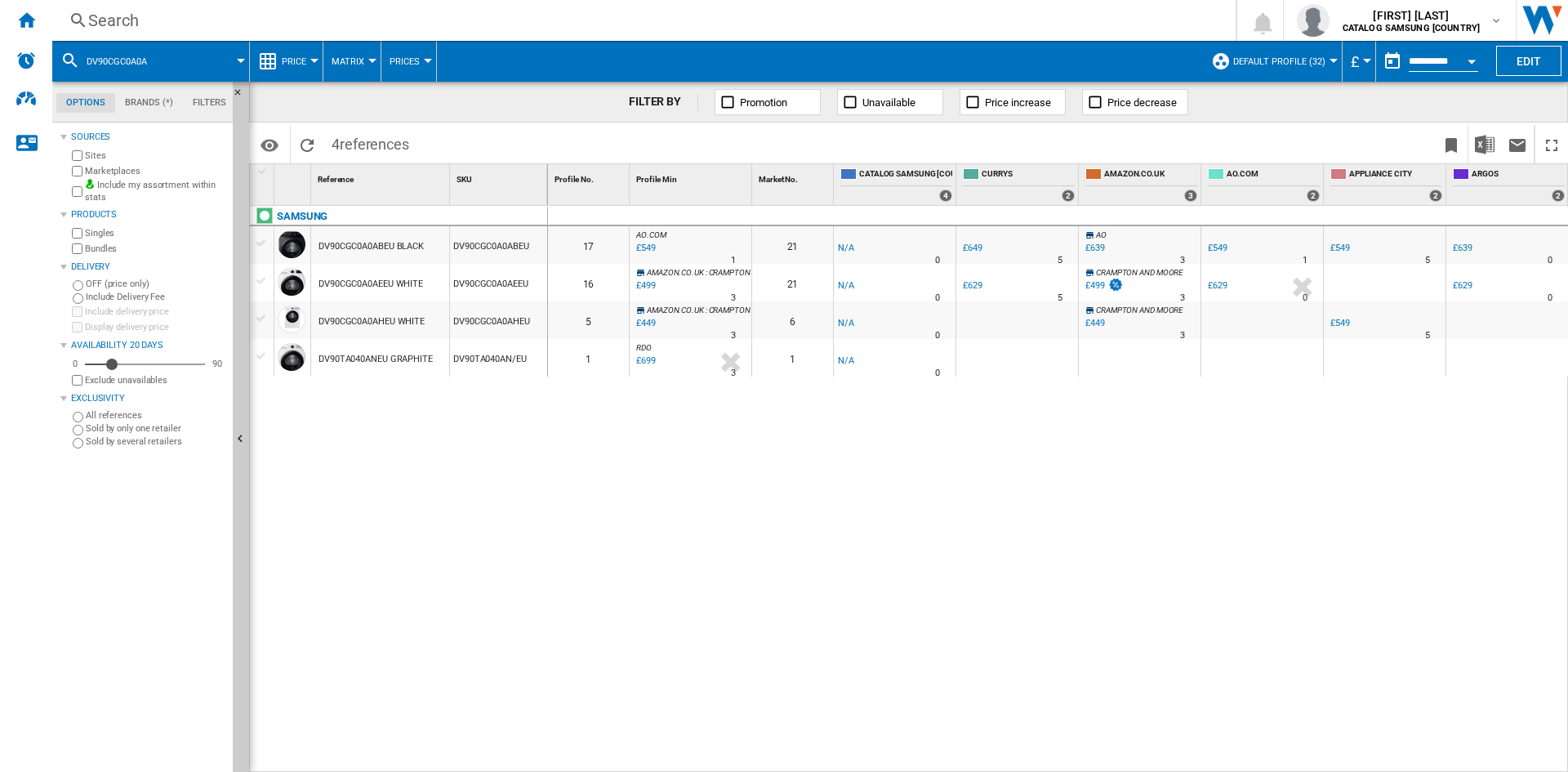 click on "Search" at bounding box center (640, 20) 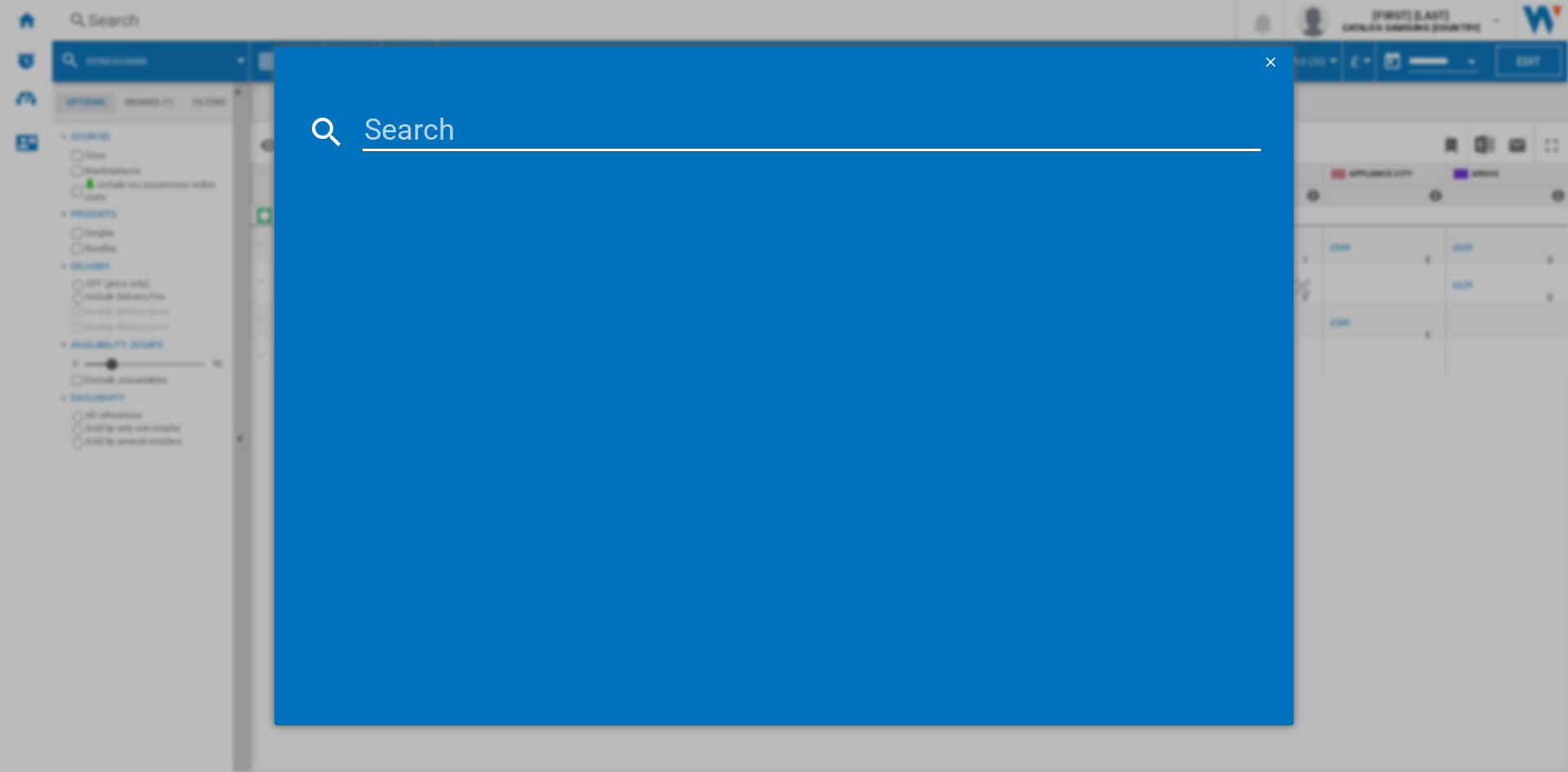 click at bounding box center [812, 132] 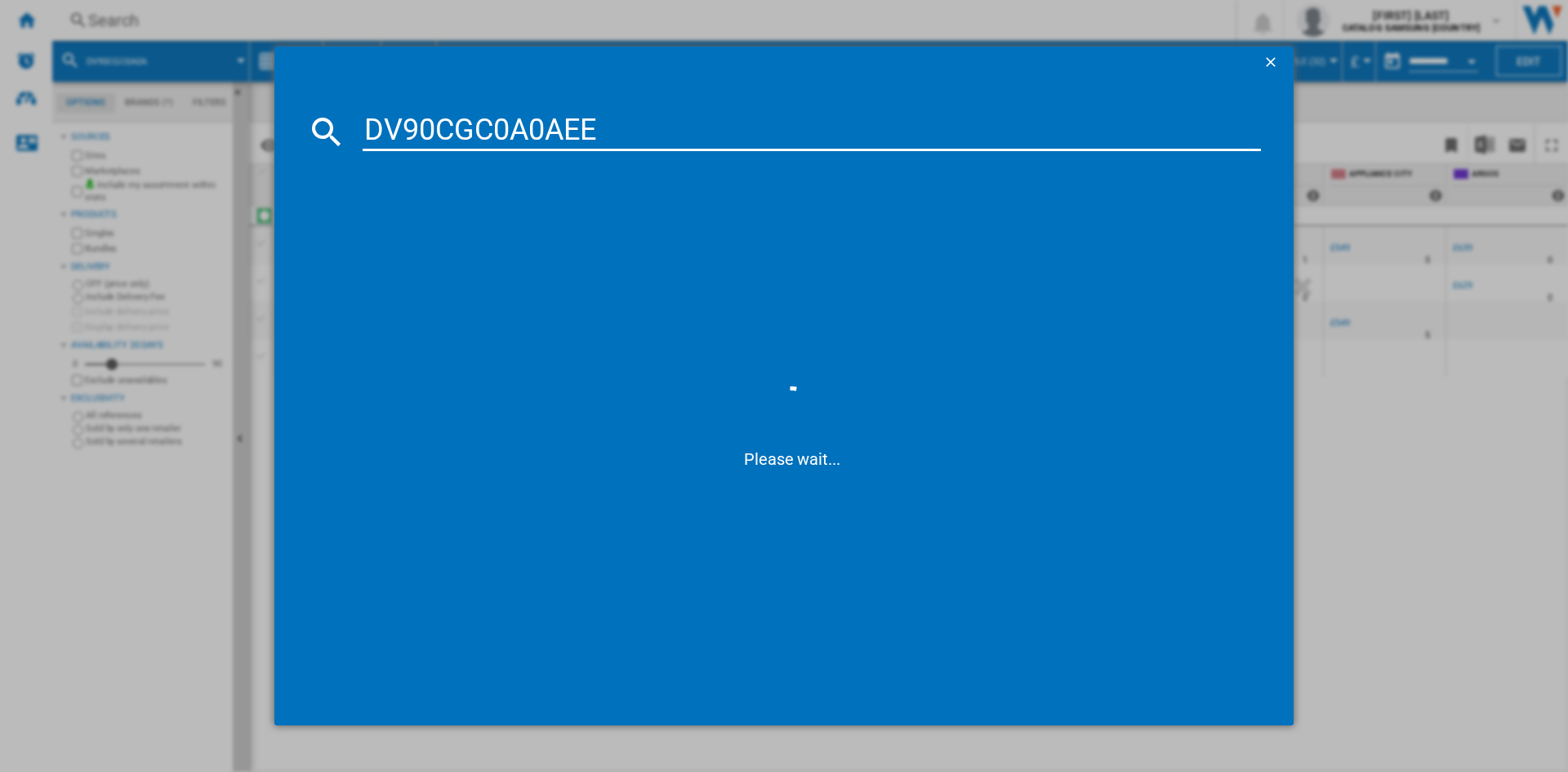 type on "DV90CGC0A0AE" 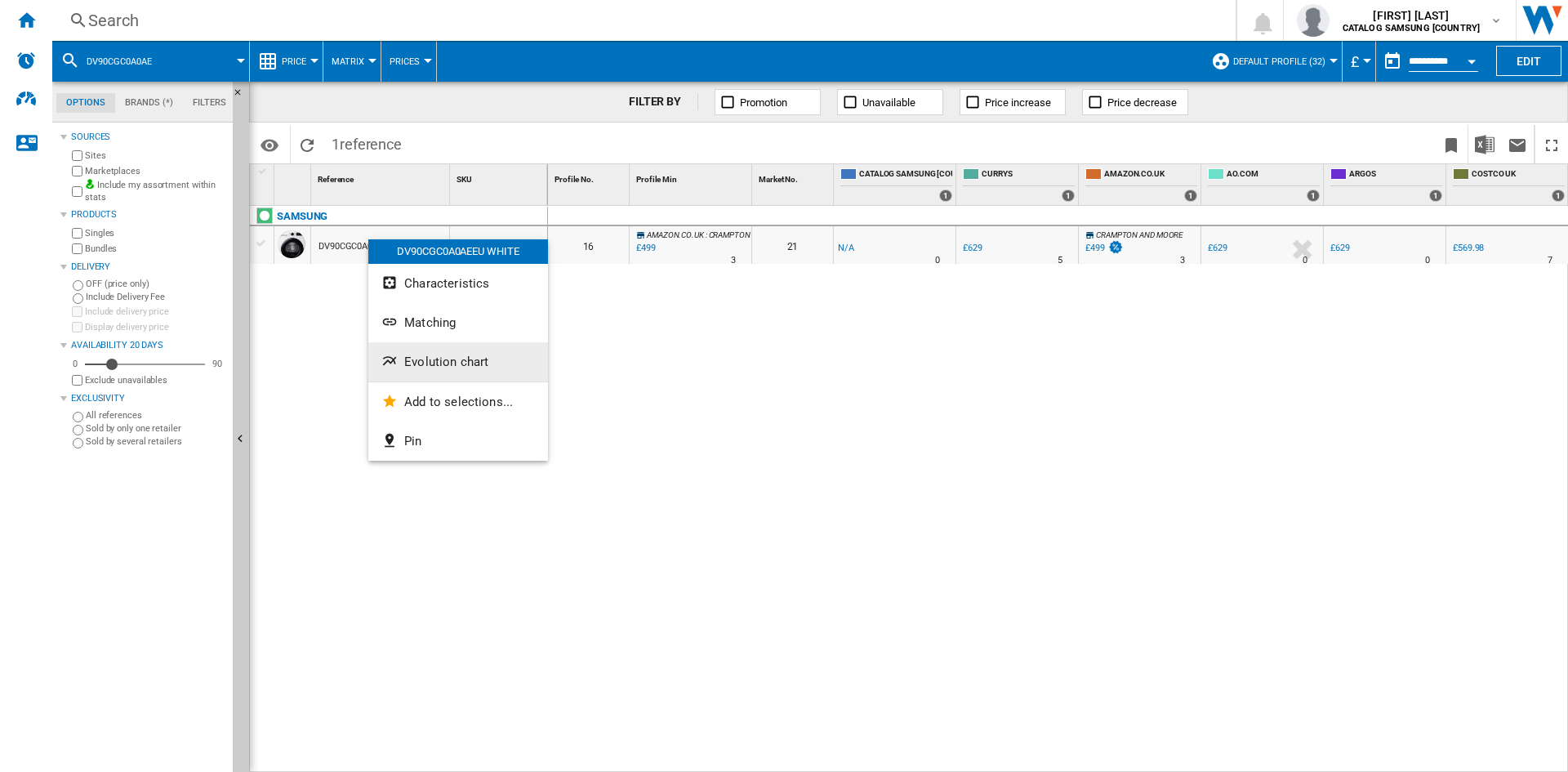 click on "Evolution chart" at bounding box center (446, 362) 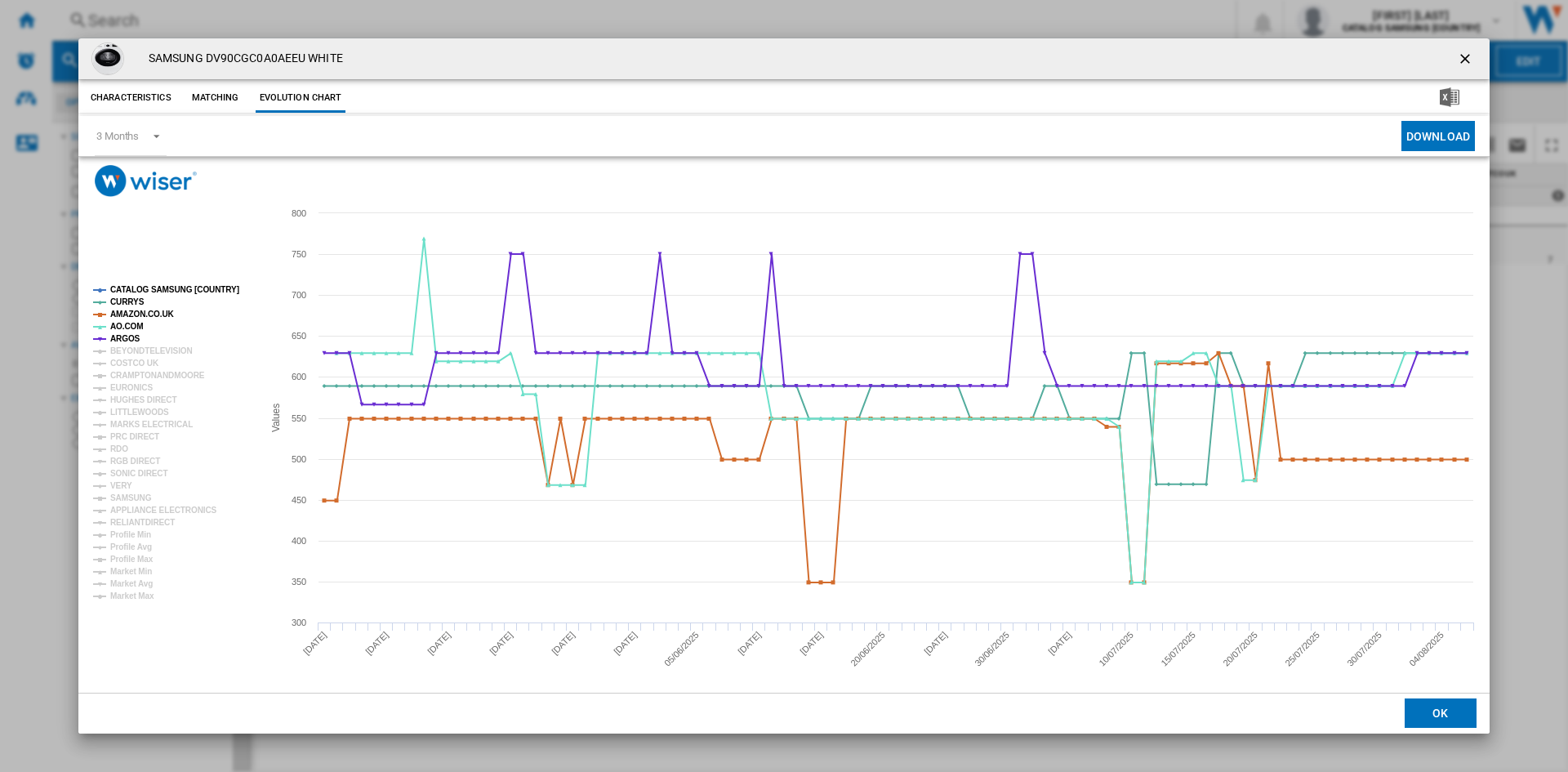 click on "CATALOG SAMSUNG [COUNTRY]" 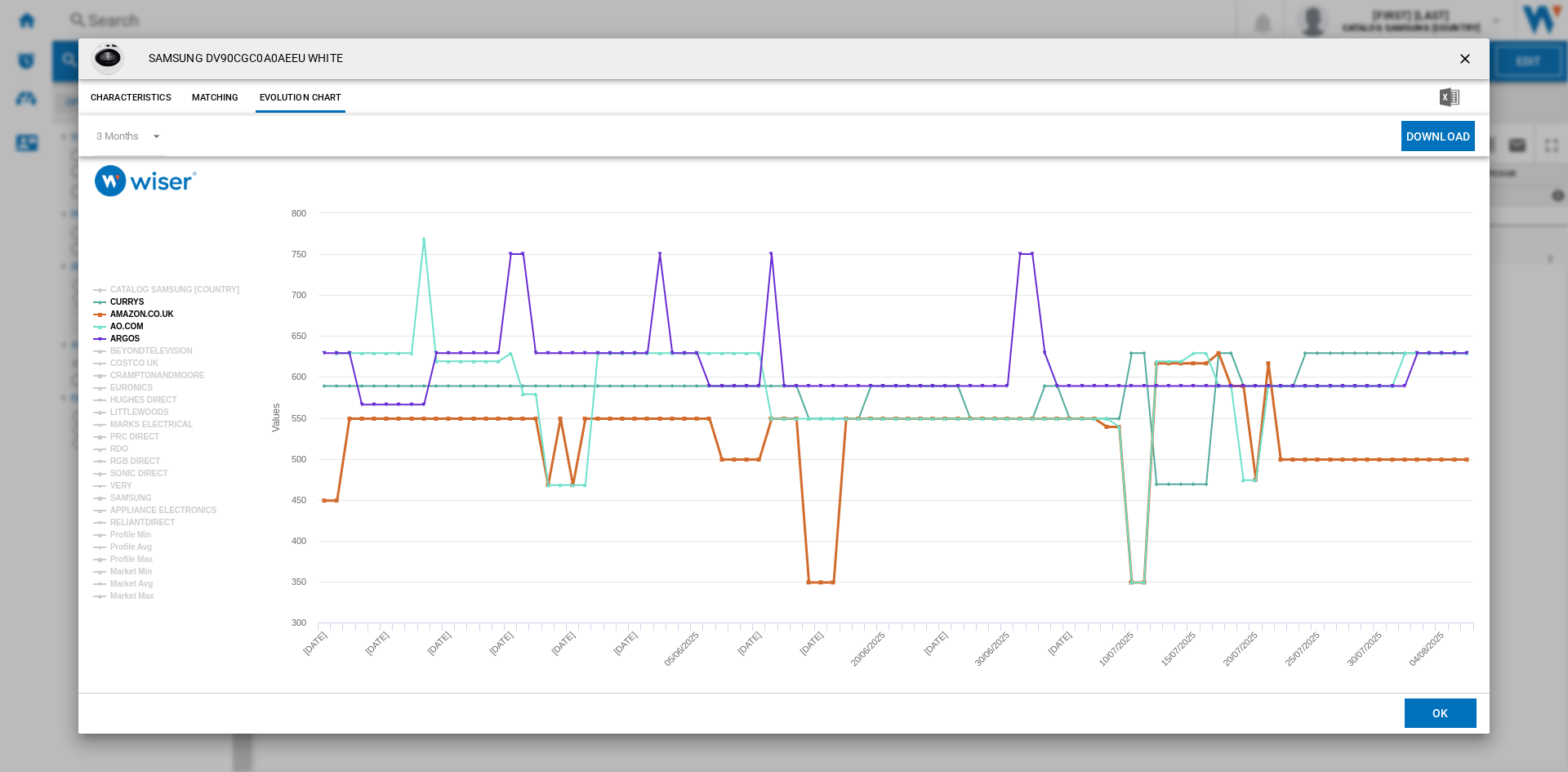 click on "AMAZON.CO.UK" 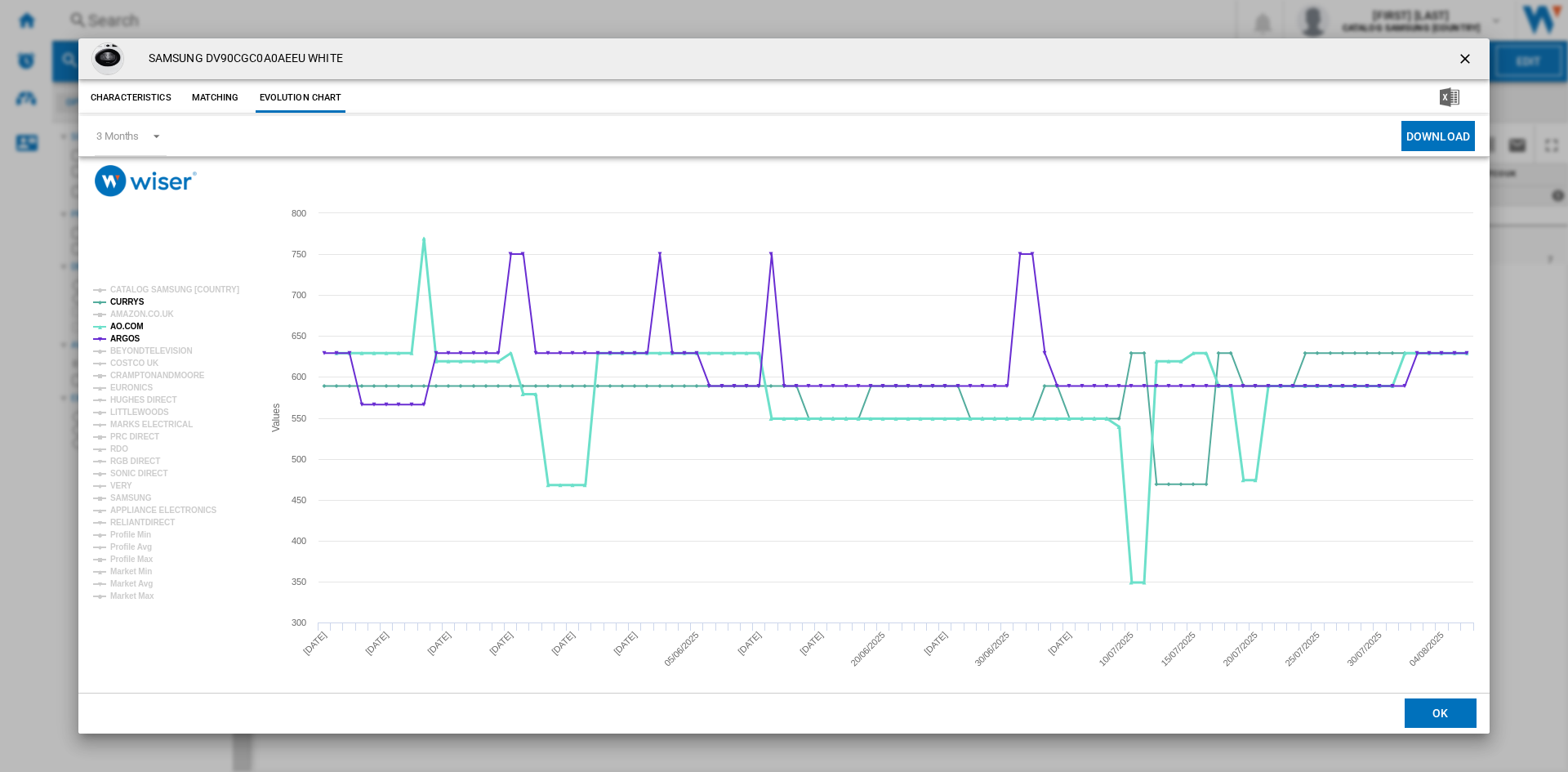 click on "AO.COM" 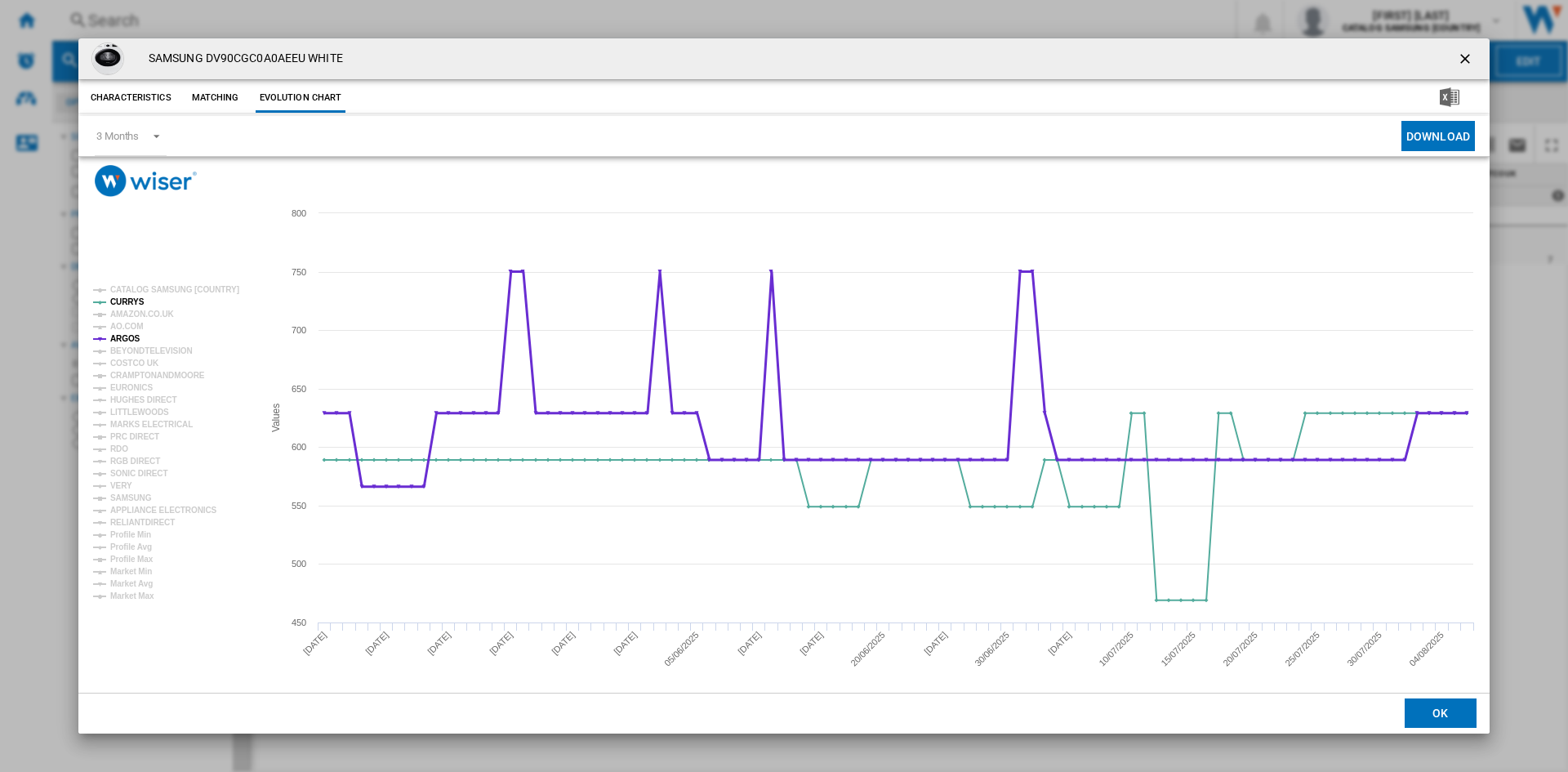 click on "ARGOS" 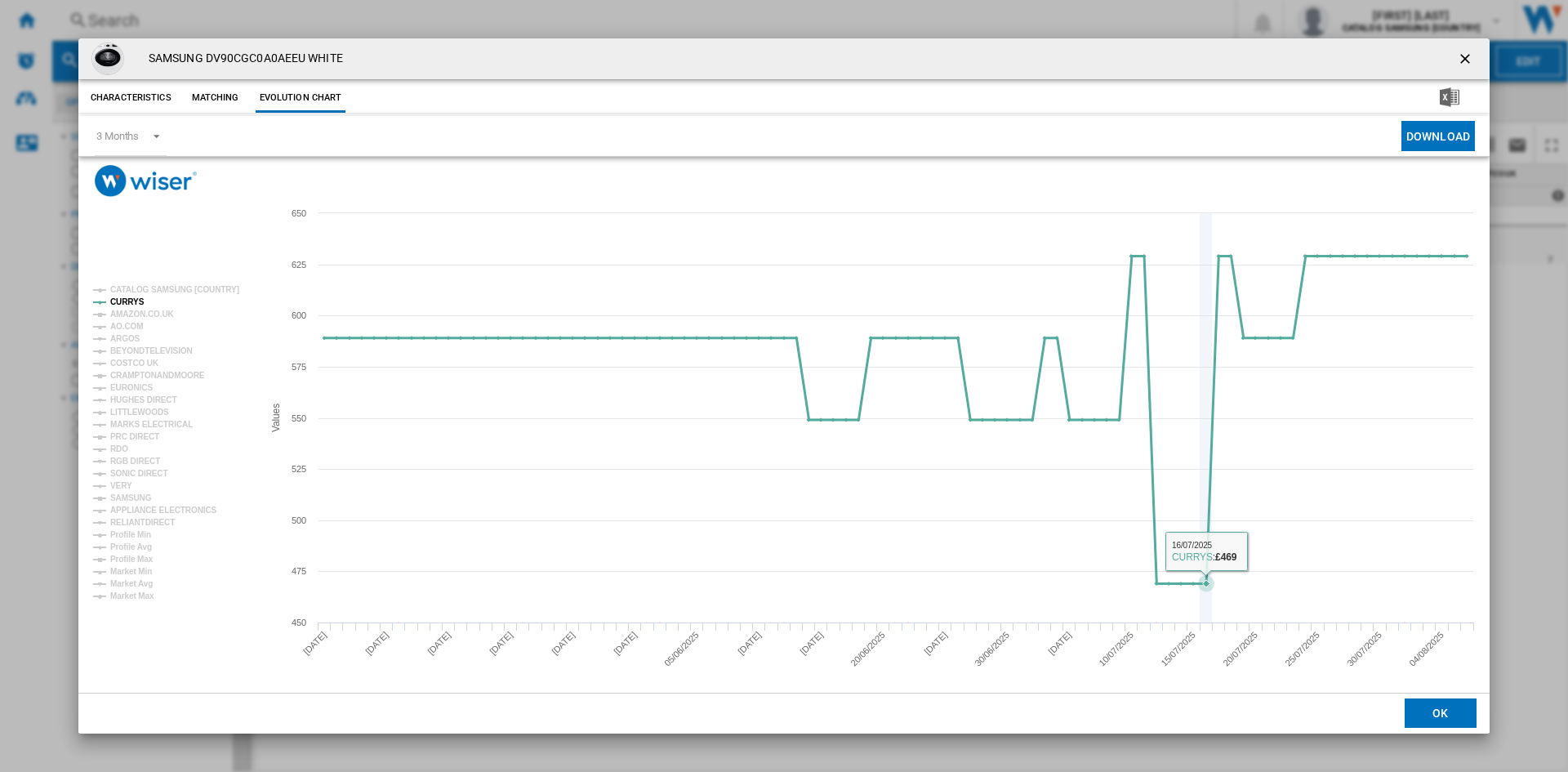 type 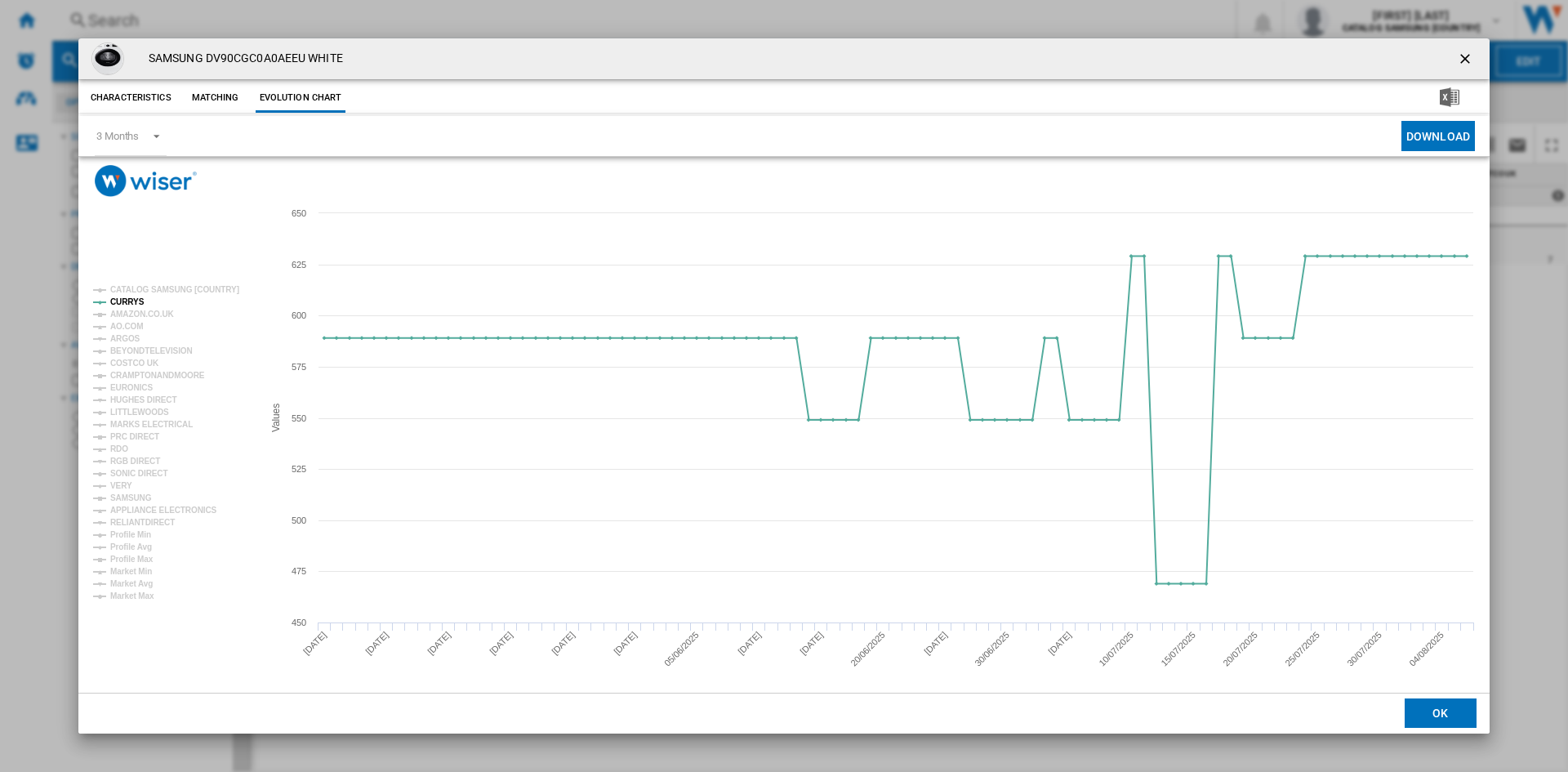 click at bounding box center (1467, 59) 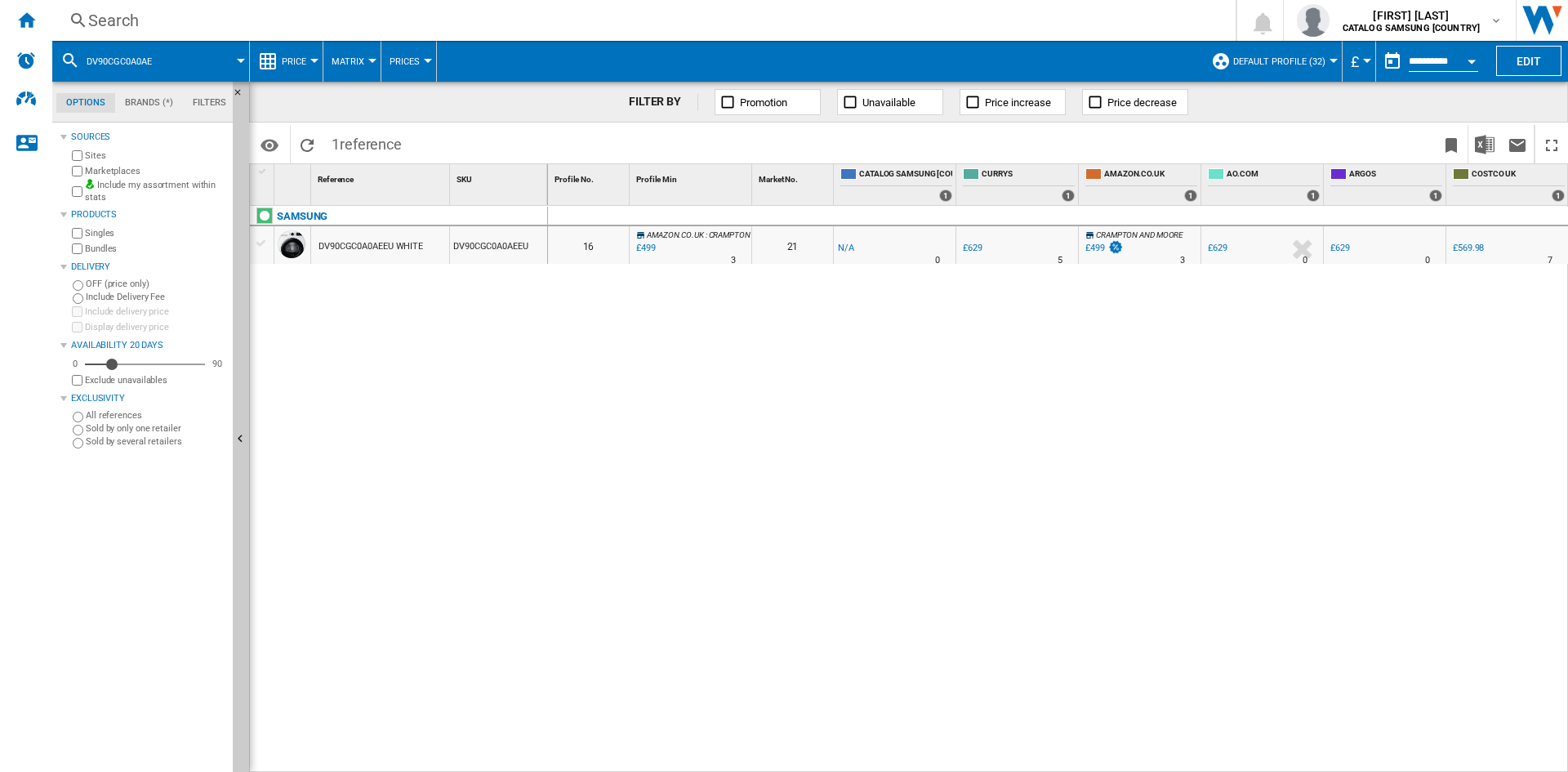 click on "Search" at bounding box center (640, 20) 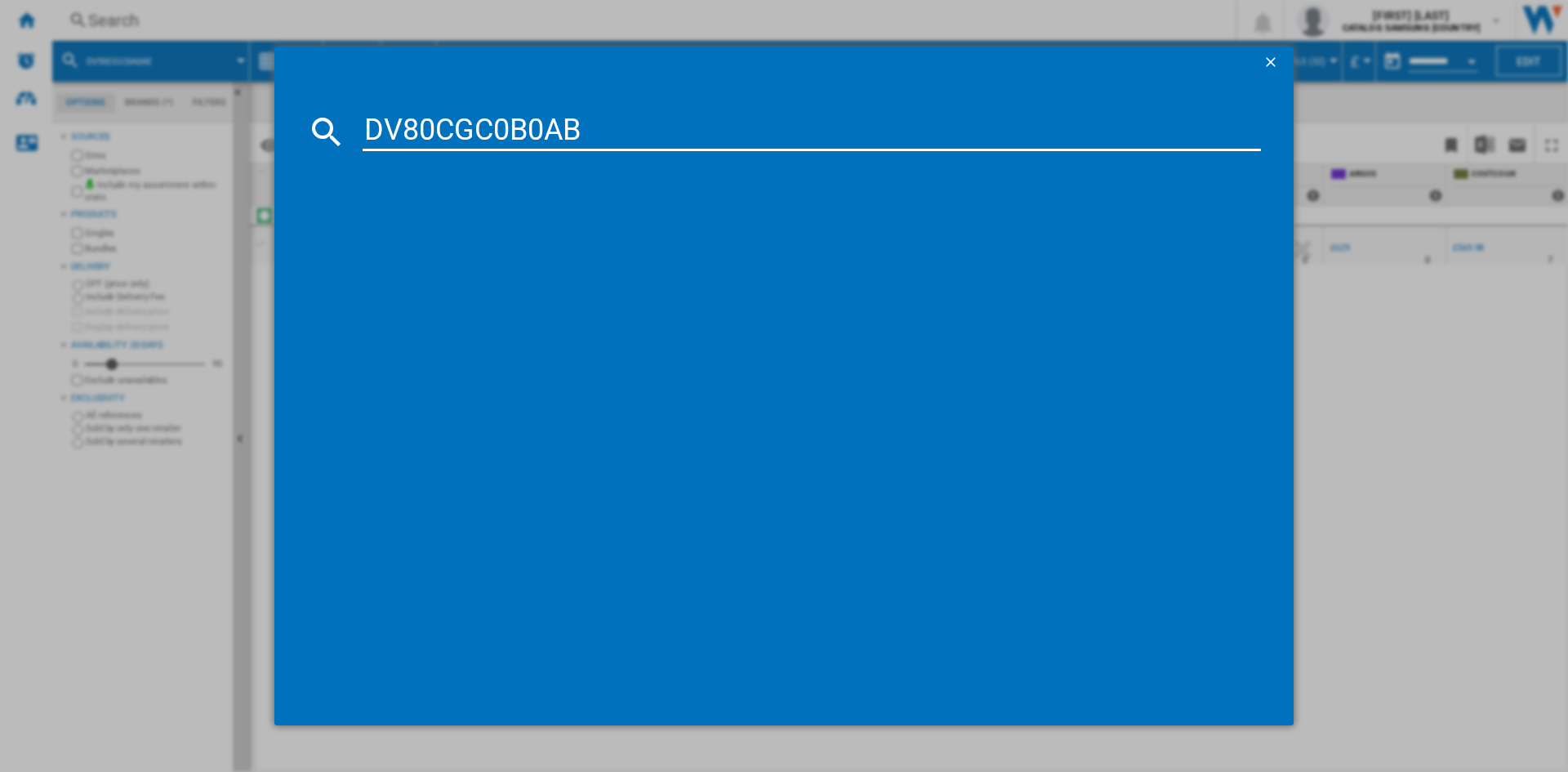 type on "DV80CGC0B0A" 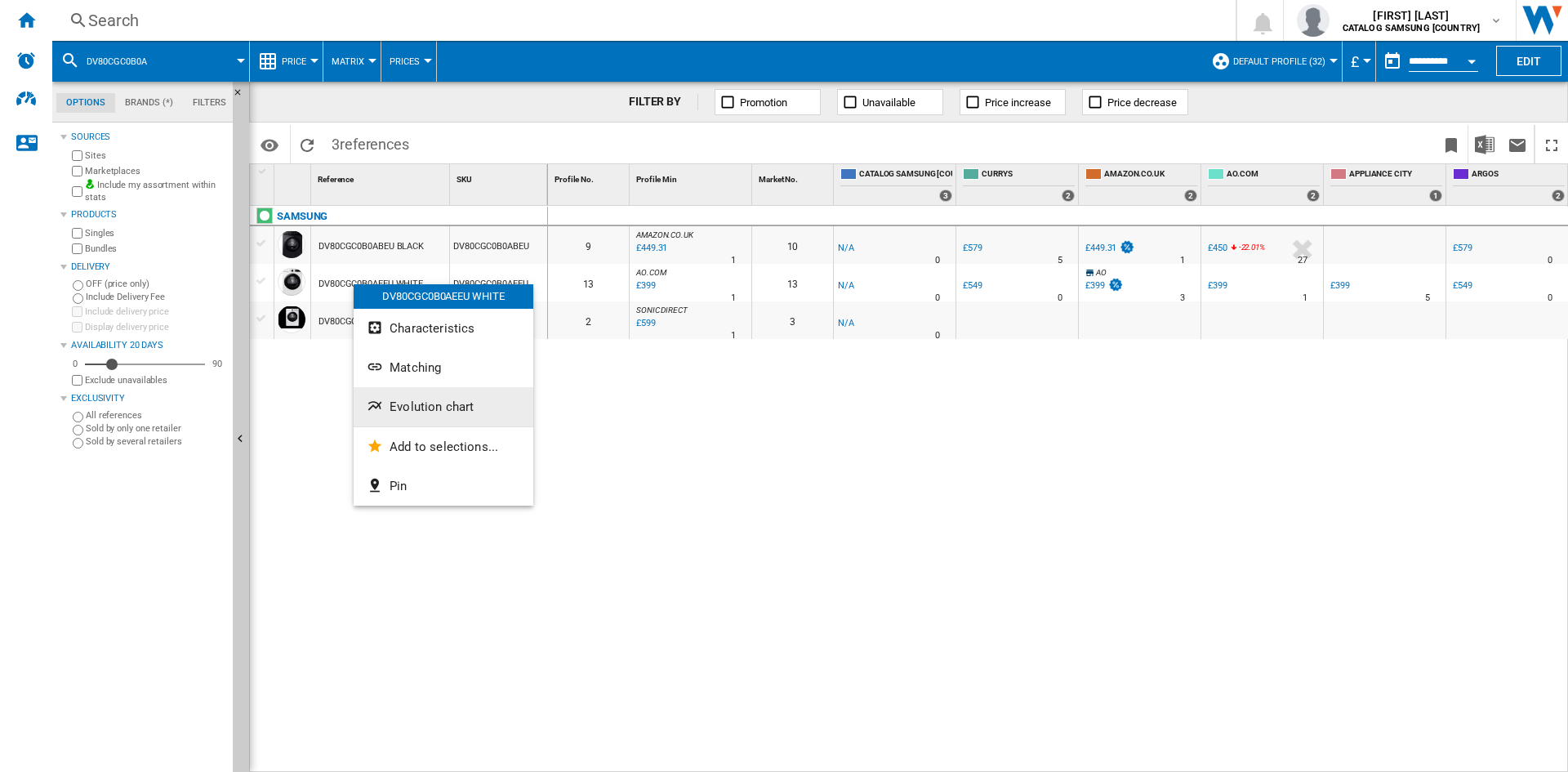 click on "Evolution chart" at bounding box center (431, 407) 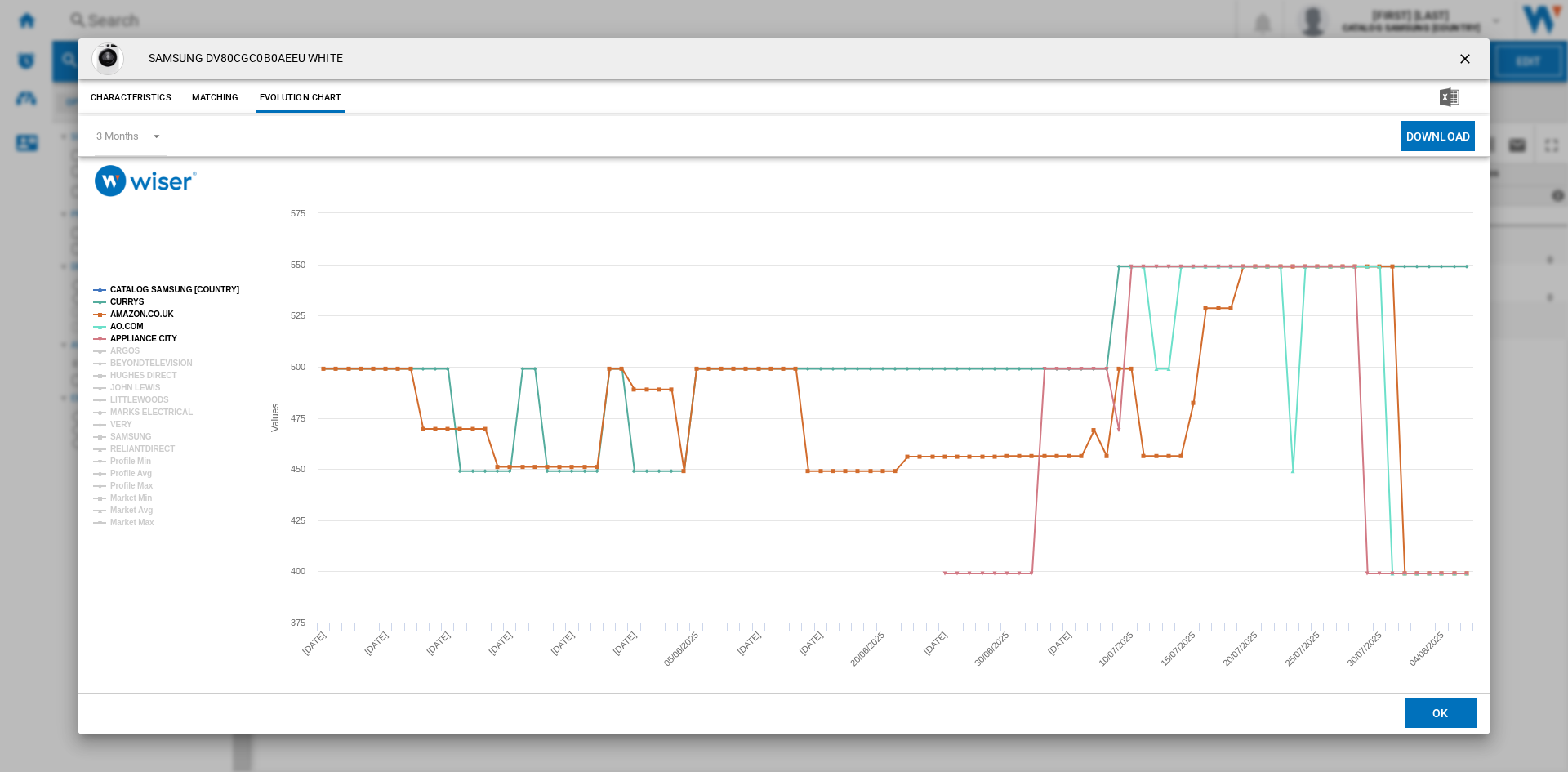 click on "CATALOG SAMSUNG [COUNTRY]" 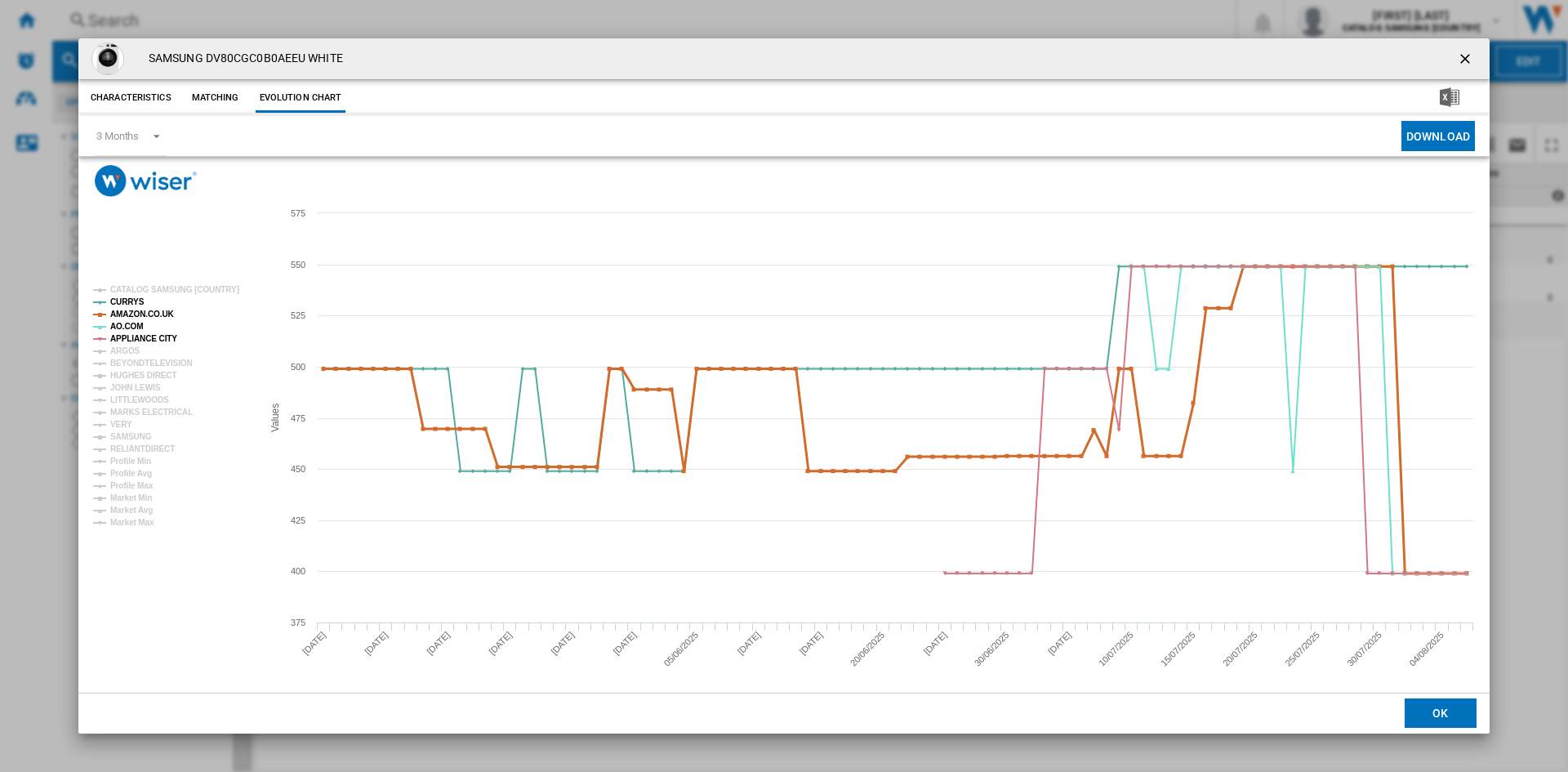 drag, startPoint x: 146, startPoint y: 311, endPoint x: 138, endPoint y: 327, distance: 17.888544 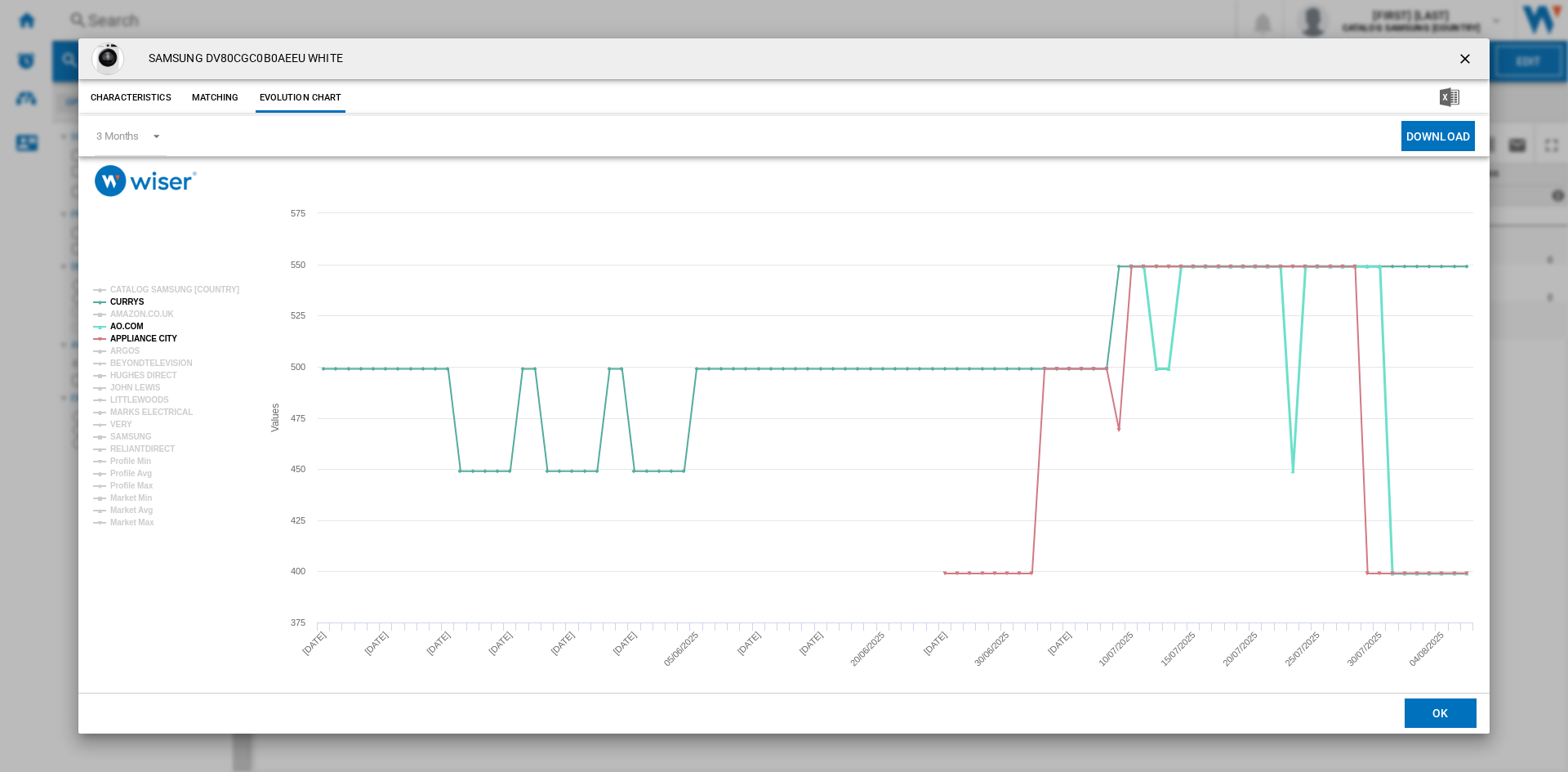 click on "AO.COM" 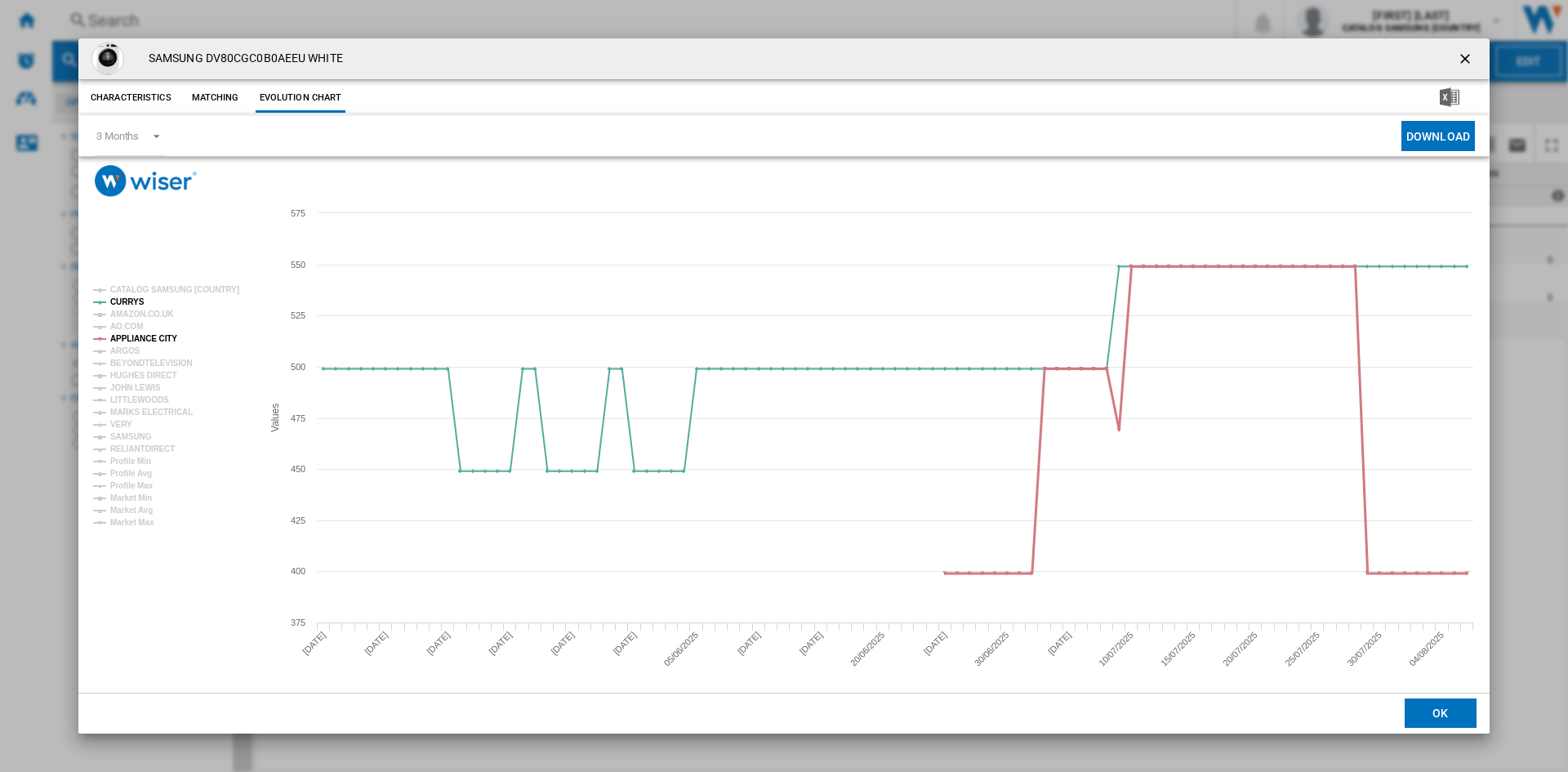 click on "APPLIANCE CITY" 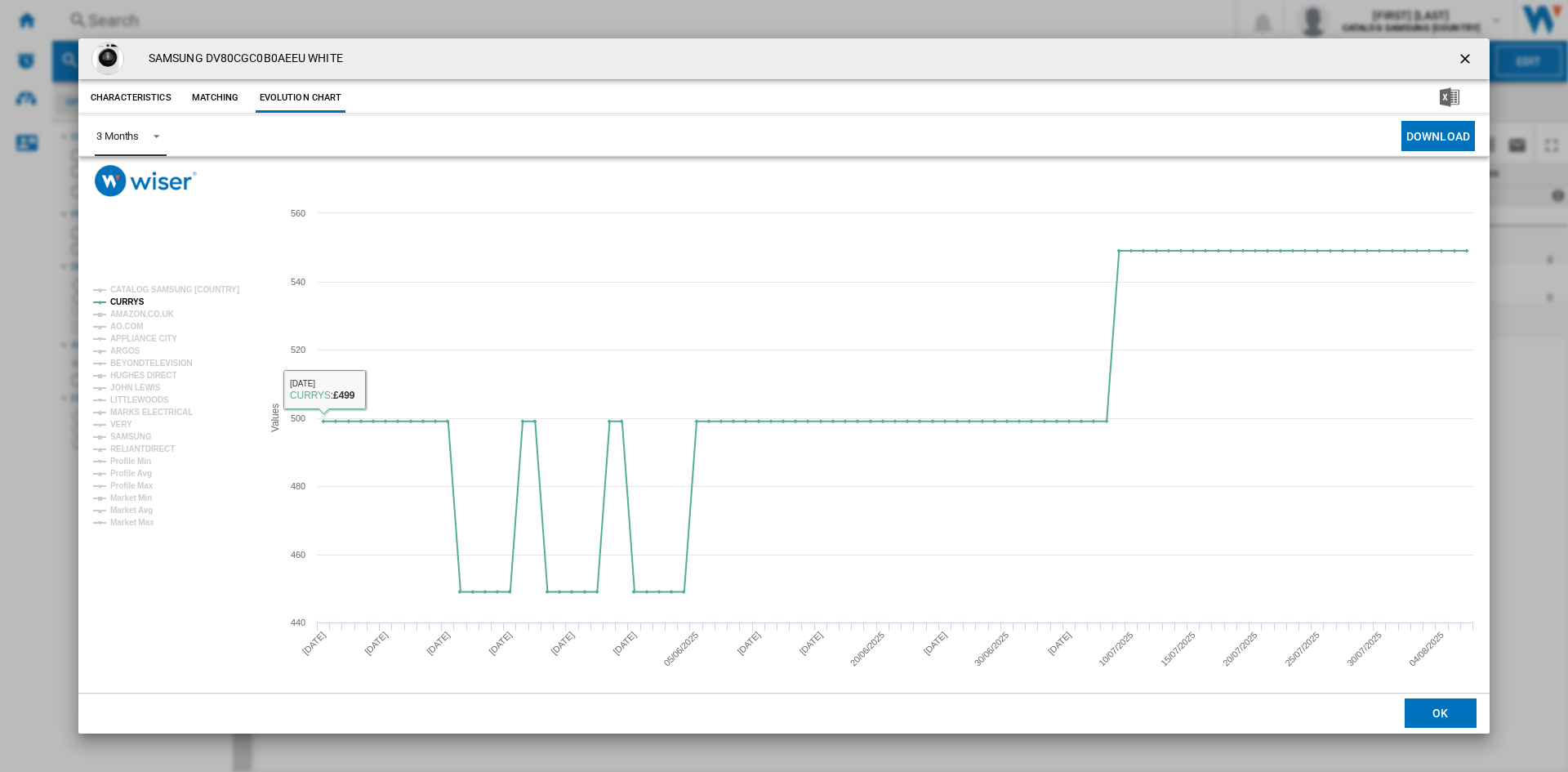 click on "3 Months" at bounding box center [131, 136] 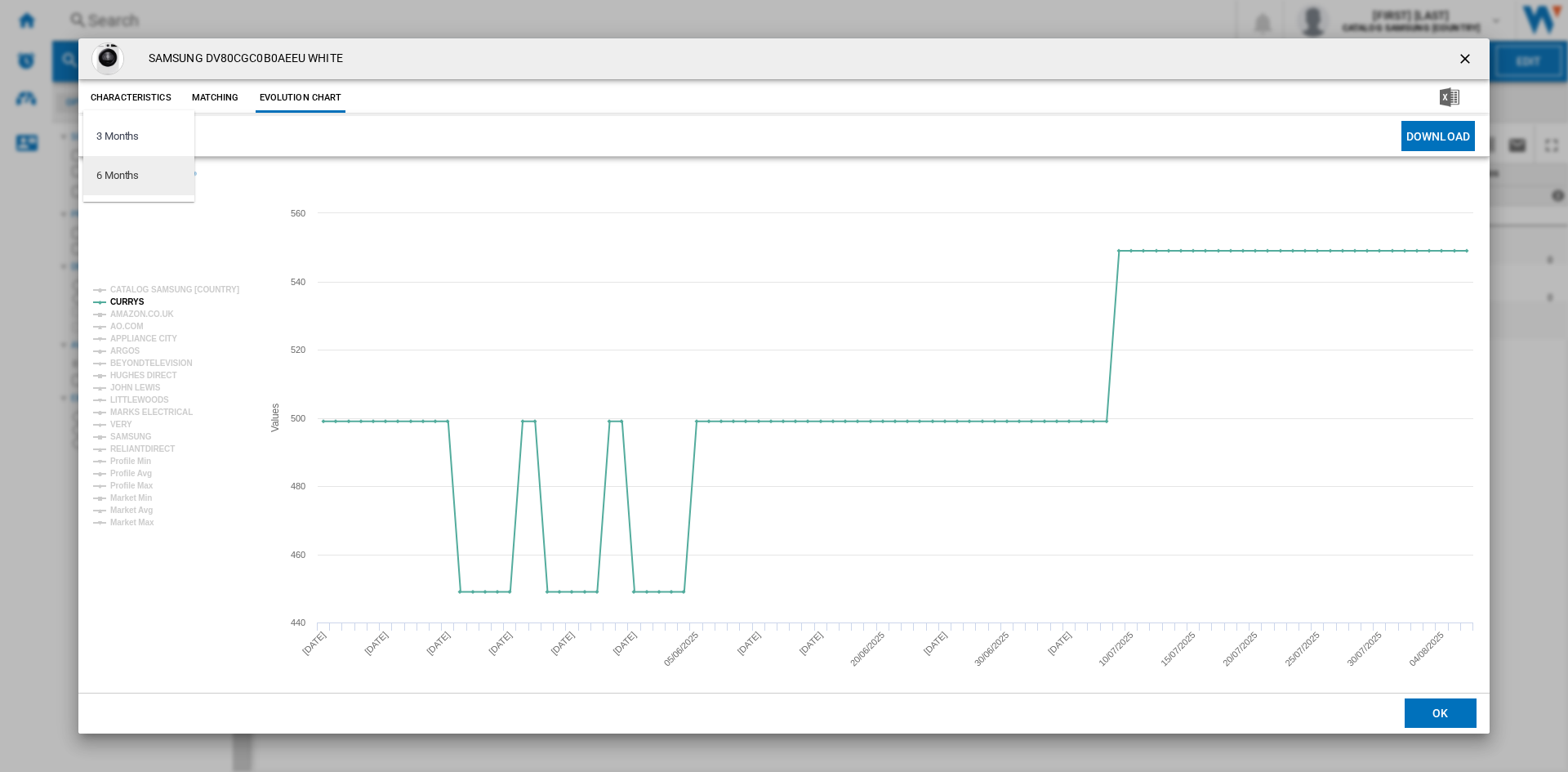 click on "6 Months" at bounding box center (118, 176) 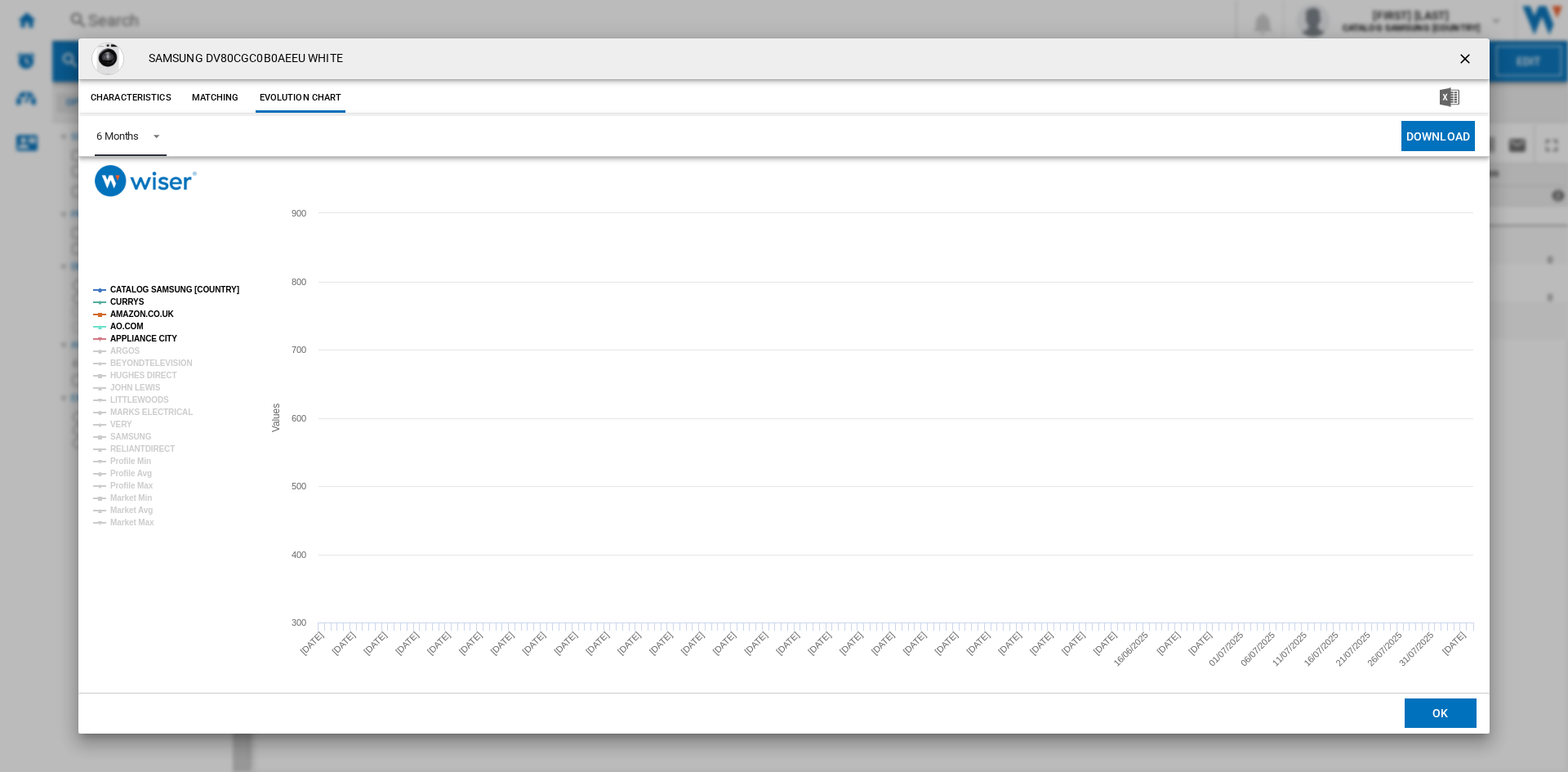 click on "APPLIANCE CITY" 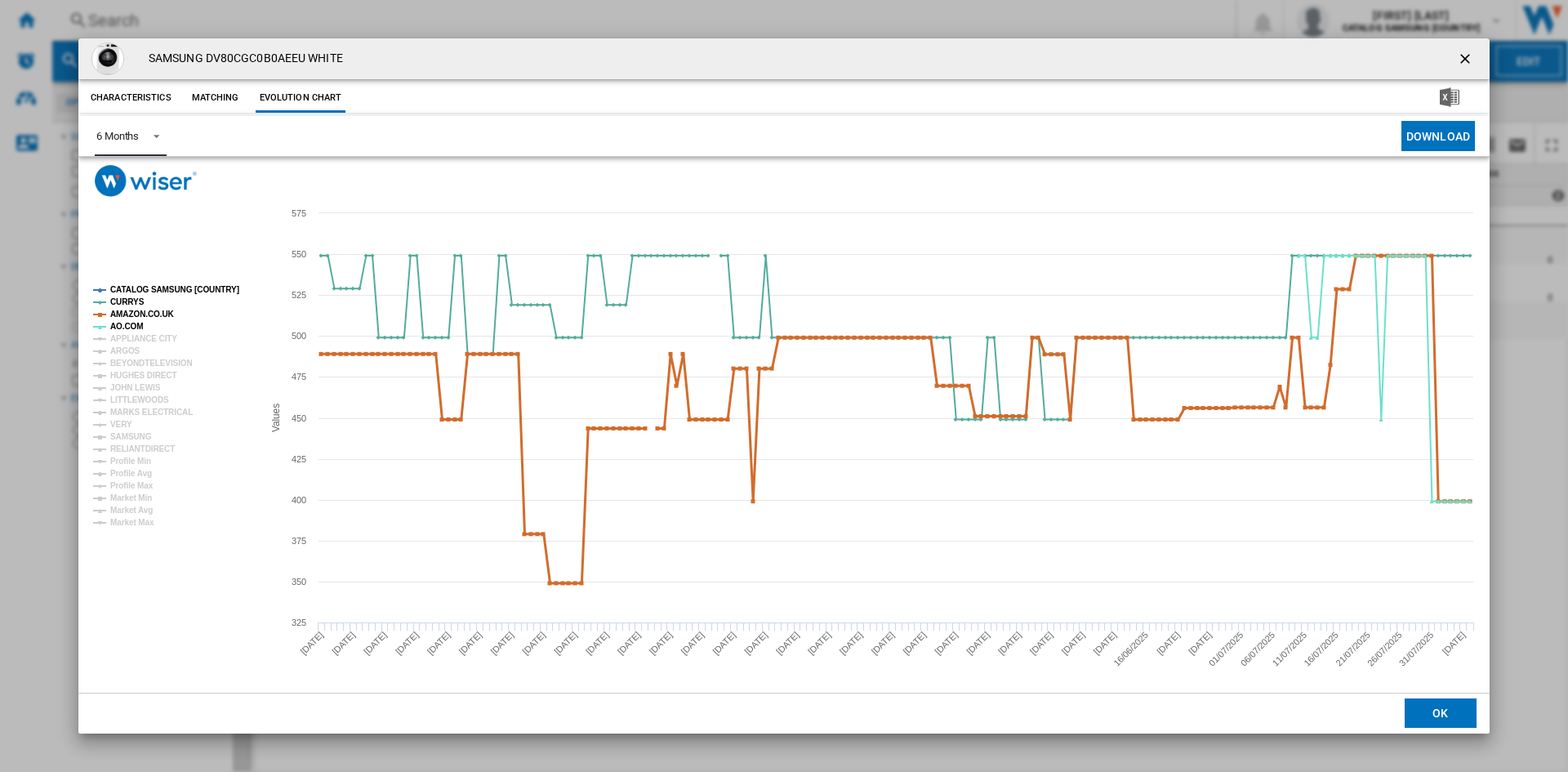 click on "AMAZON.CO.UK" 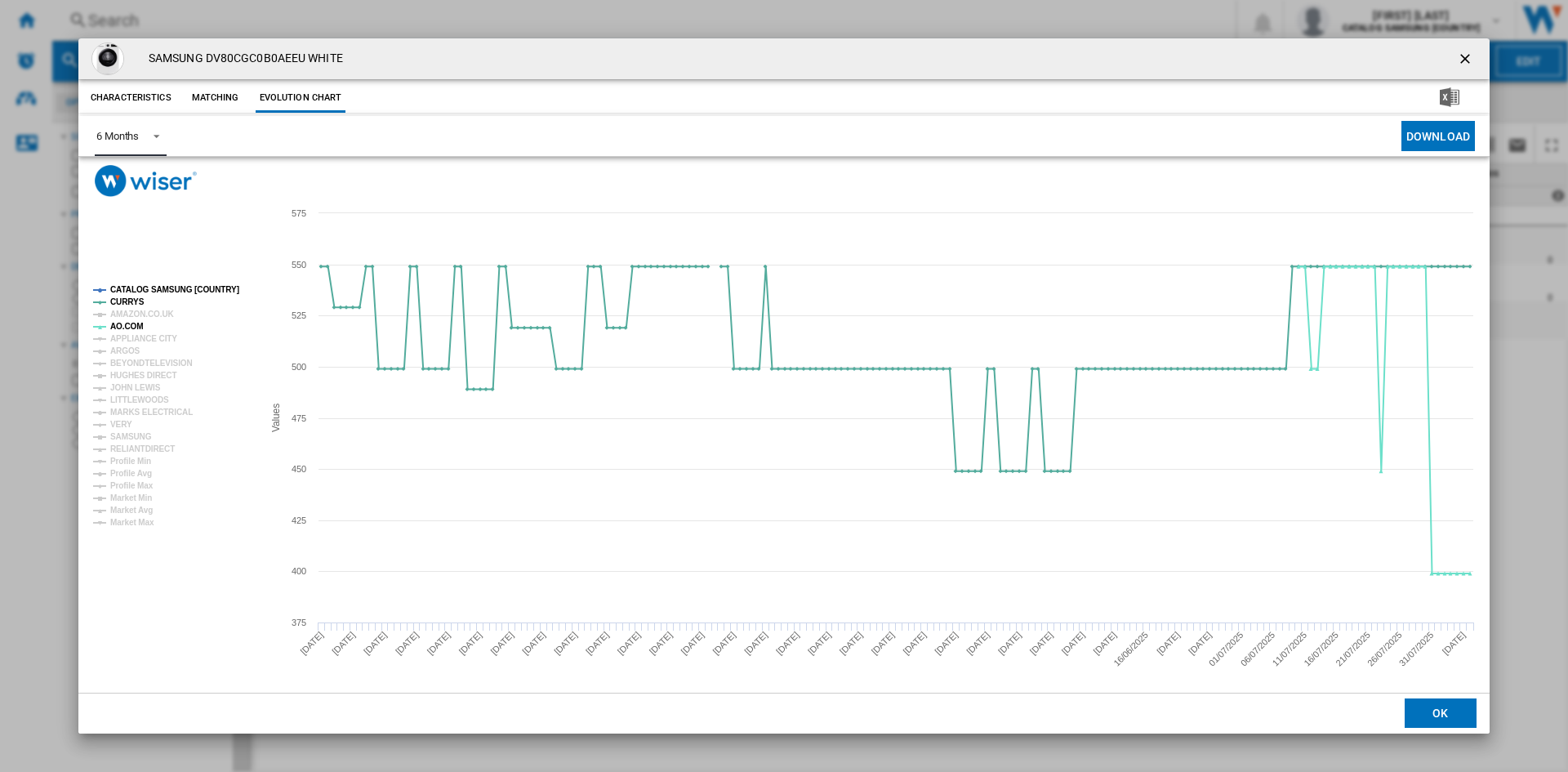 click on "CATALOG SAMSUNG [COUNTRY]" 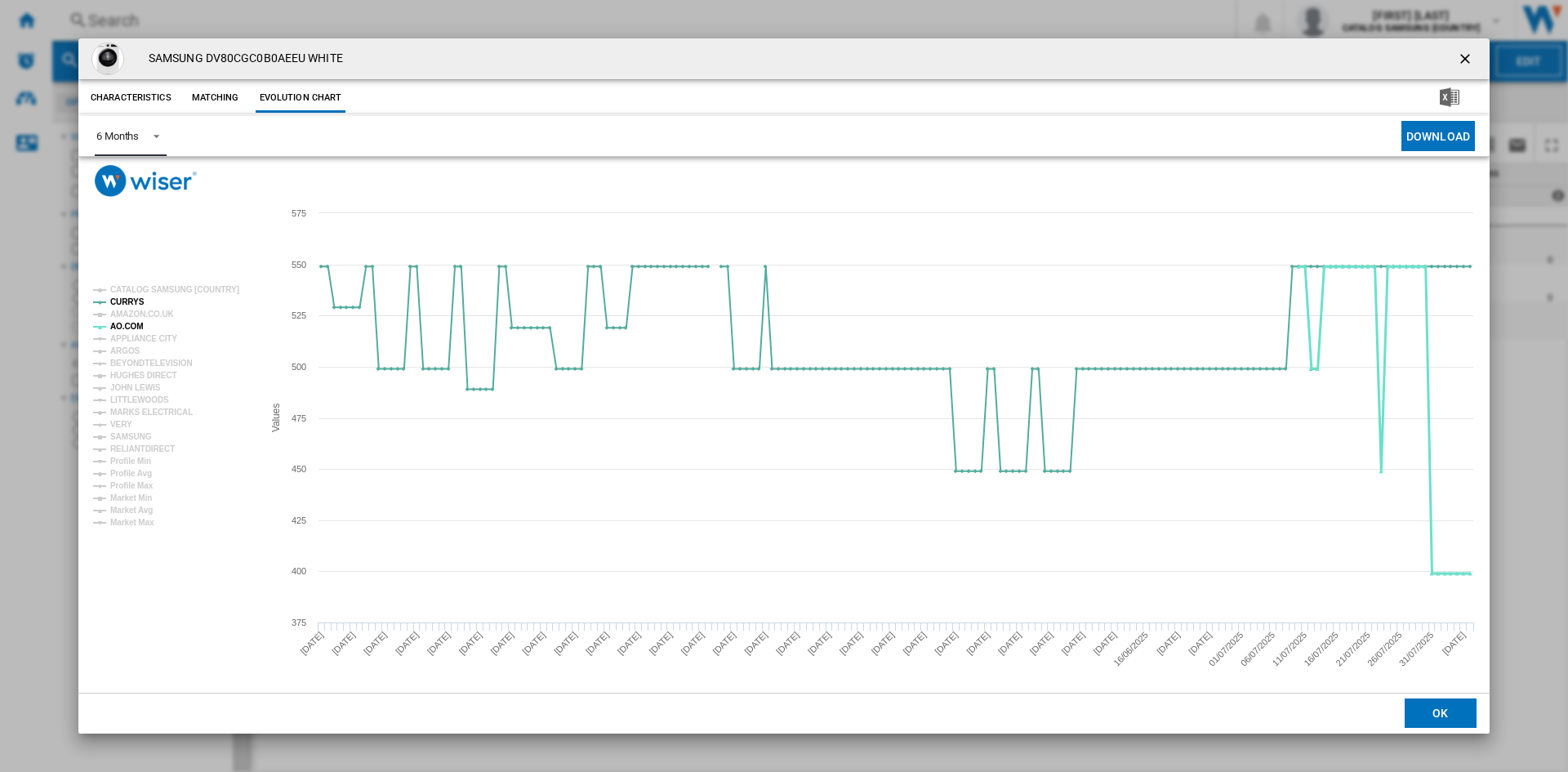 click on "AO.COM" 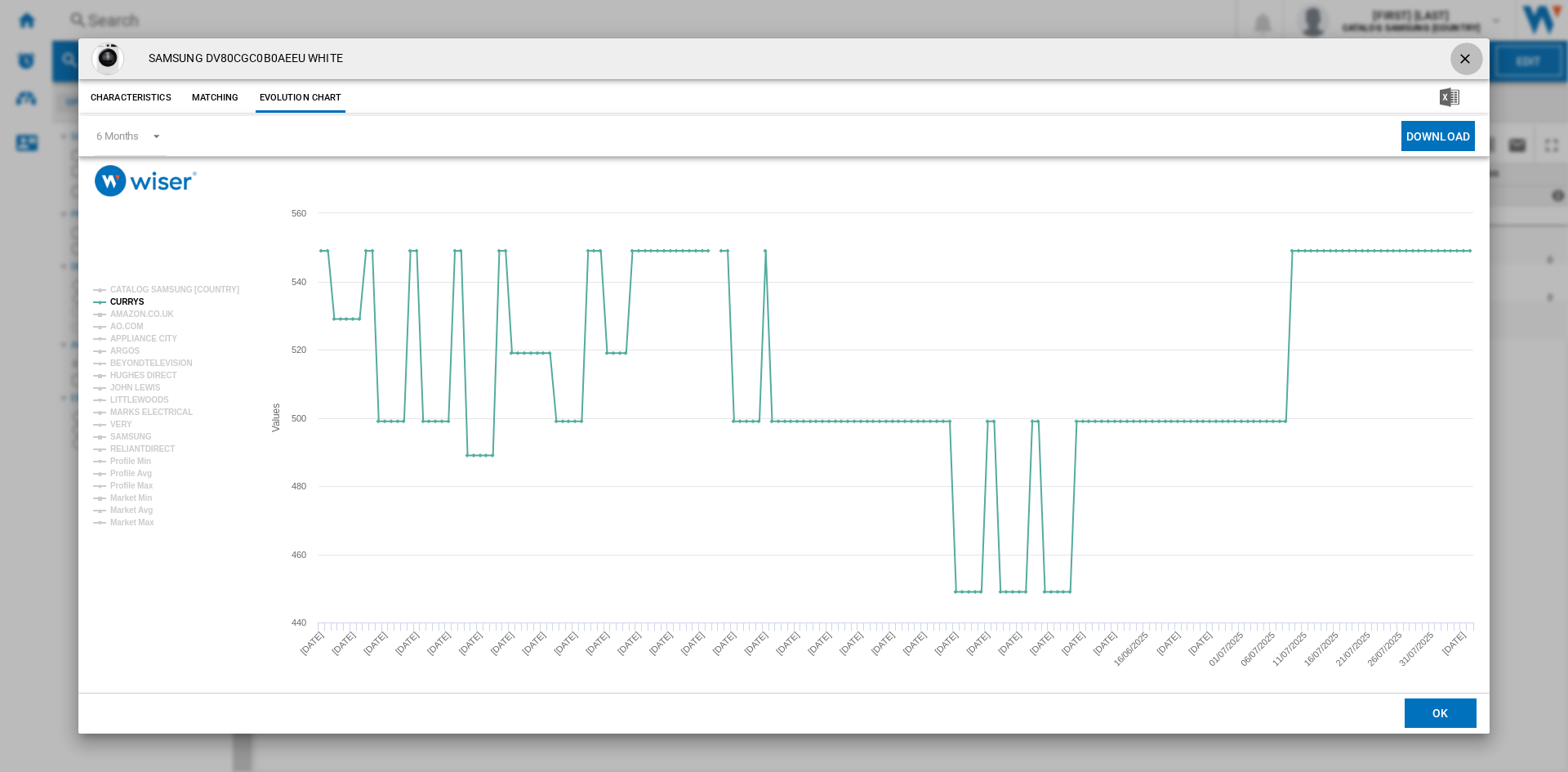 click at bounding box center [1467, 60] 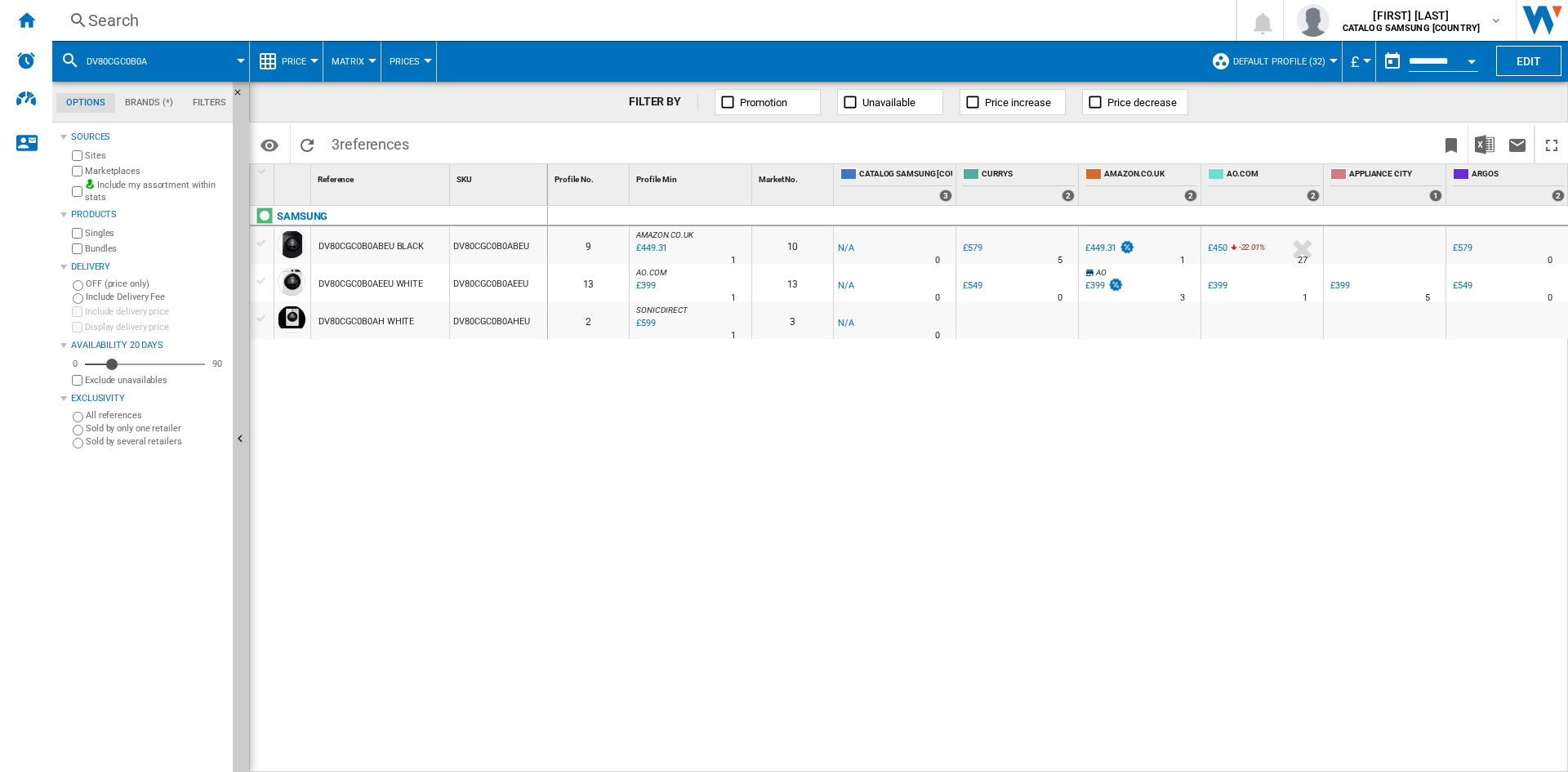 click on "Search" at bounding box center (640, 20) 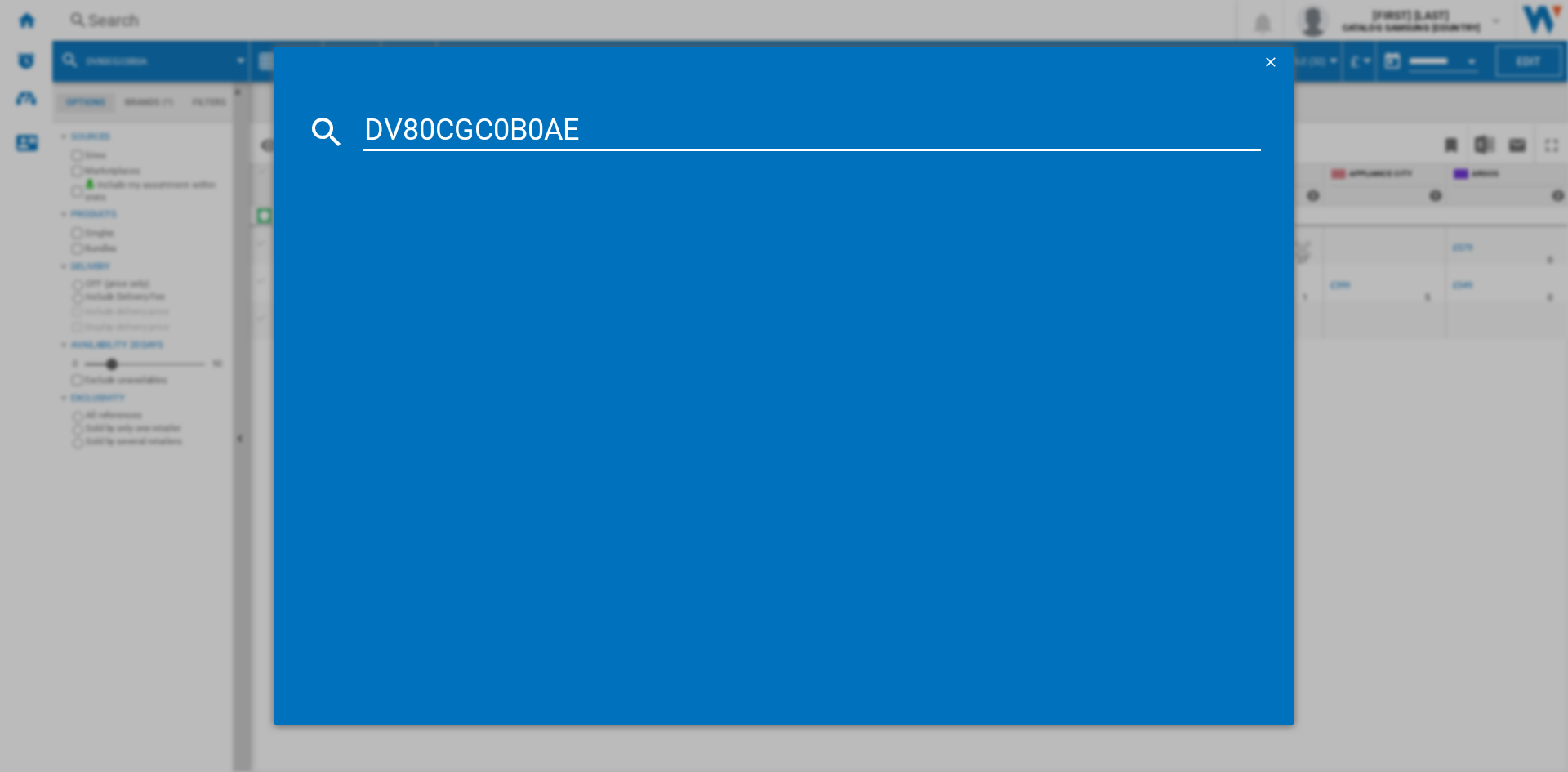 type on "DV80CGC0B0A" 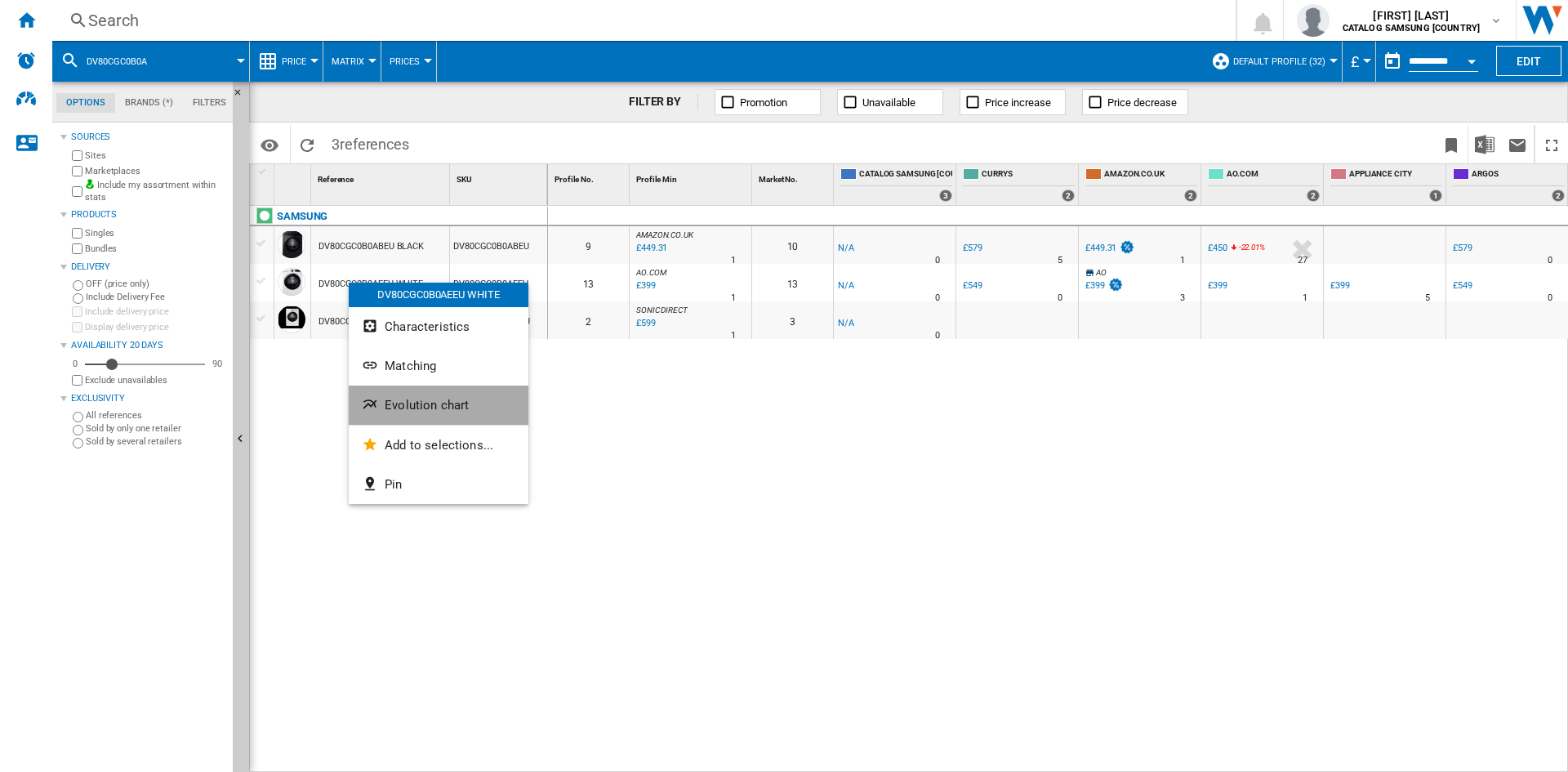 click on "Evolution chart" at bounding box center [426, 405] 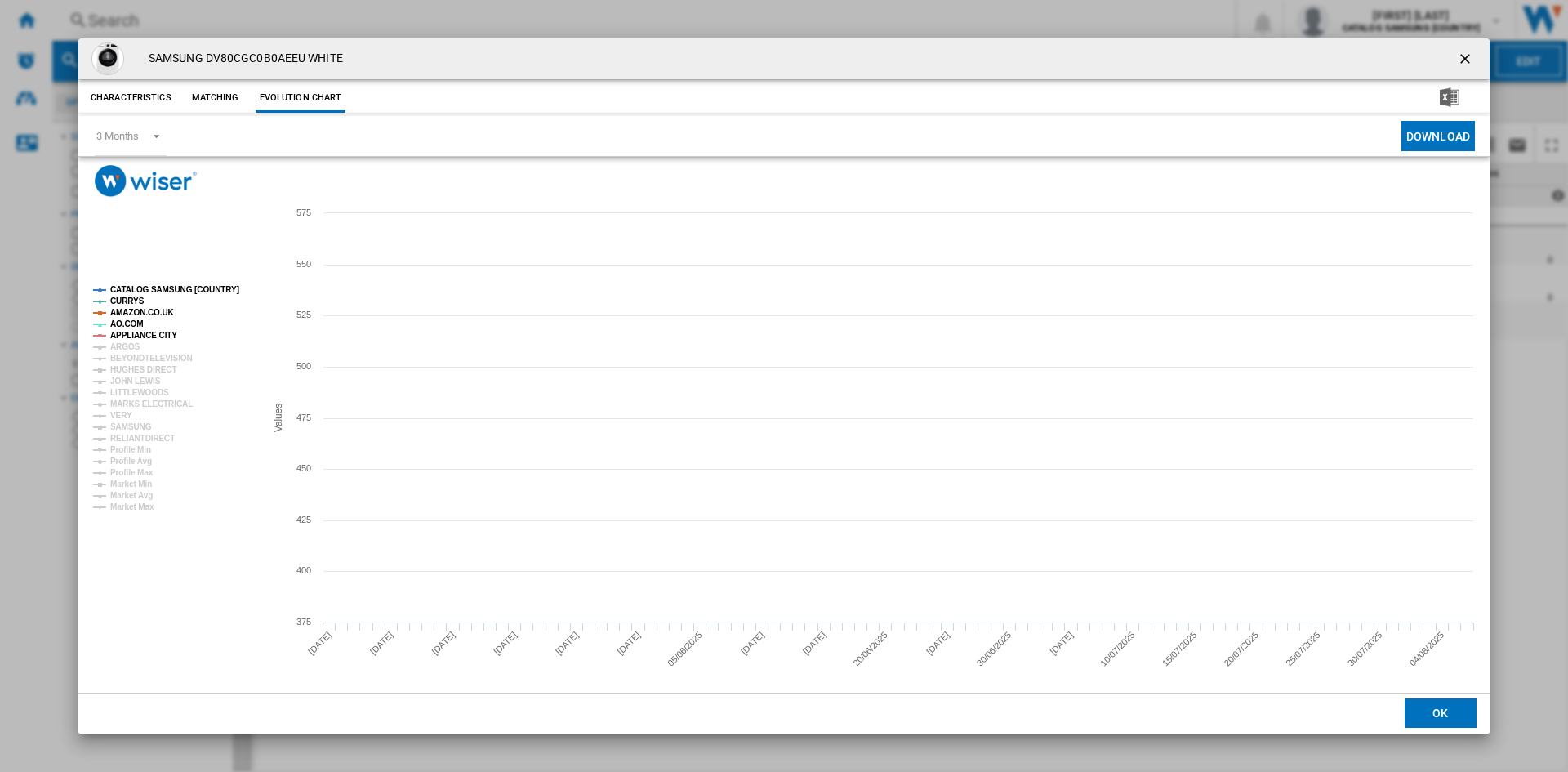 click on "CATALOG SAMSUNG [COUNTRY]" 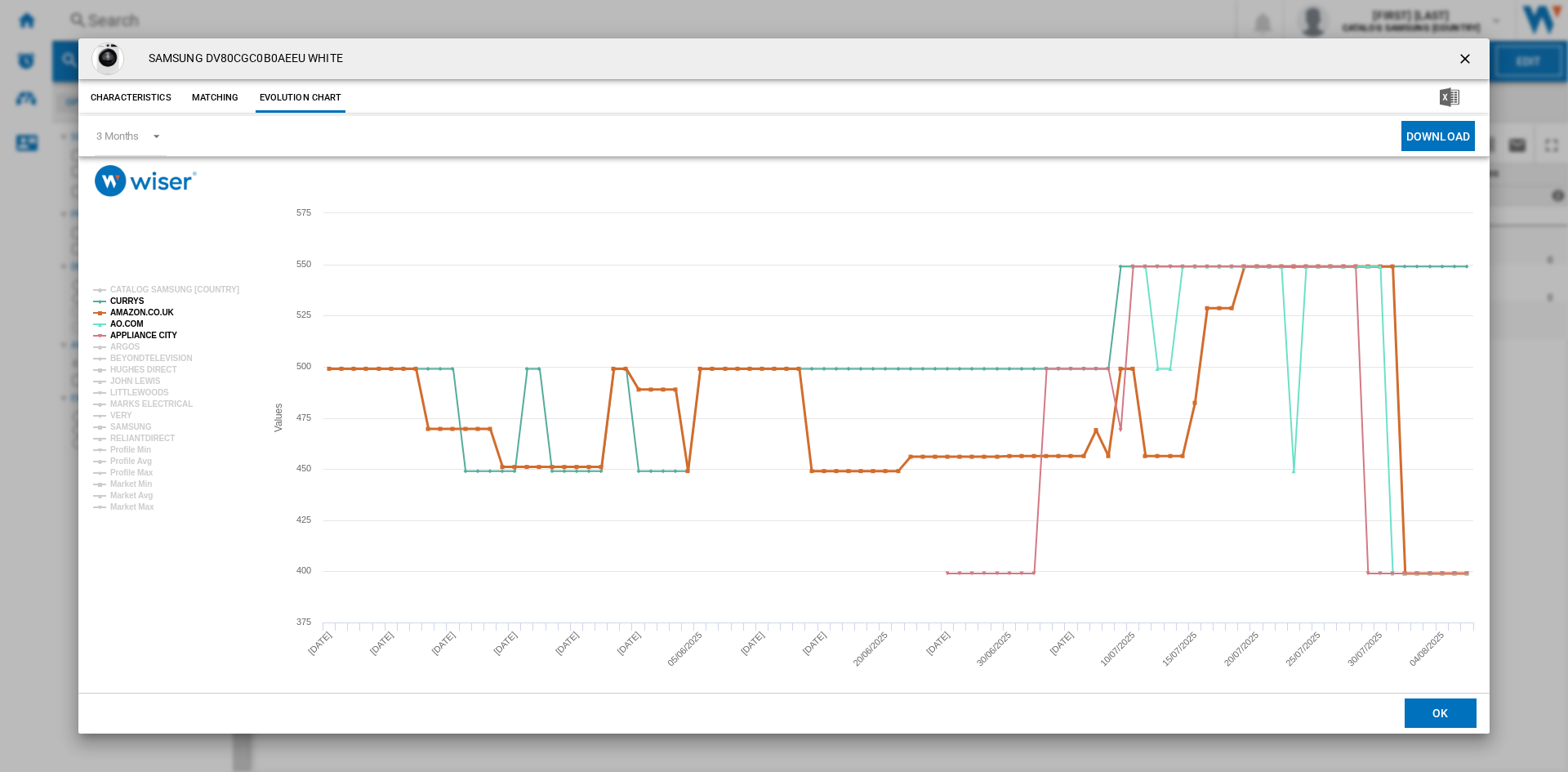 click on "AMAZON.CO.UK" 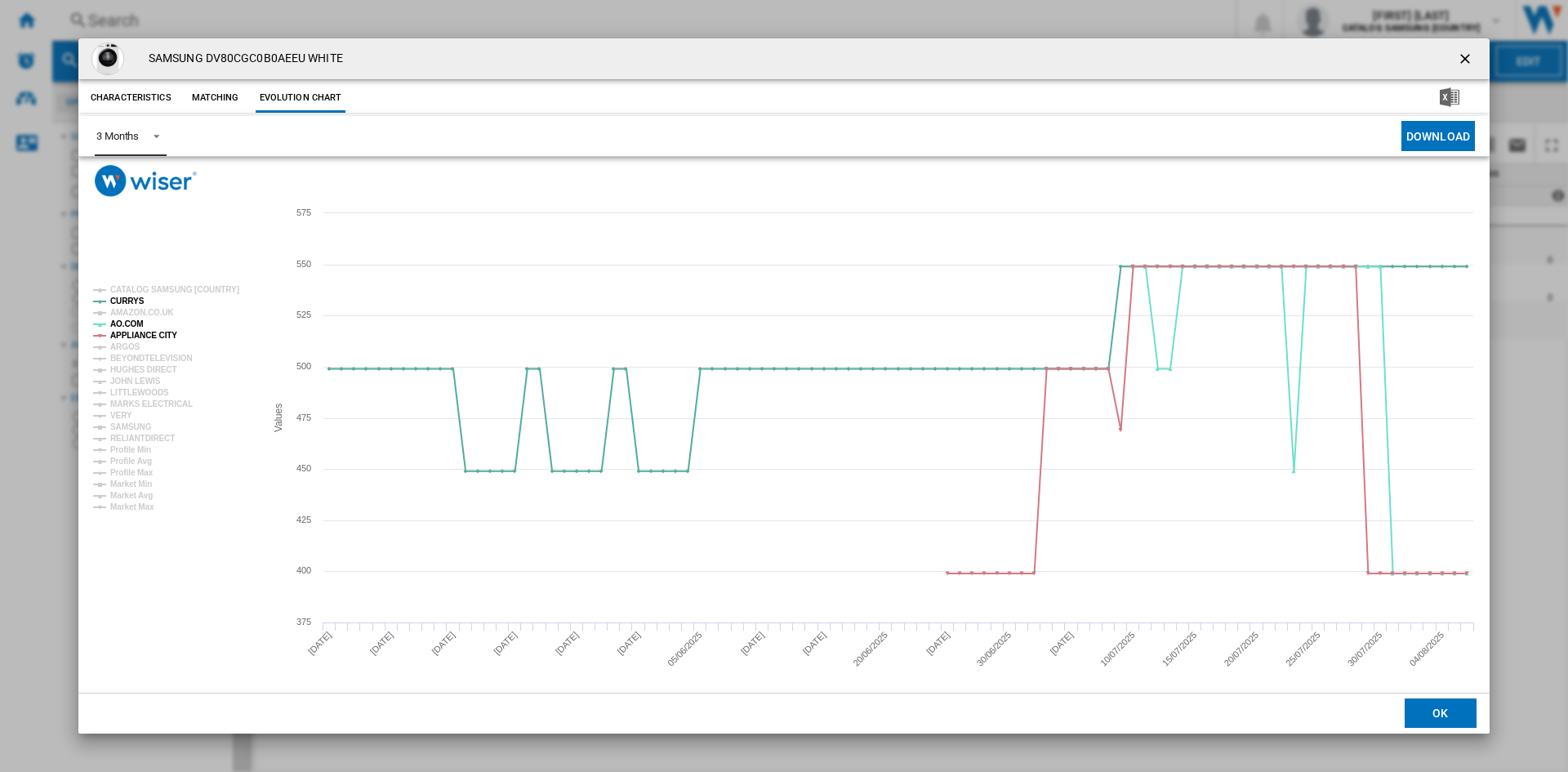 click on "3 Months" at bounding box center [118, 136] 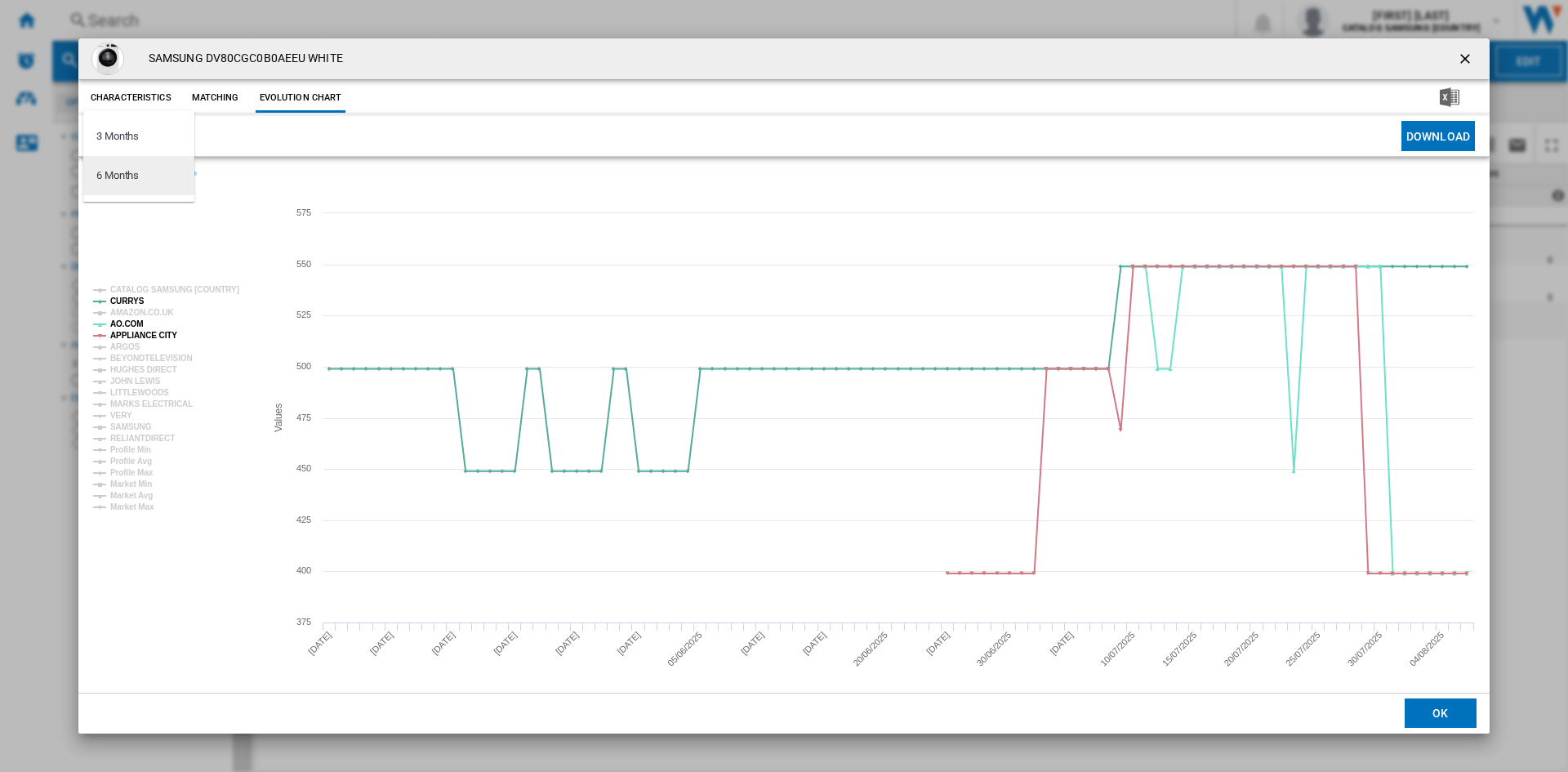 click on "6 Months" at bounding box center [118, 176] 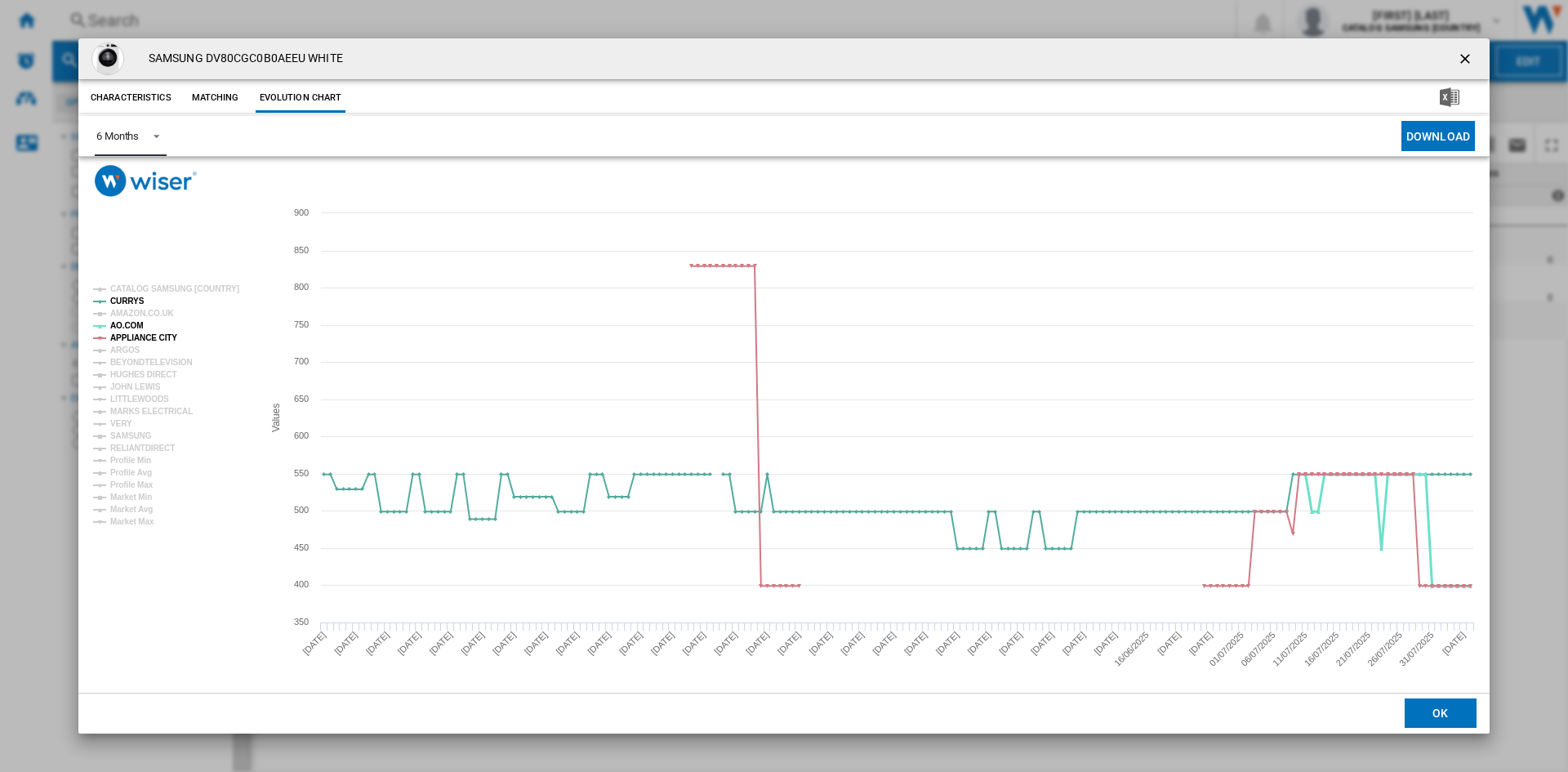 click on "AO.COM" 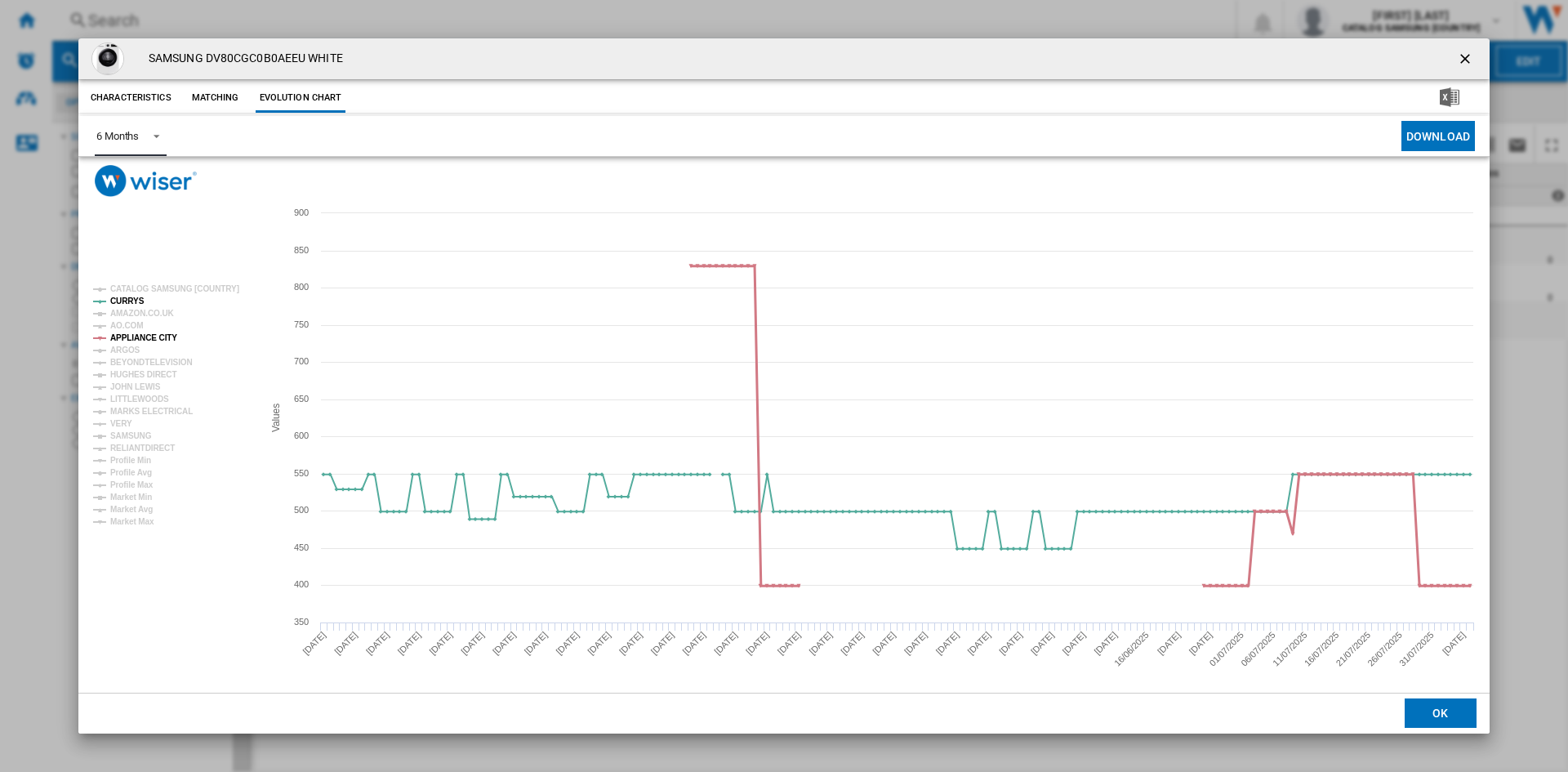 click on "APPLIANCE CITY" 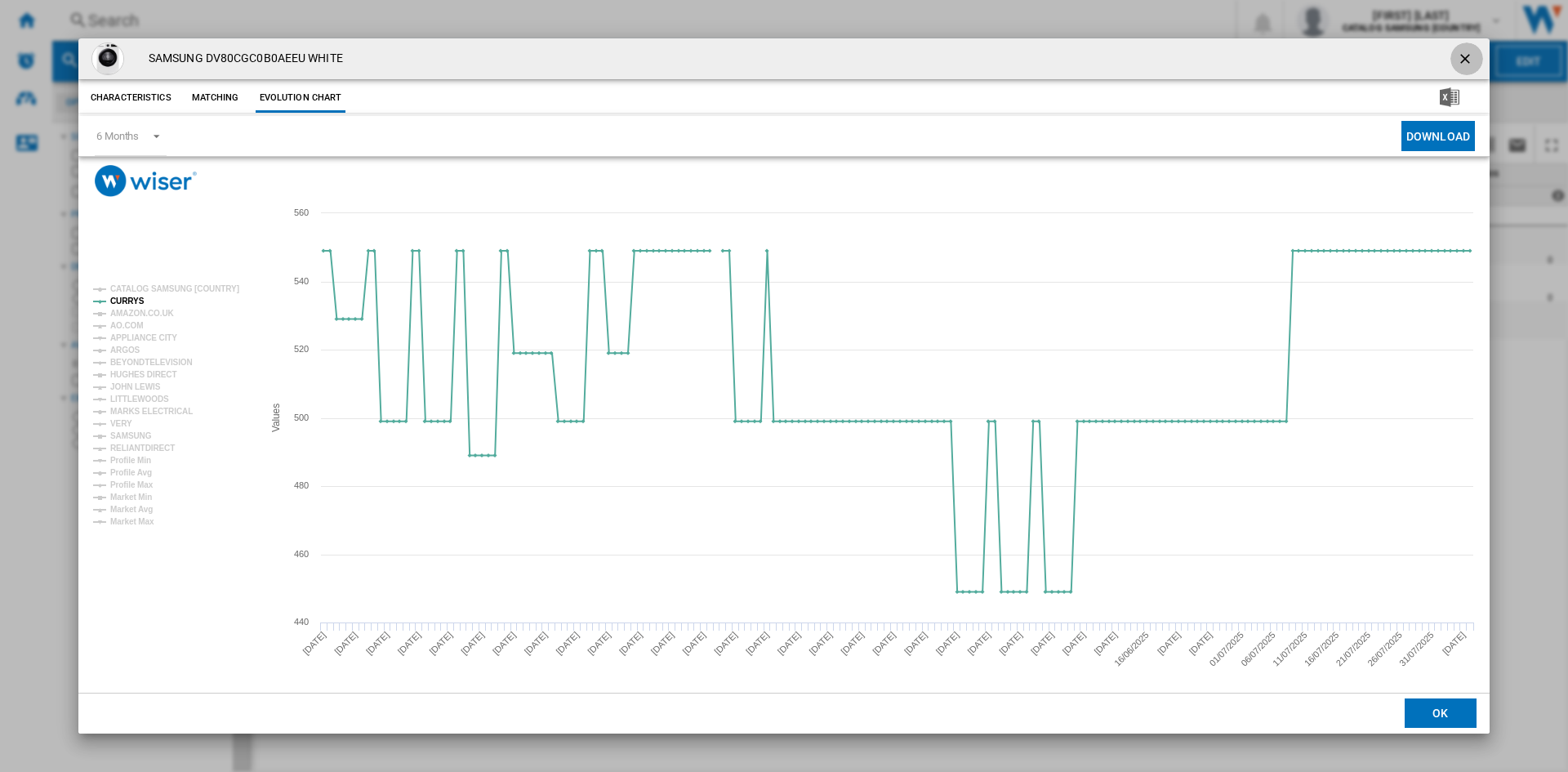 click at bounding box center (1467, 59) 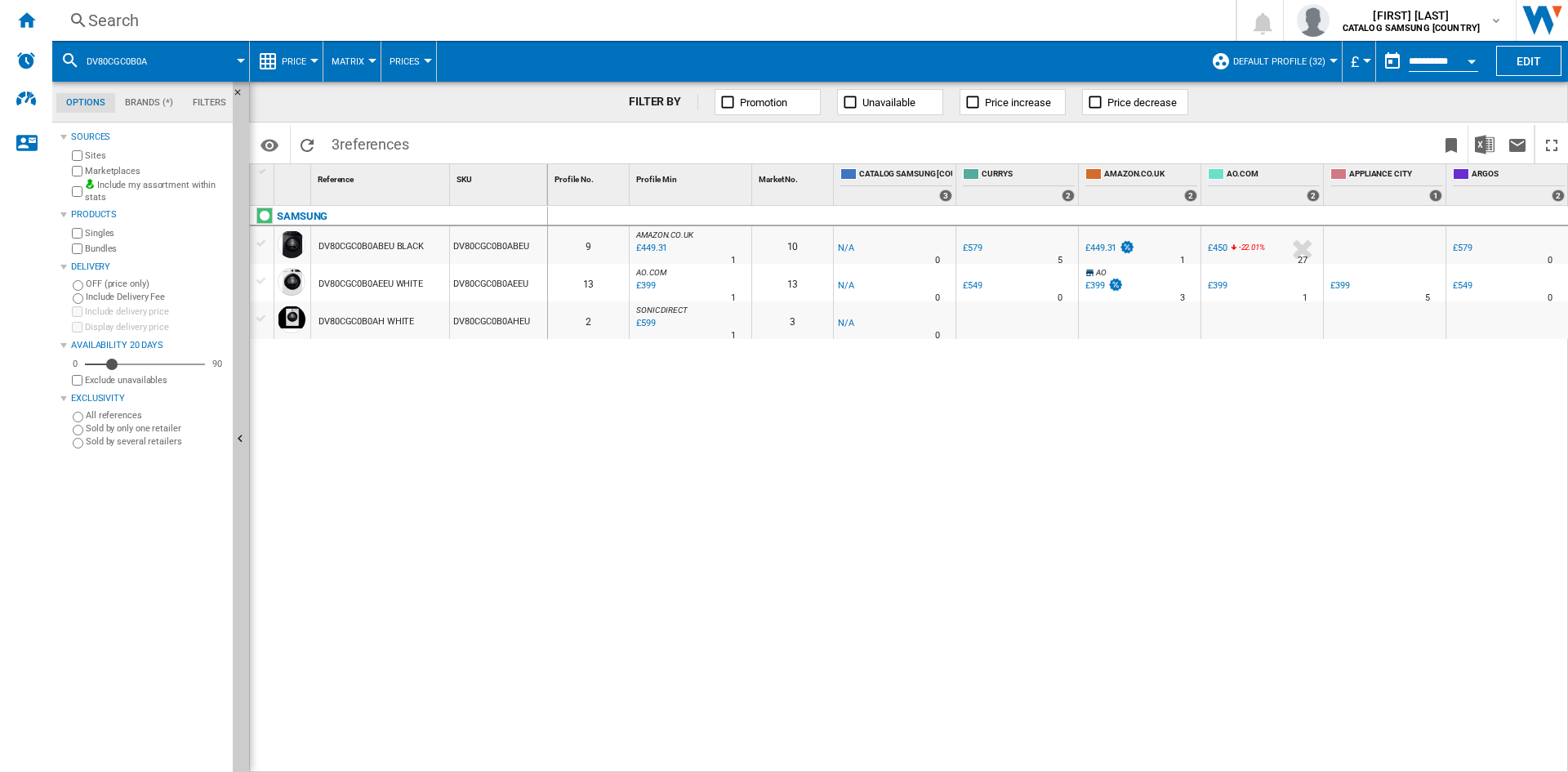 click on "Search" at bounding box center [640, 20] 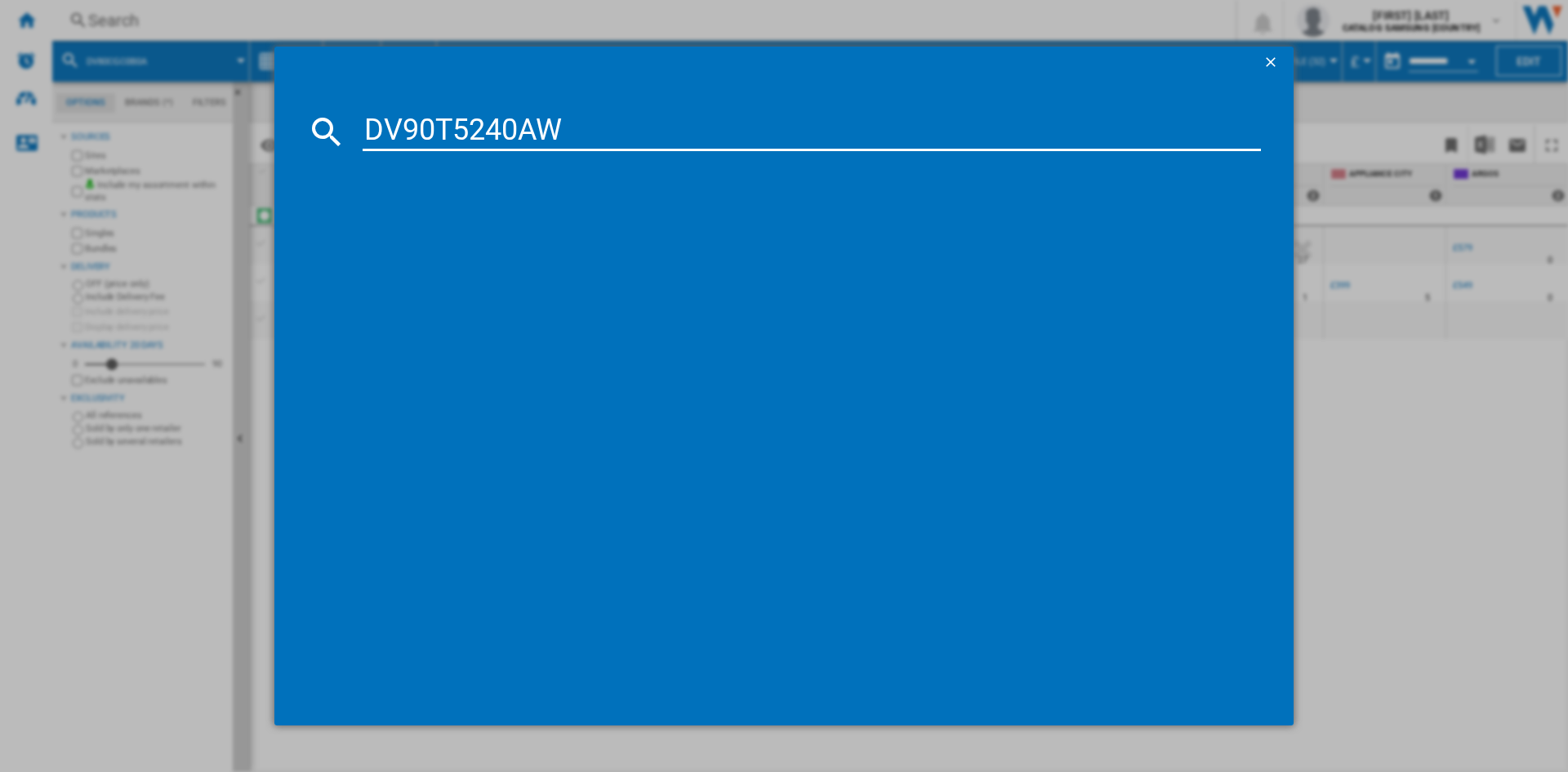 type on "DV90T5240AW" 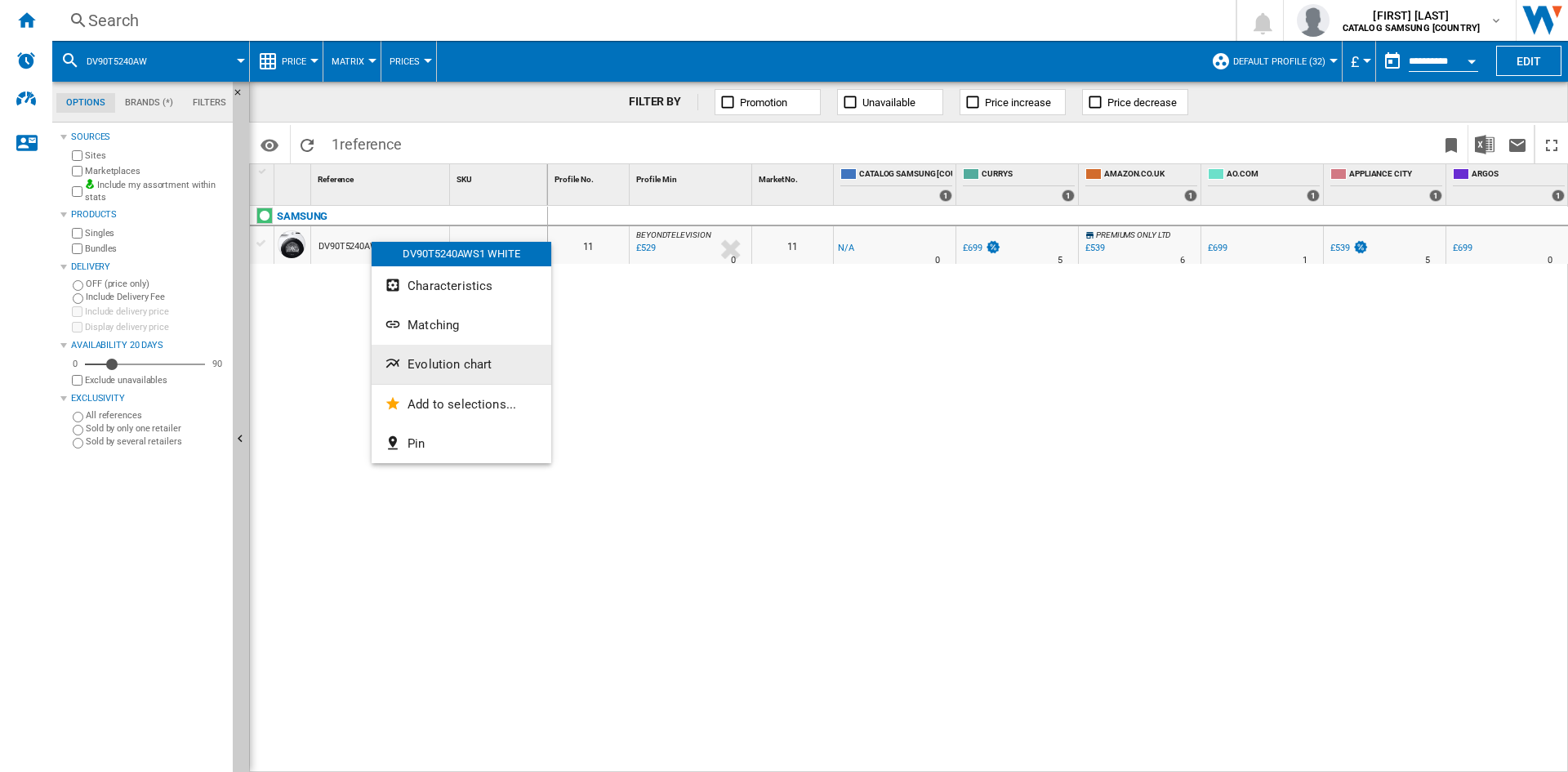 click on "Evolution chart" at bounding box center (449, 364) 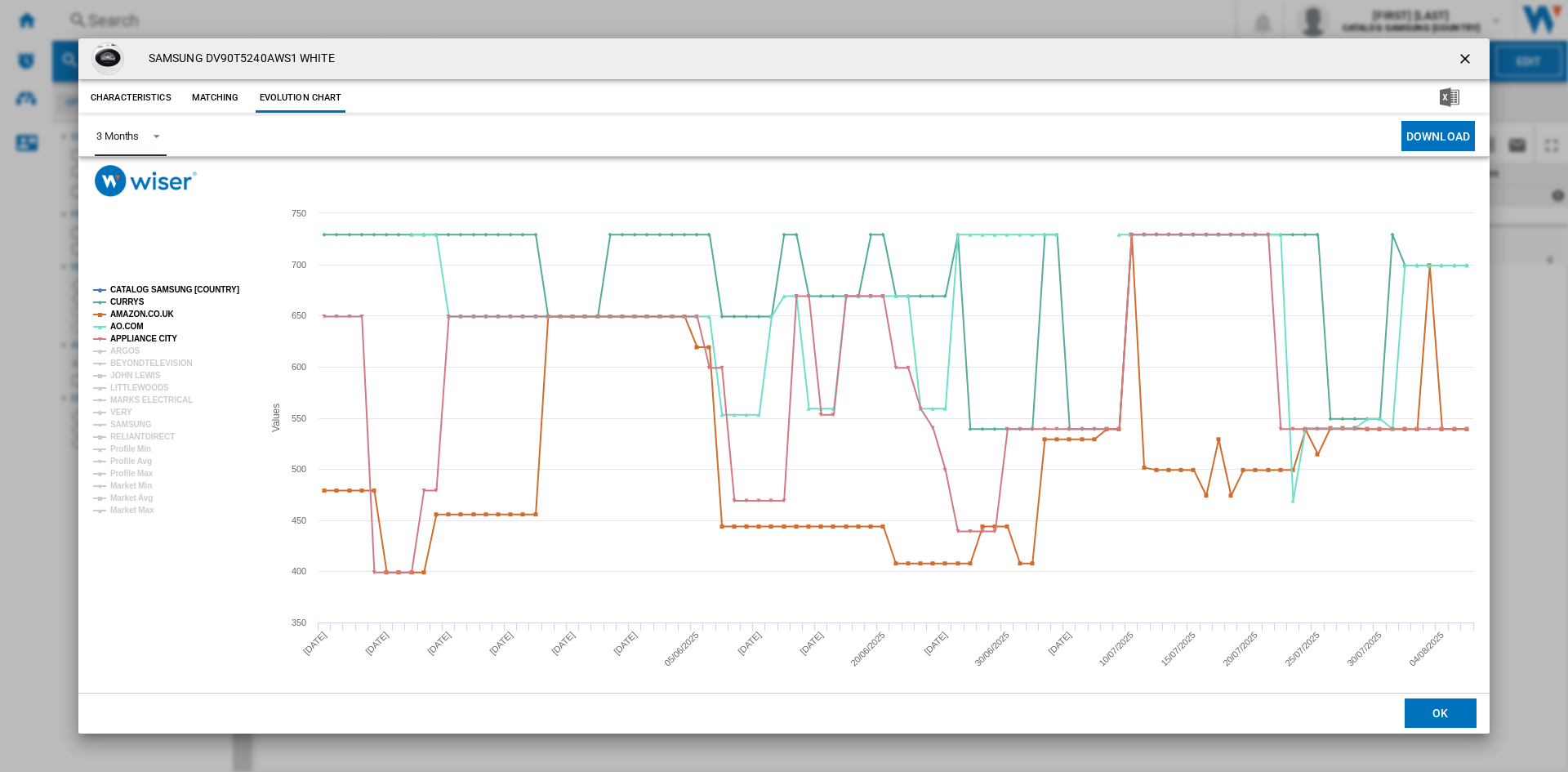 click at bounding box center [152, 135] 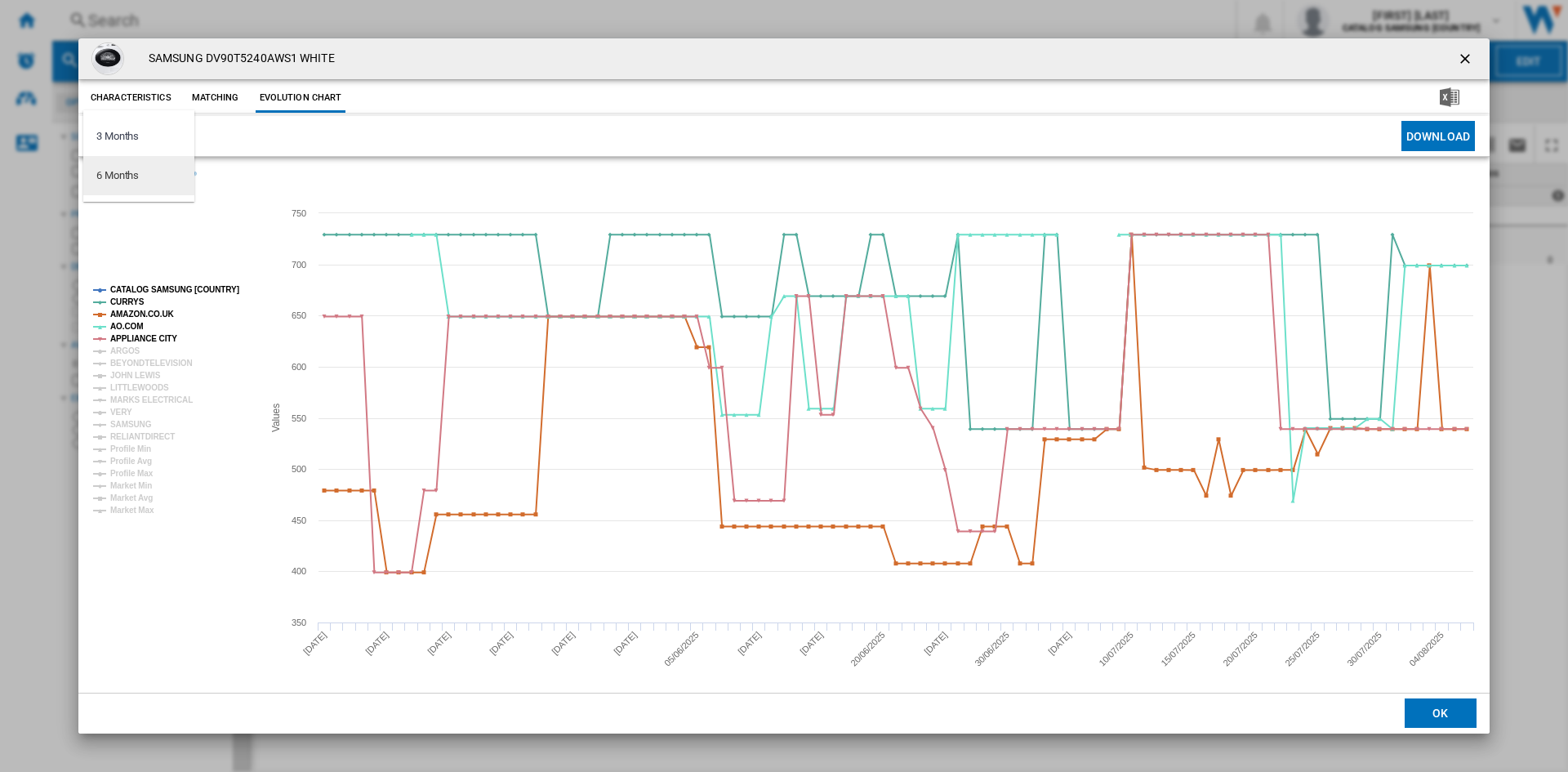 click on "6 Months" at bounding box center [118, 176] 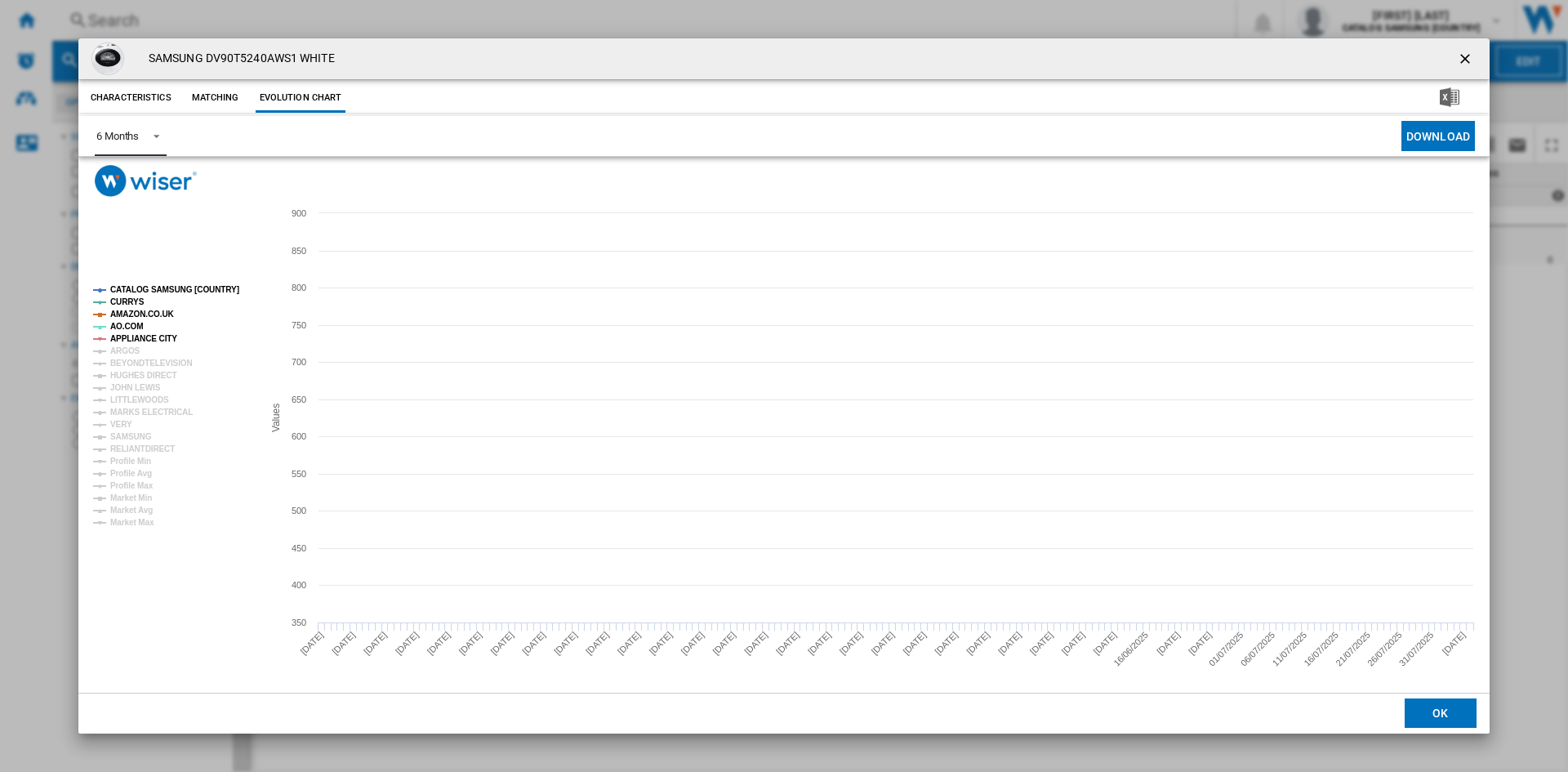 click on "CATALOG SAMSUNG [COUNTRY]" 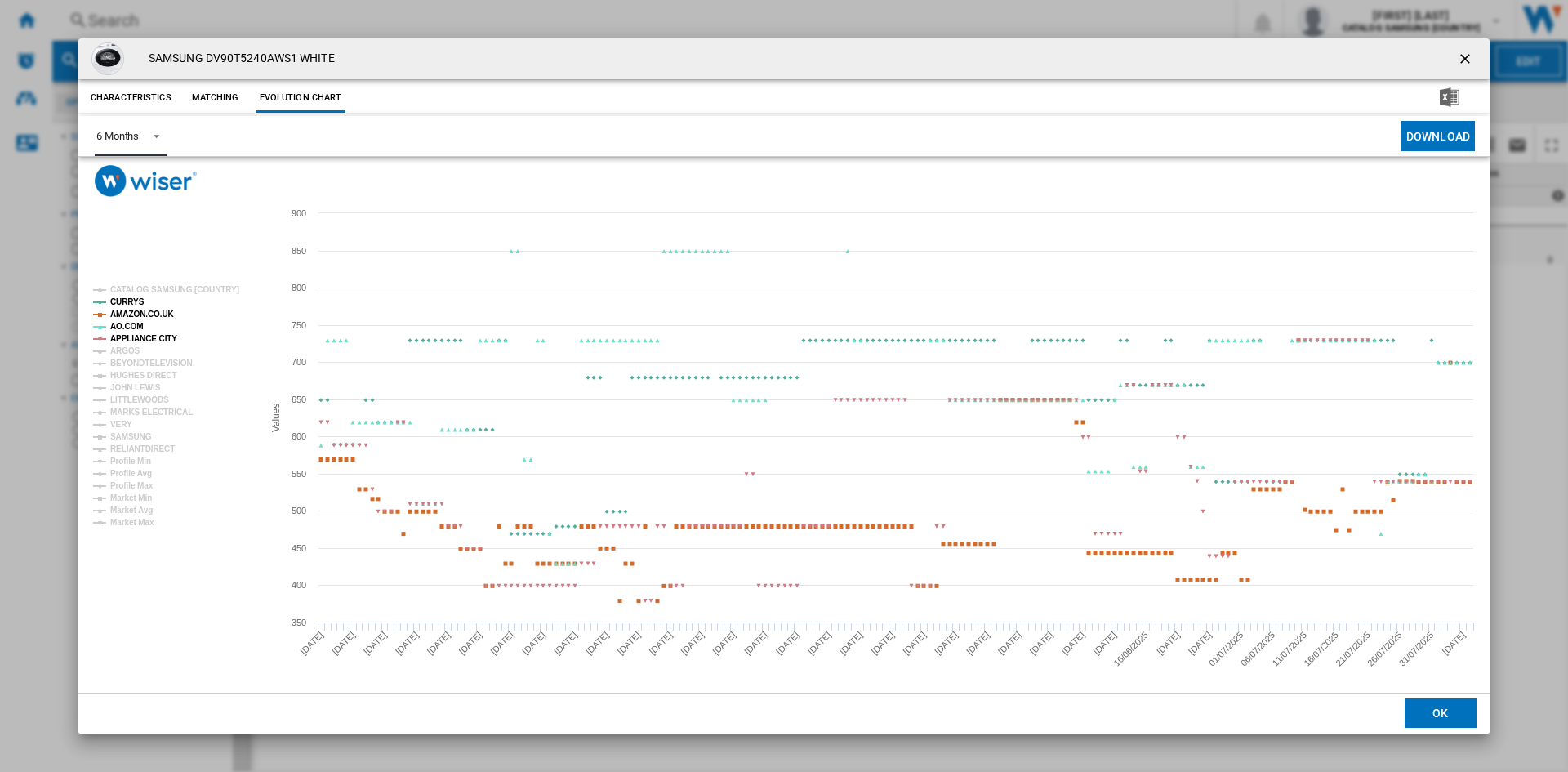 click on "AMAZON.CO.UK" 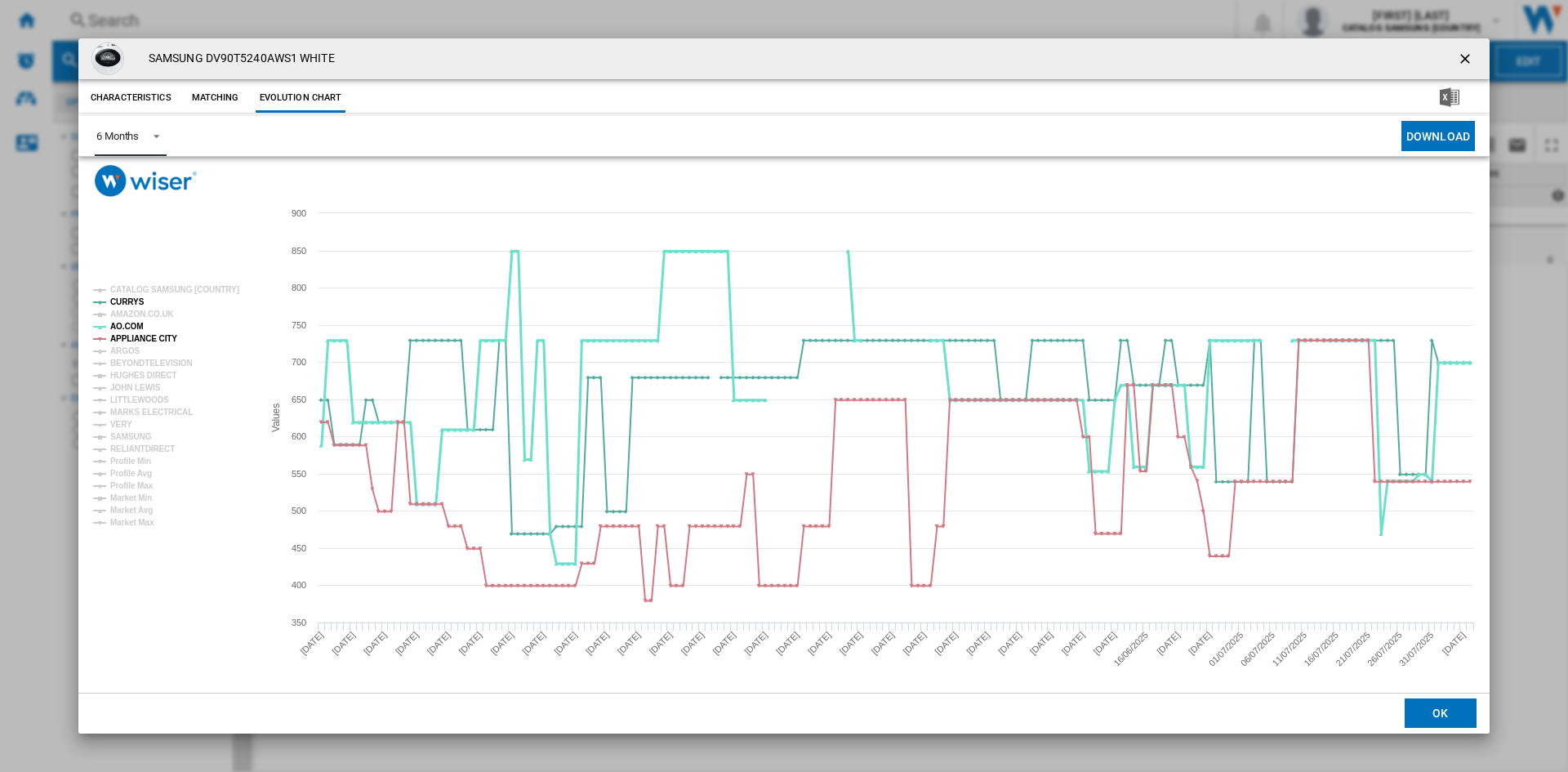 click on "AO.COM" 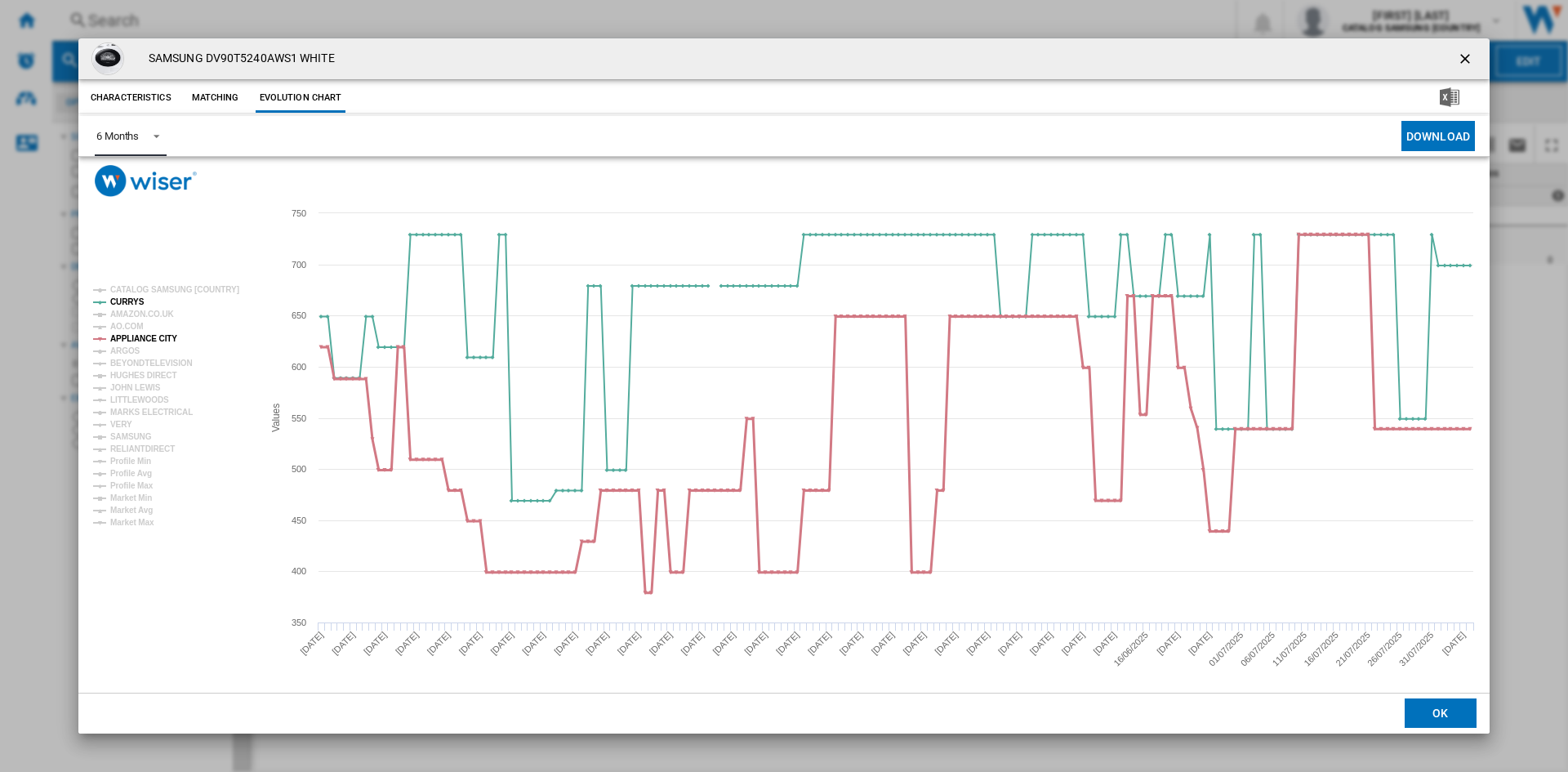 click on "APPLIANCE CITY" 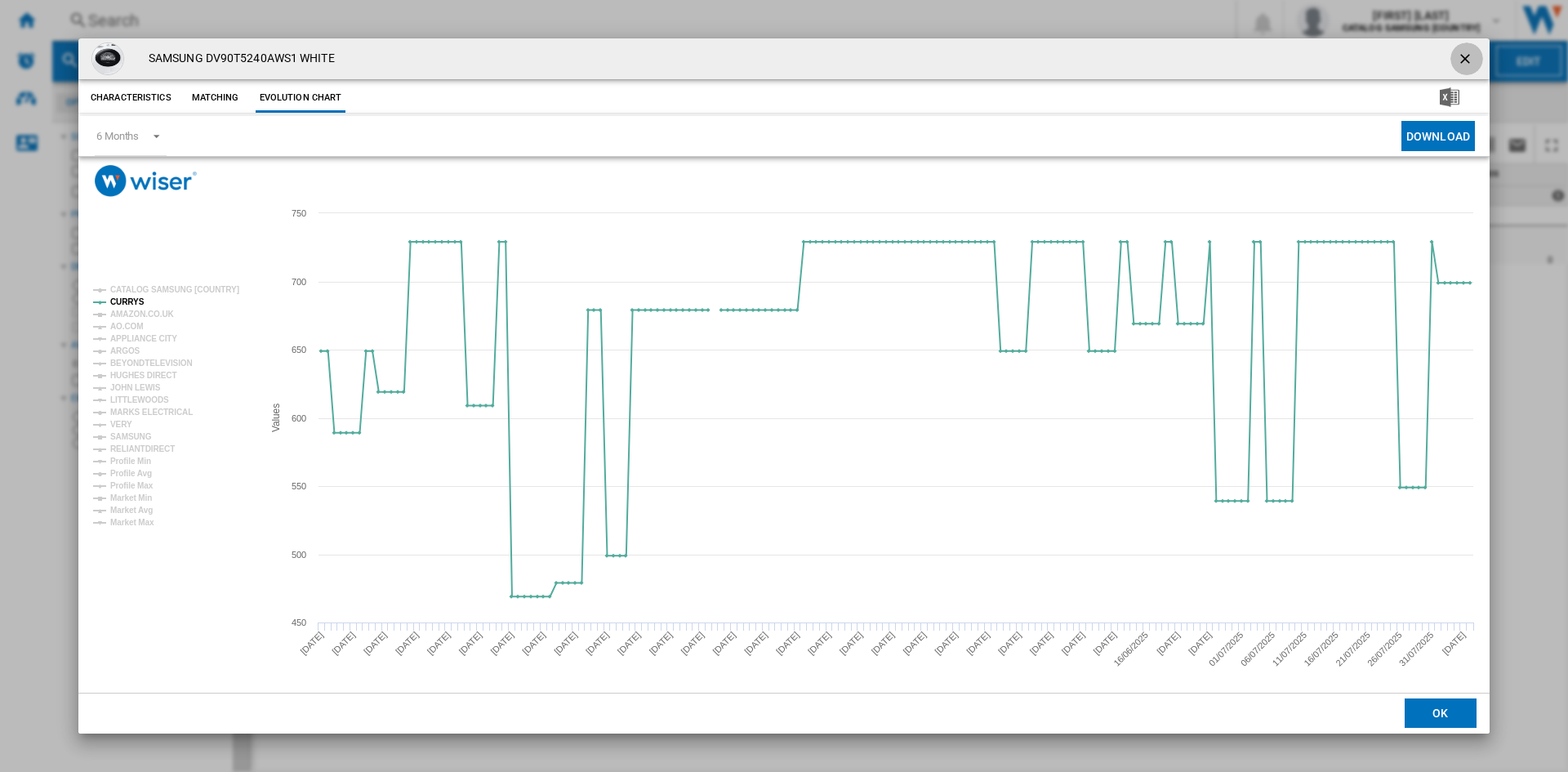 click at bounding box center (1467, 60) 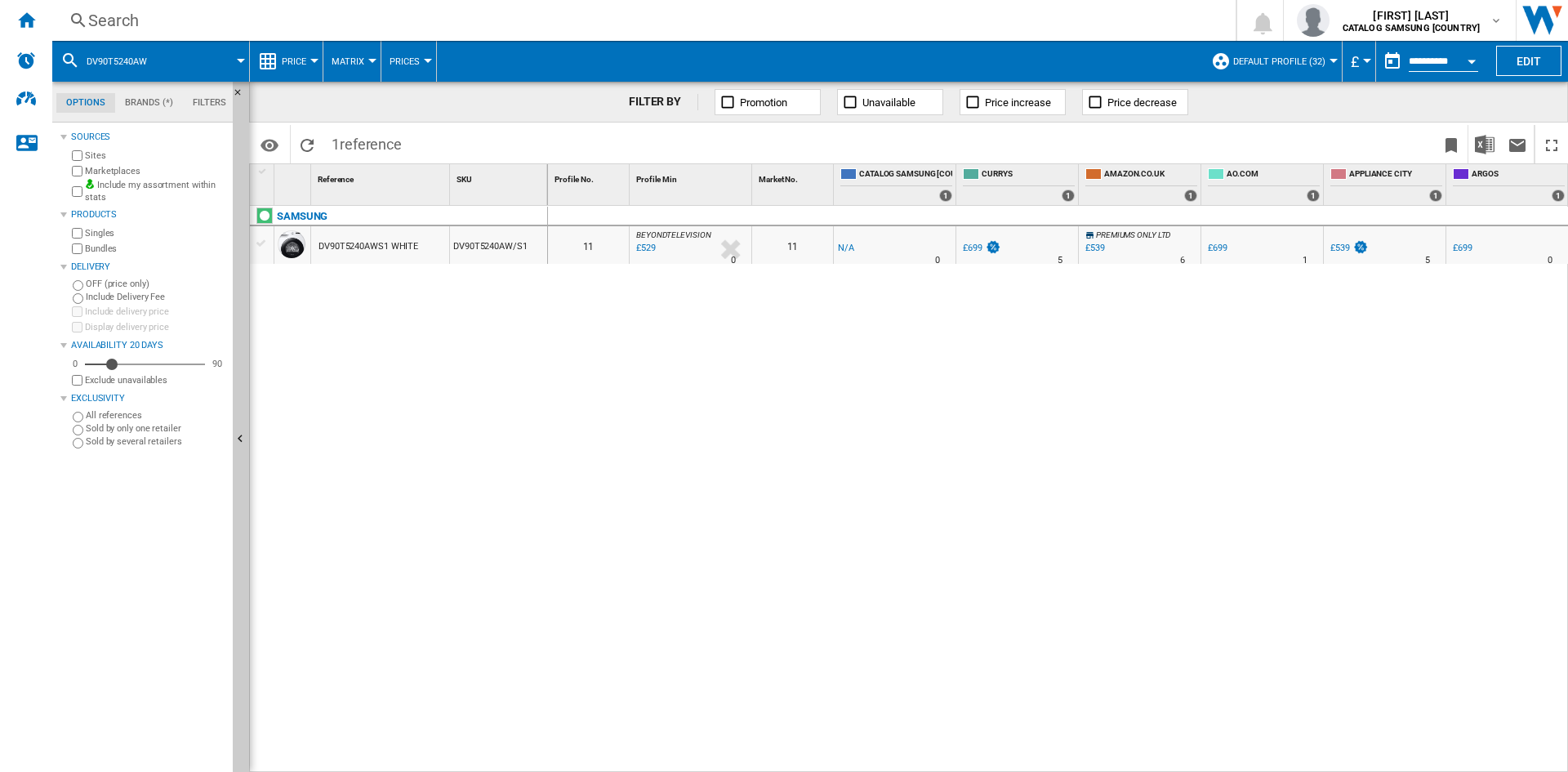 click on "Search" at bounding box center (640, 20) 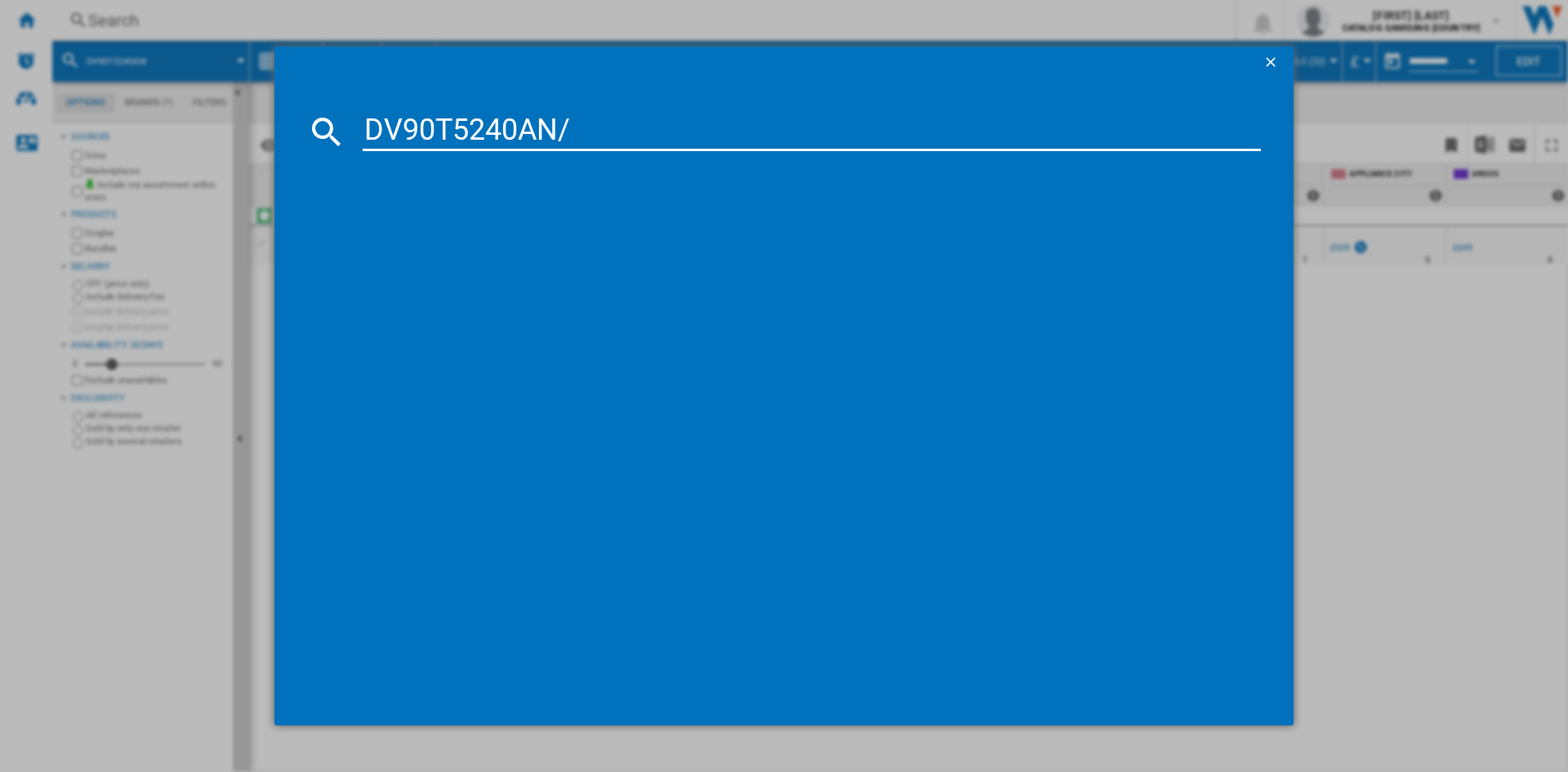 type on "DV90T5240AN" 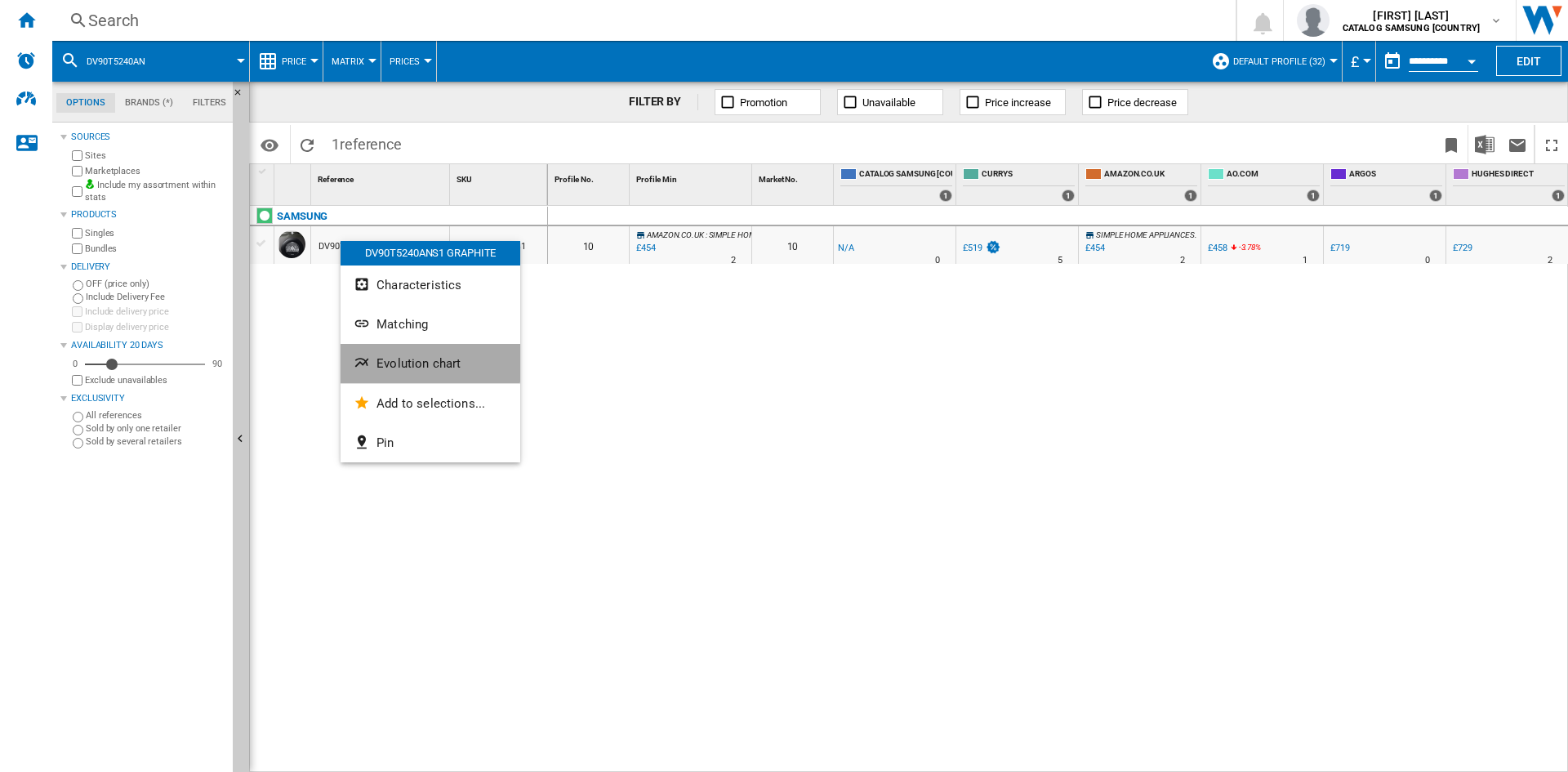click on "Evolution chart" at bounding box center [430, 364] 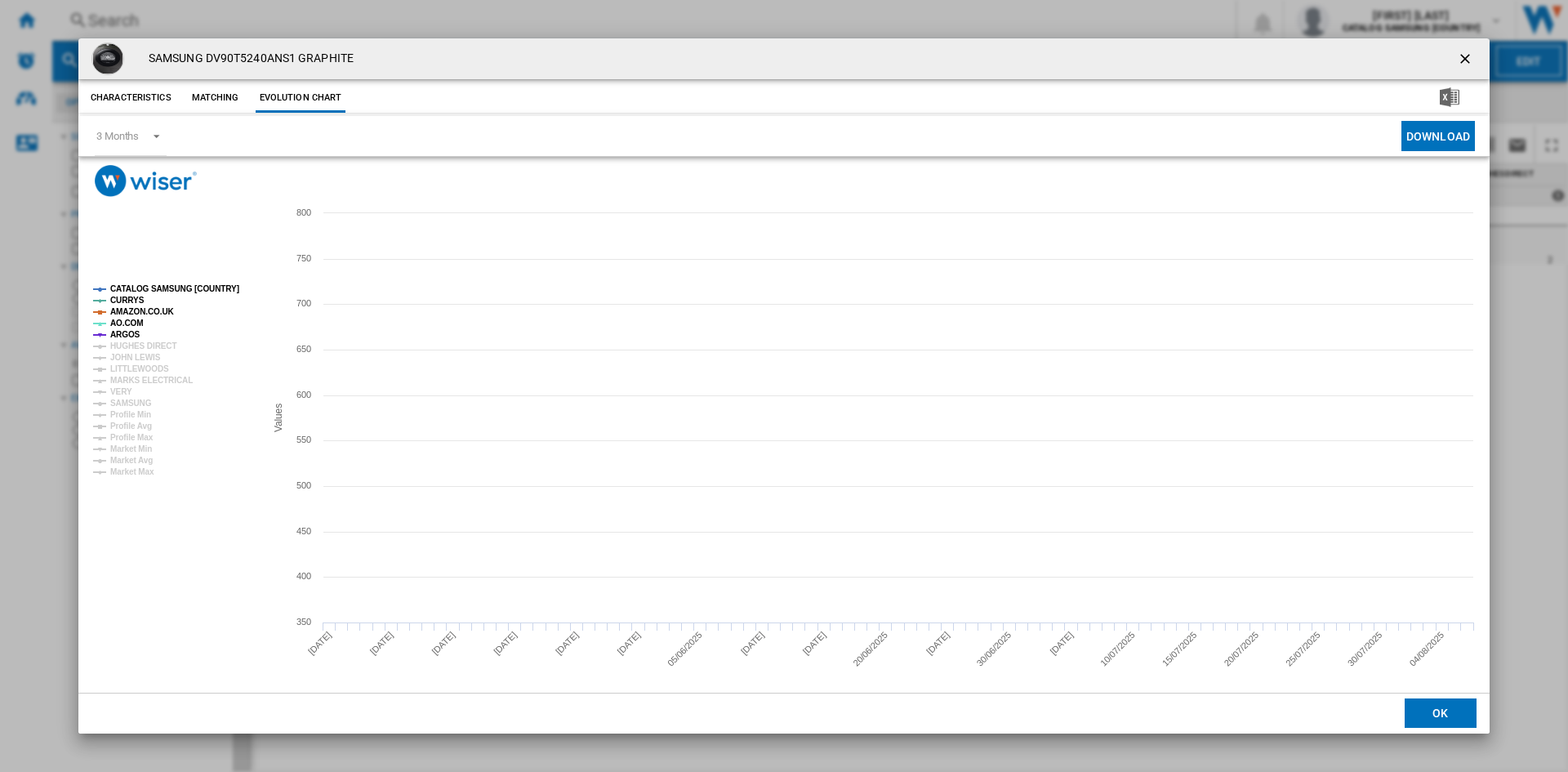 click 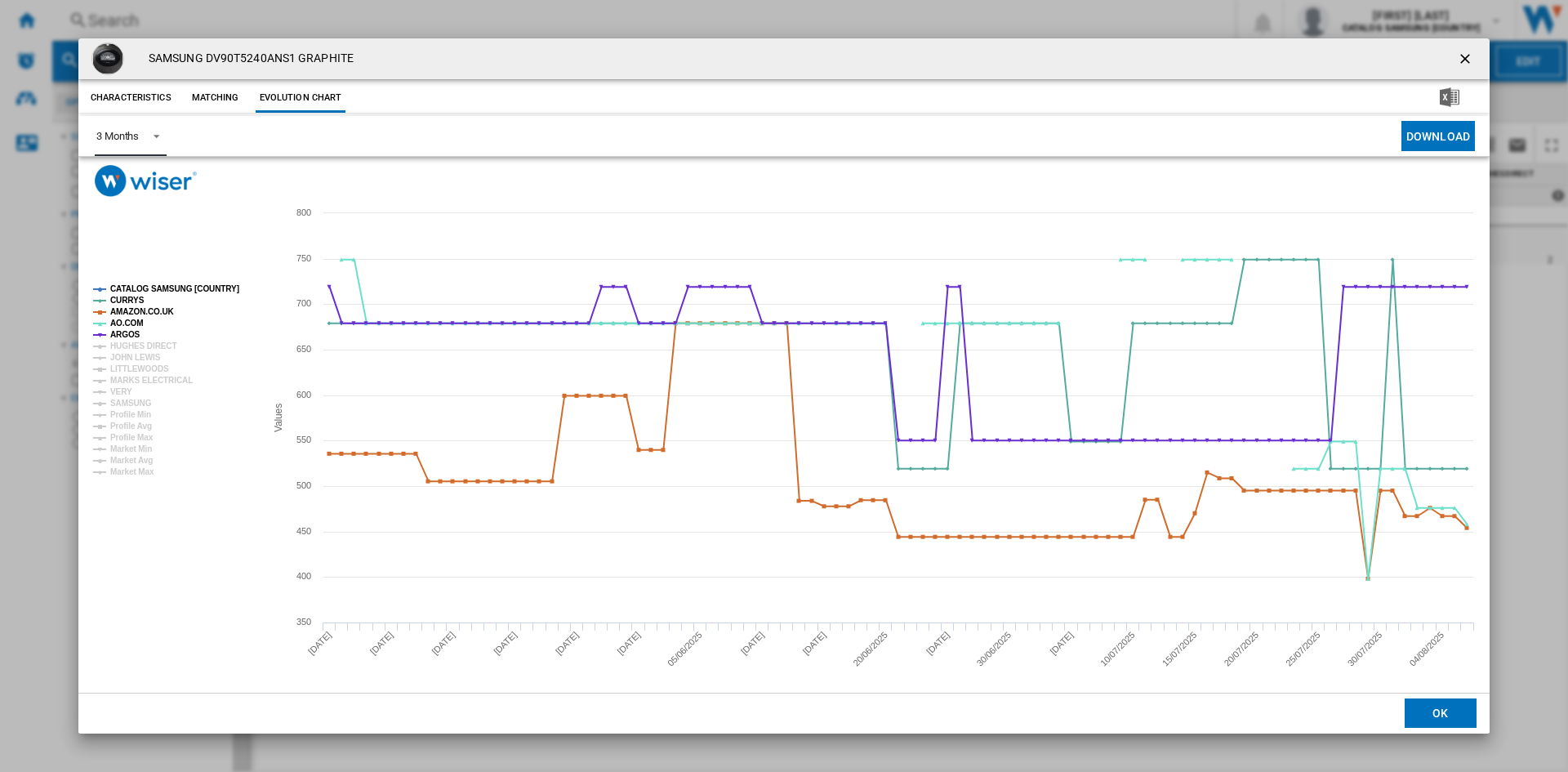 click on "3 Months" at bounding box center [118, 136] 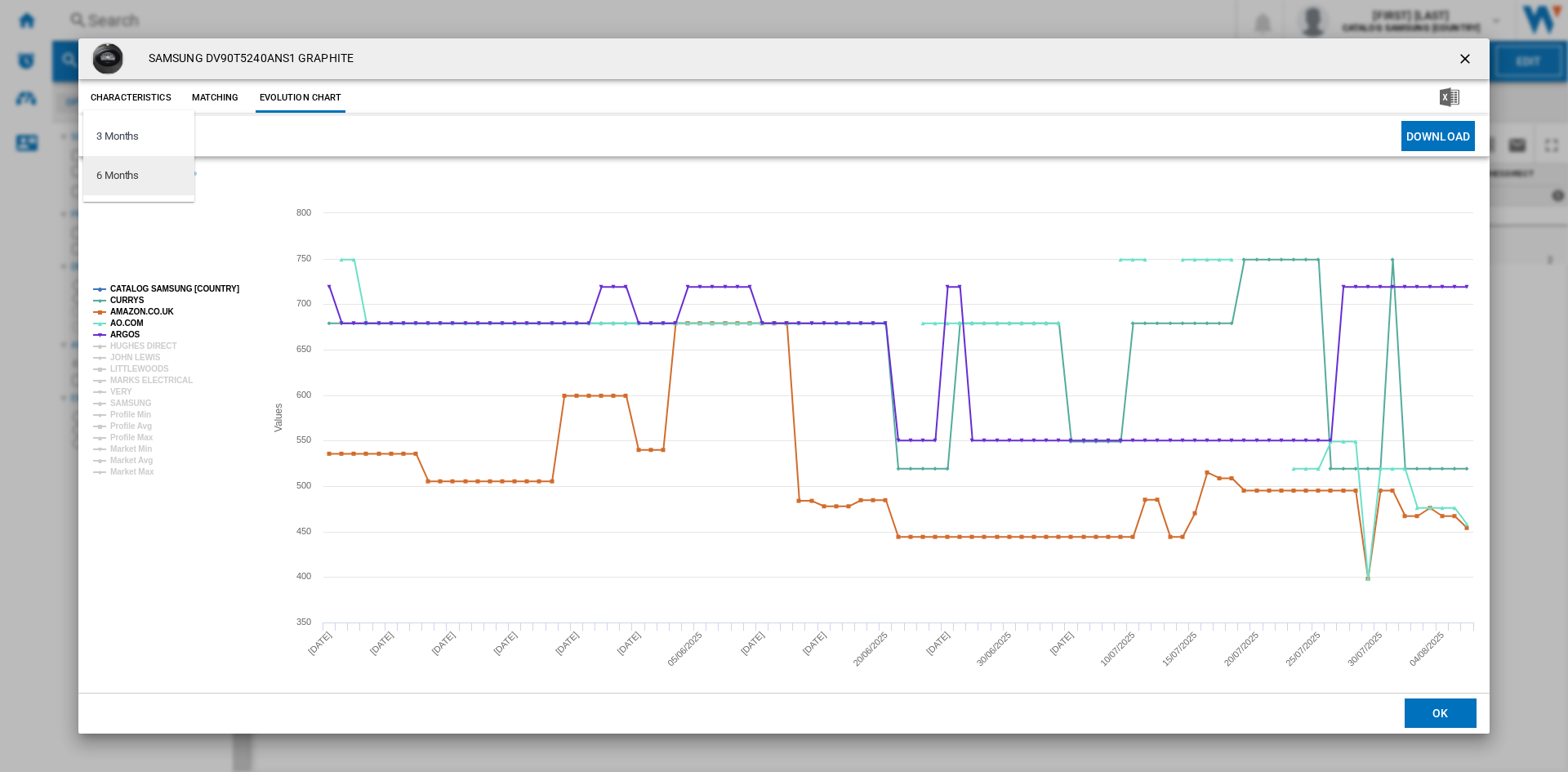 click on "6 Months" at bounding box center [139, 176] 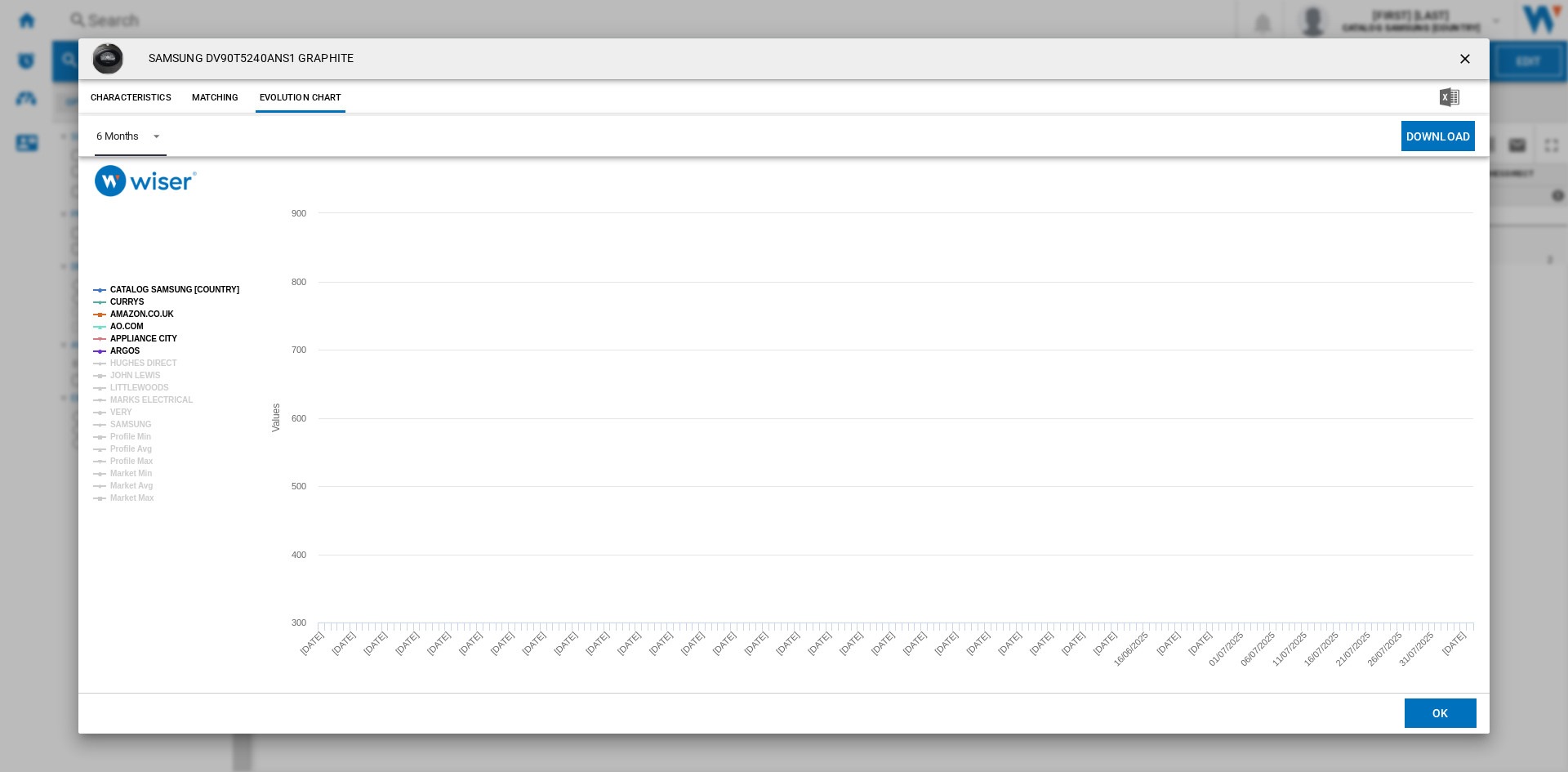 click on "CATALOG SAMSUNG [COUNTRY]" 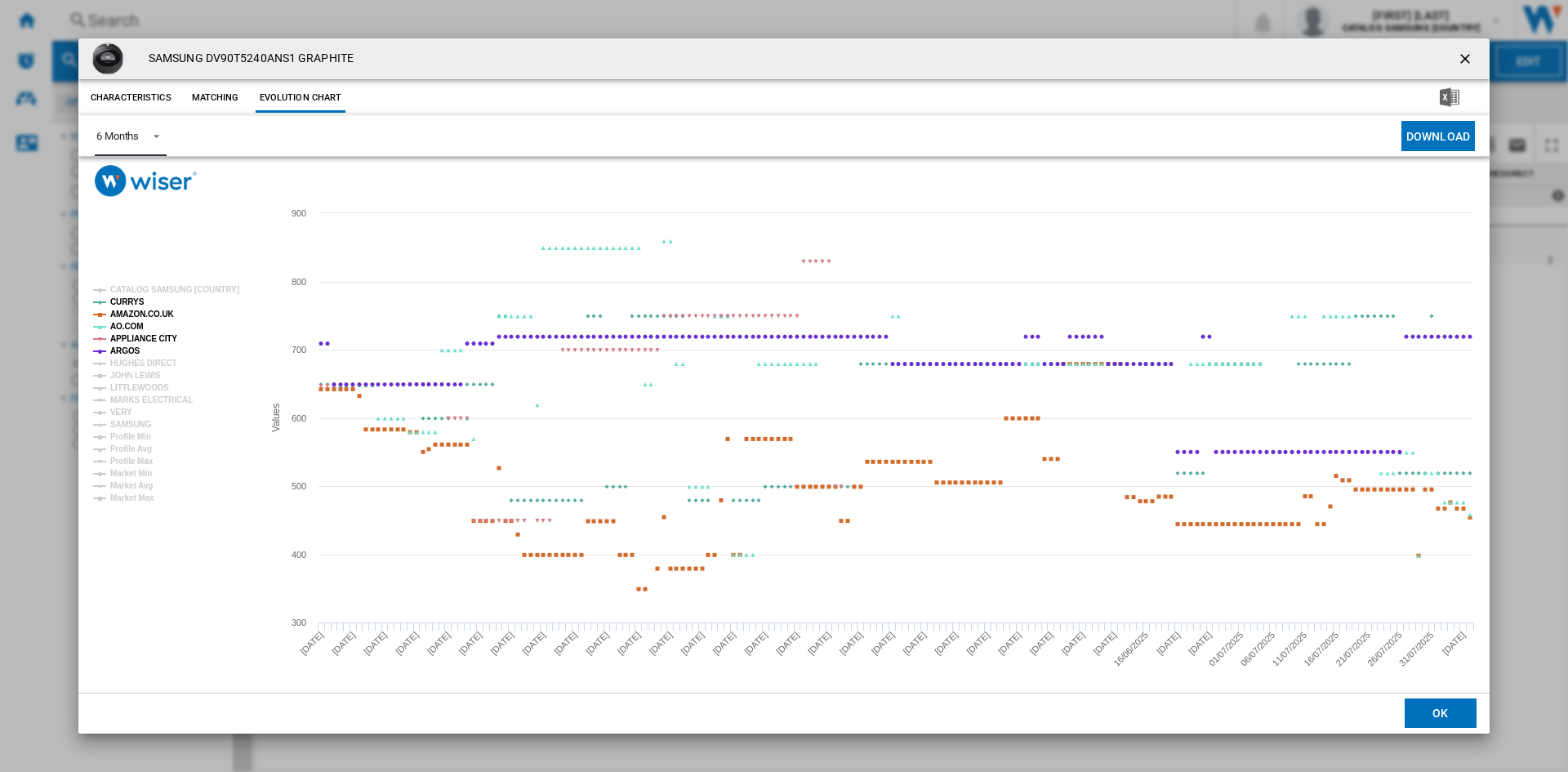 click on "AMAZON.CO.UK" 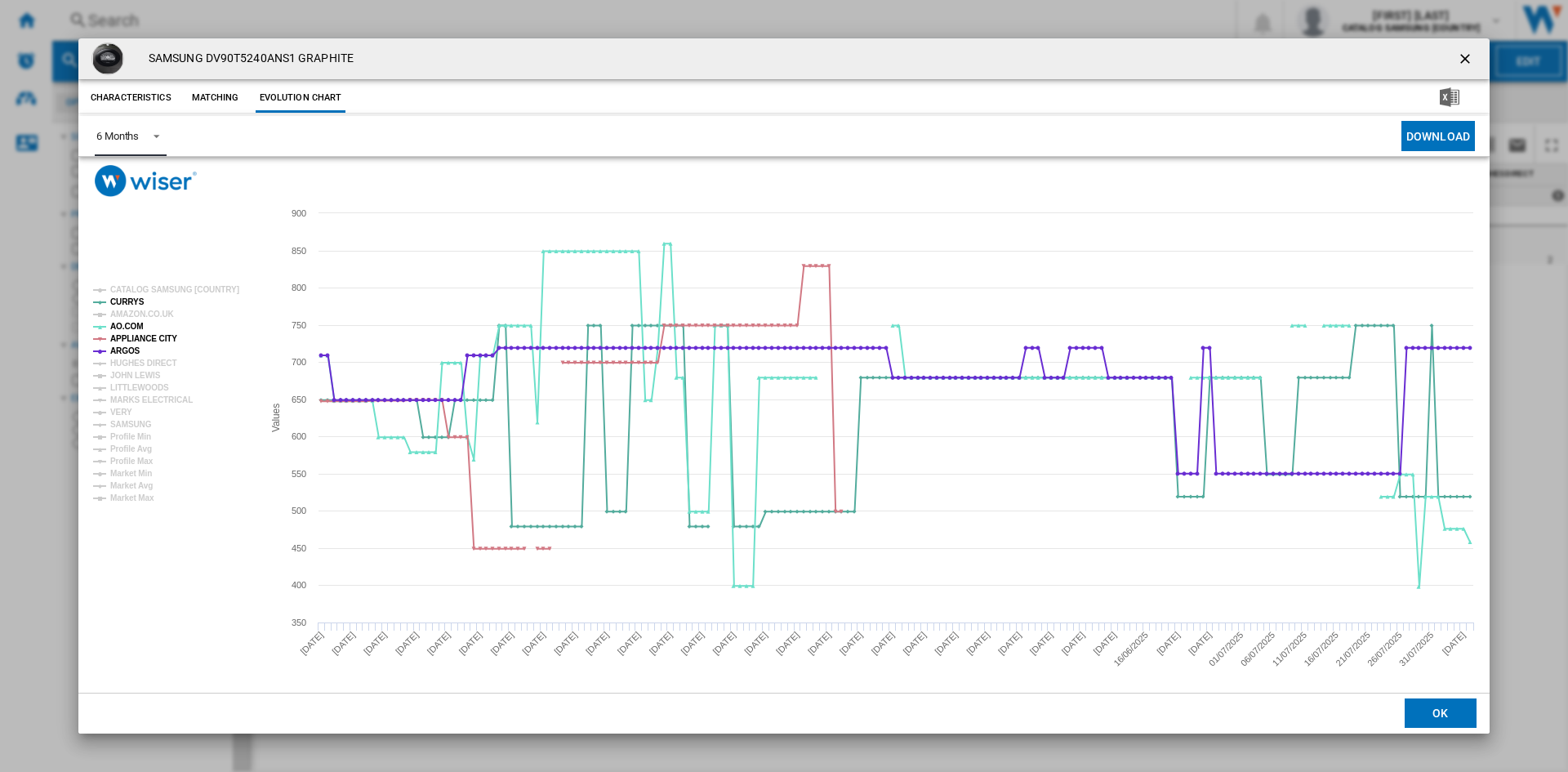 click on "AMAZON.CO.UK" 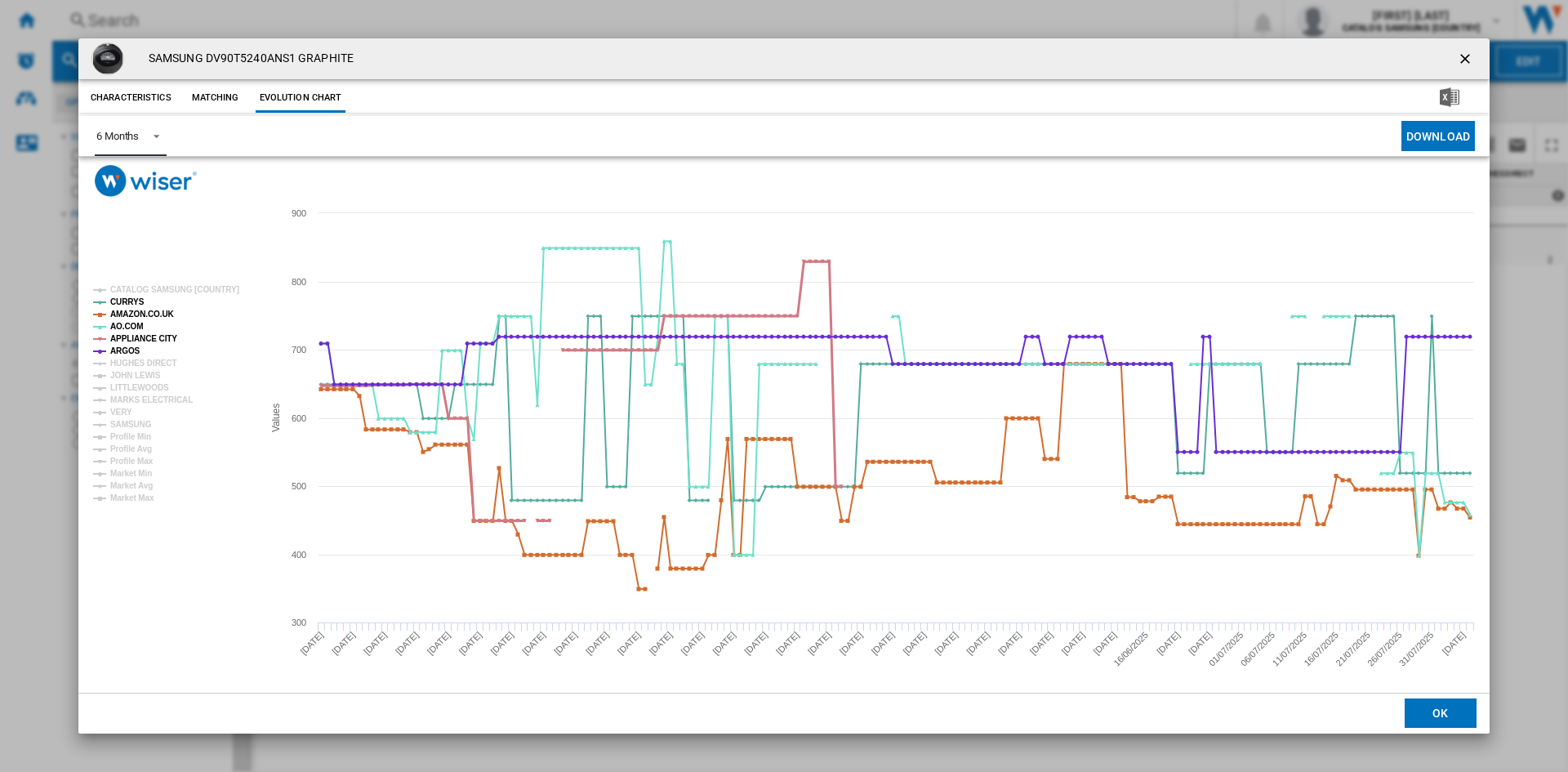 click on "APPLIANCE CITY" 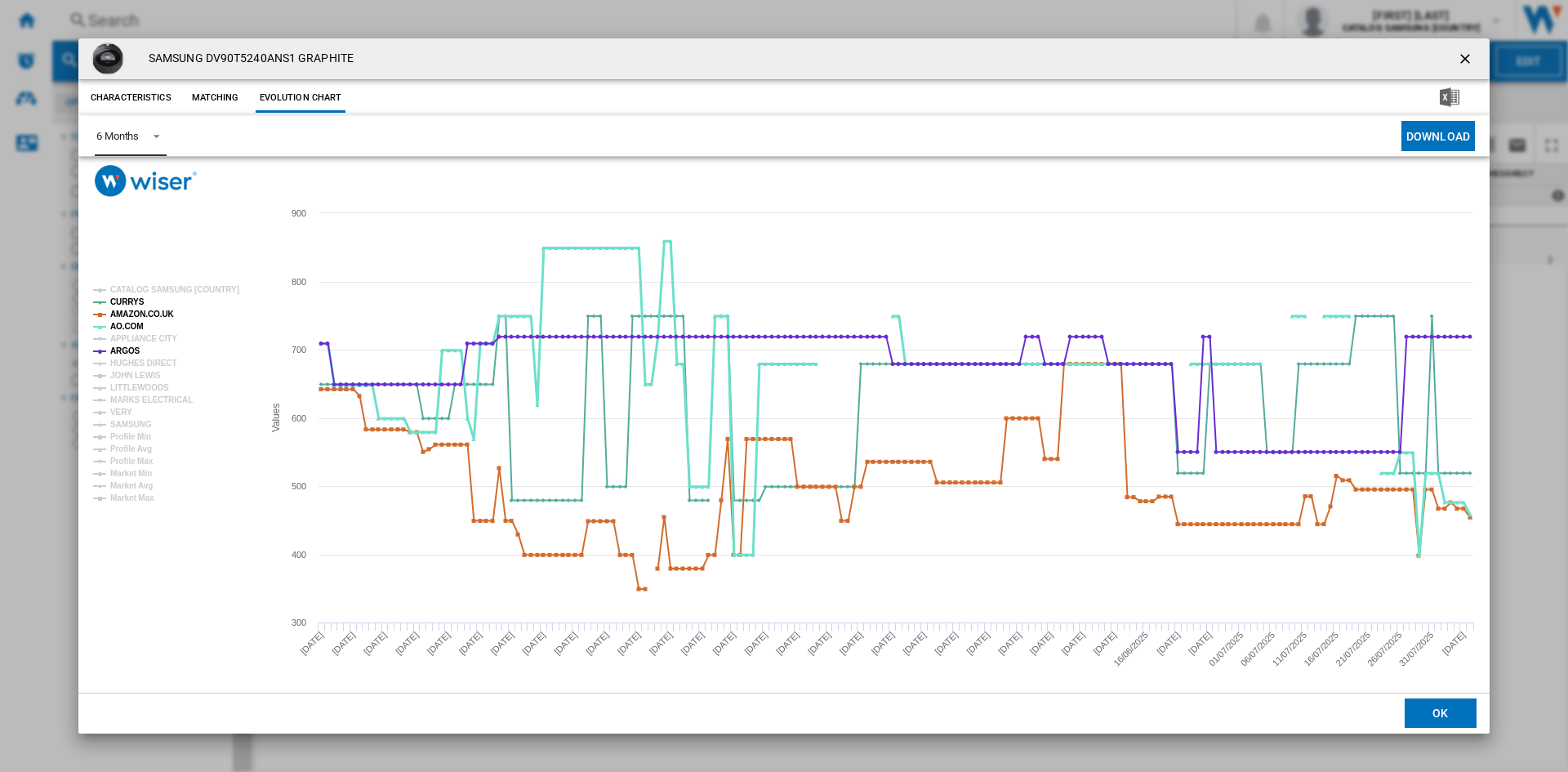 click on "AMAZON.CO.UK" 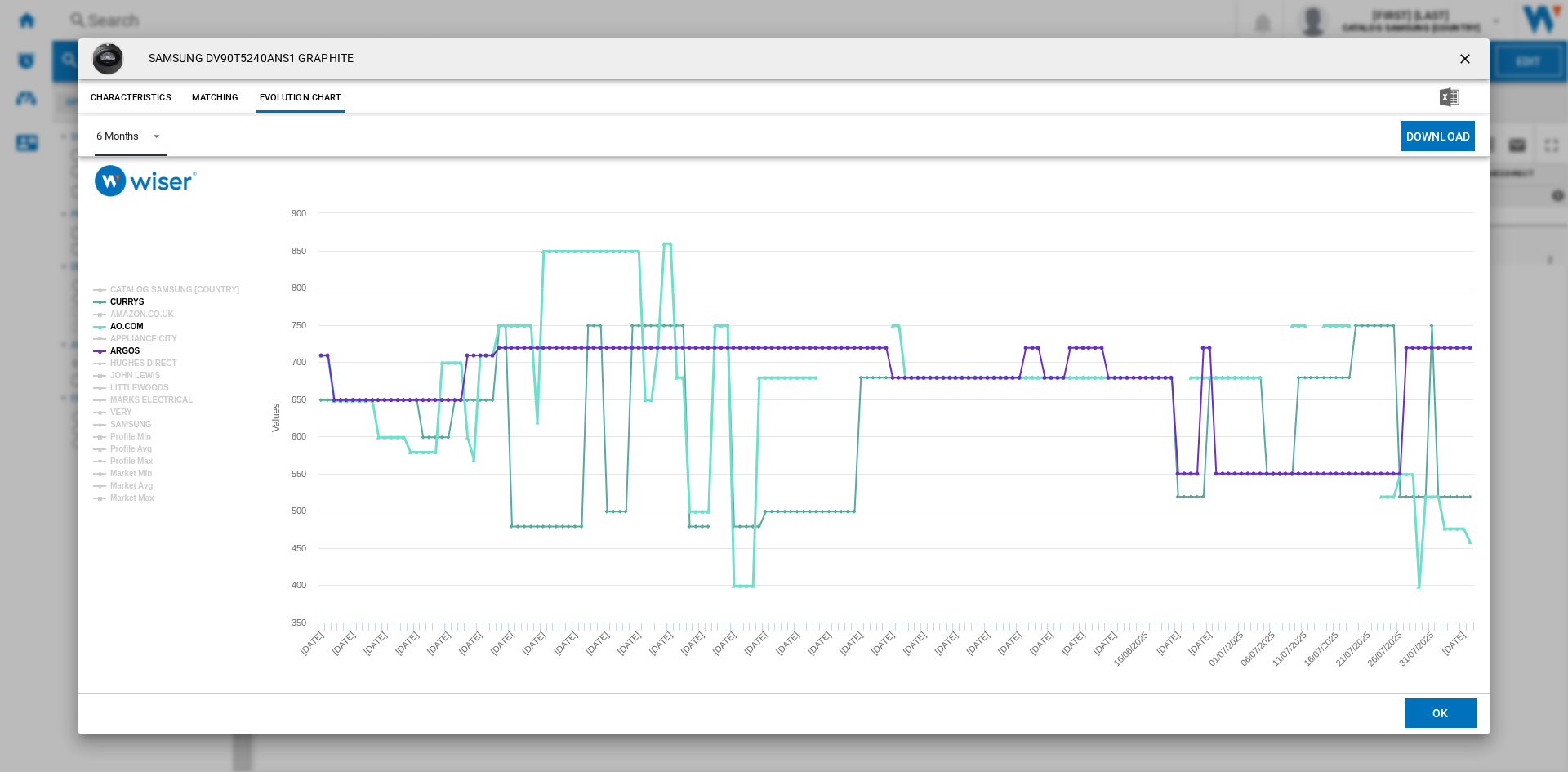 click on "AO.COM" 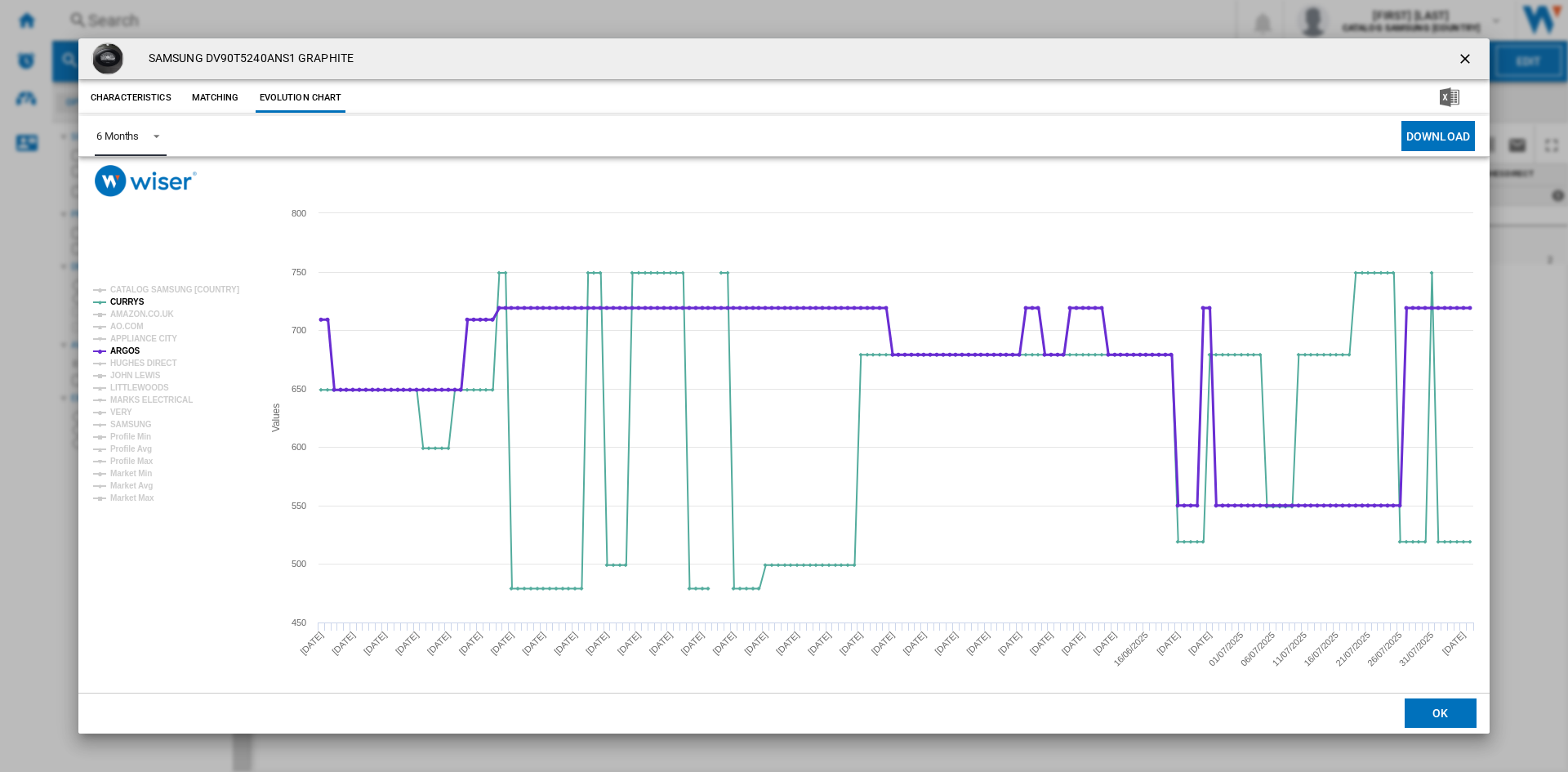 click on "ARGOS" 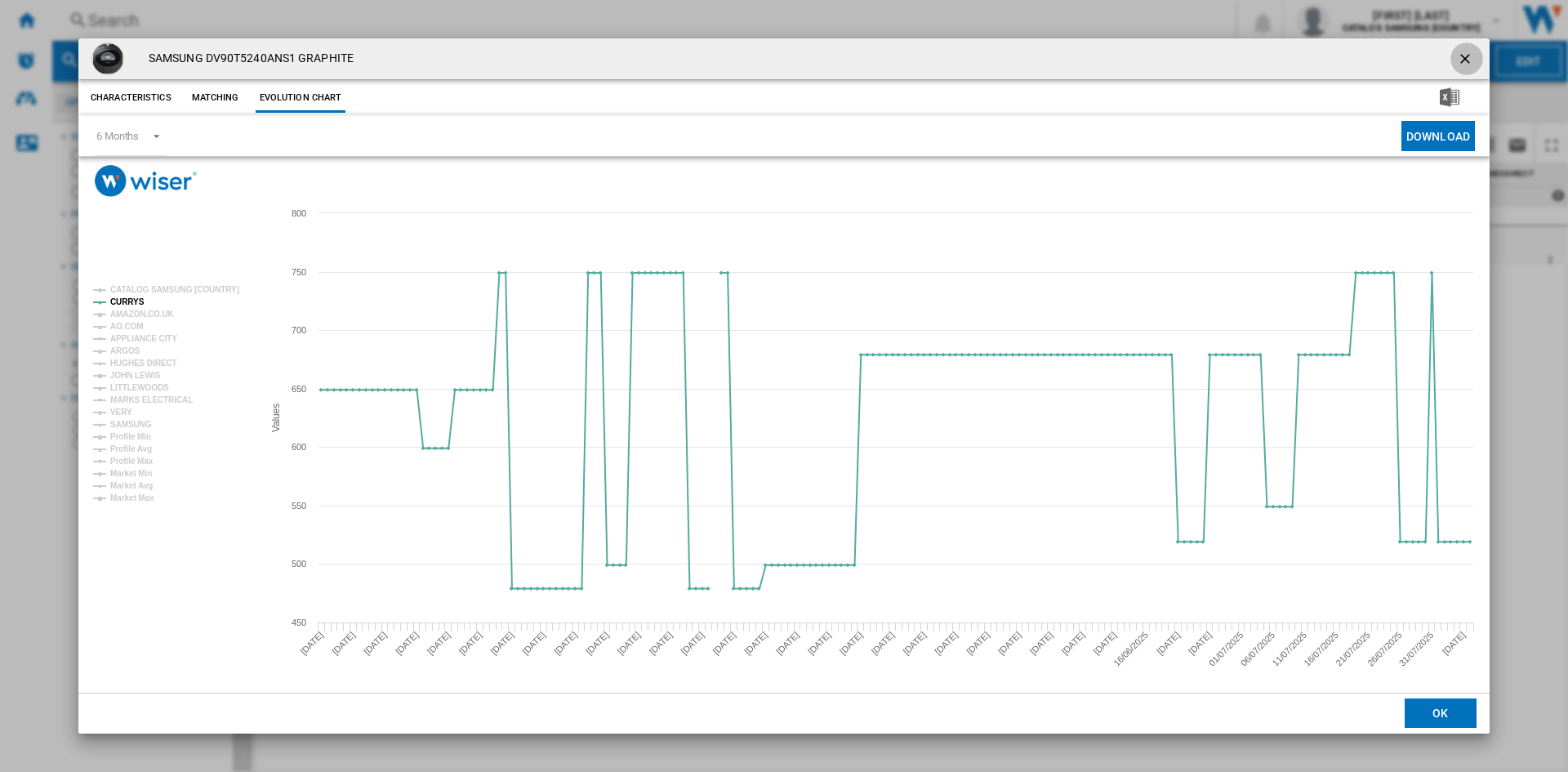 click at bounding box center [1467, 60] 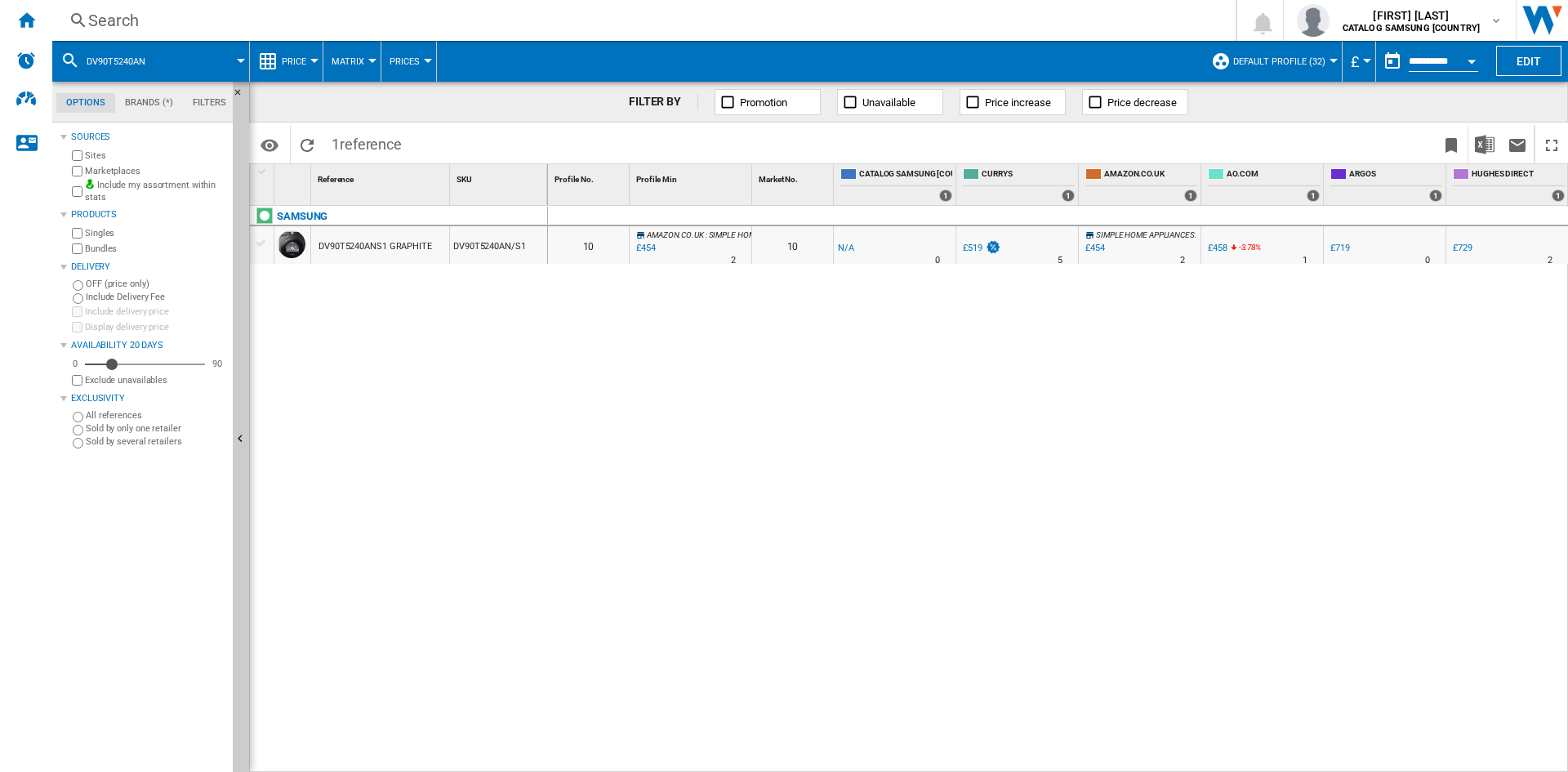 click on "Search" at bounding box center [640, 20] 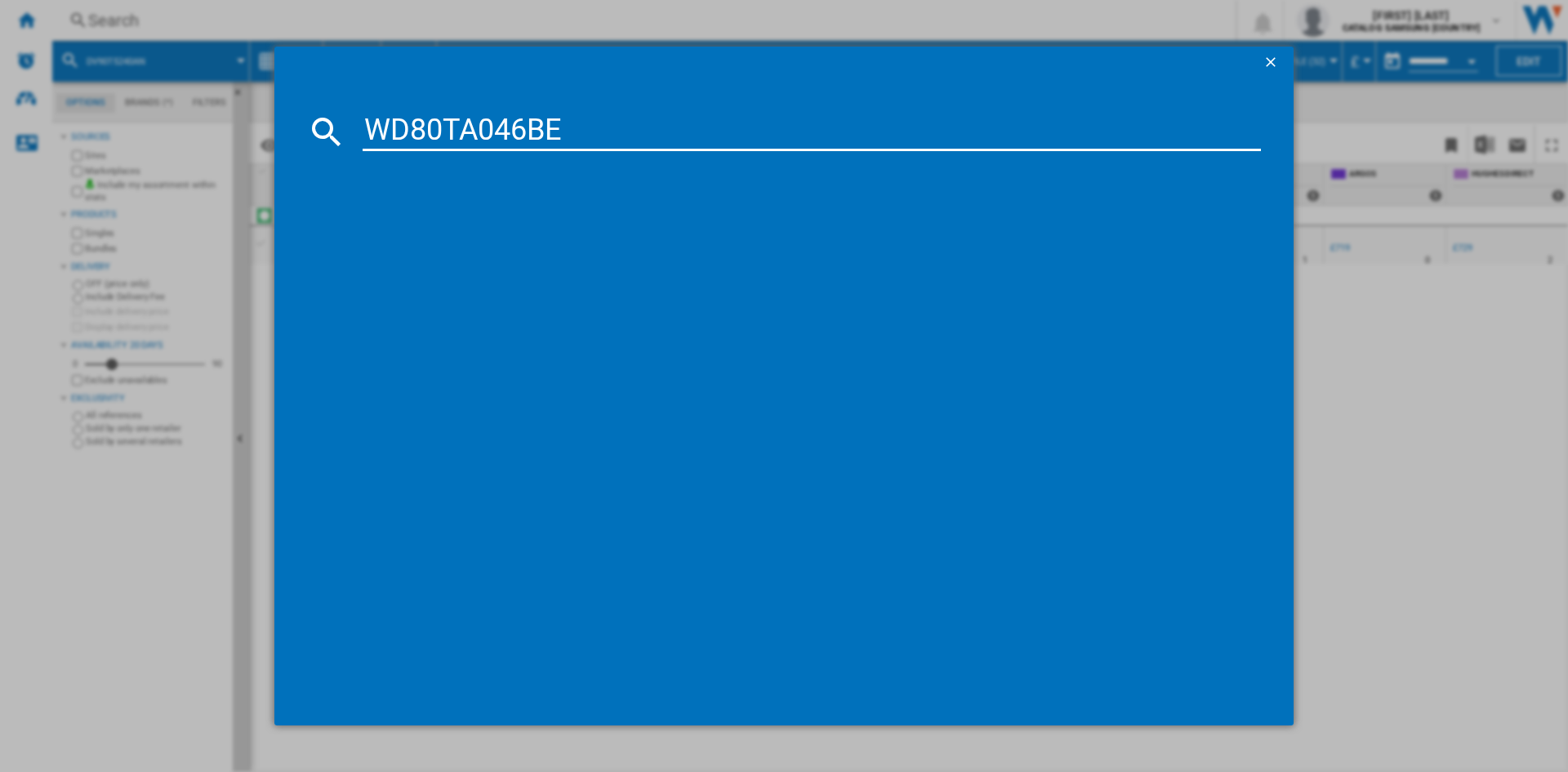 type on "WD80TA046BE" 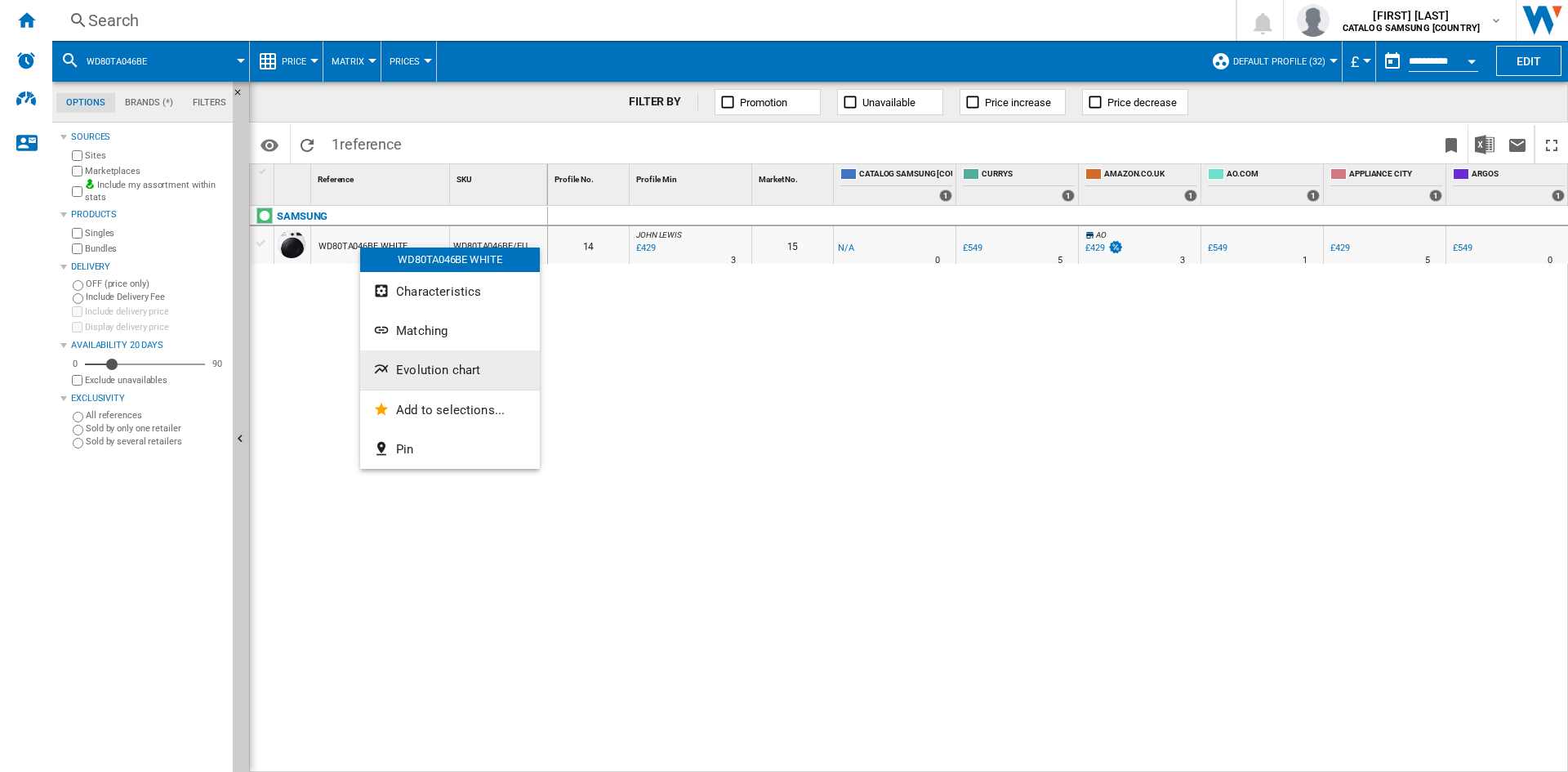 click on "Evolution chart" at bounding box center (450, 370) 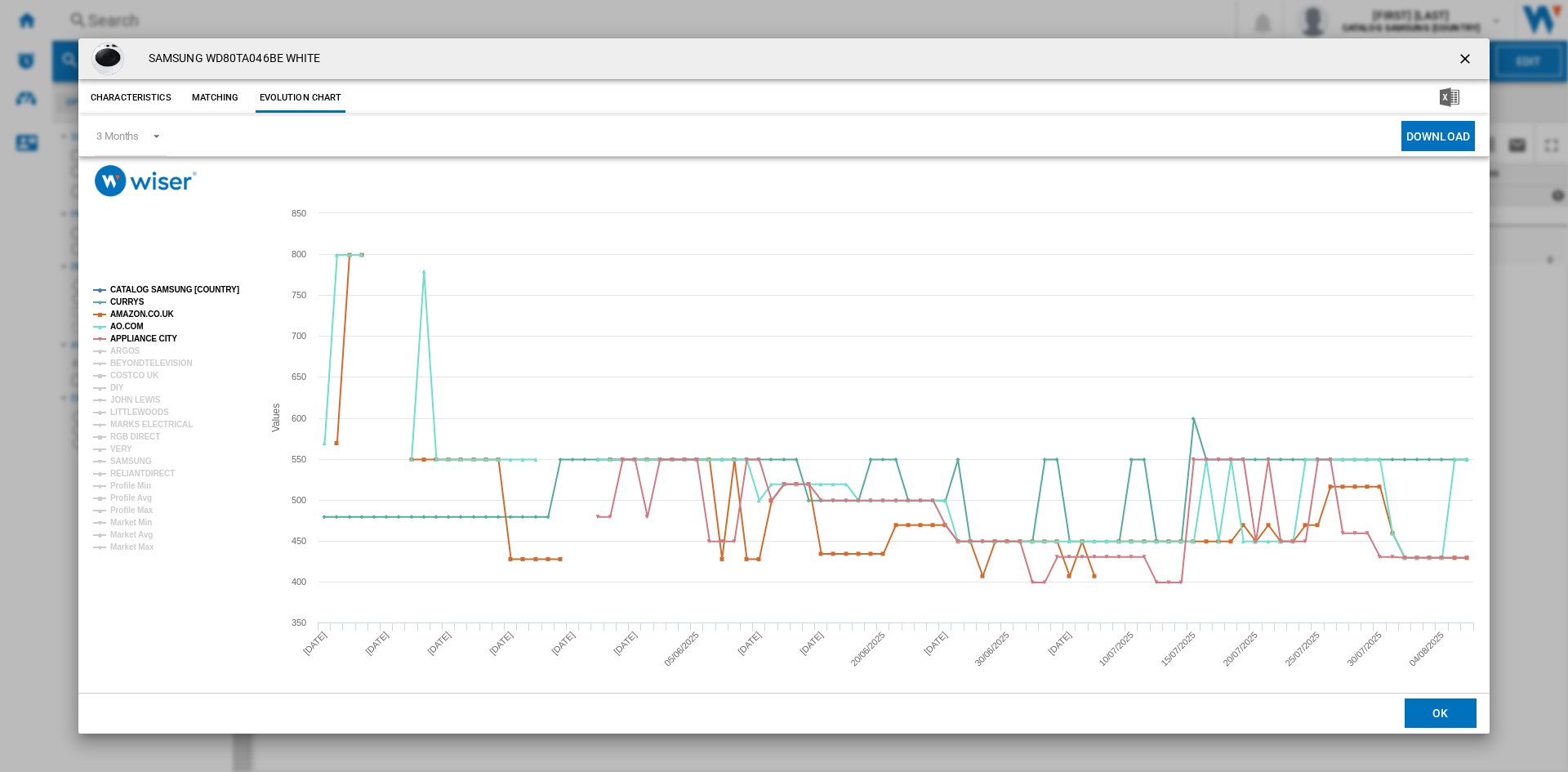 click 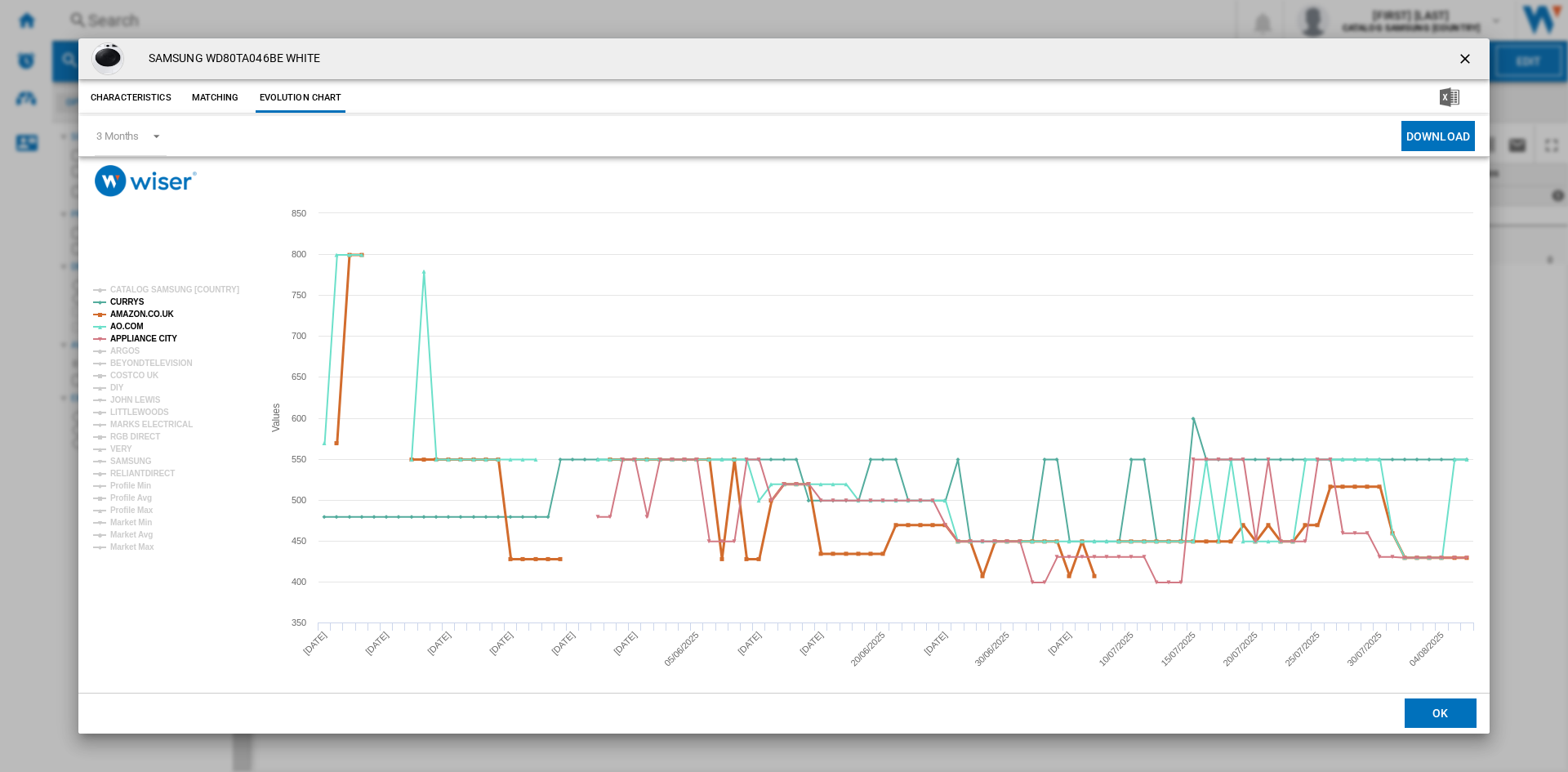 click on "AMAZON.CO.UK" 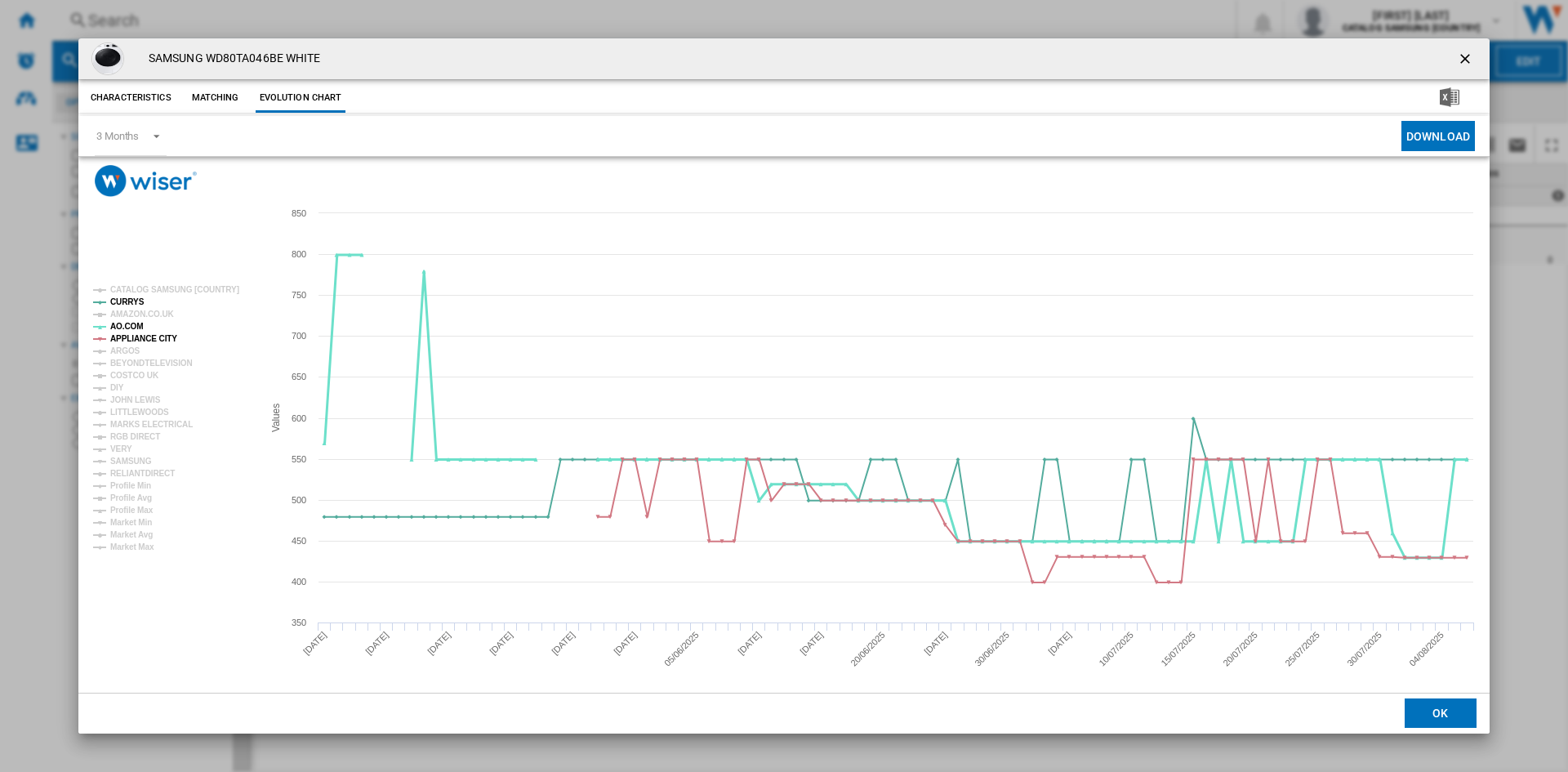 click on "AO.COM" 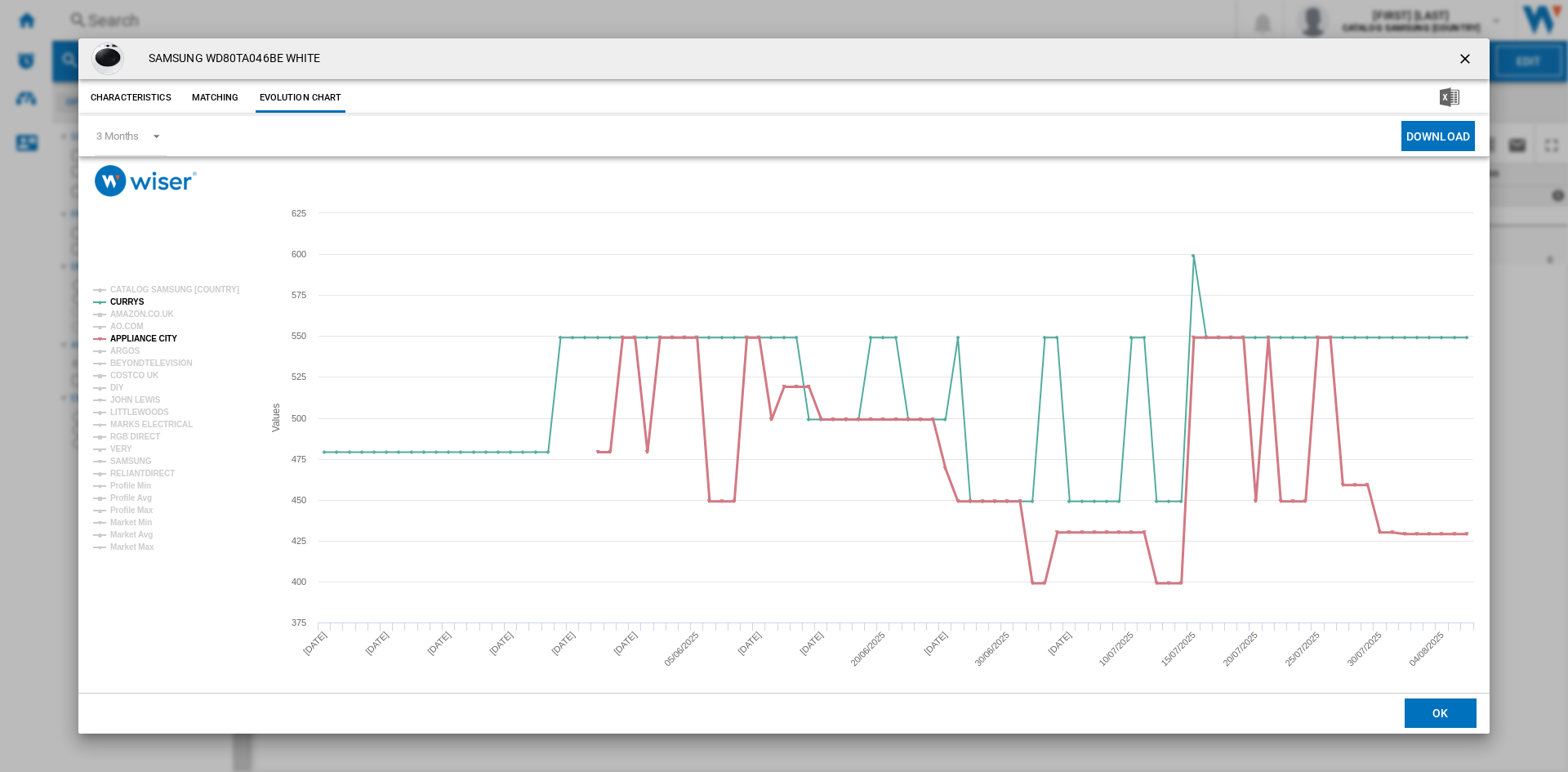 click on "APPLIANCE CITY" 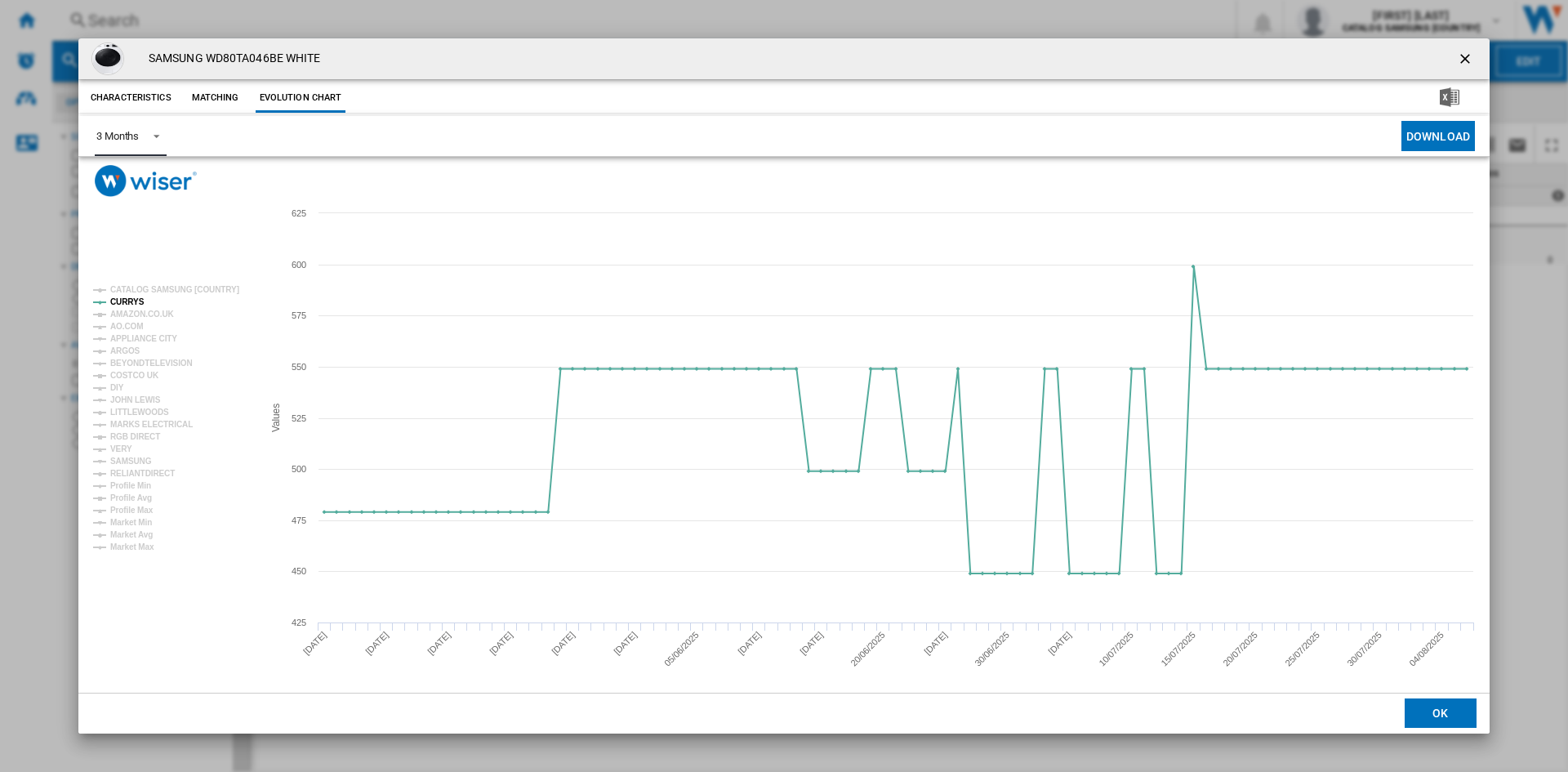 click on "3 Months" at bounding box center [118, 136] 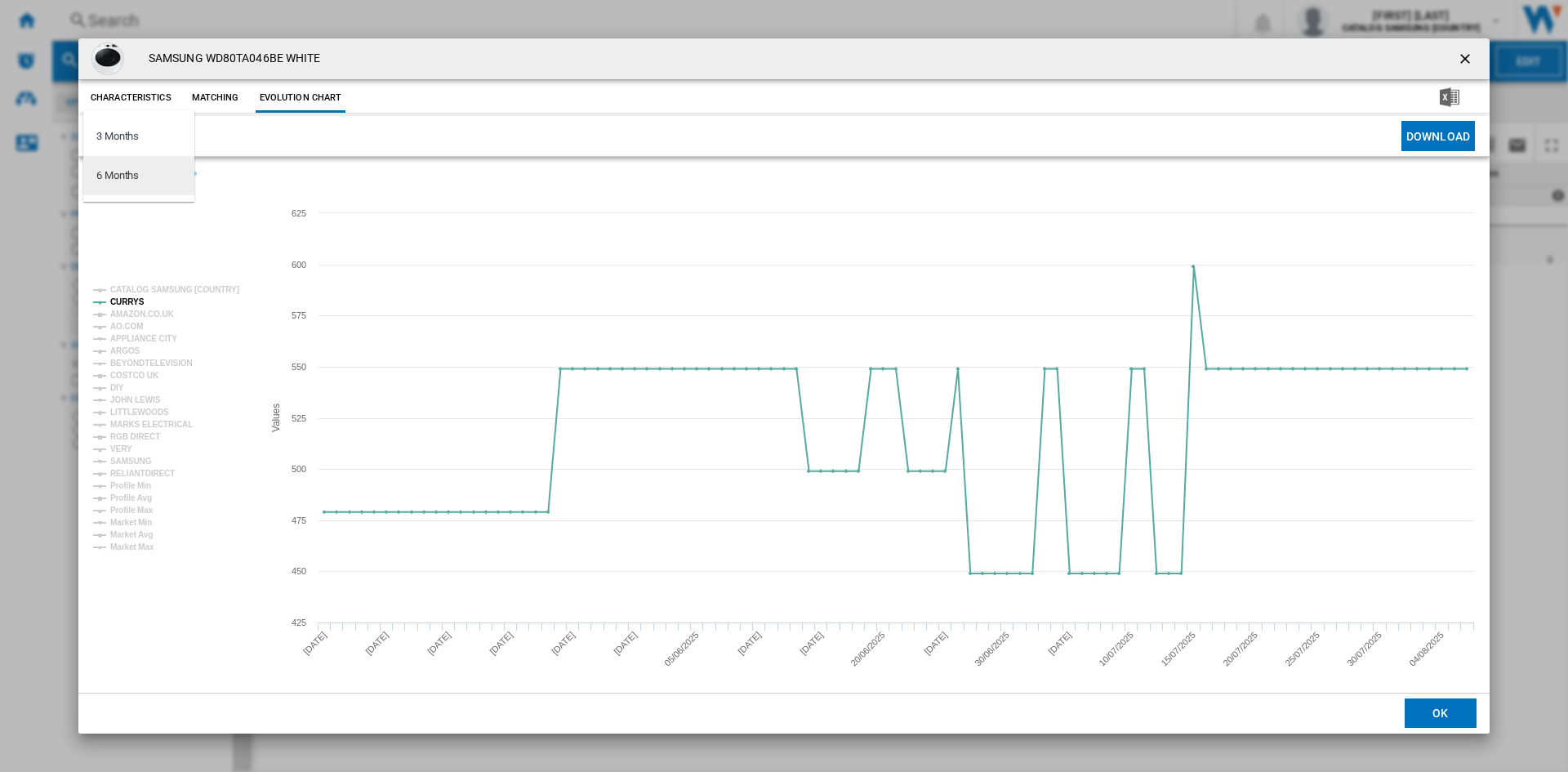 click on "6 Months" at bounding box center [118, 176] 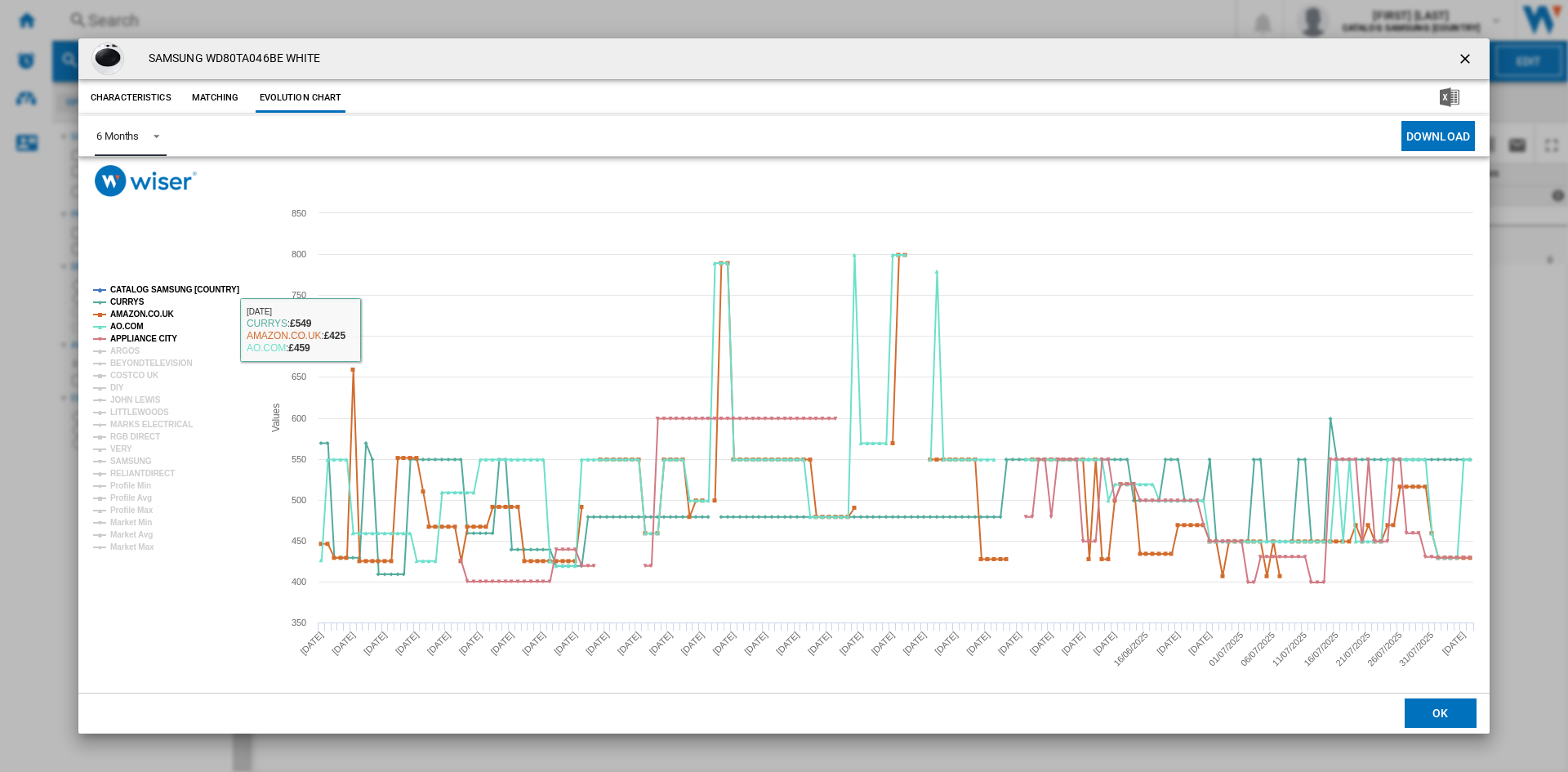 click on "CATALOG SAMSUNG [COUNTRY]" 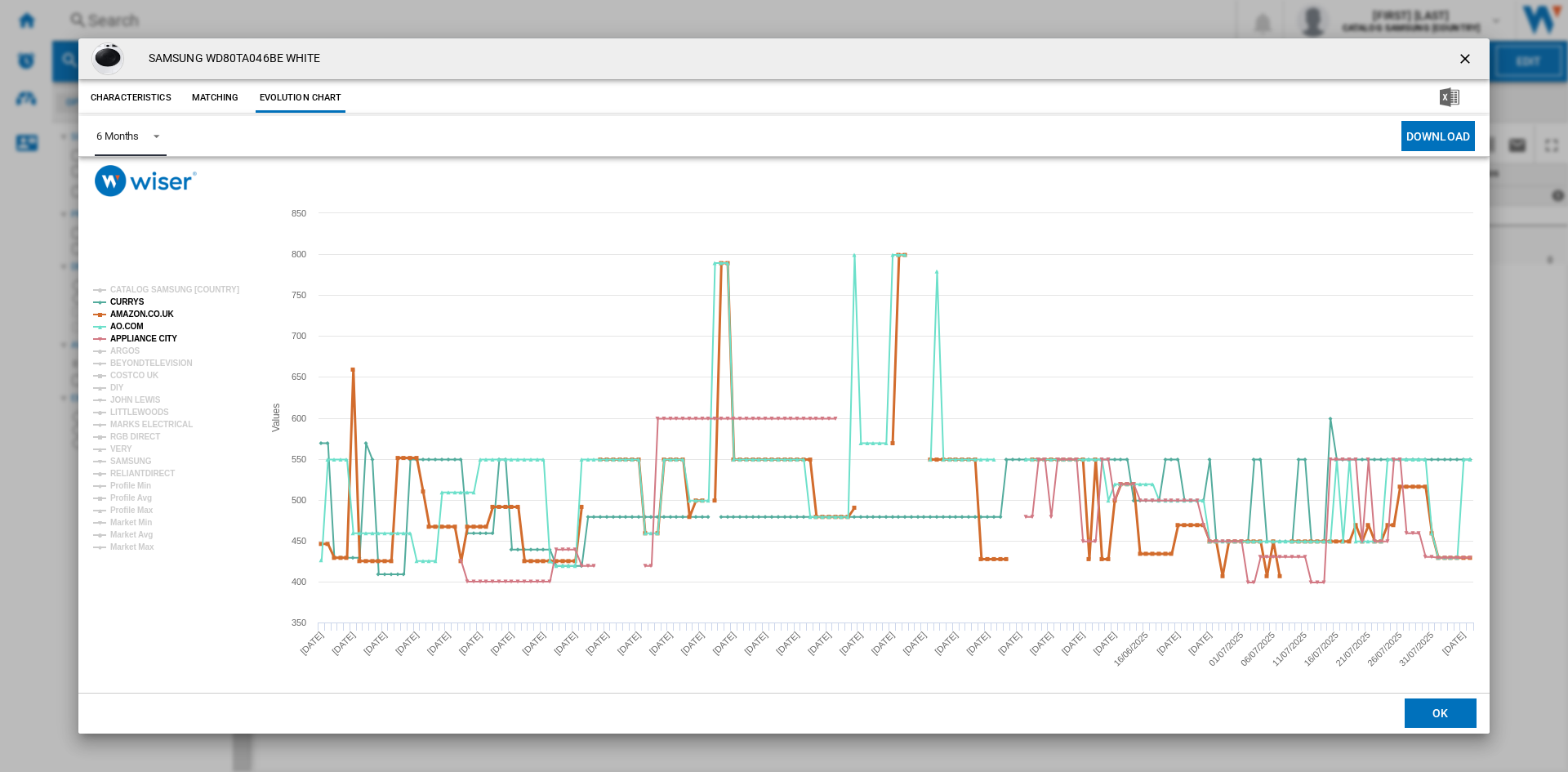 click on "AMAZON.CO.UK" 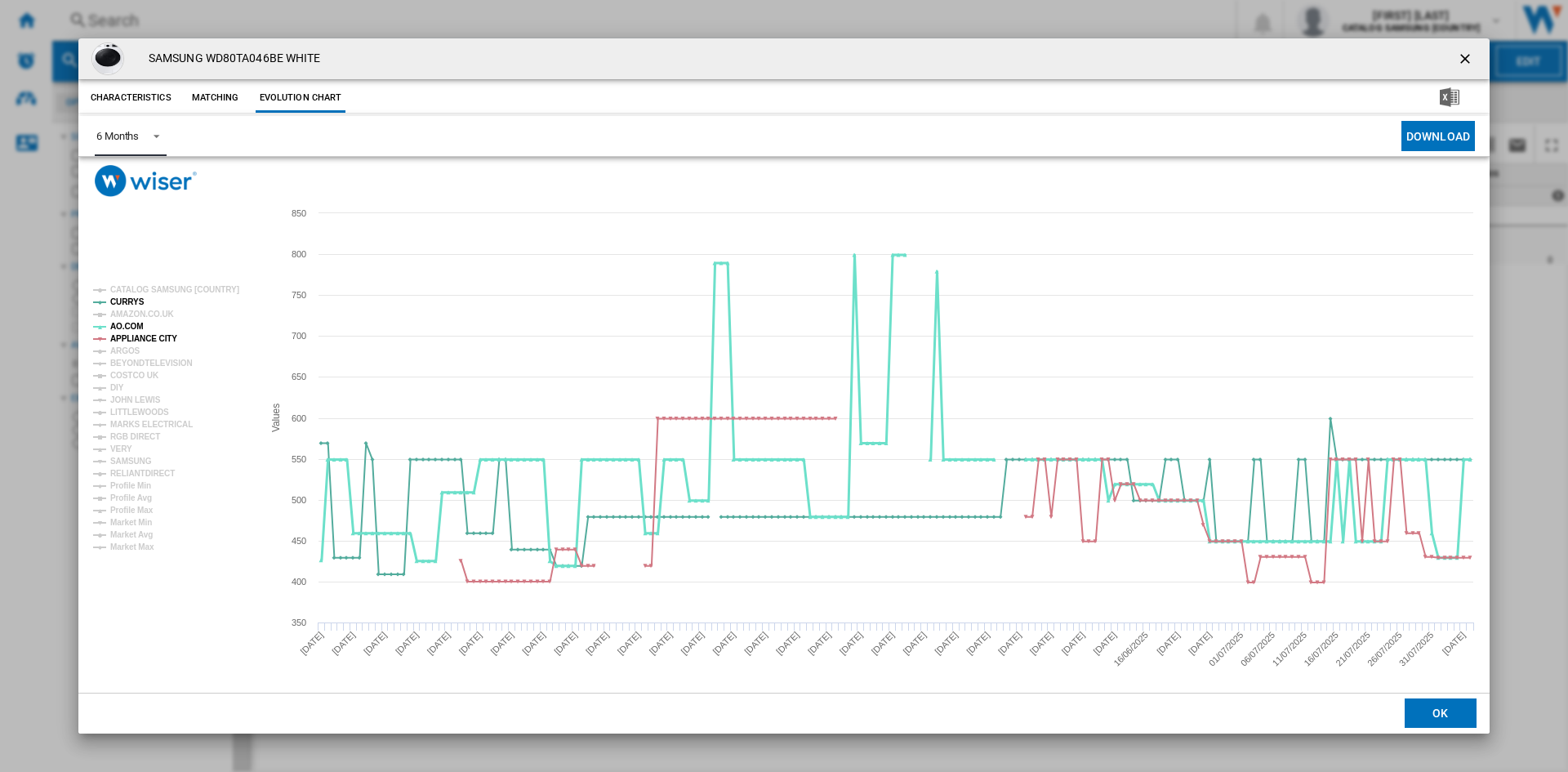 click on "AO.COM" 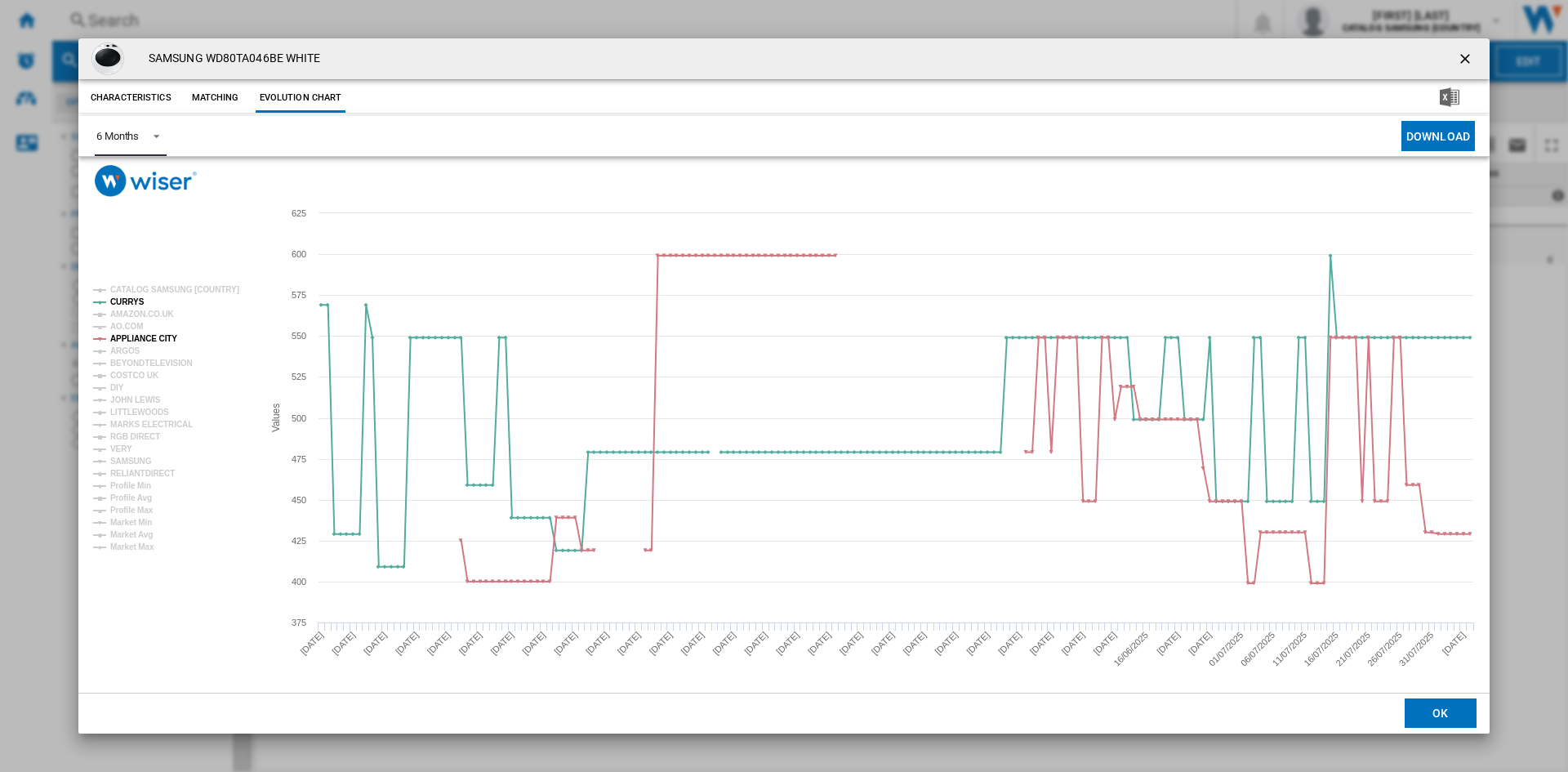 click on "APPLIANCE CITY" 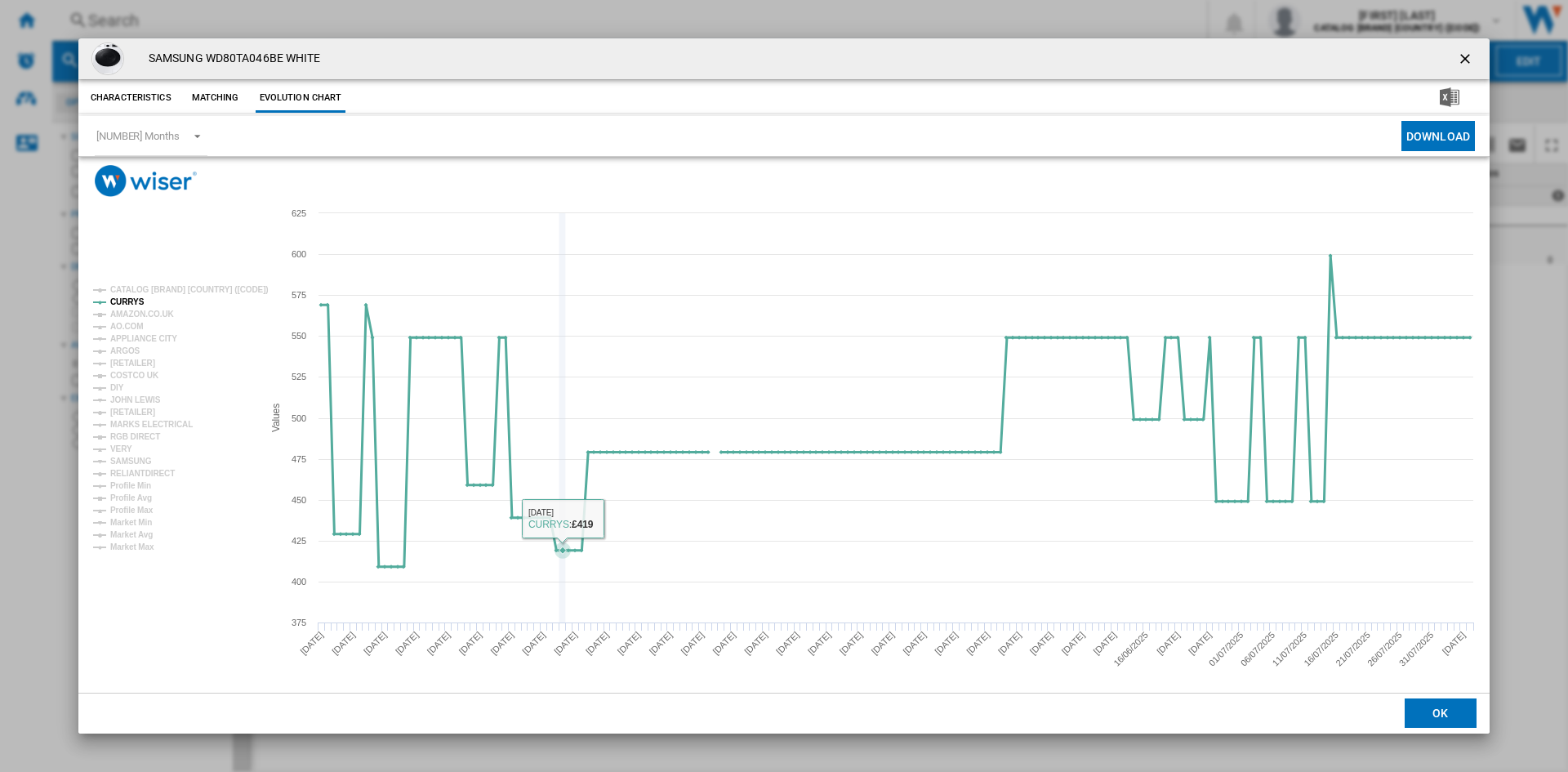 scroll, scrollTop: 0, scrollLeft: 0, axis: both 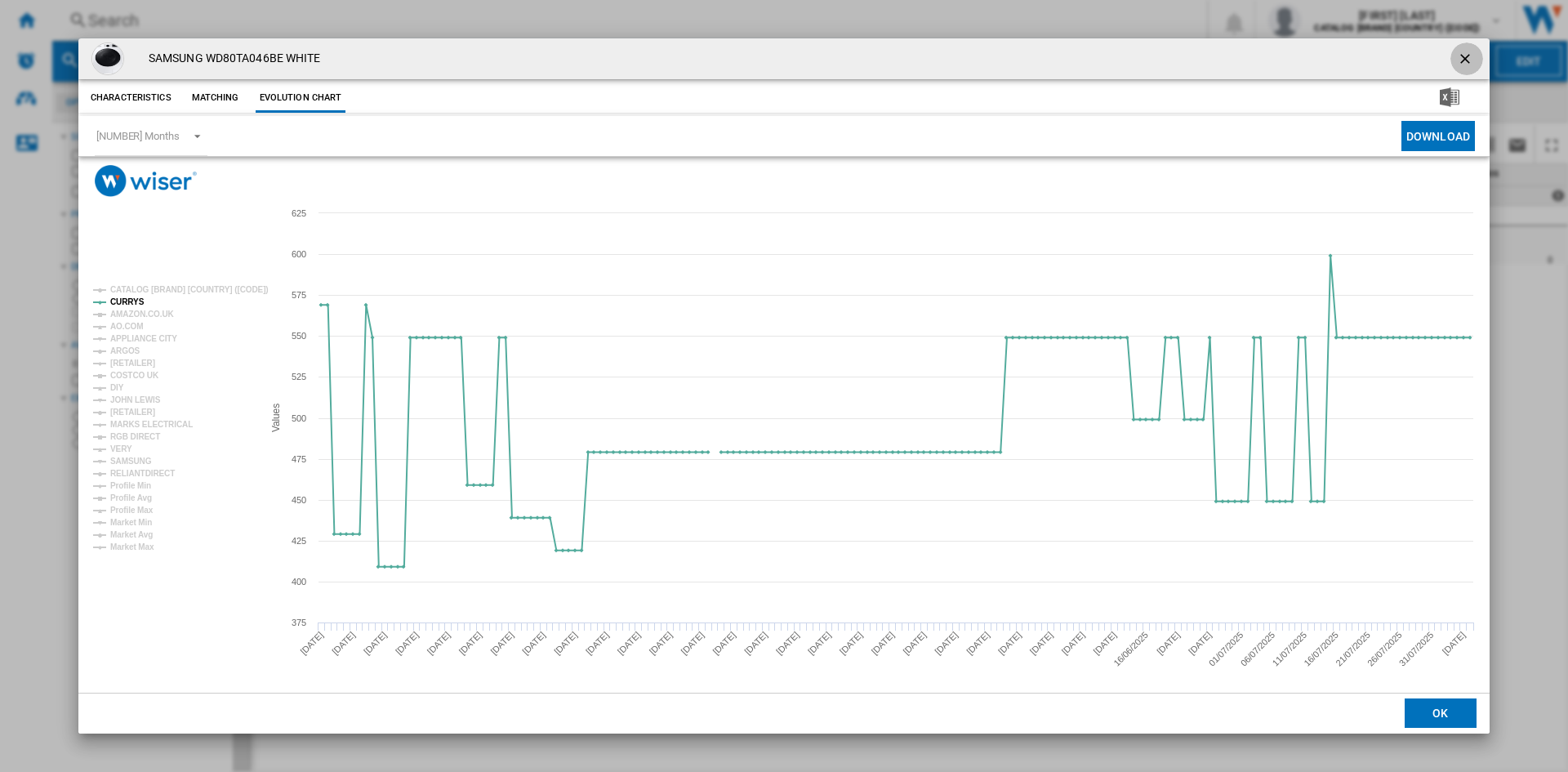 click at bounding box center [1467, 60] 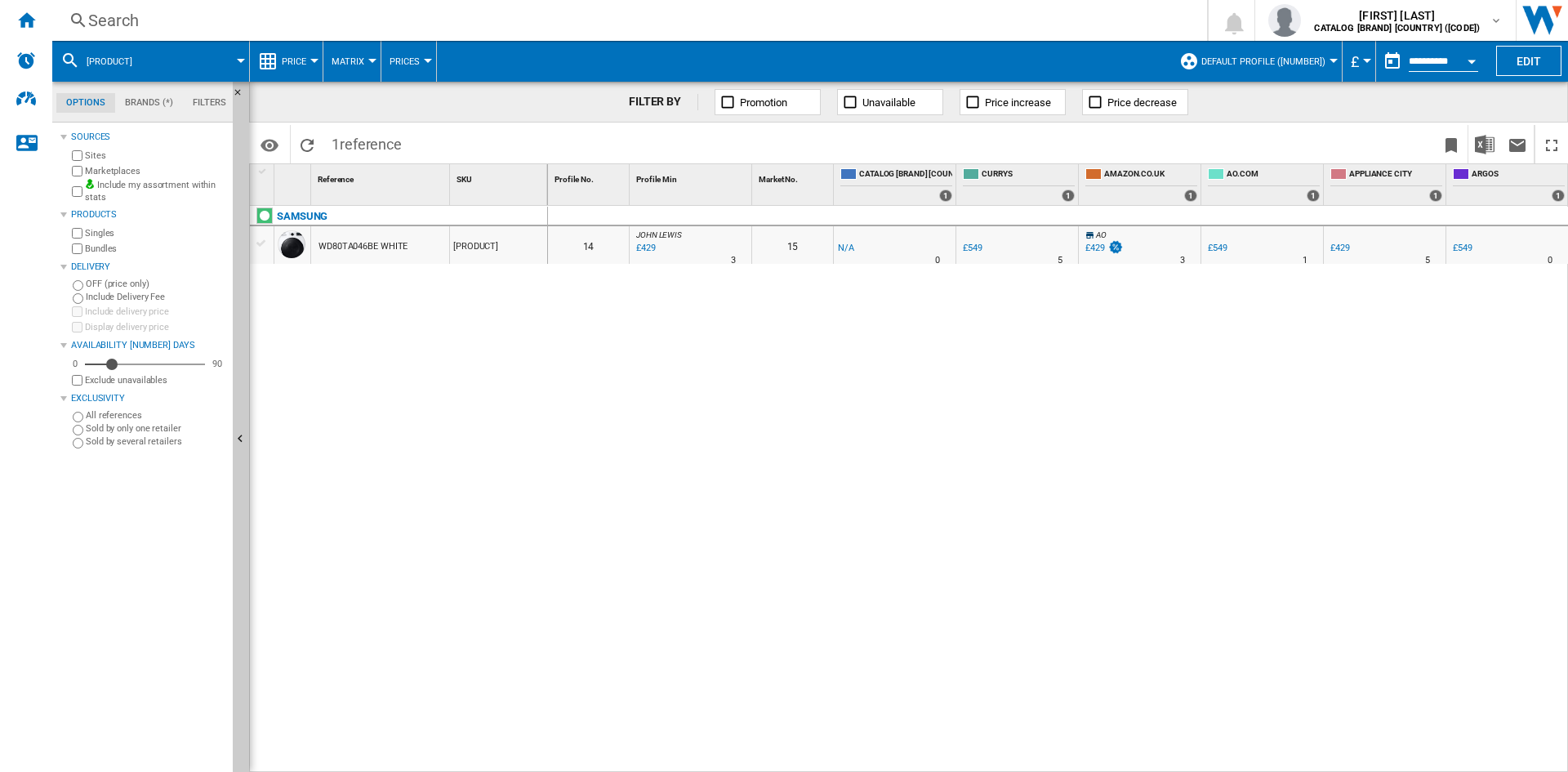 click on "**********" at bounding box center [1443, 64] 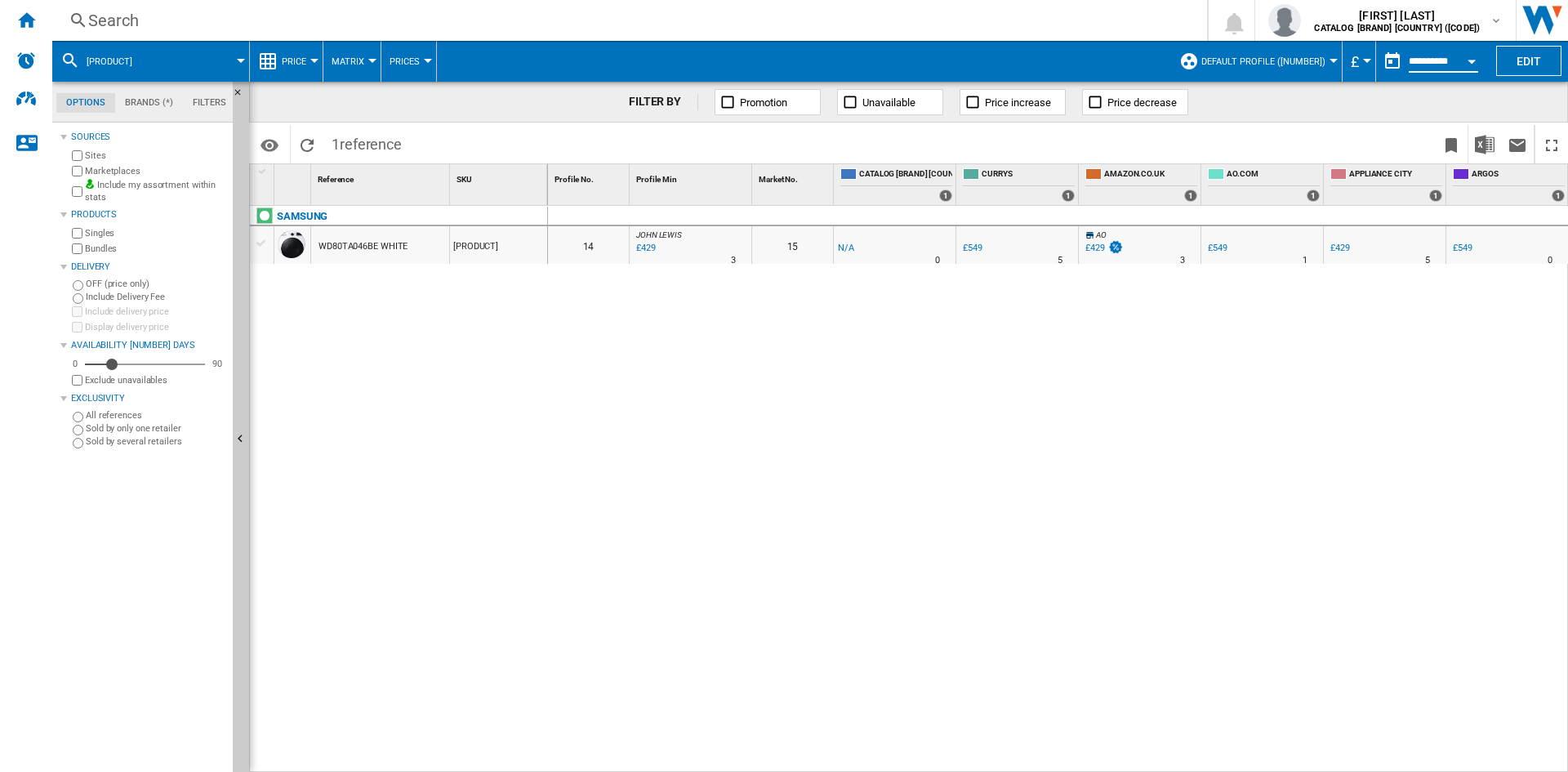 click at bounding box center [1472, 59] 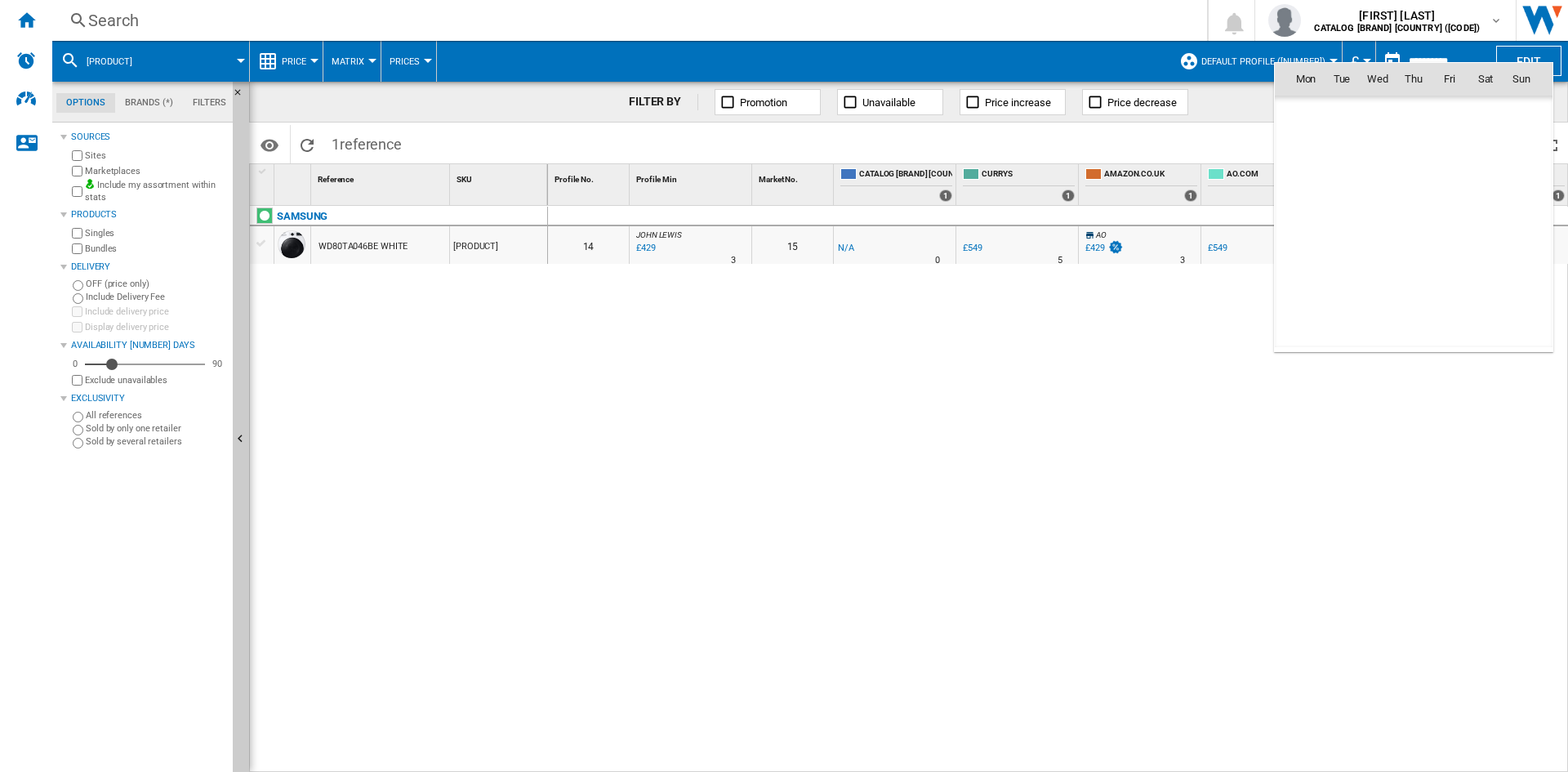 scroll, scrollTop: 7794, scrollLeft: 0, axis: vertical 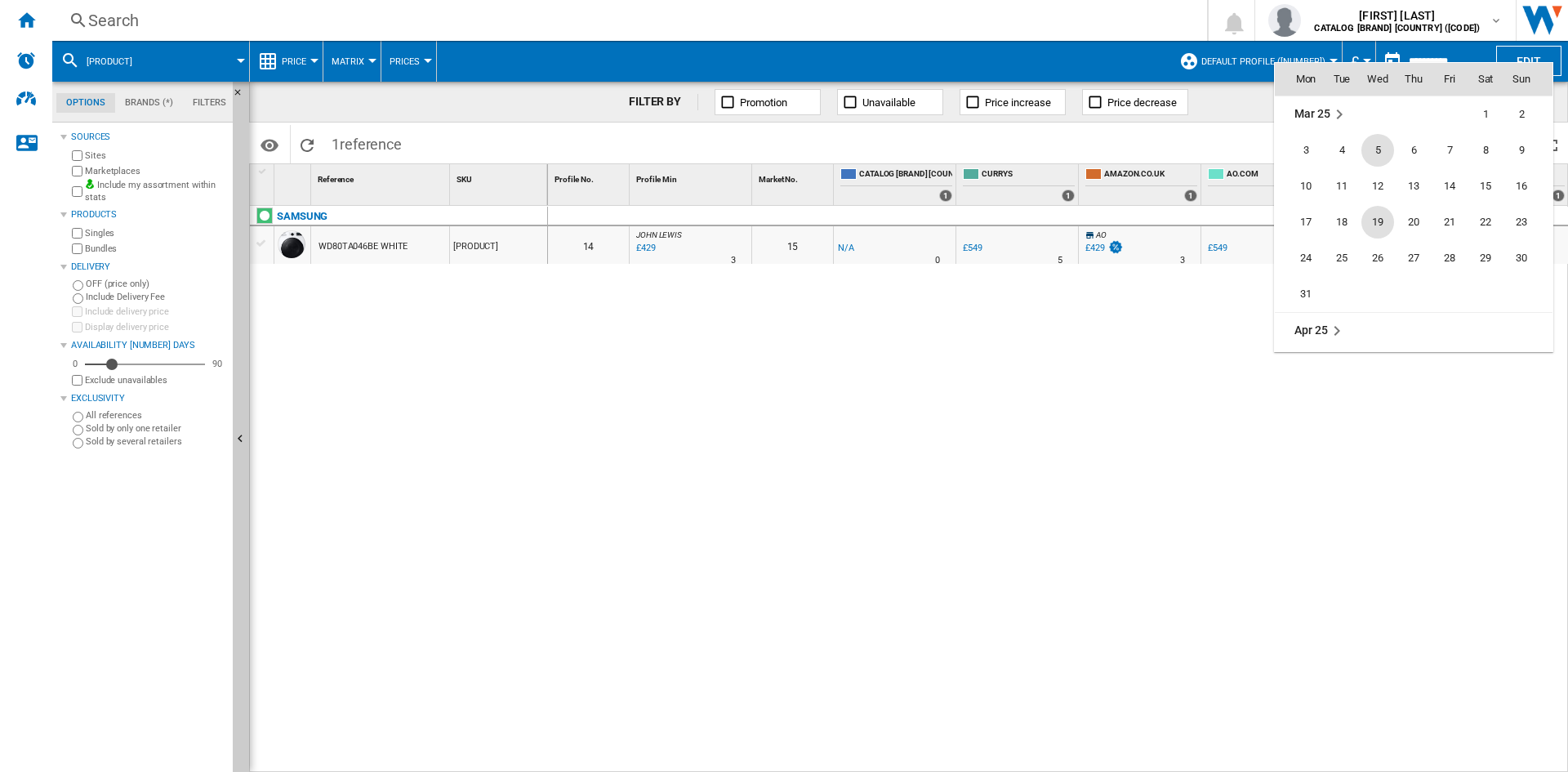 click on "5" at bounding box center [1378, 150] 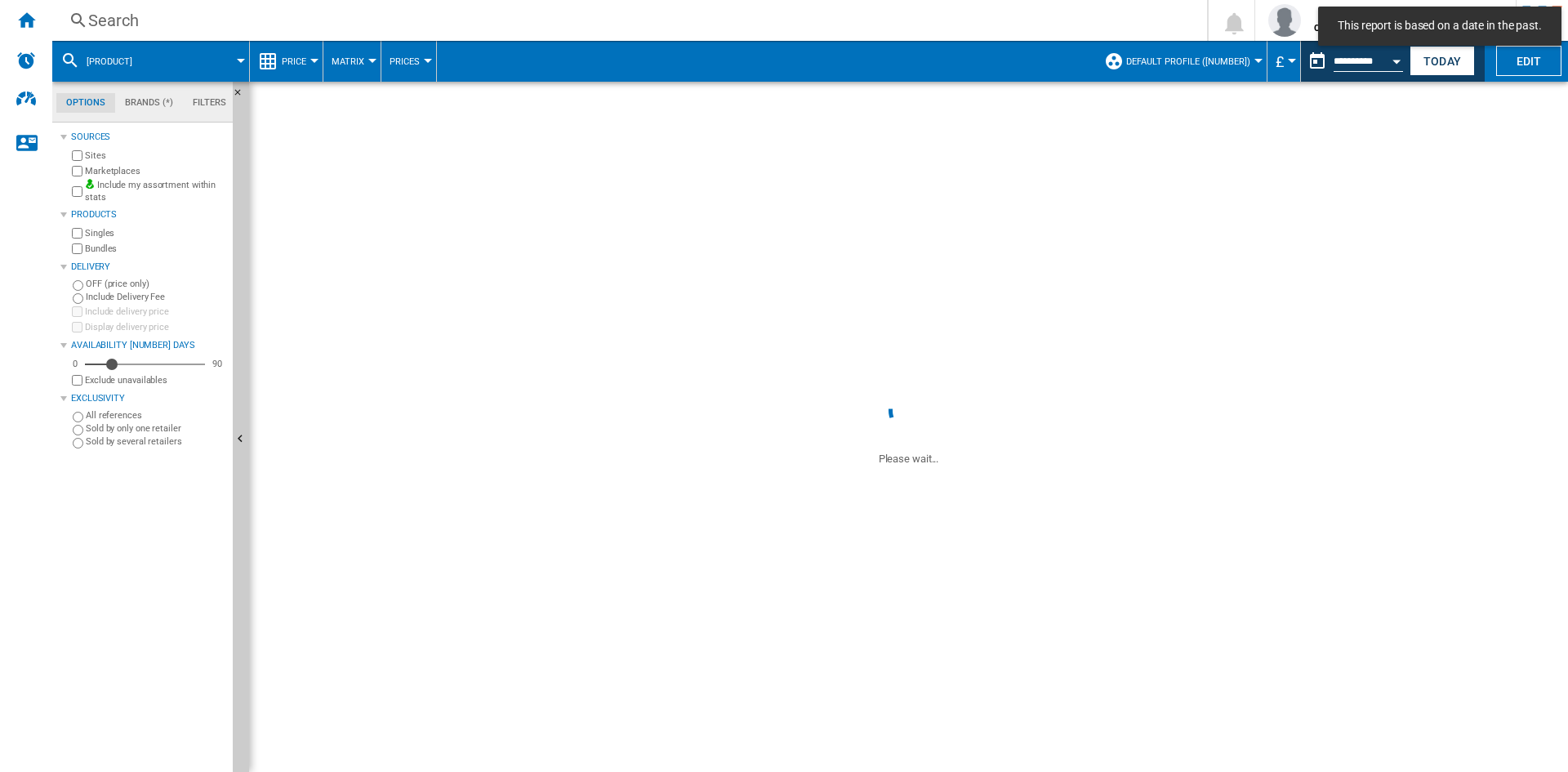 click on "Search" at bounding box center [626, 20] 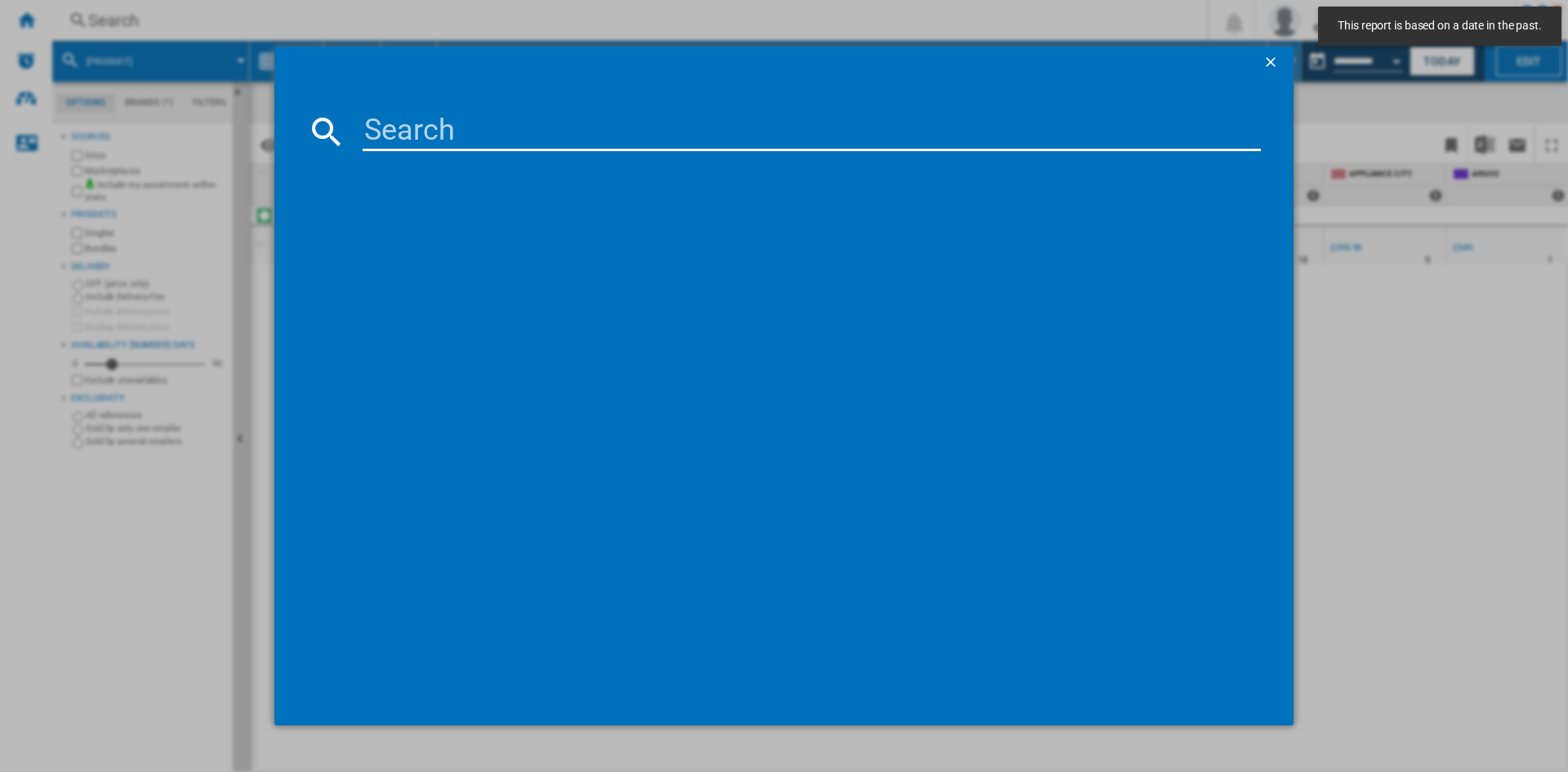 click at bounding box center [812, 132] 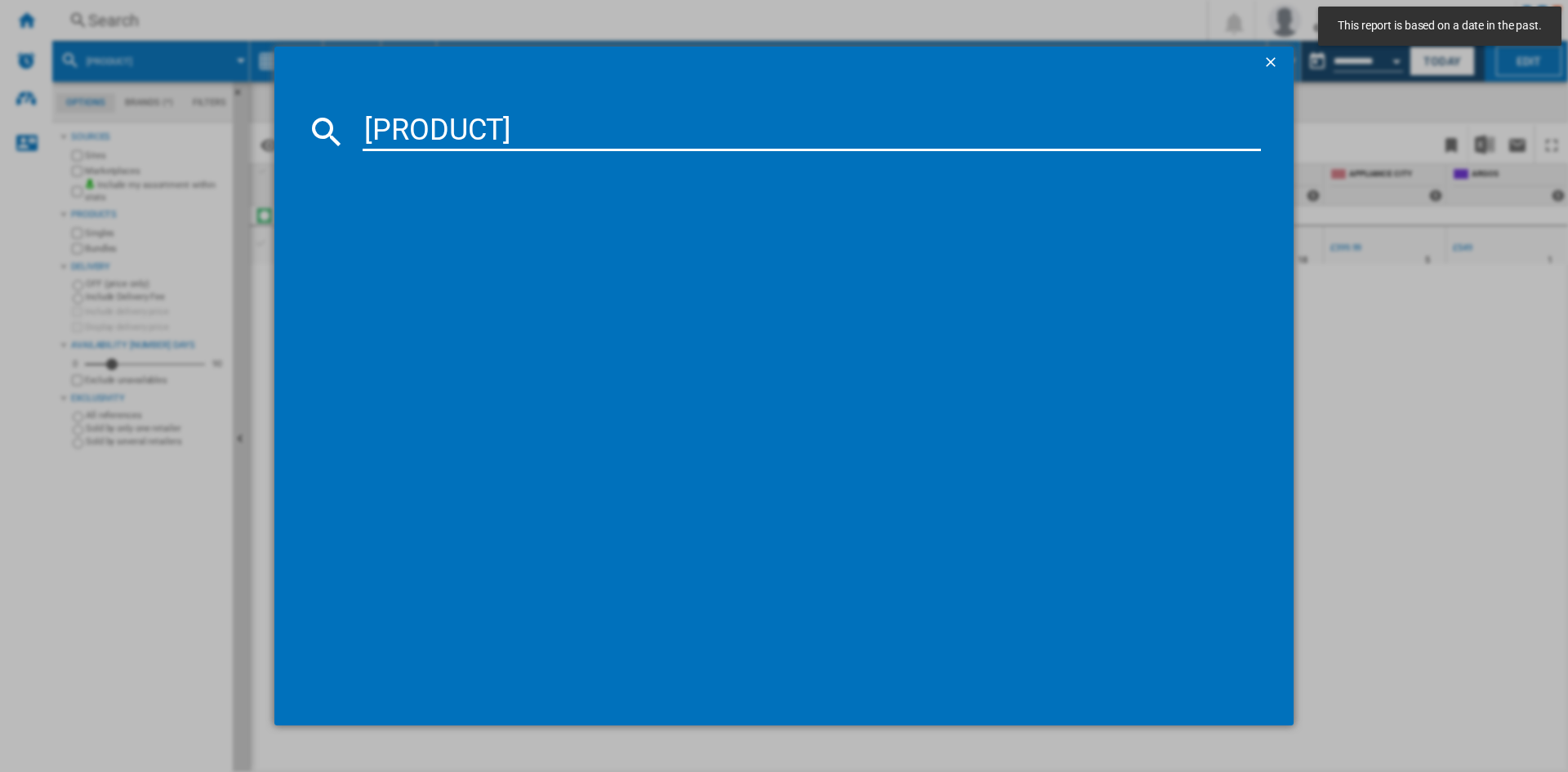 type on "WW90CGC04DAE" 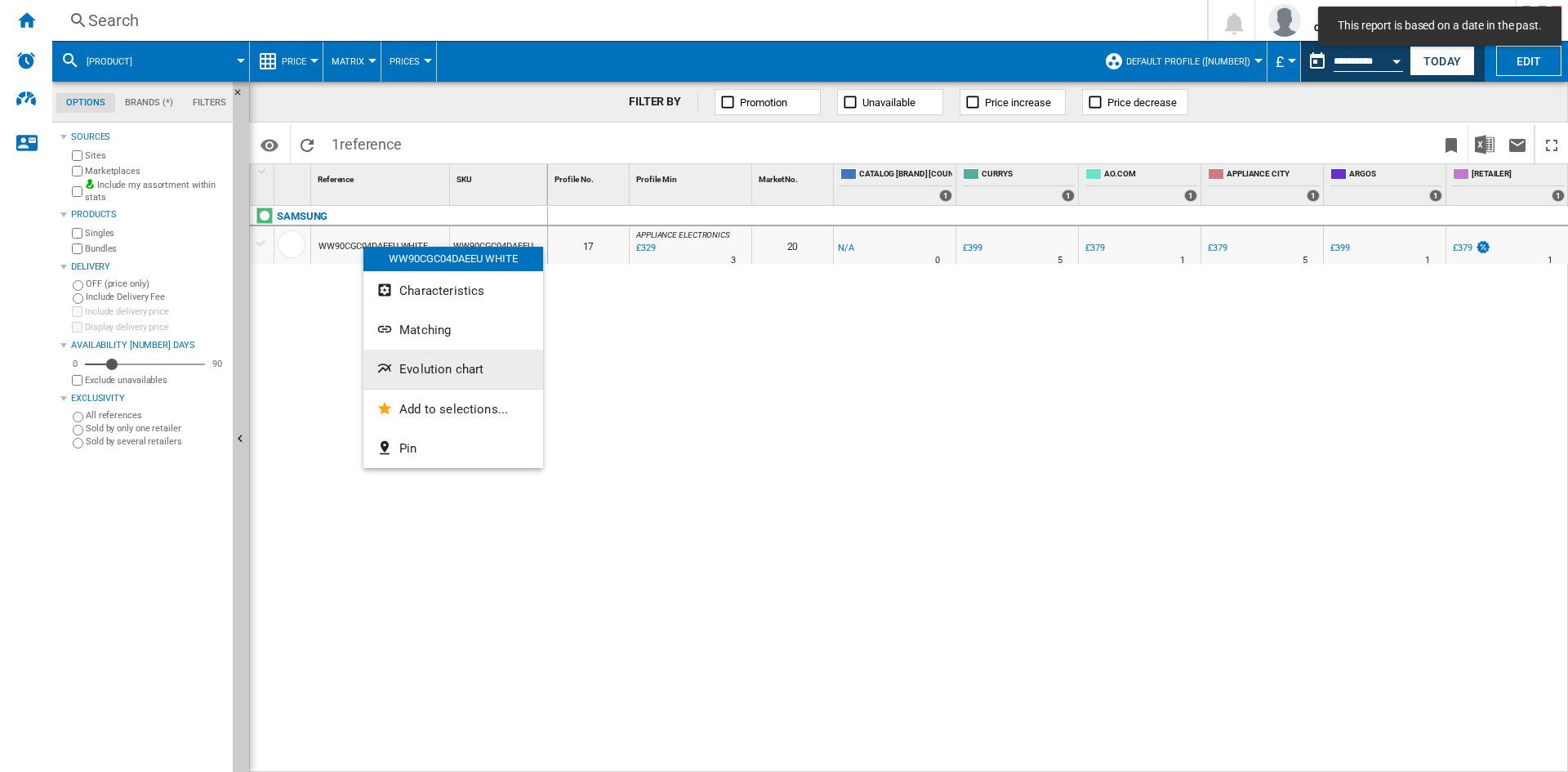click on "Evolution chart" at bounding box center (441, 369) 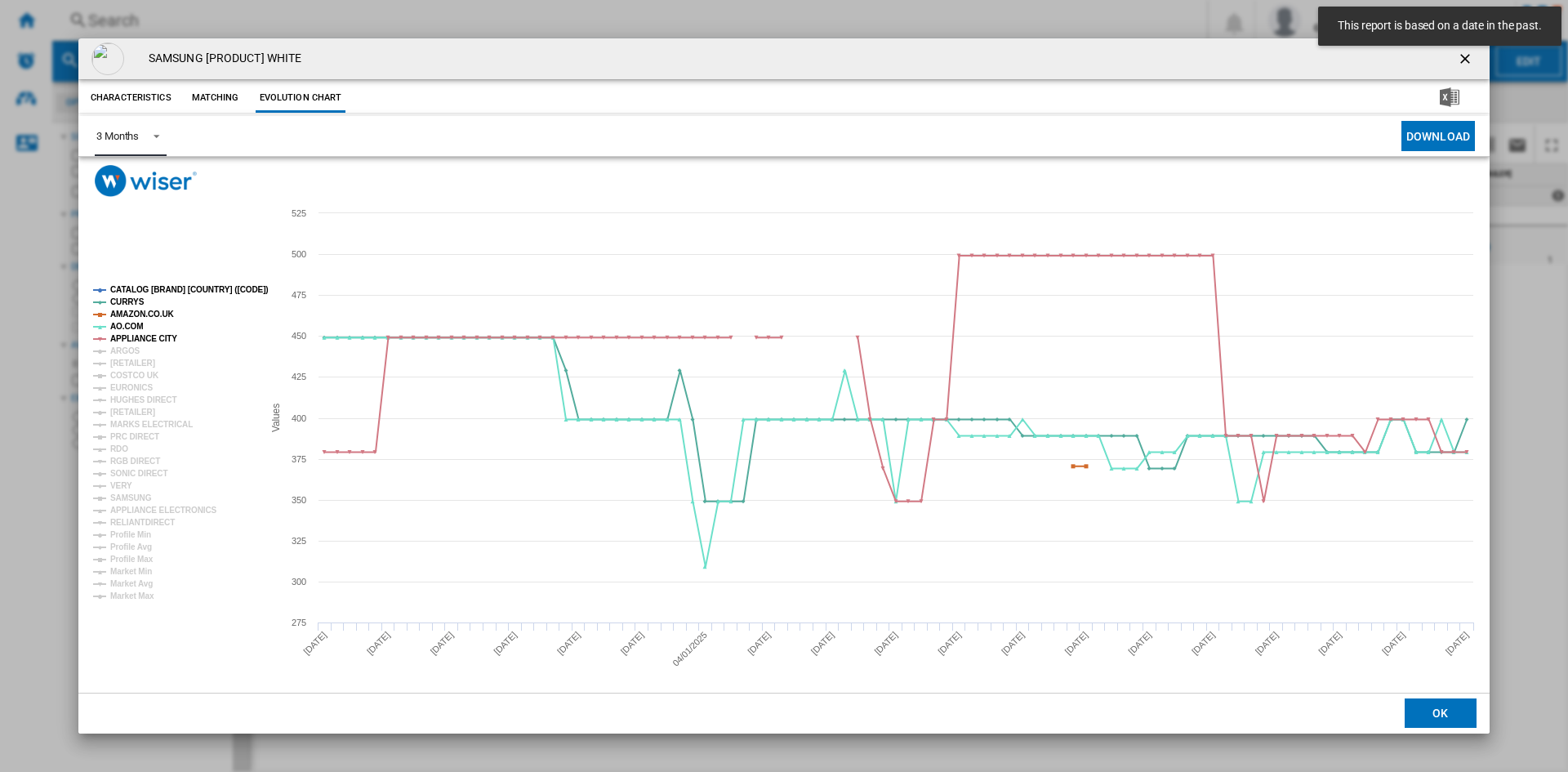 click at bounding box center (152, 135) 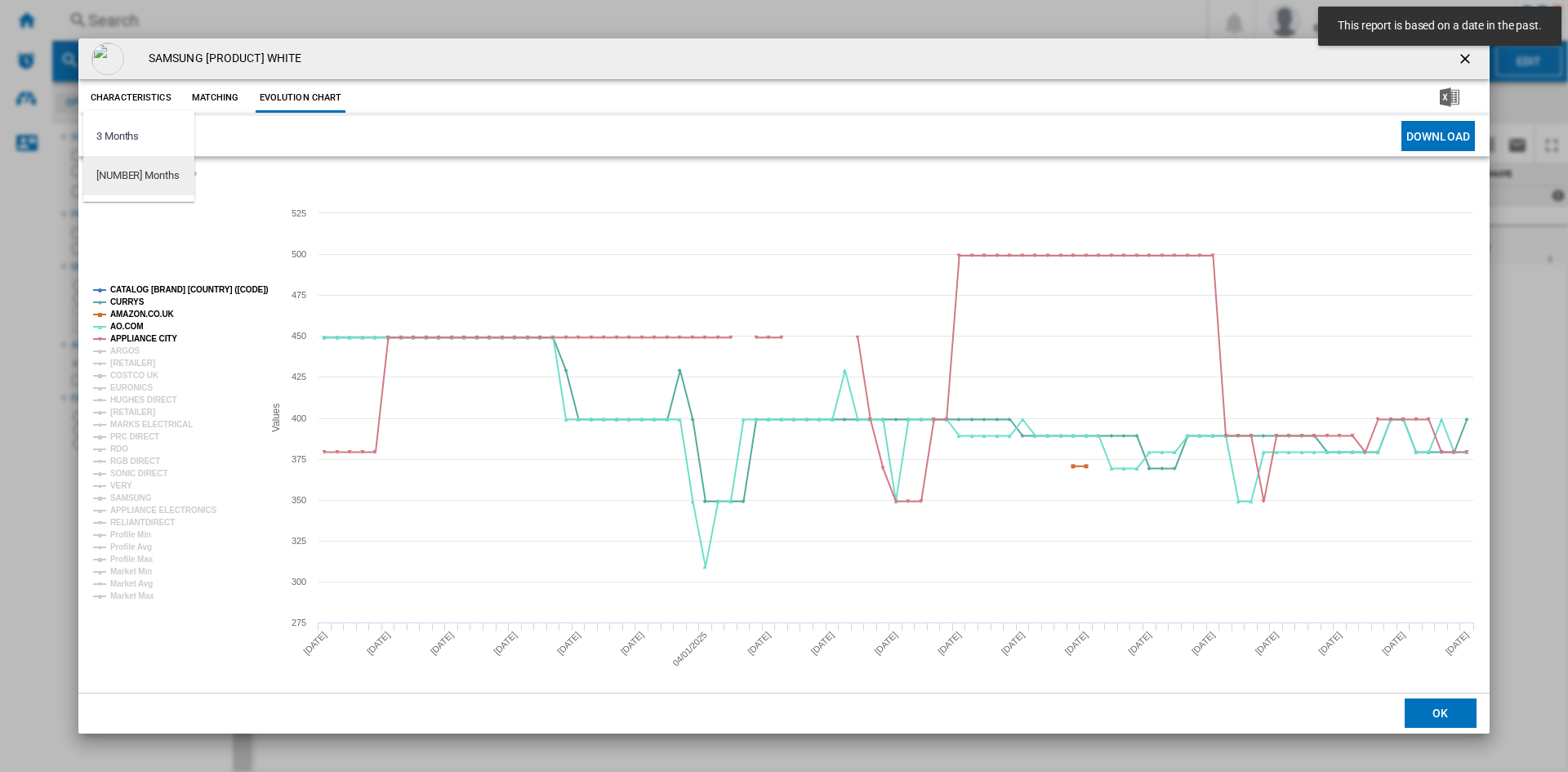 click on "6 Months" at bounding box center (138, 176) 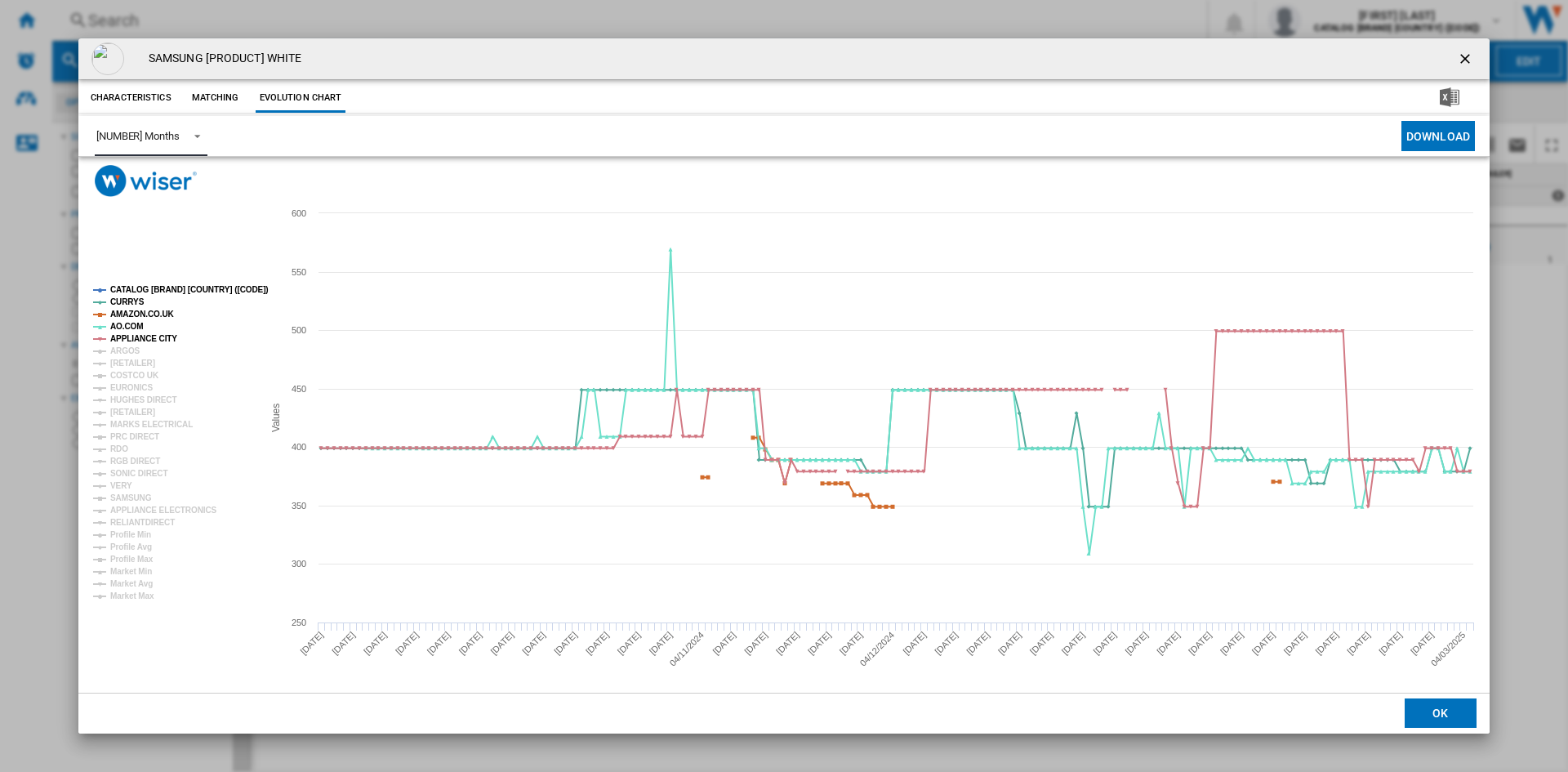 click on "CATALOG SAMSUNG [COUNTRY]" 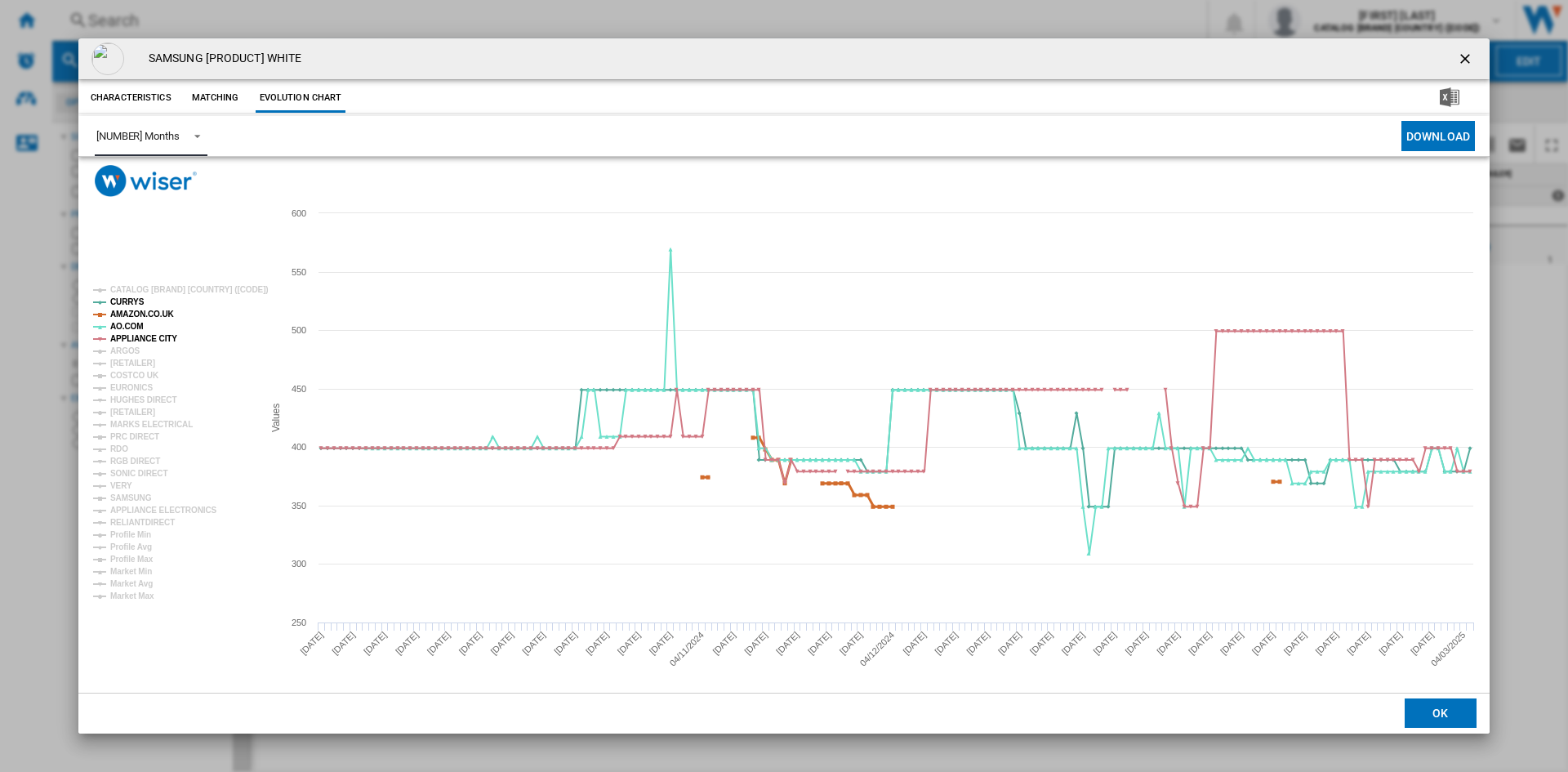 click on "AMAZON.CO.UK" 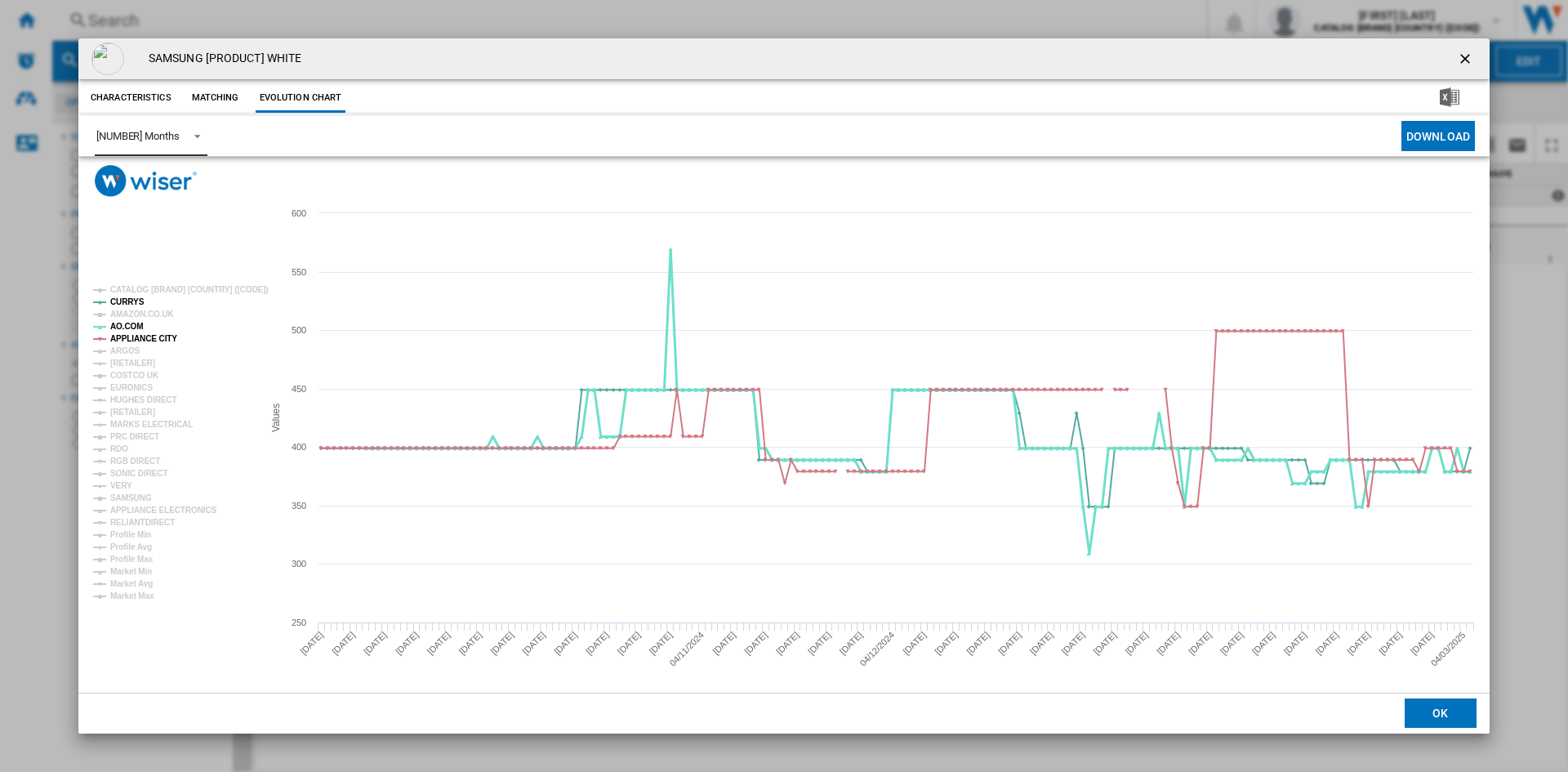 click on "AO.COM" 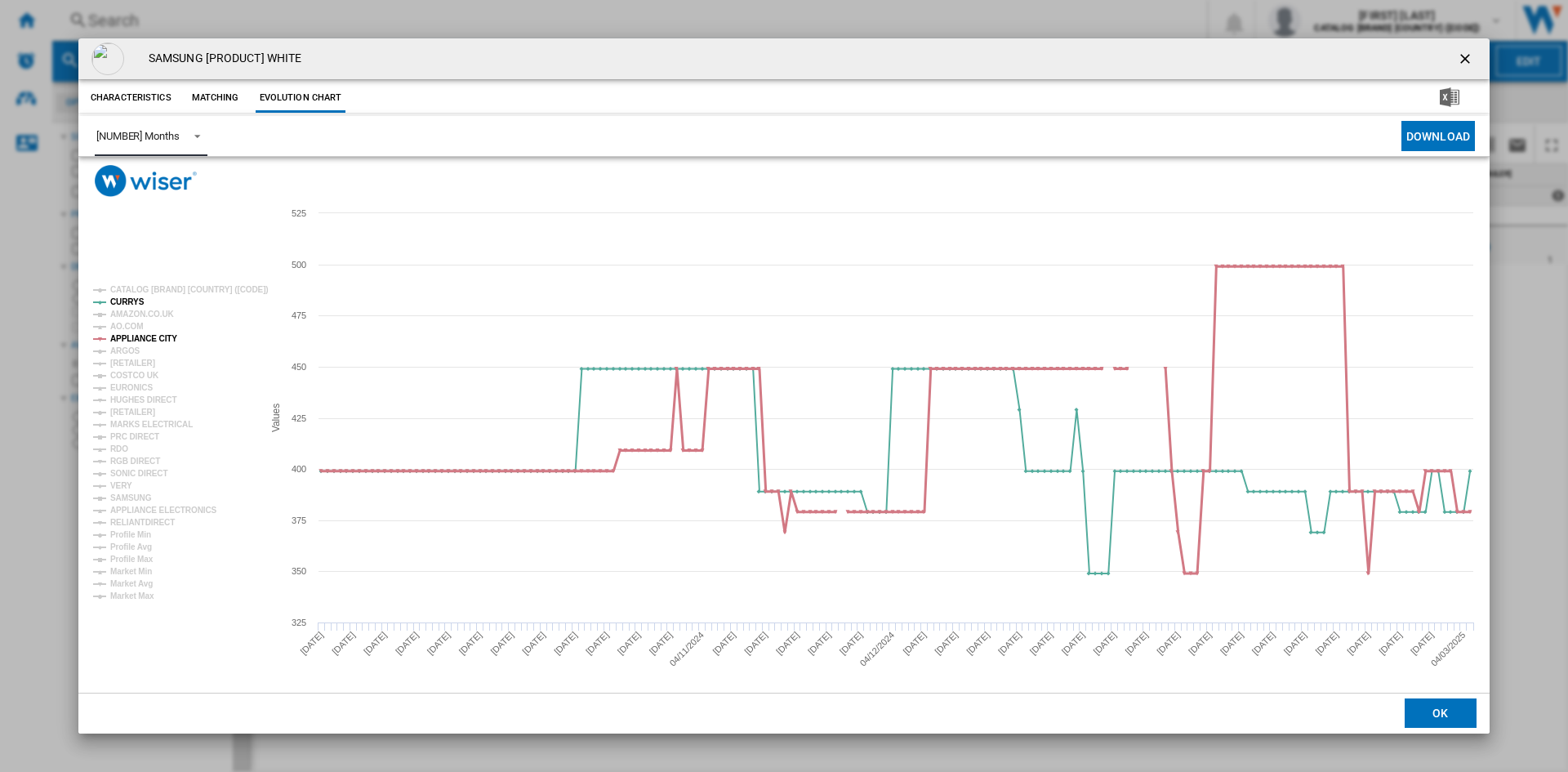 click on "APPLIANCE CITY" 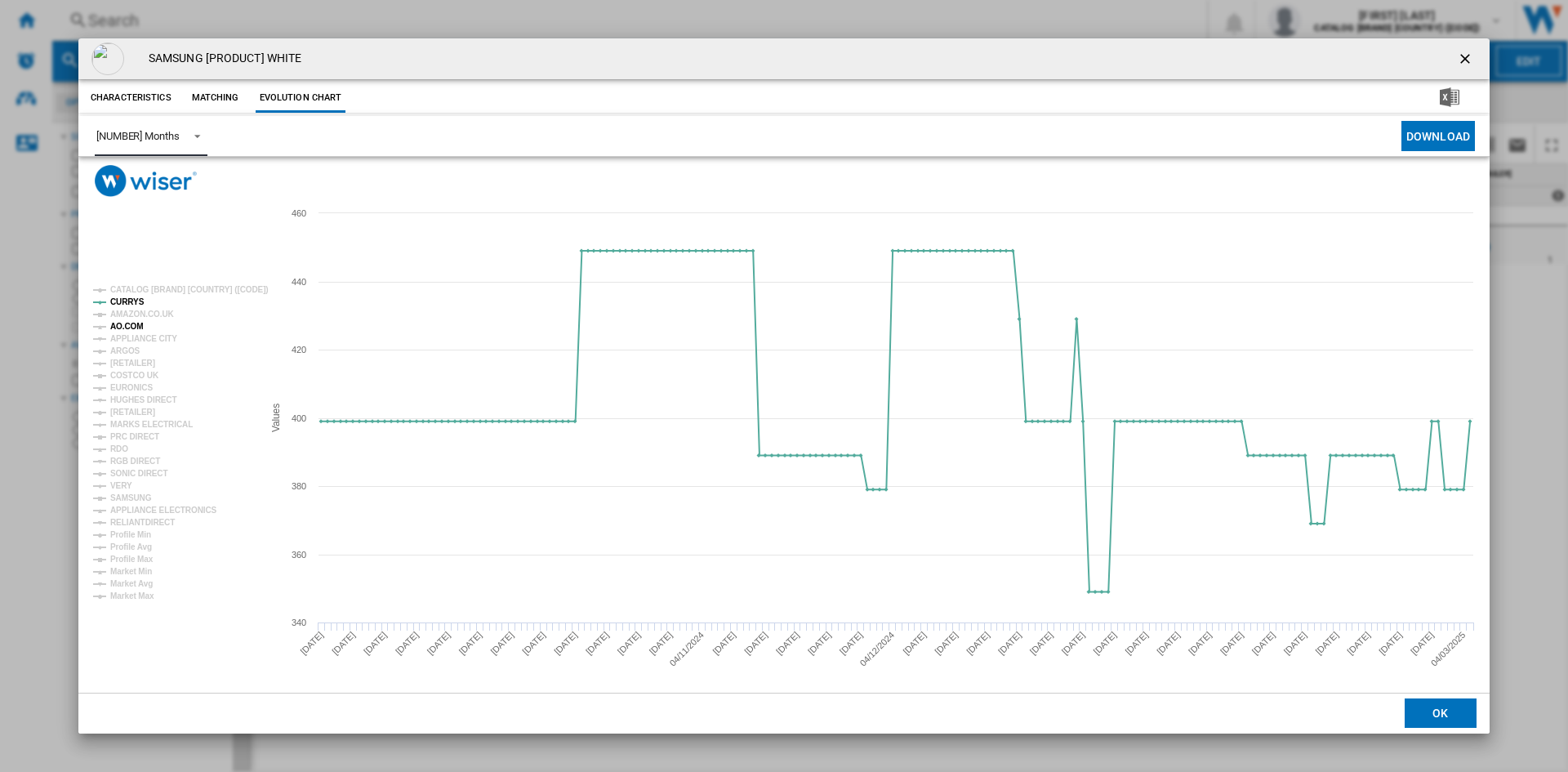 click on "AO.COM" 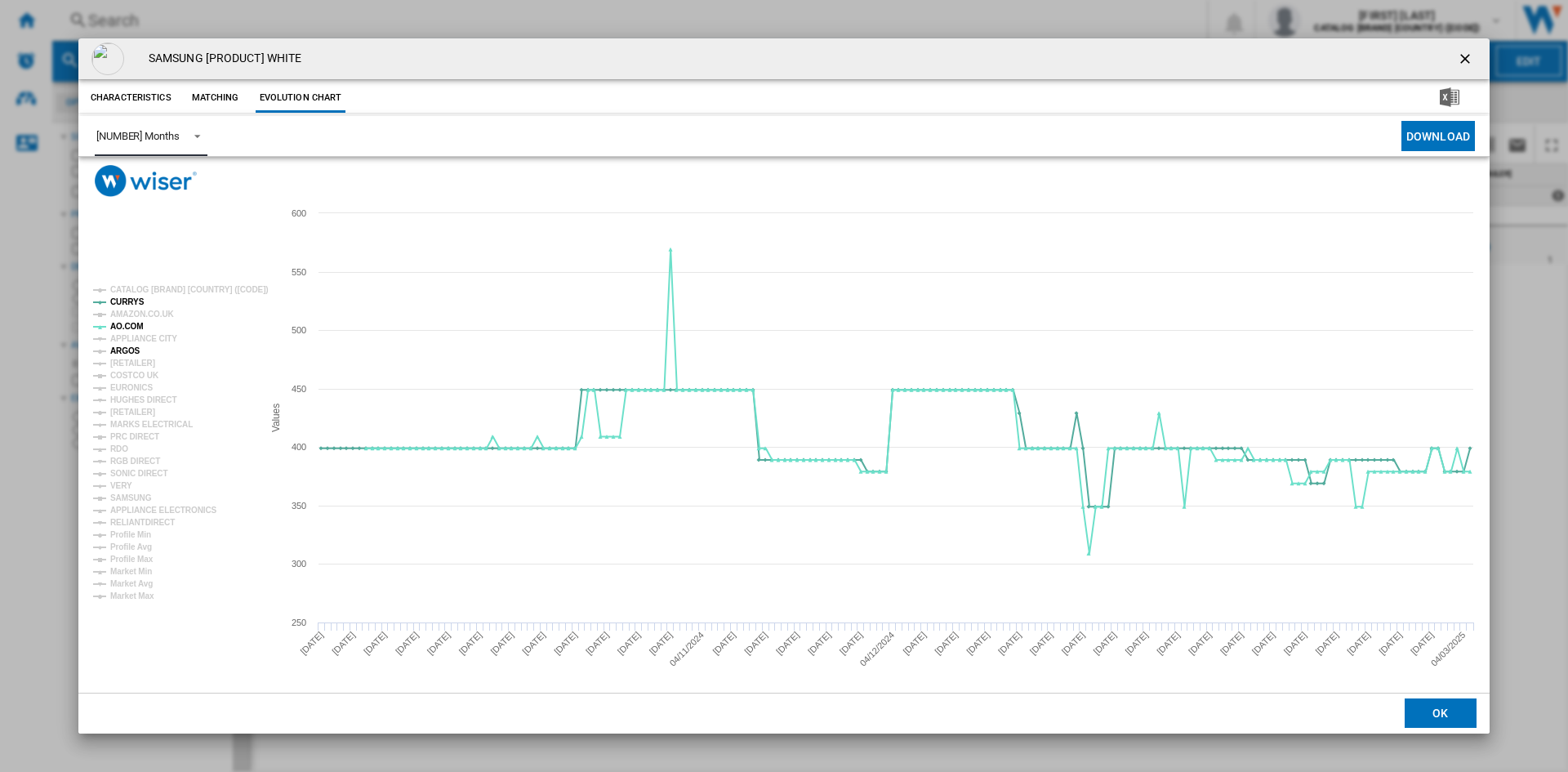 click on "ARGOS" 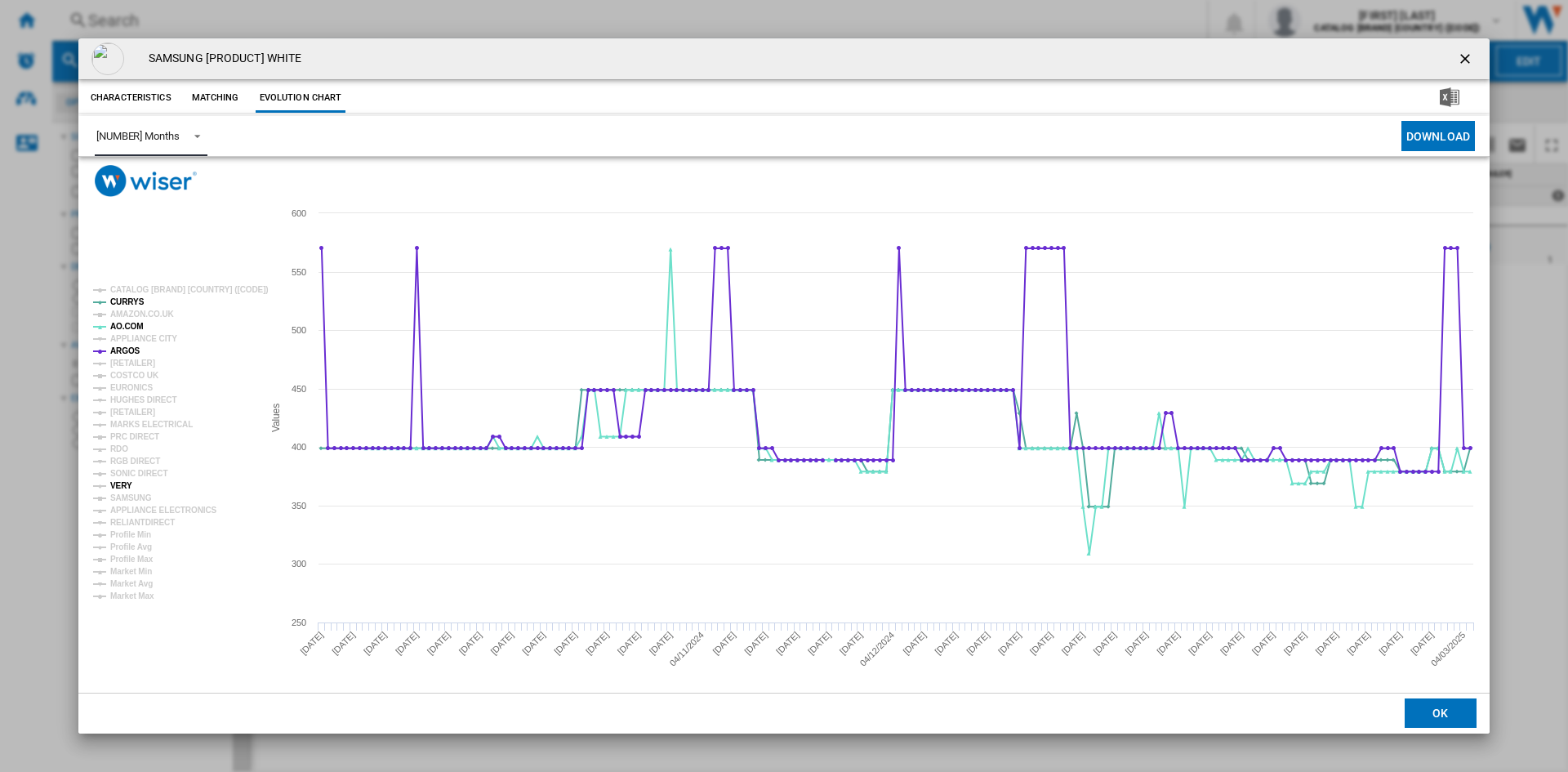 click on "VERY" 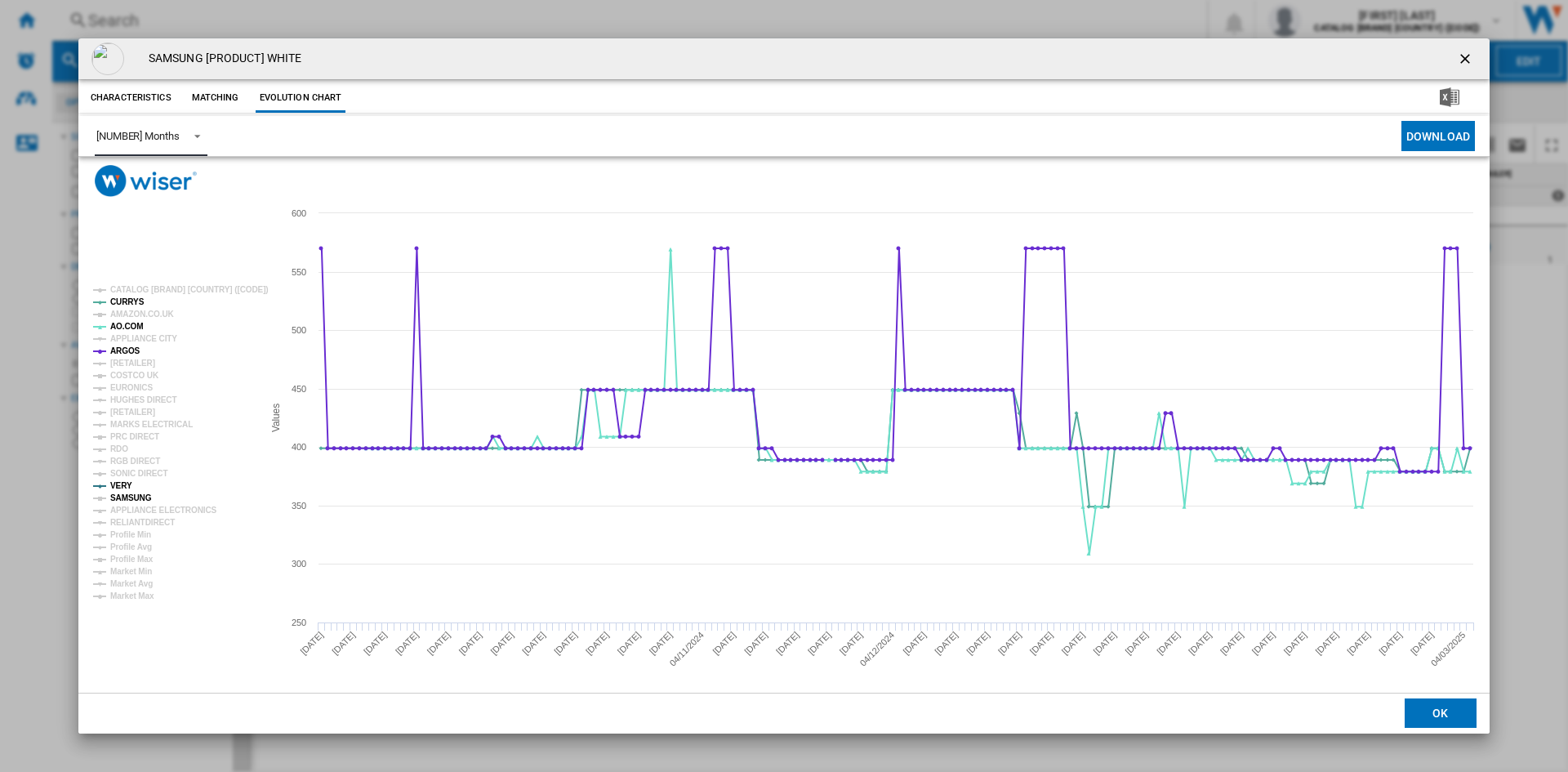 click on "SAMSUNG" 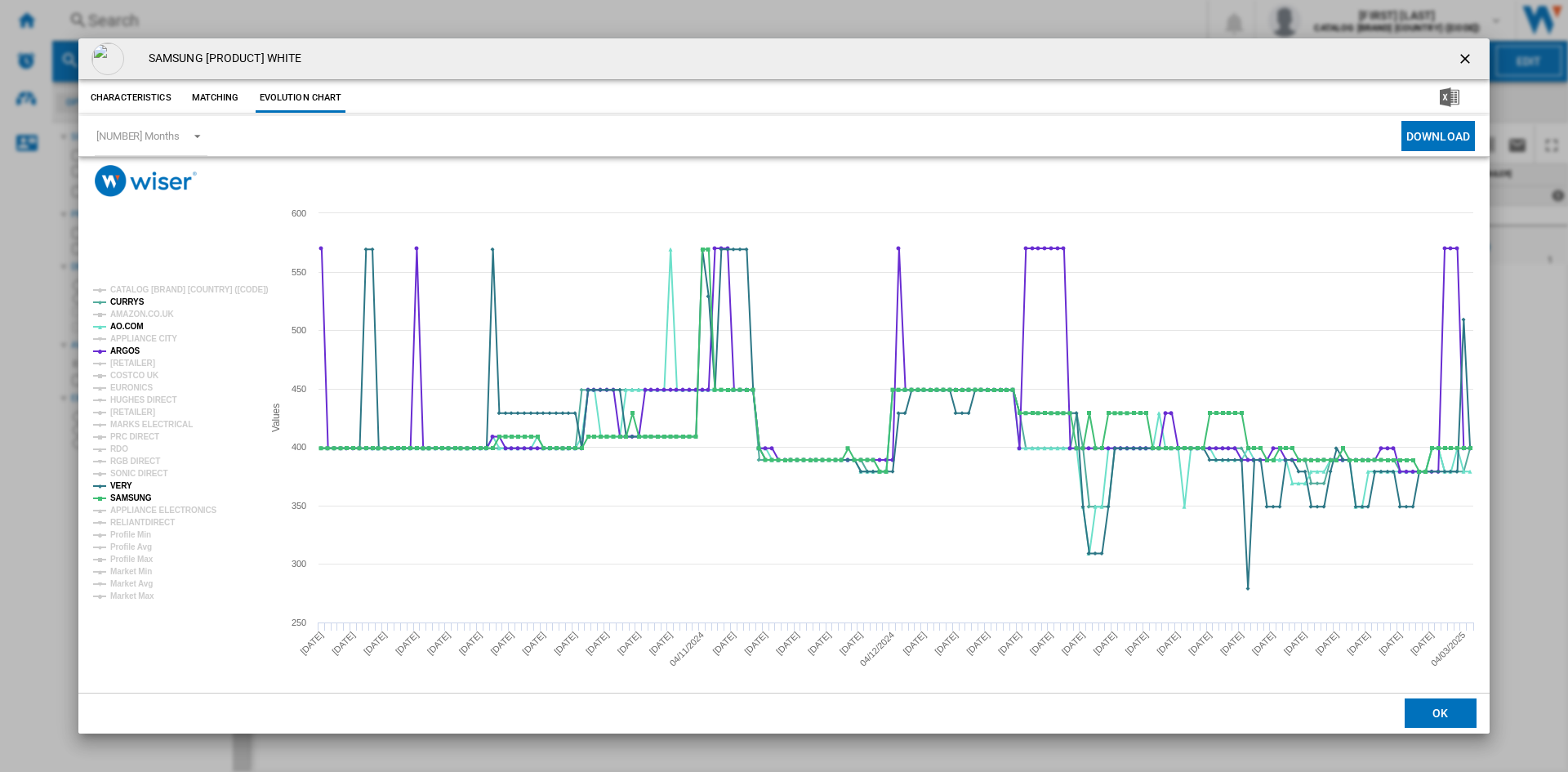click at bounding box center [1467, 60] 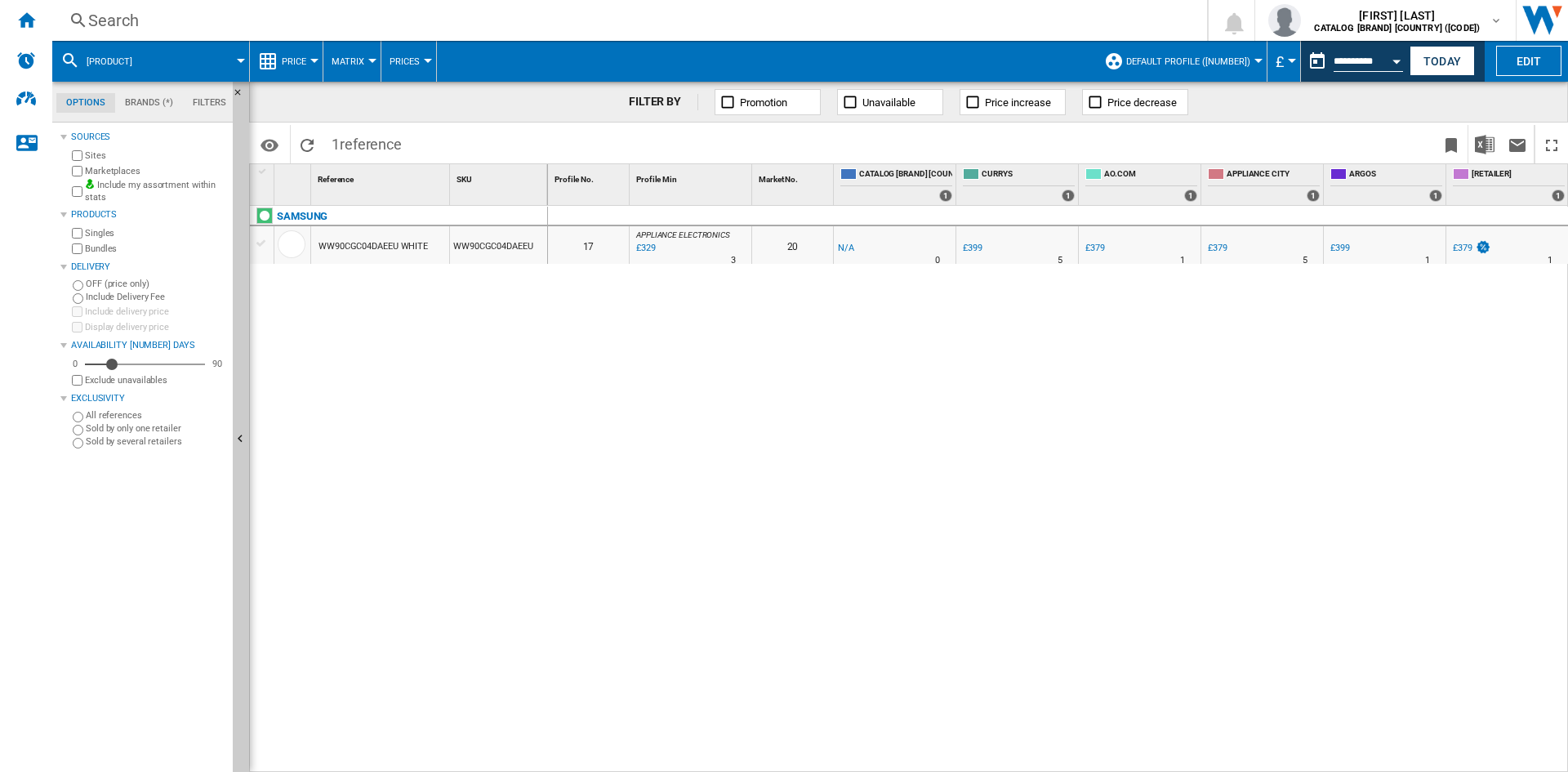 click on "Search" at bounding box center (626, 20) 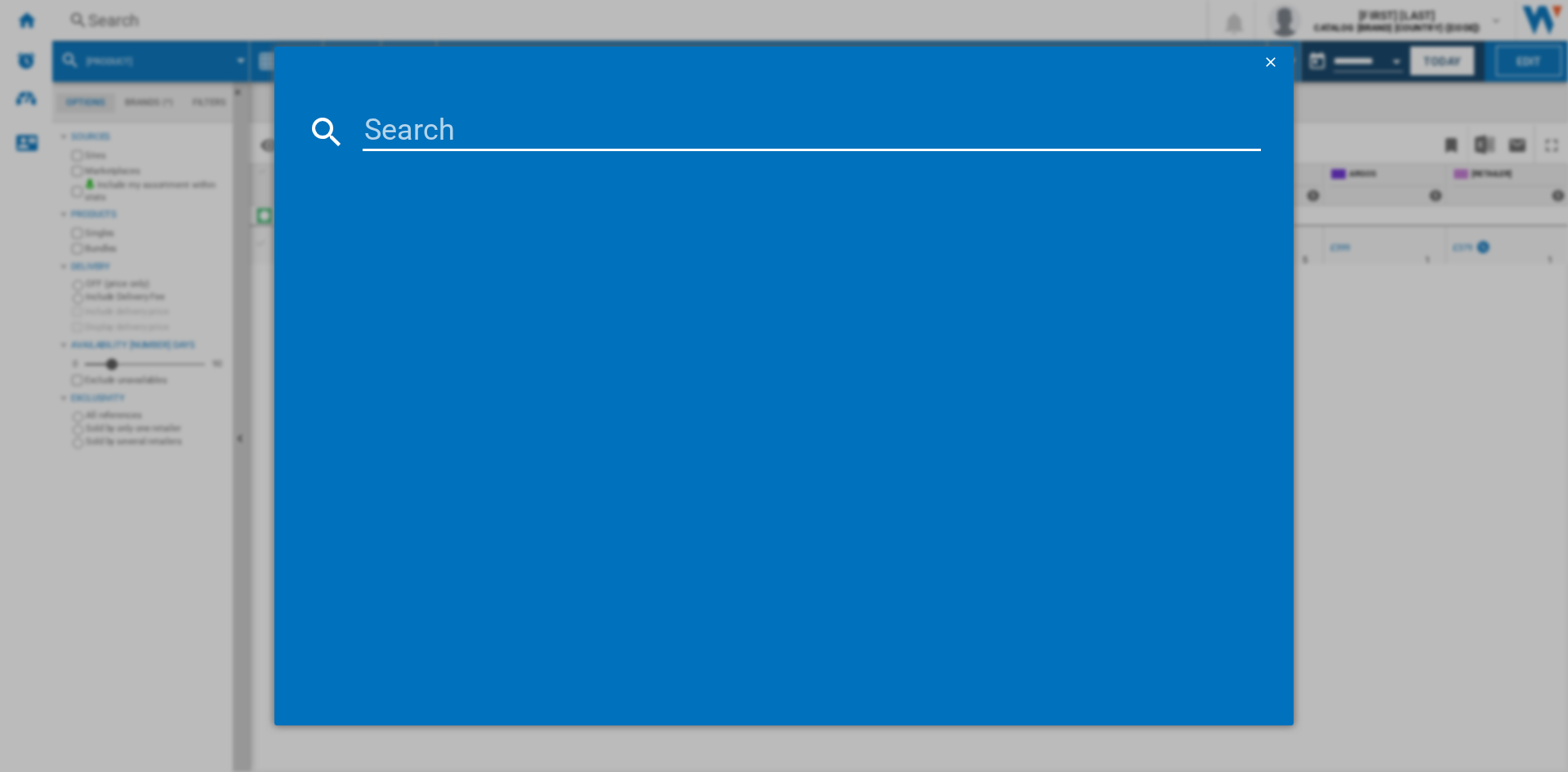 click at bounding box center (812, 132) 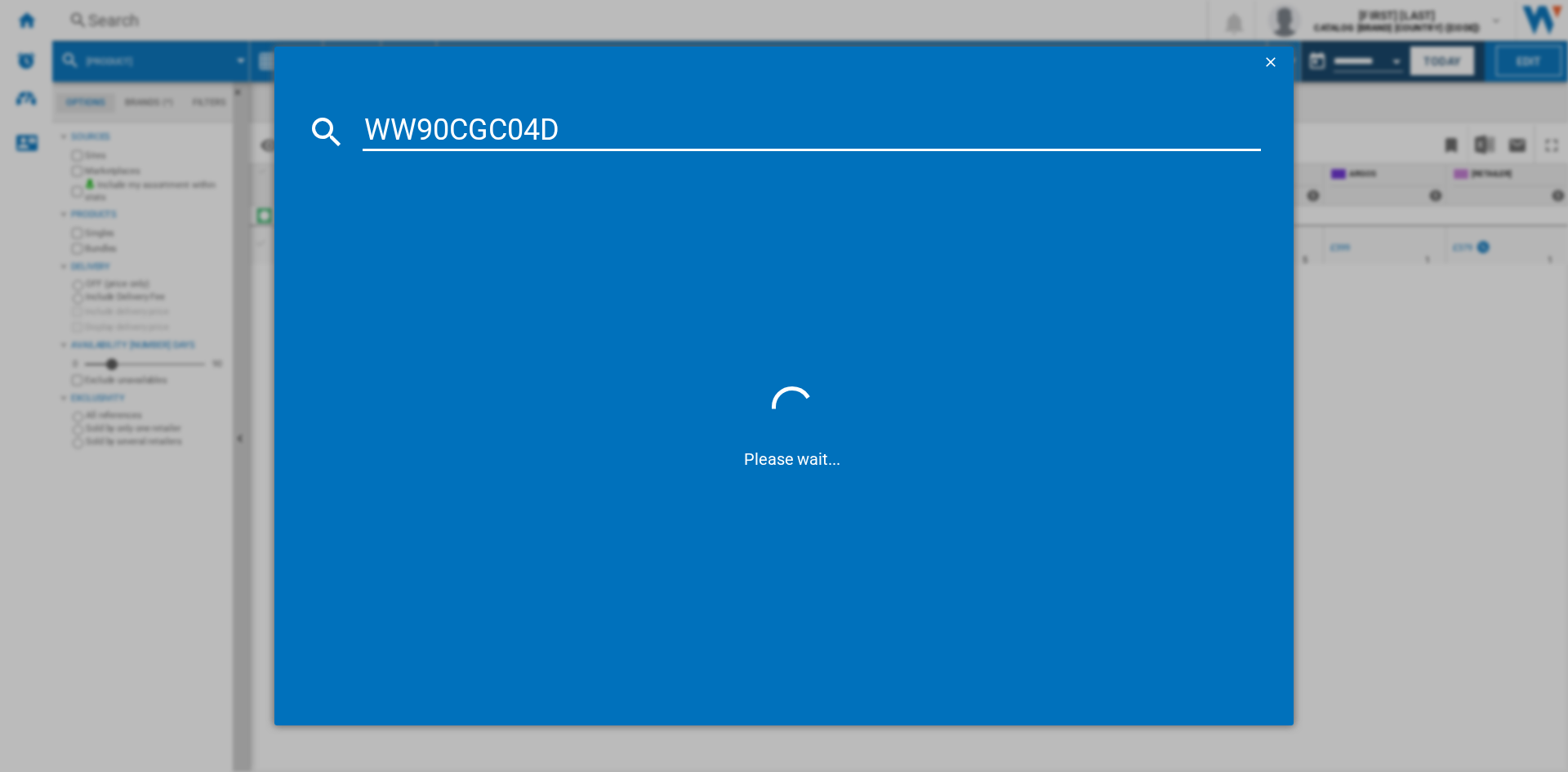 type on "WW90CGC04DA" 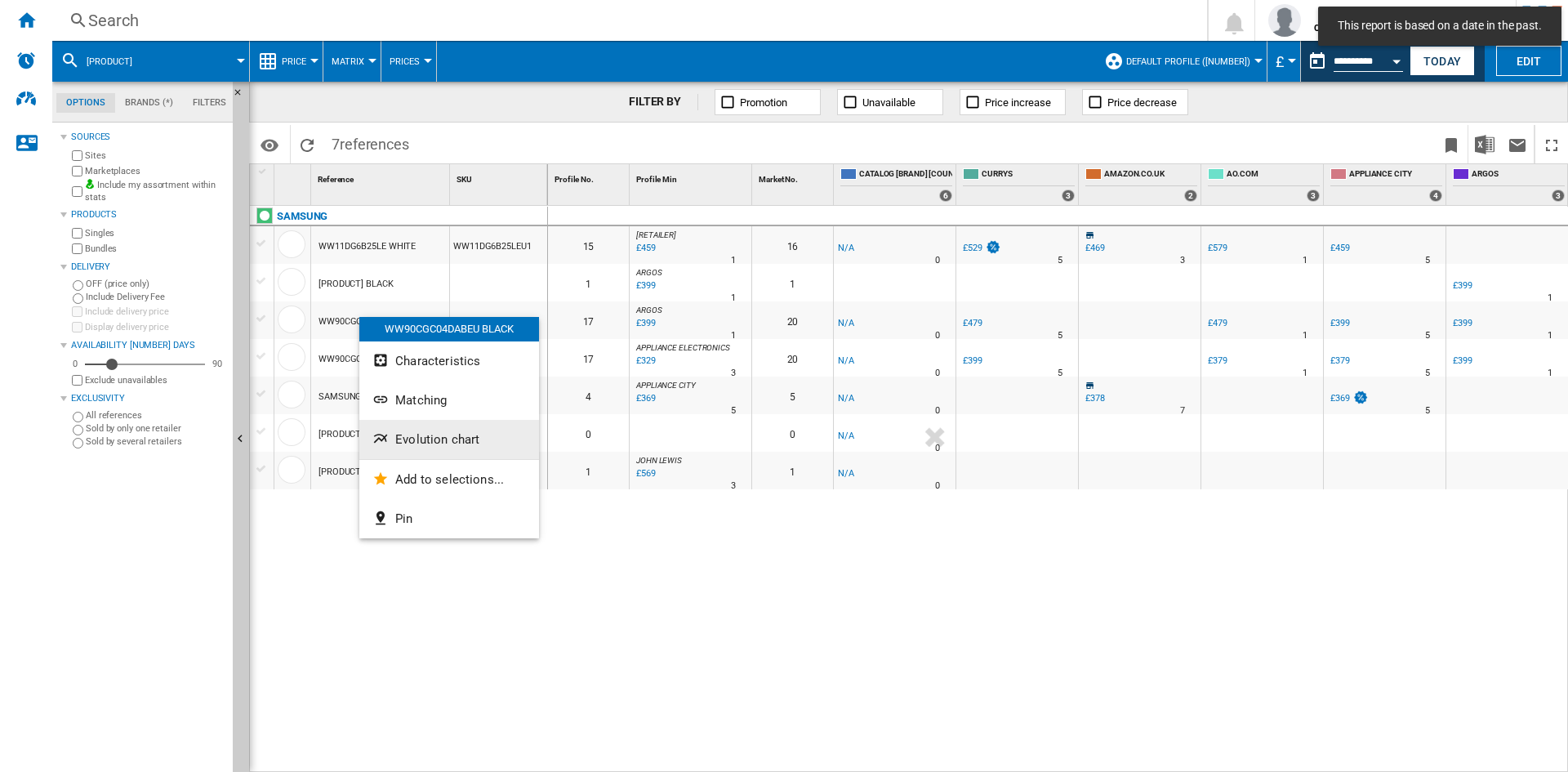 click on "Evolution chart" at bounding box center [437, 440] 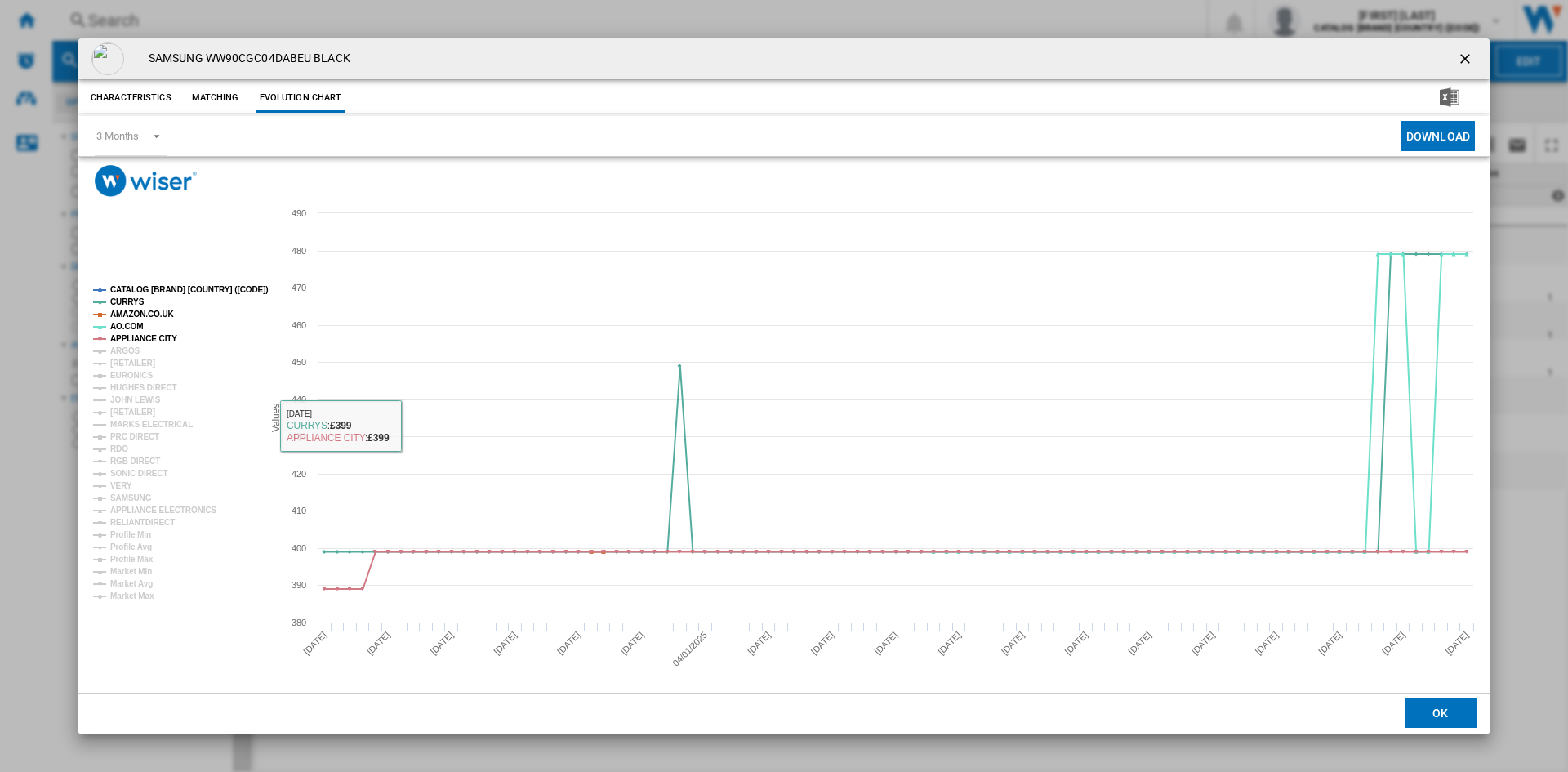 click on "CATALOG SAMSUNG [COUNTRY]" 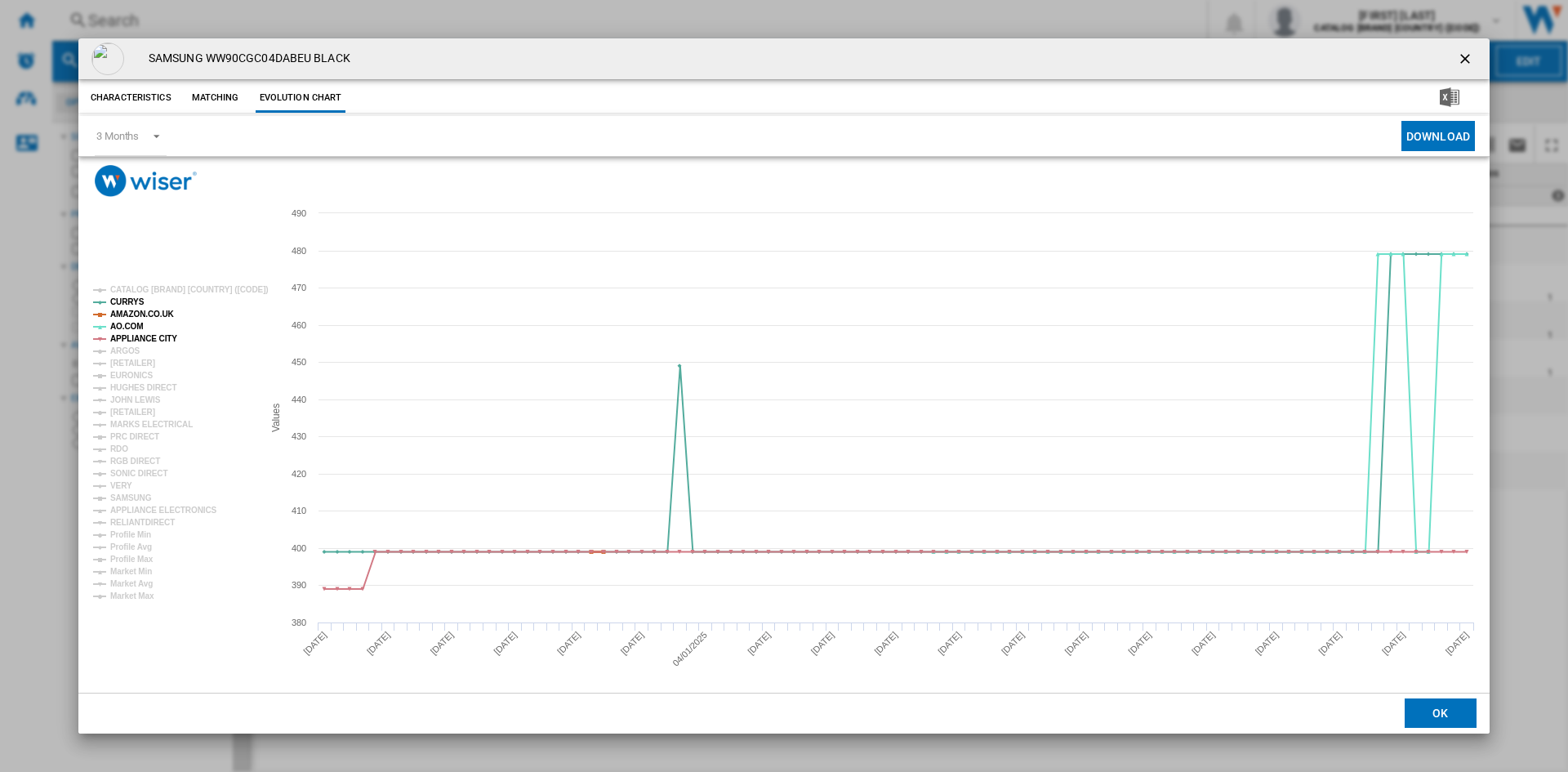 click on "AMAZON.CO.UK" 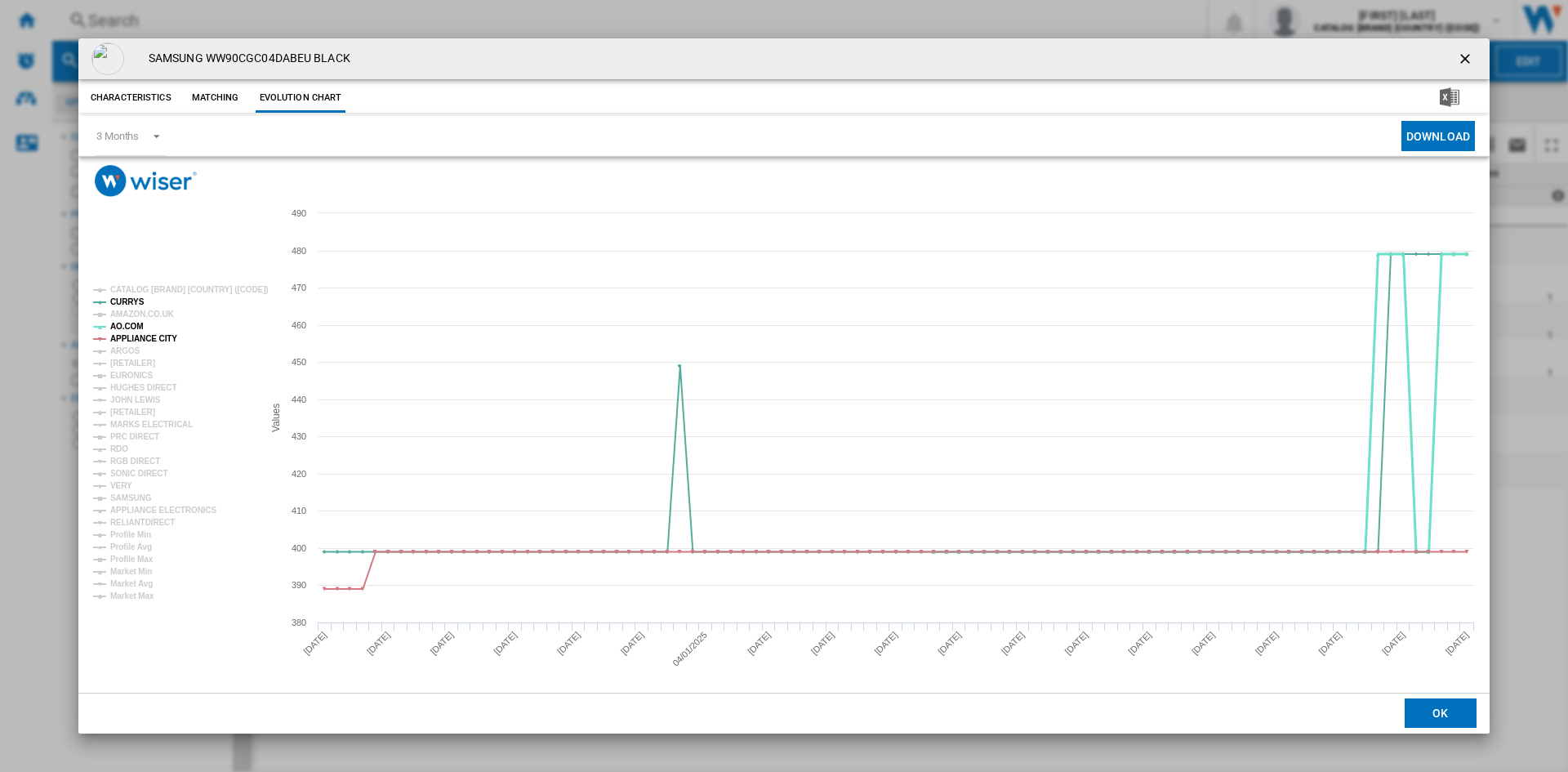 click on "AO.COM" 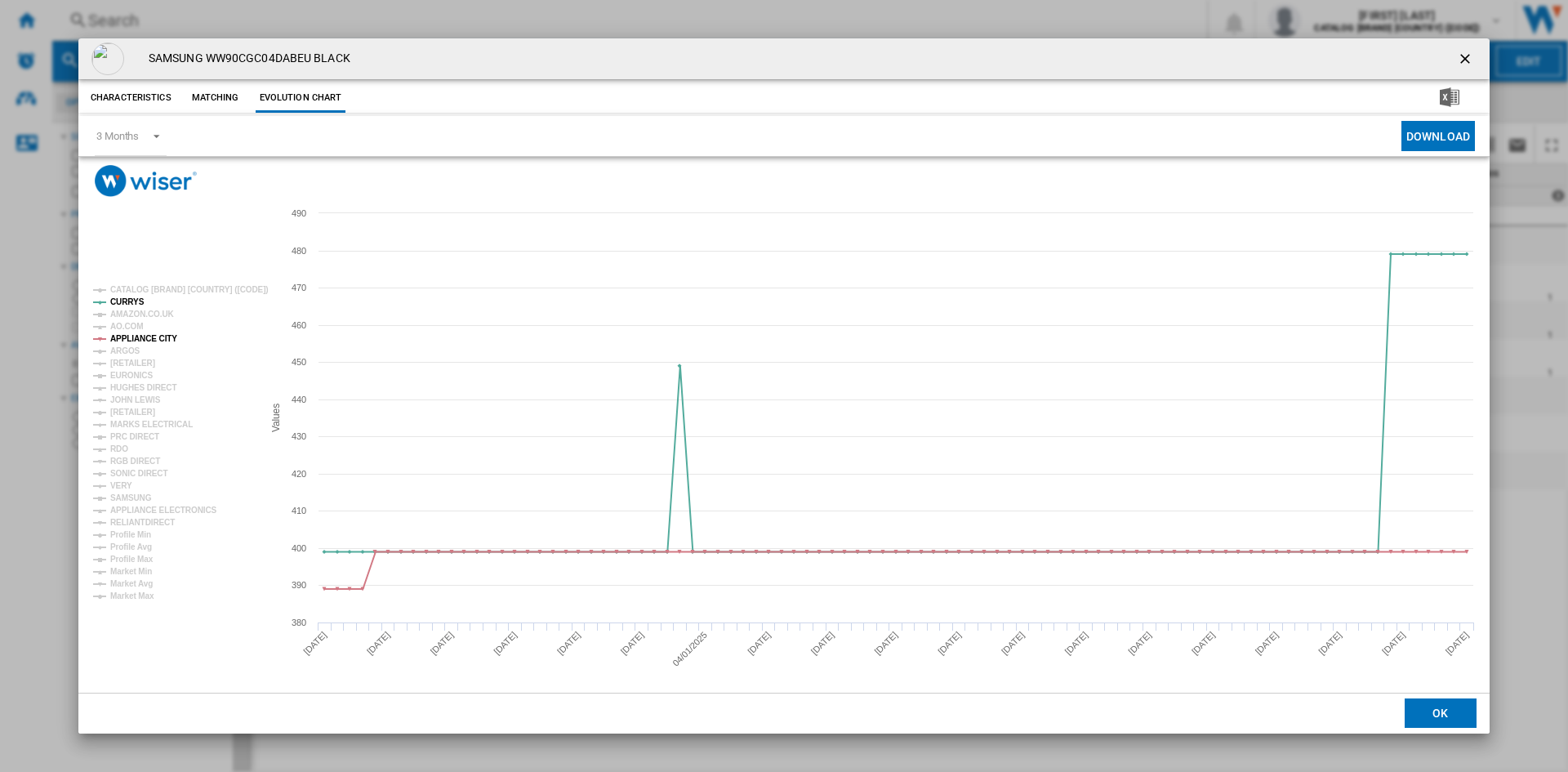 click 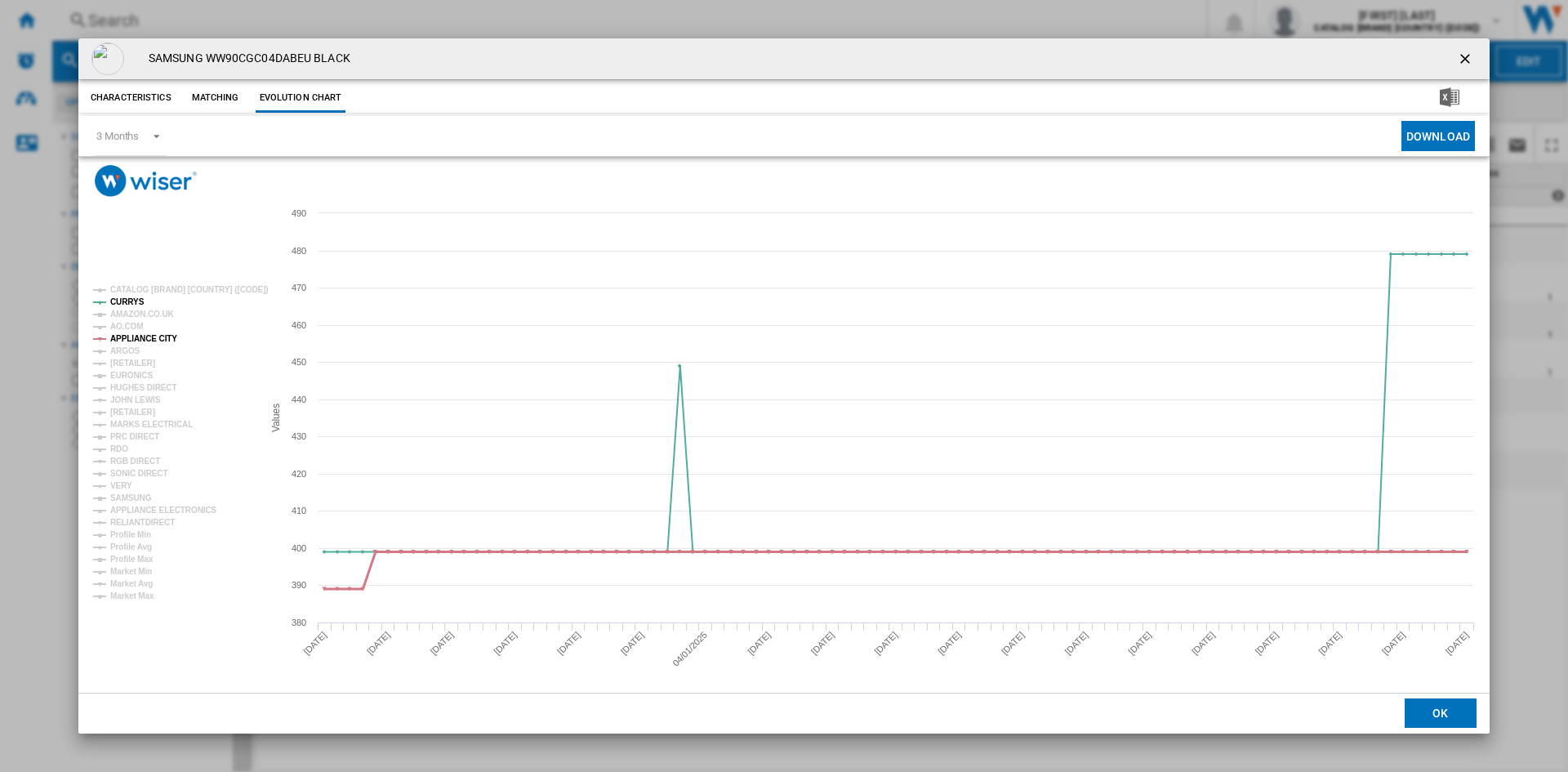 click on "APPLIANCE CITY" 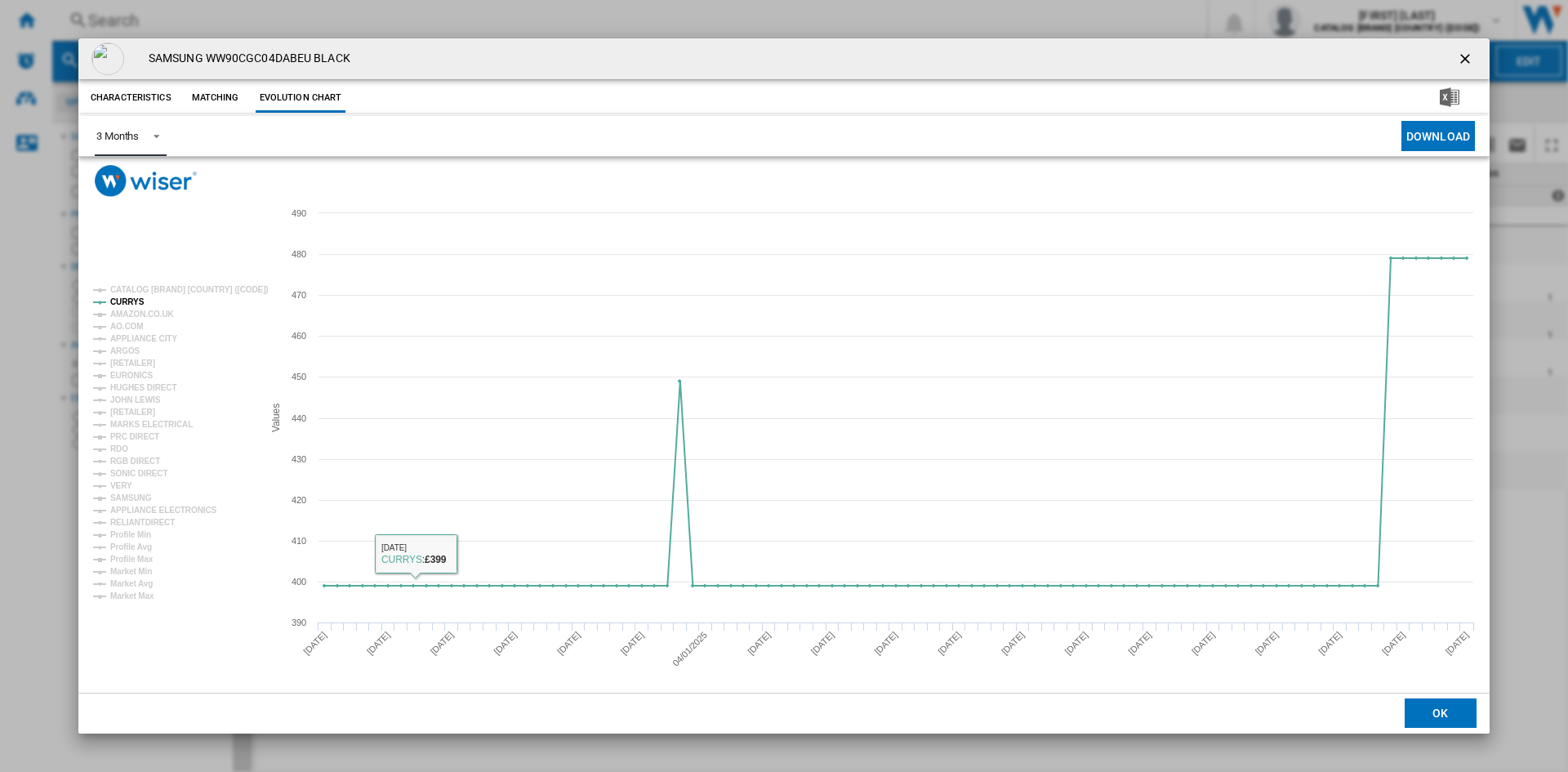 click at bounding box center (152, 135) 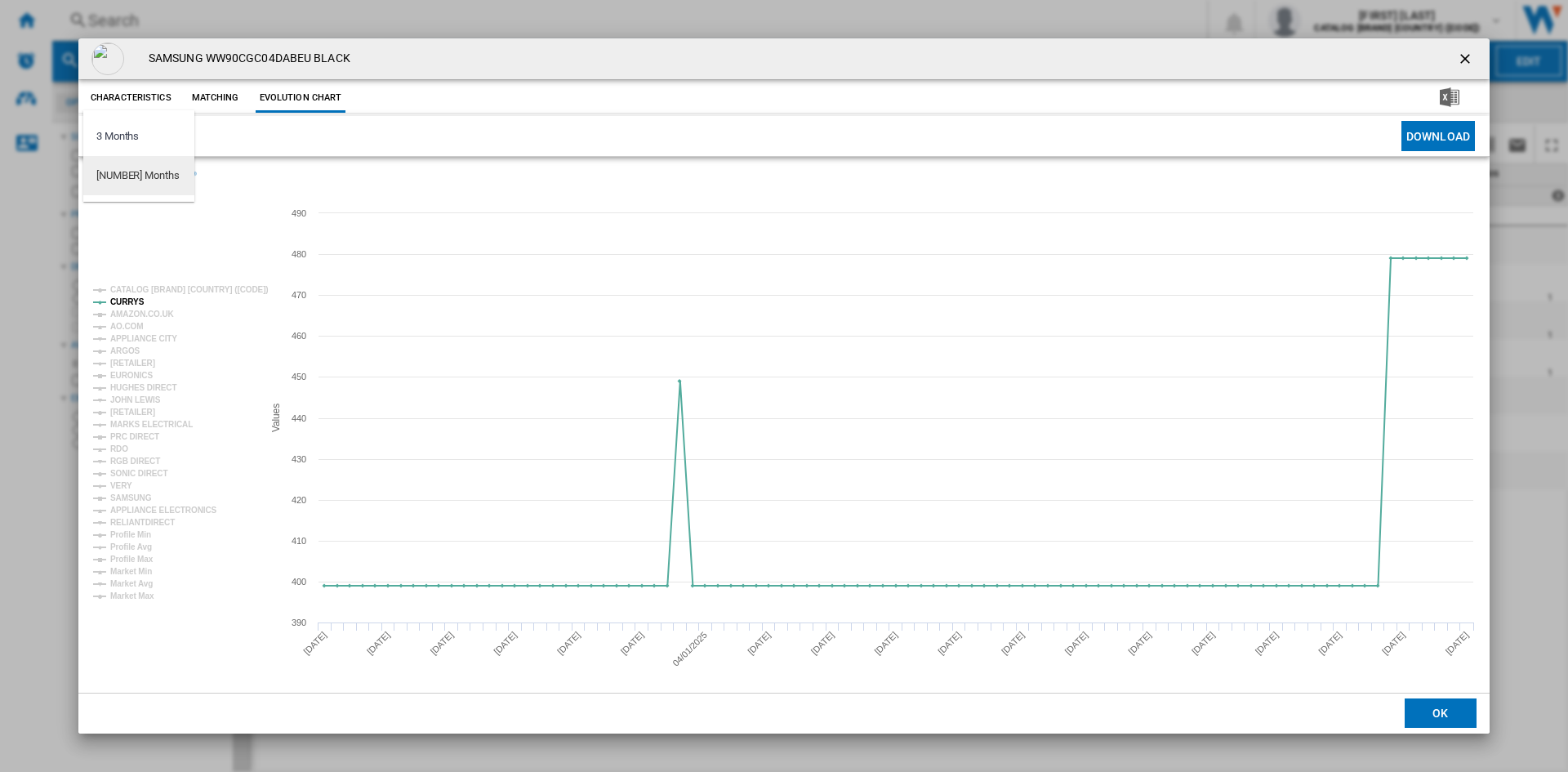 click on "6 Months" at bounding box center [139, 176] 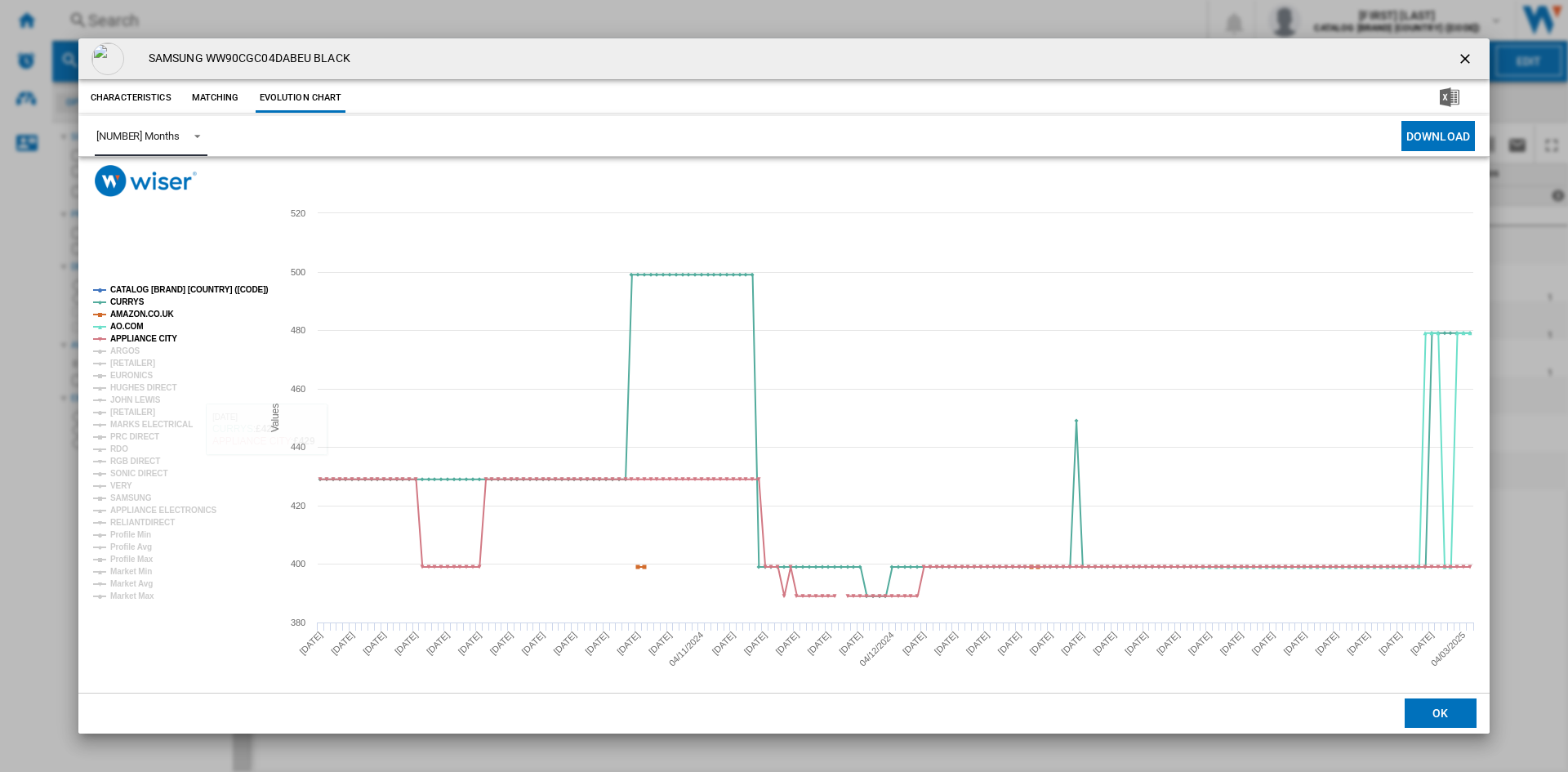 click on "CATALOG SAMSUNG [COUNTRY]" 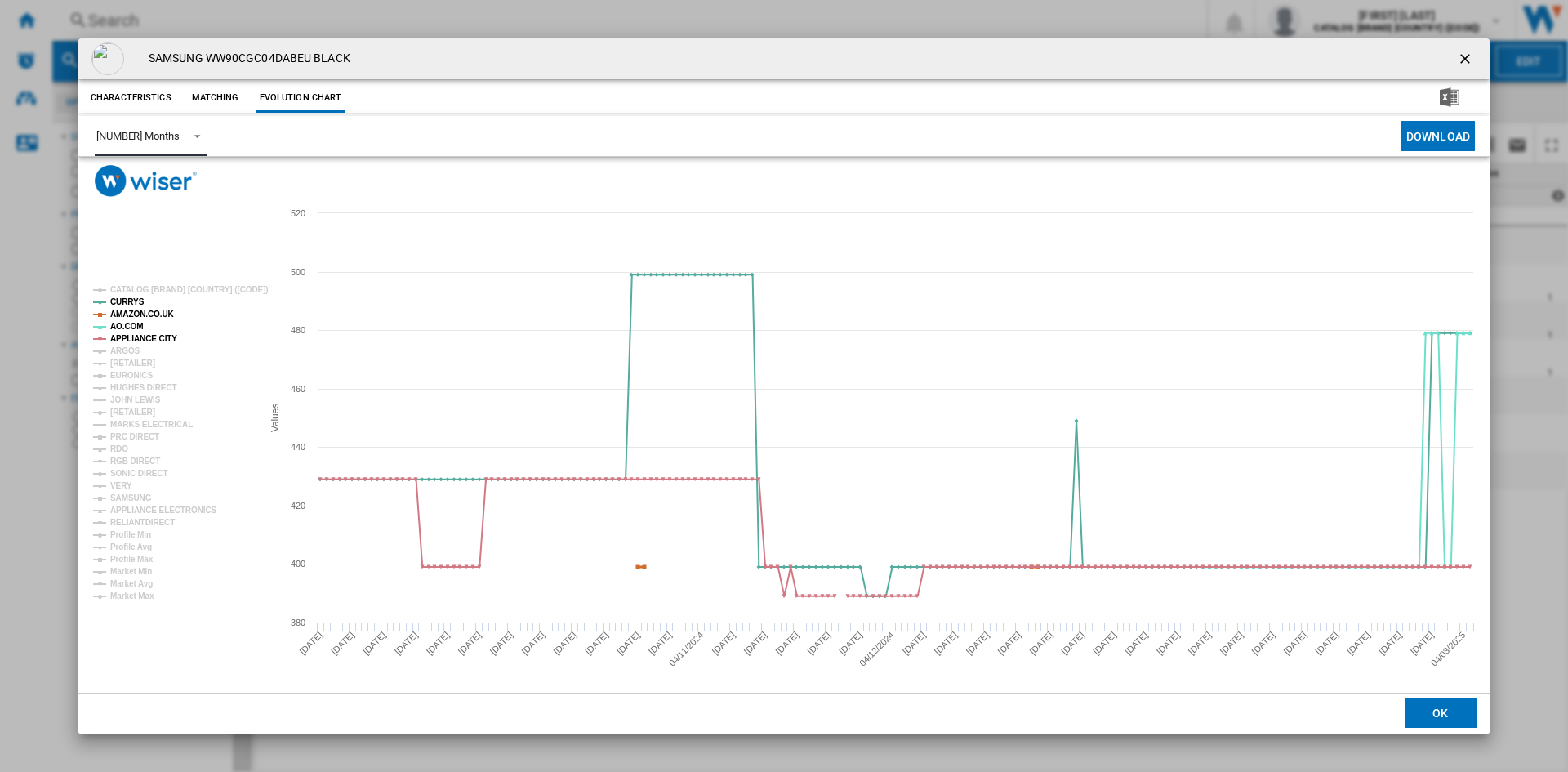click on "AMAZON.CO.UK" 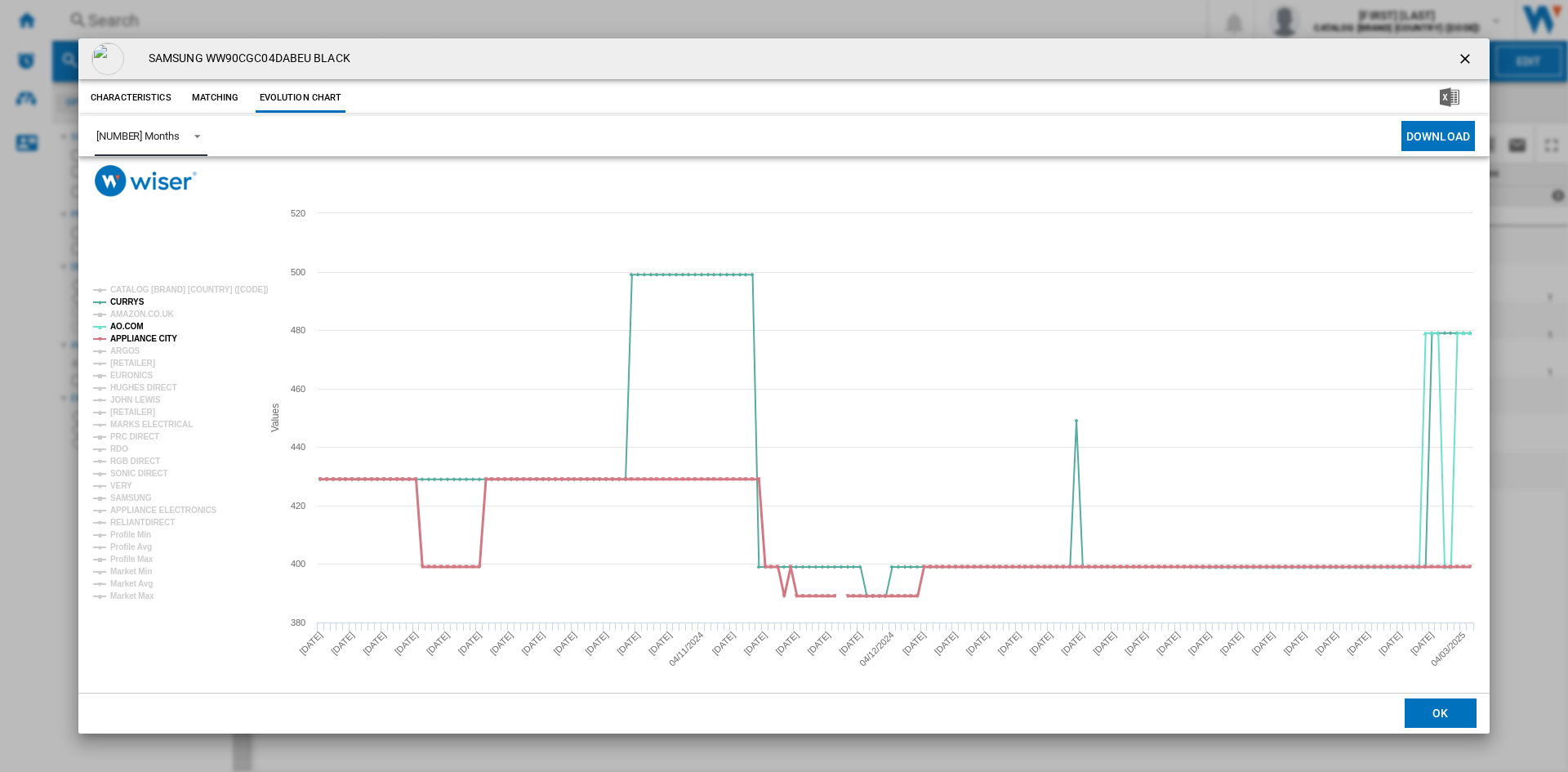 click on "APPLIANCE CITY" 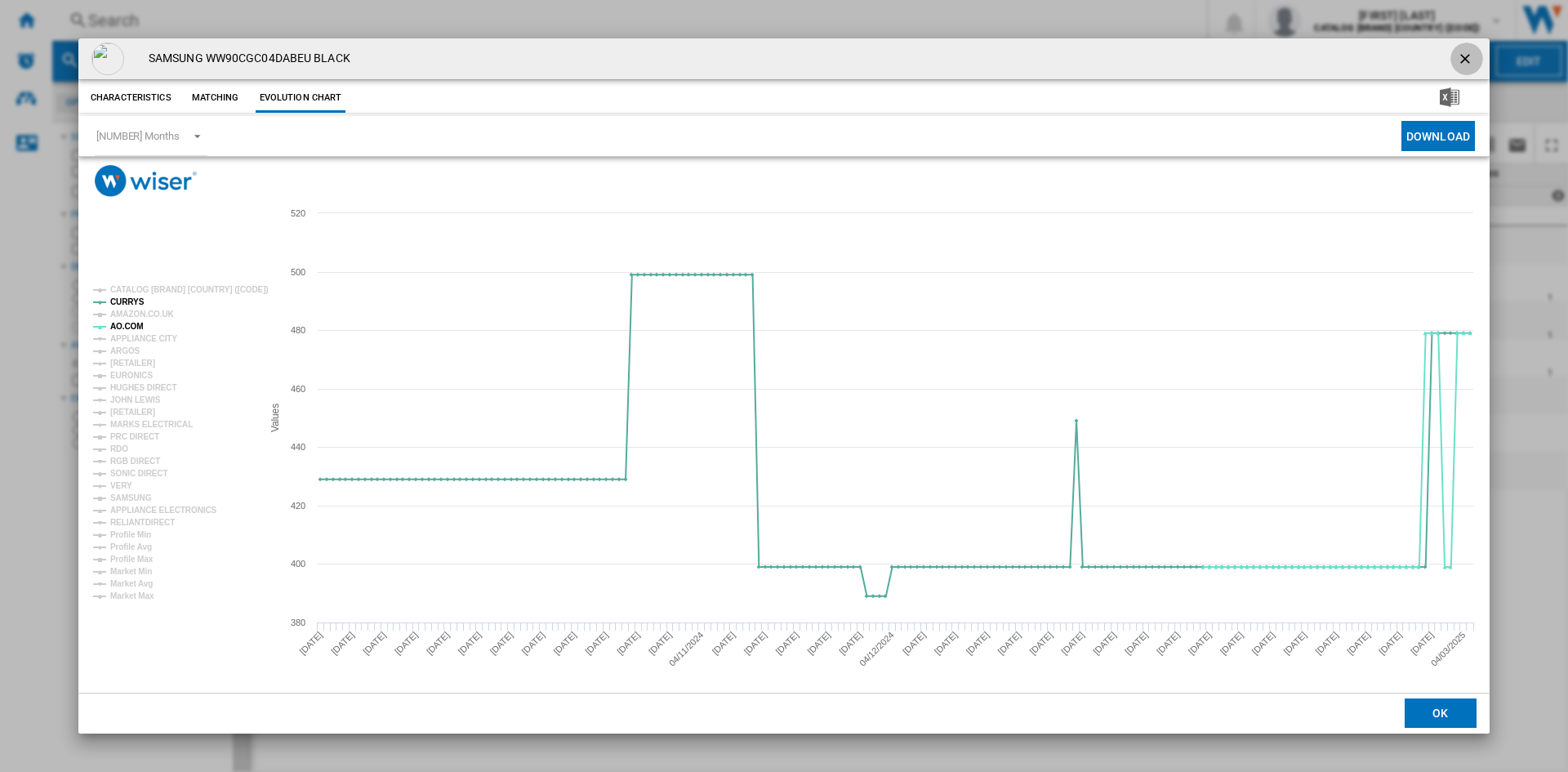 click at bounding box center [1467, 60] 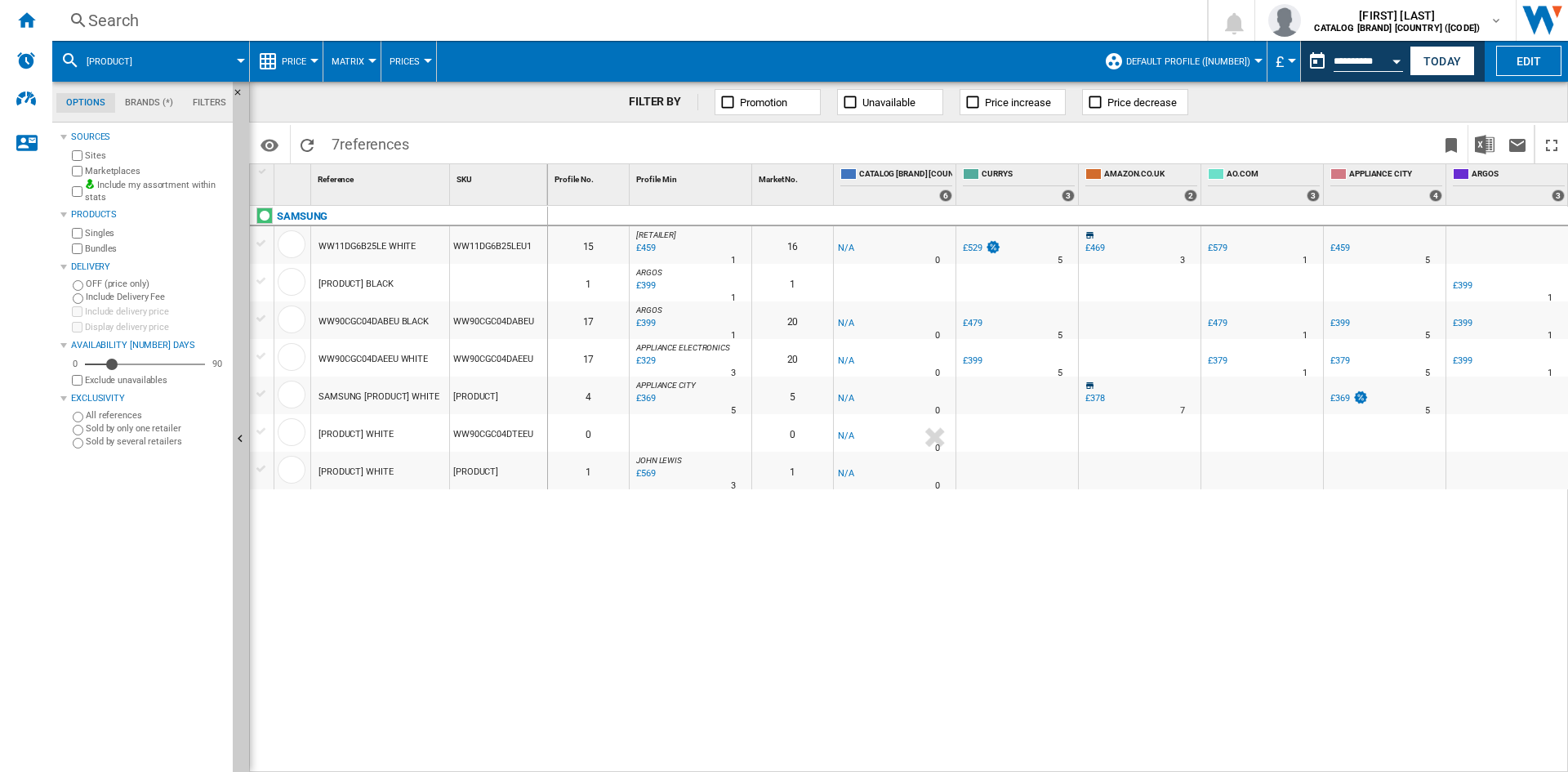 click on "Search" at bounding box center (626, 20) 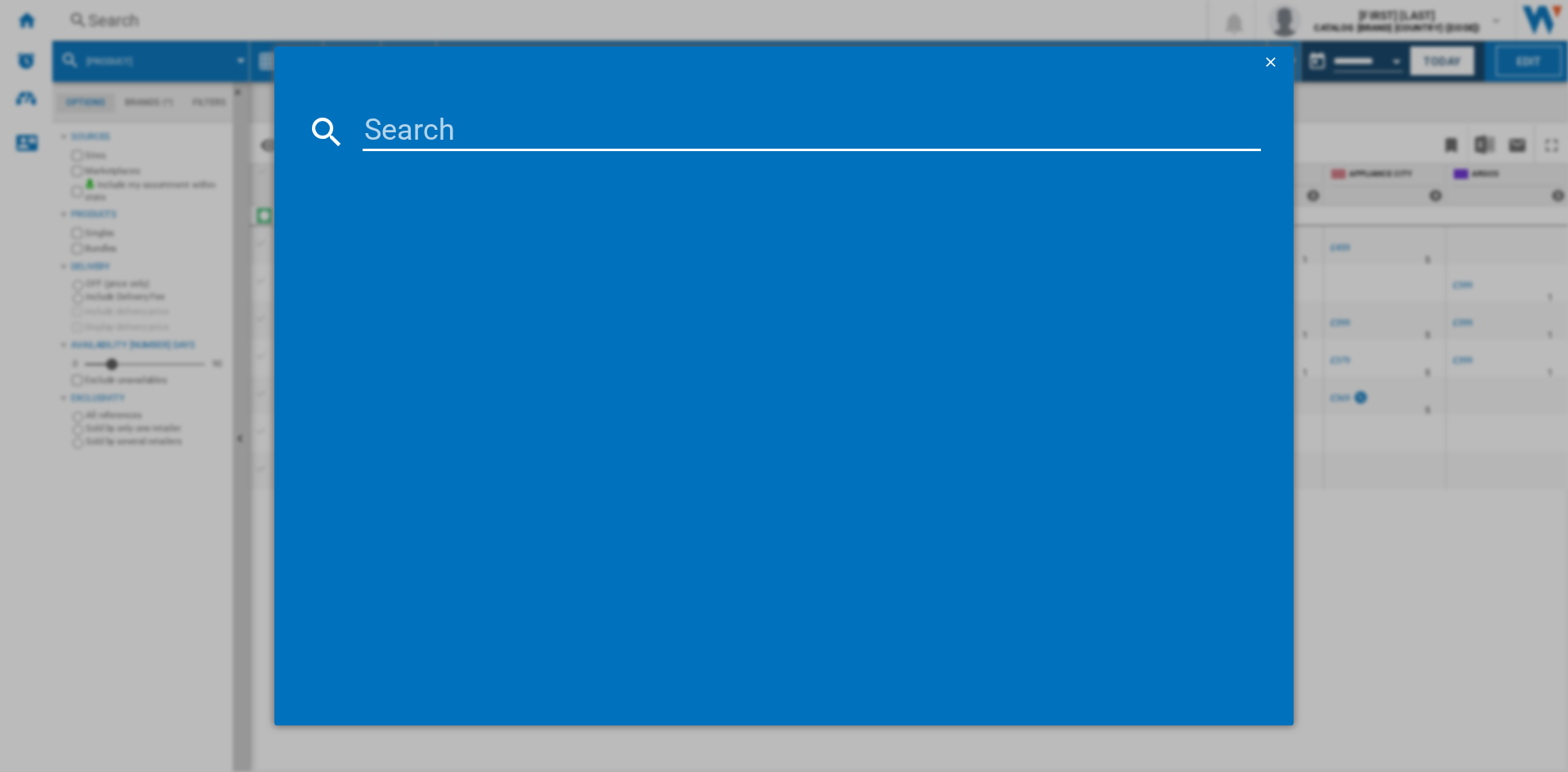 click at bounding box center [812, 132] 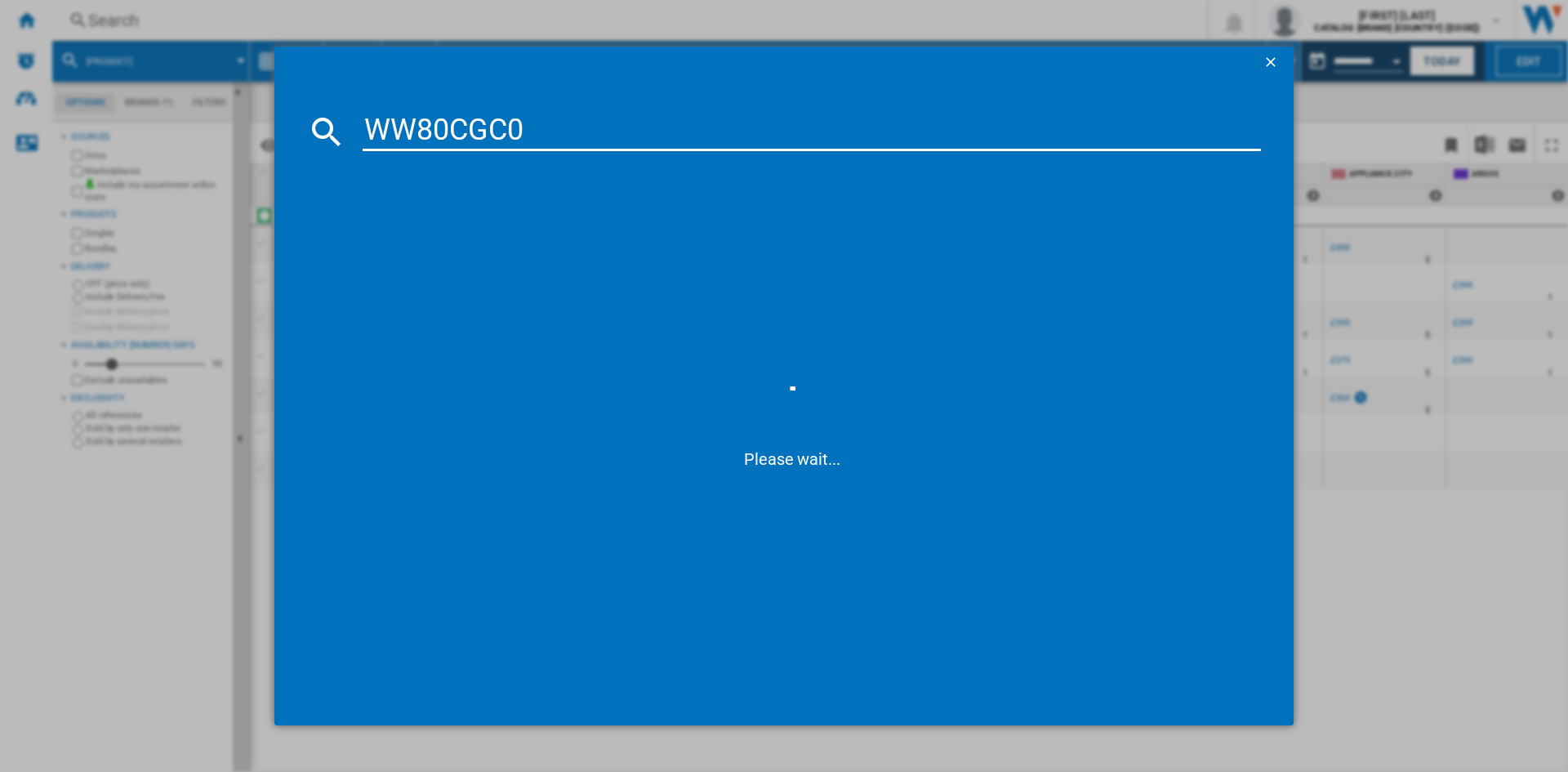 type on "WW80CGC04" 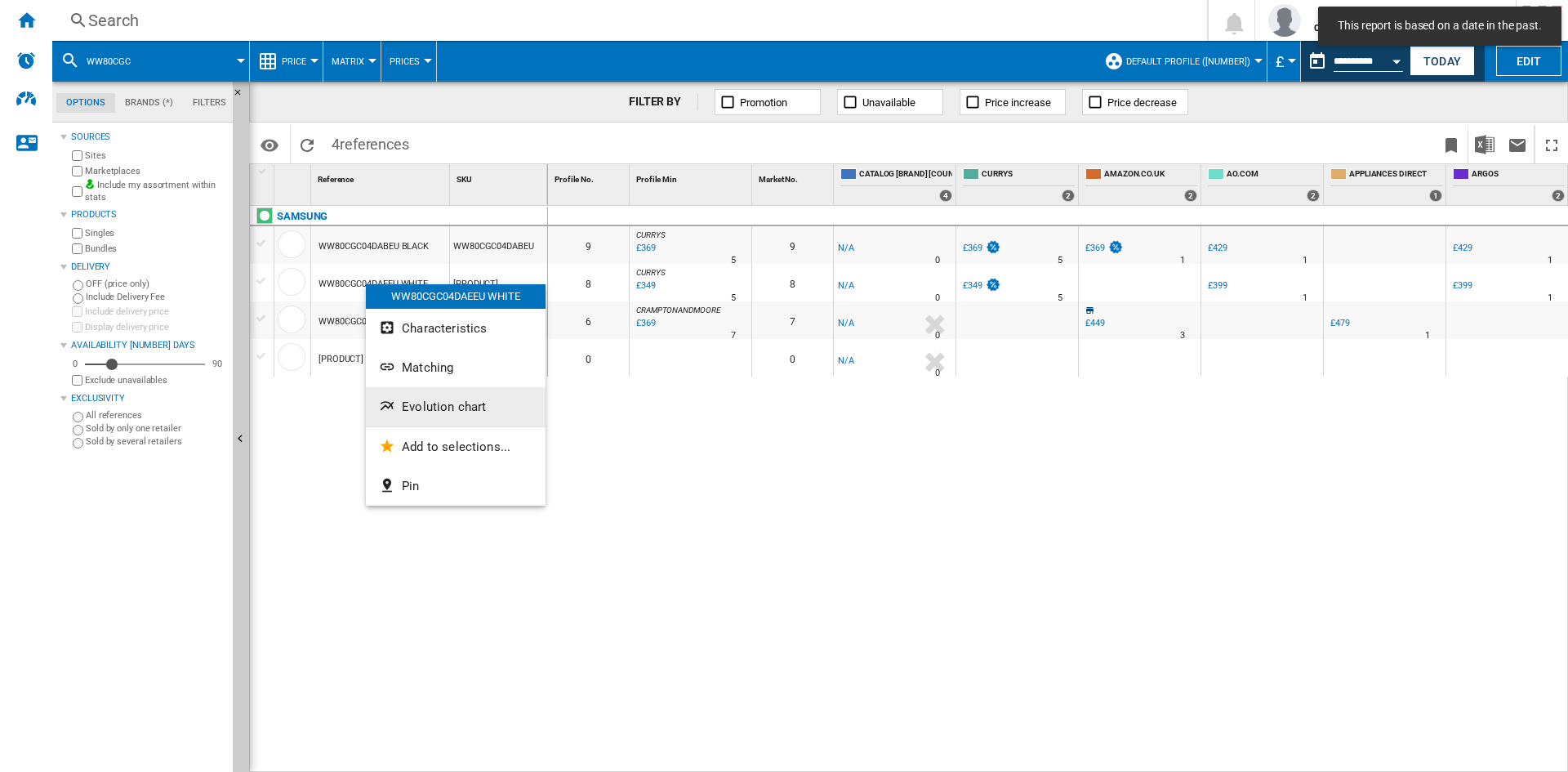 click on "Evolution chart" at bounding box center [443, 407] 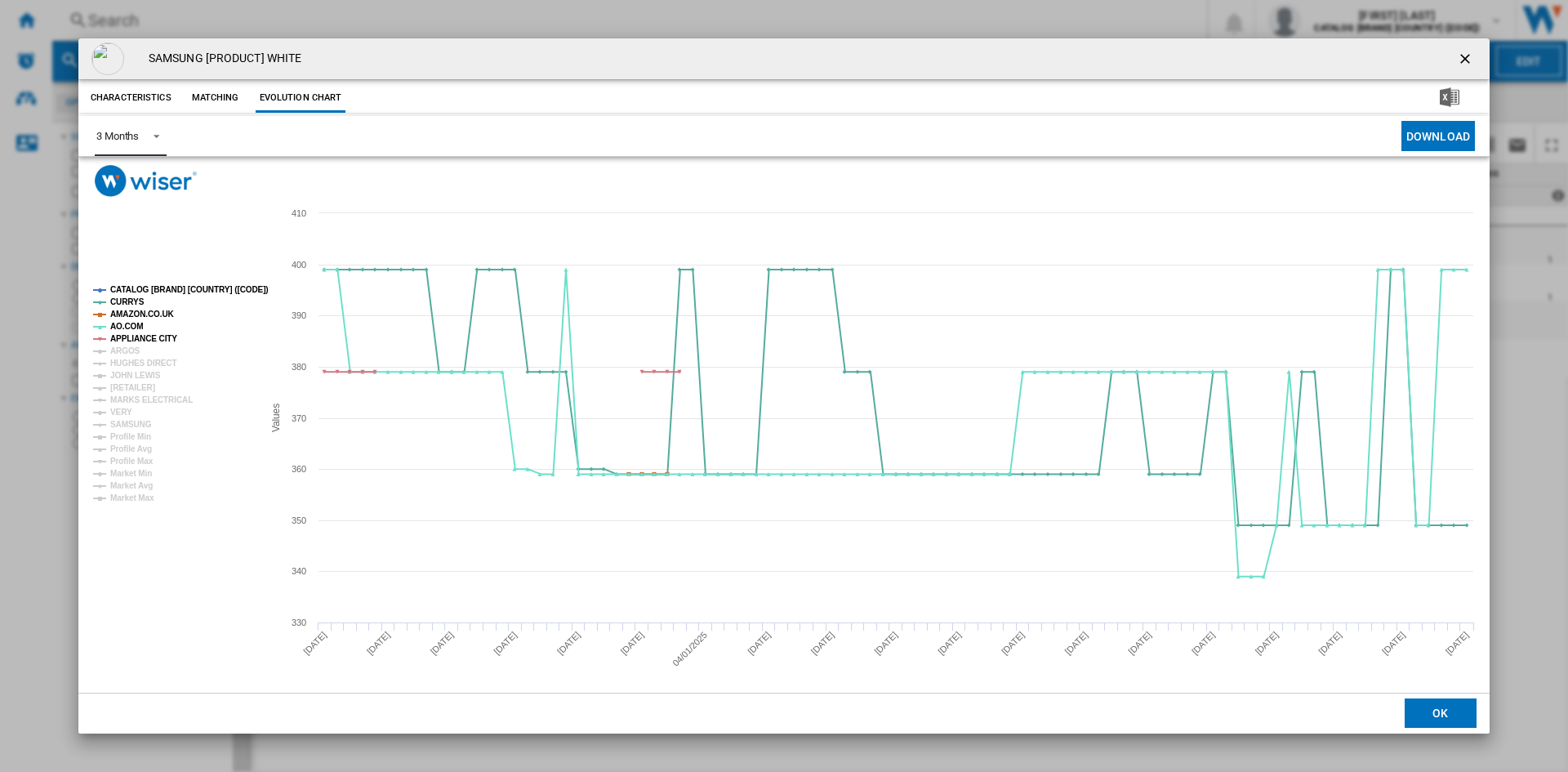 click on "3 Months" at bounding box center [118, 136] 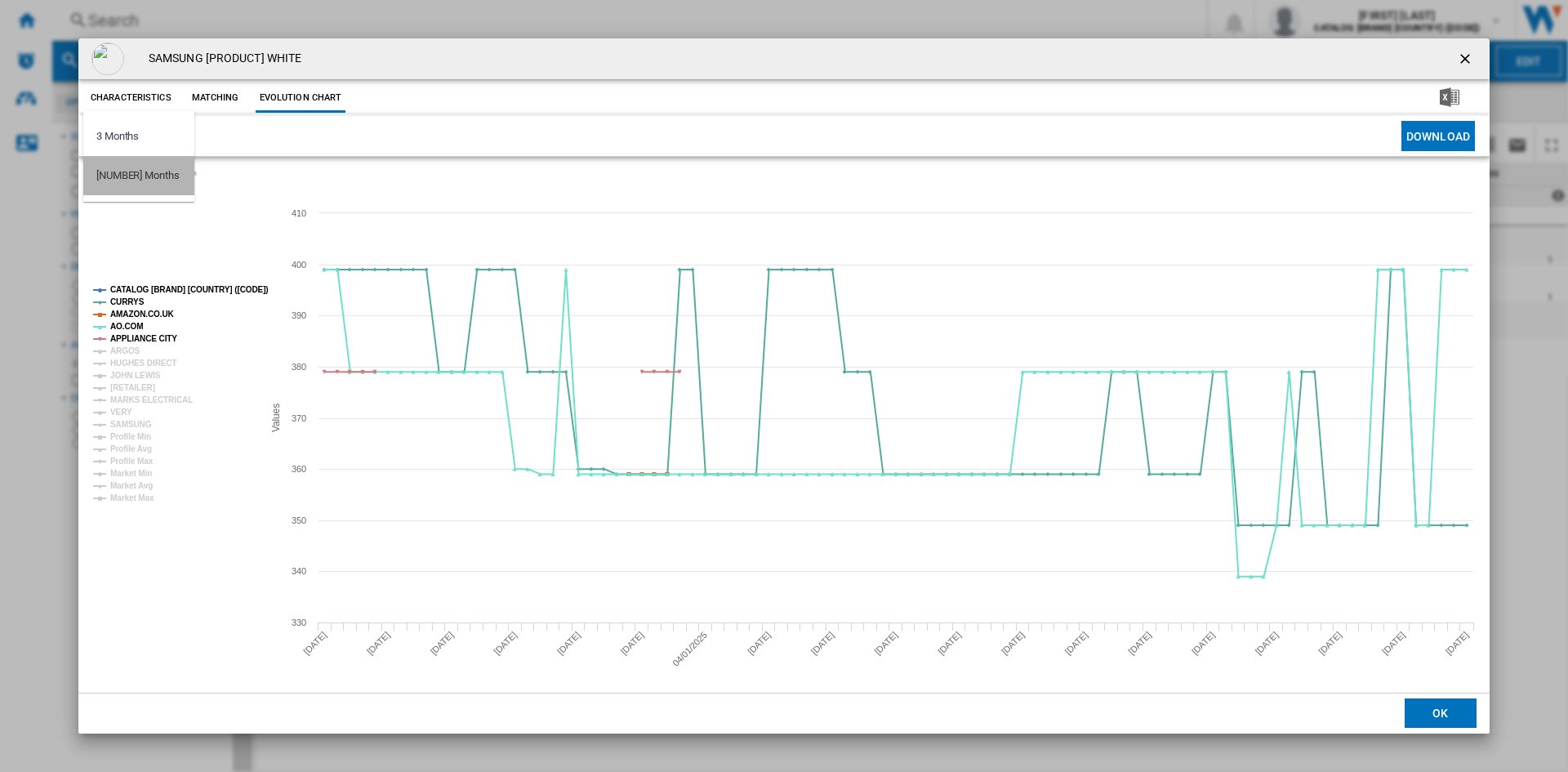 click on "6 Months" at bounding box center [138, 176] 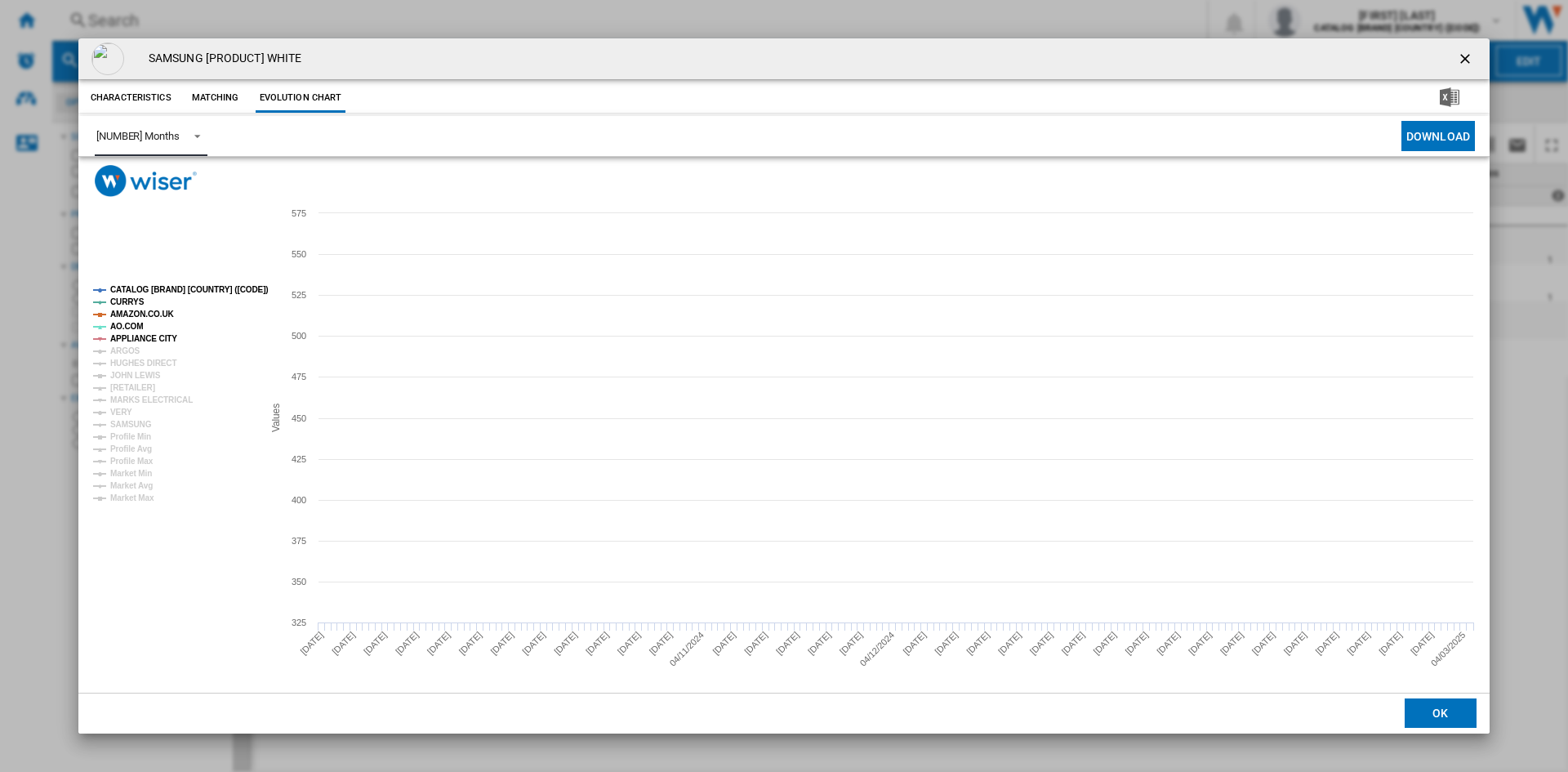 click 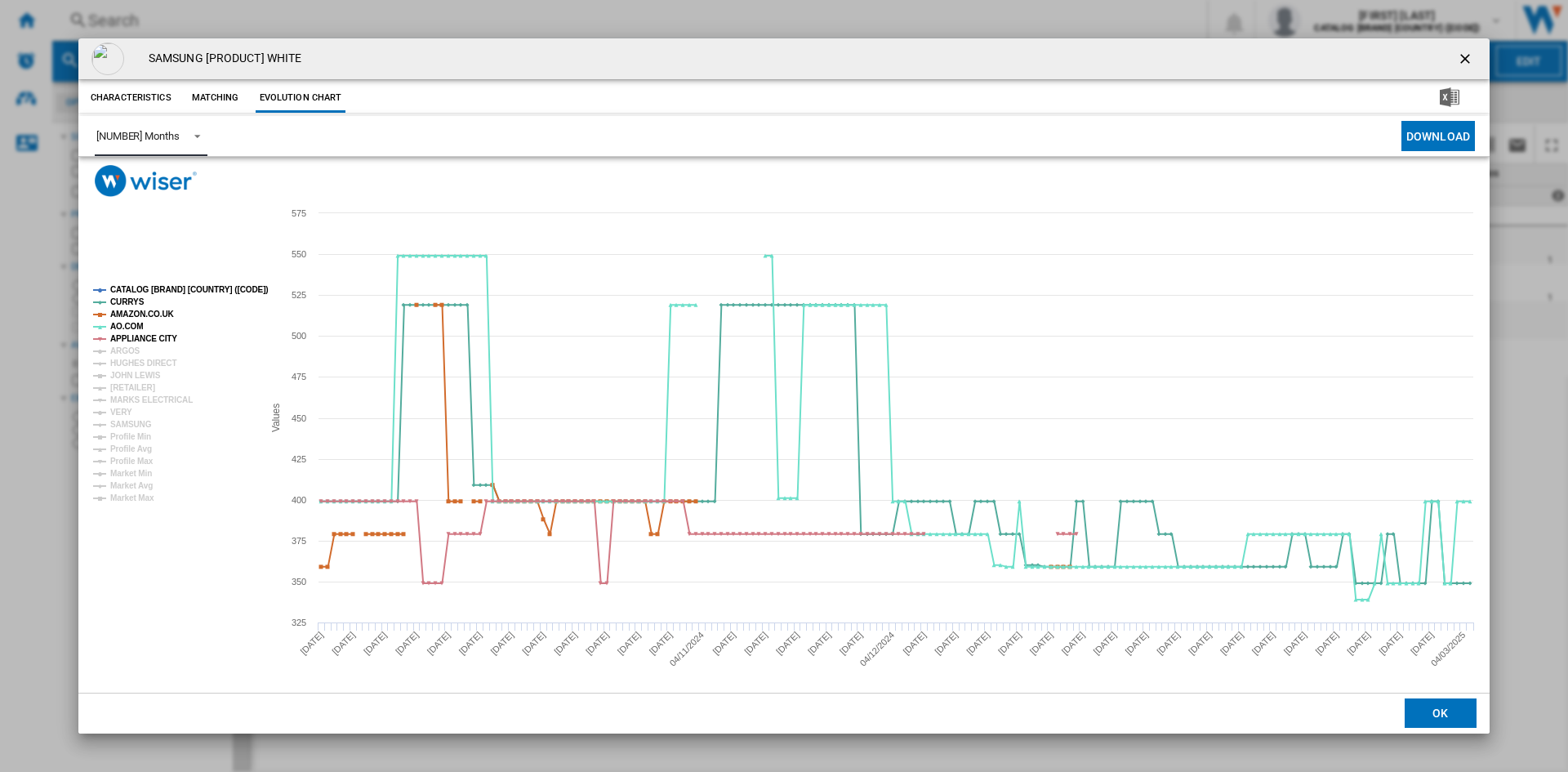 click on "CATALOG SAMSUNG [COUNTRY]" 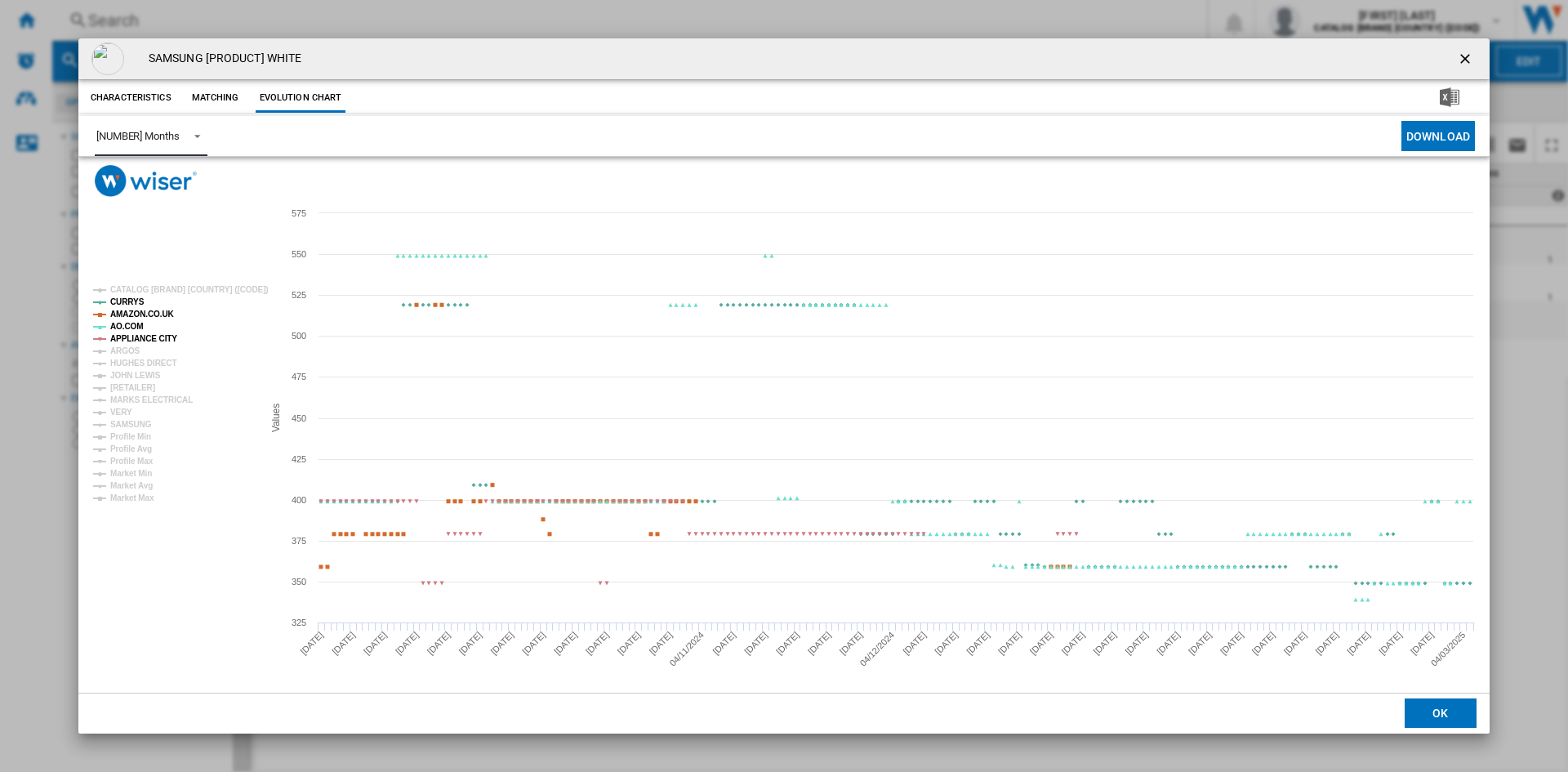 click on "AMAZON.CO.UK" 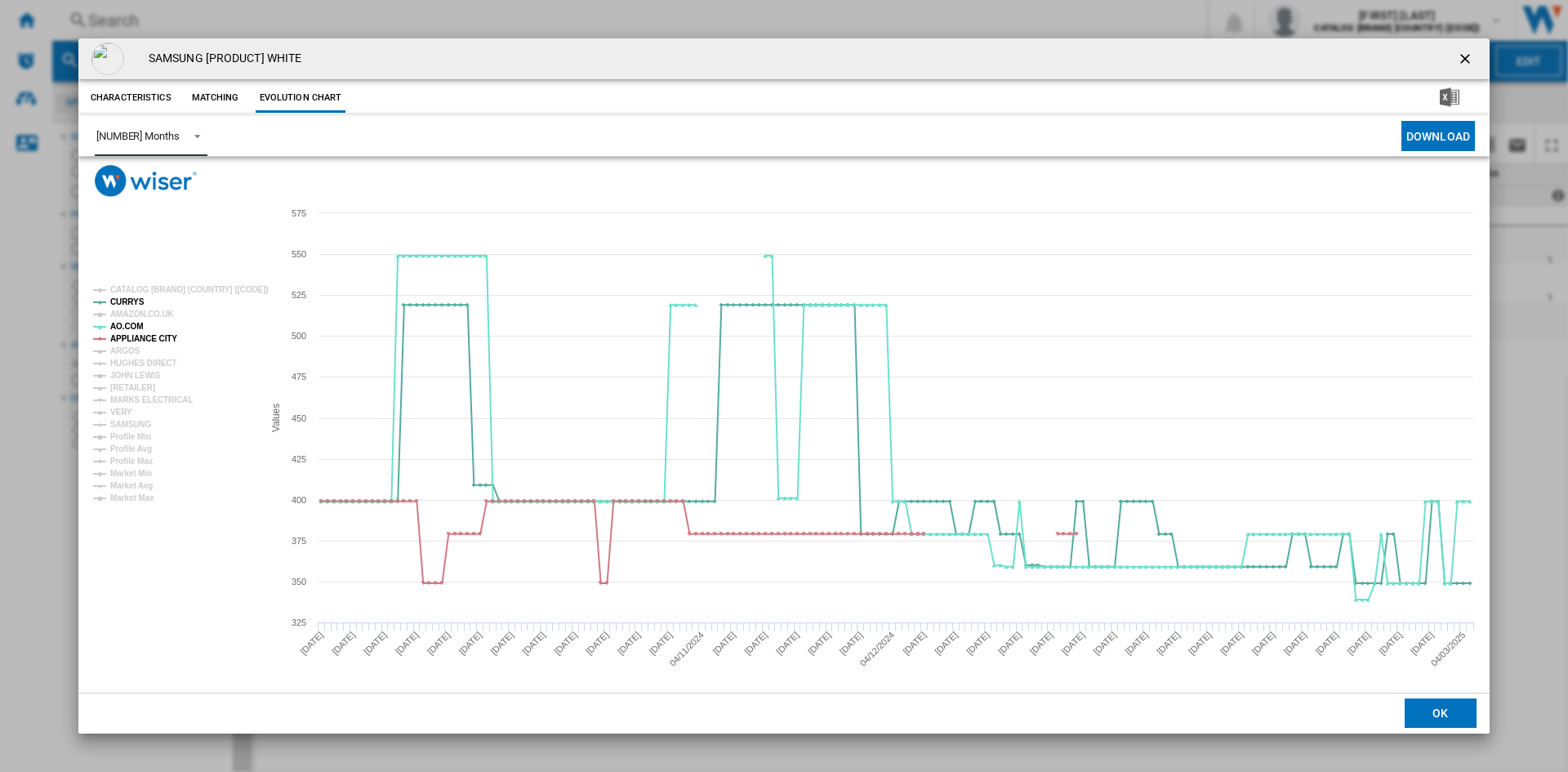 click on "AMAZON.CO.UK" 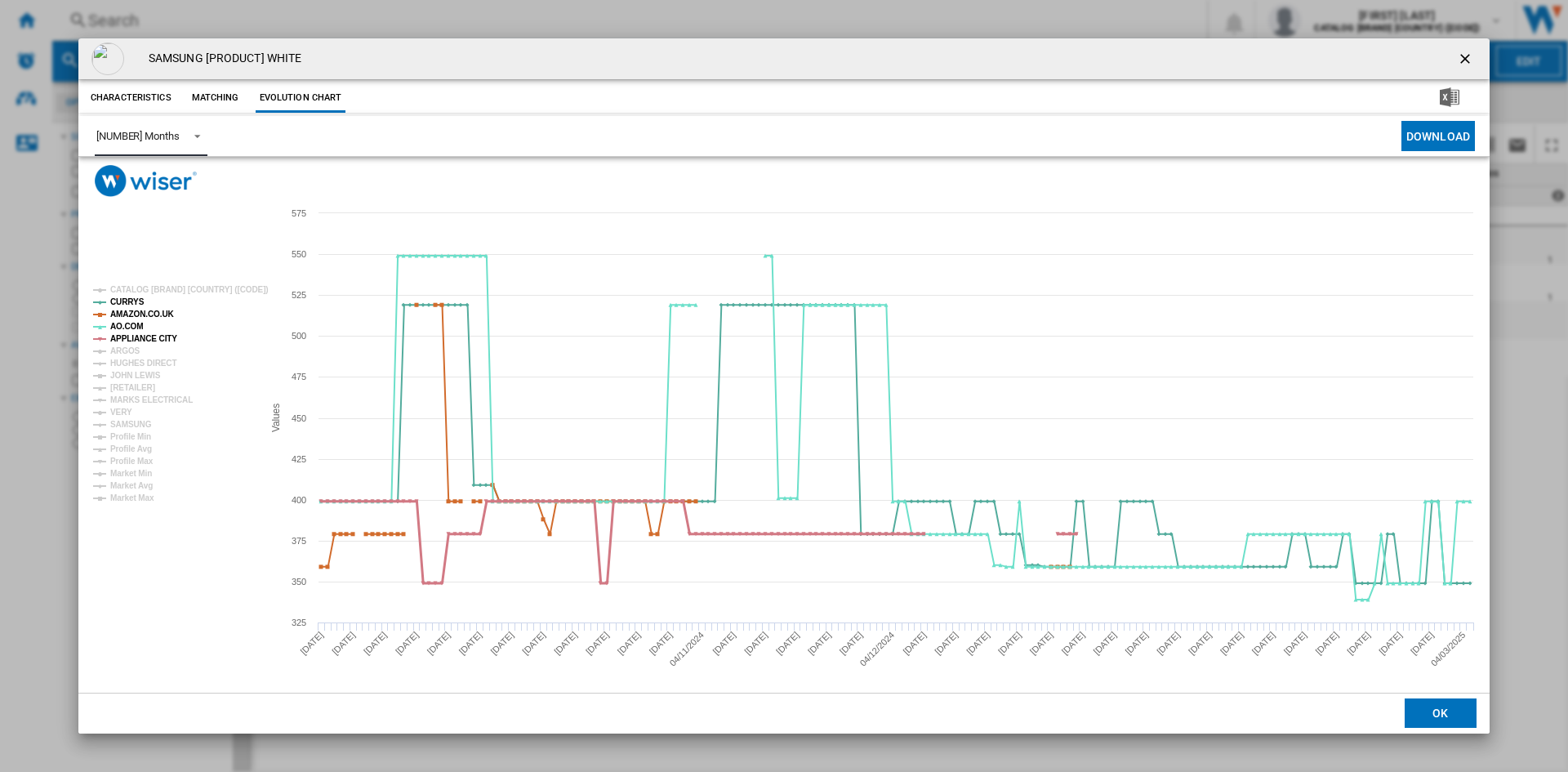click on "APPLIANCE CITY" 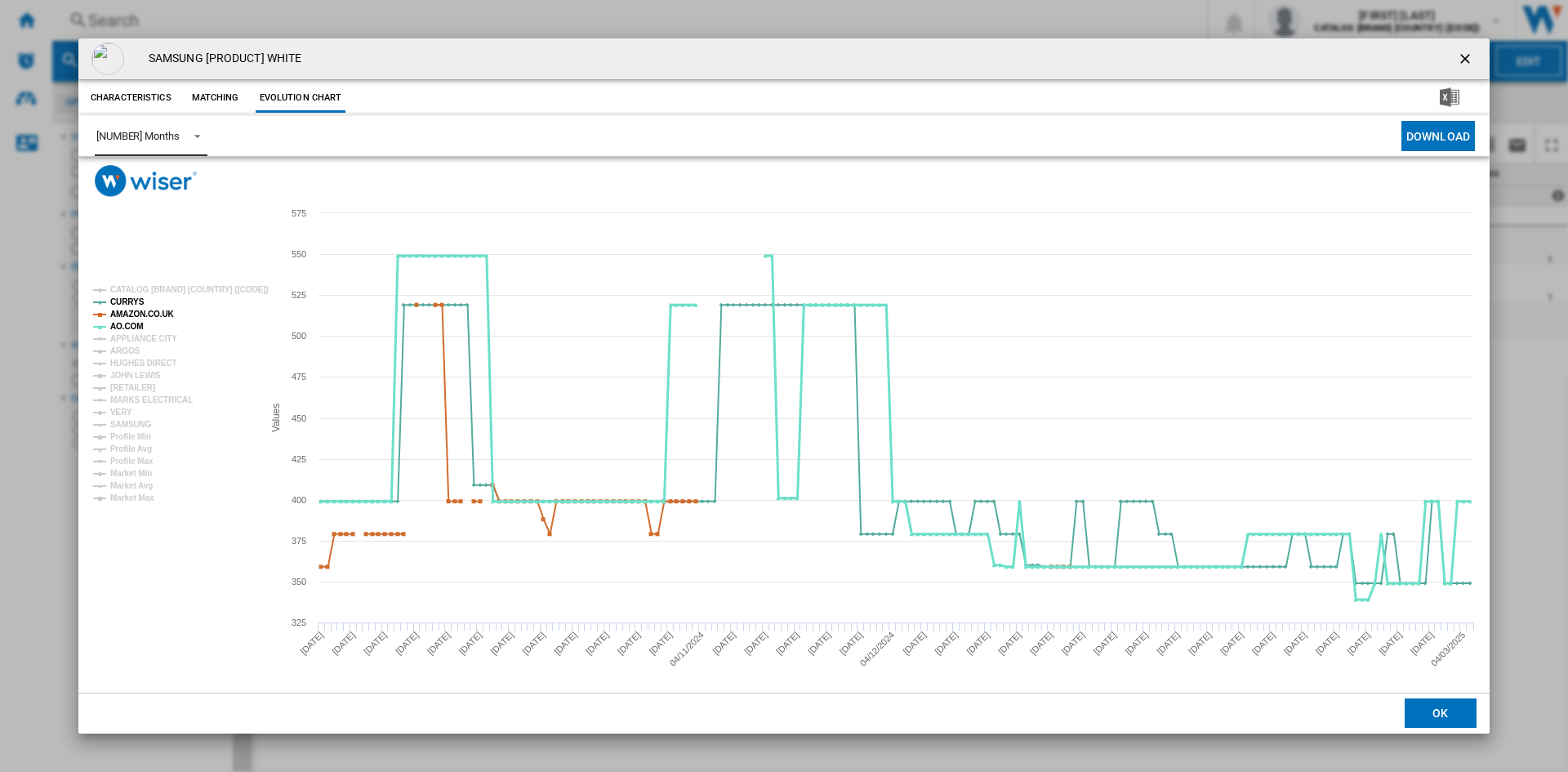click on "AO.COM" 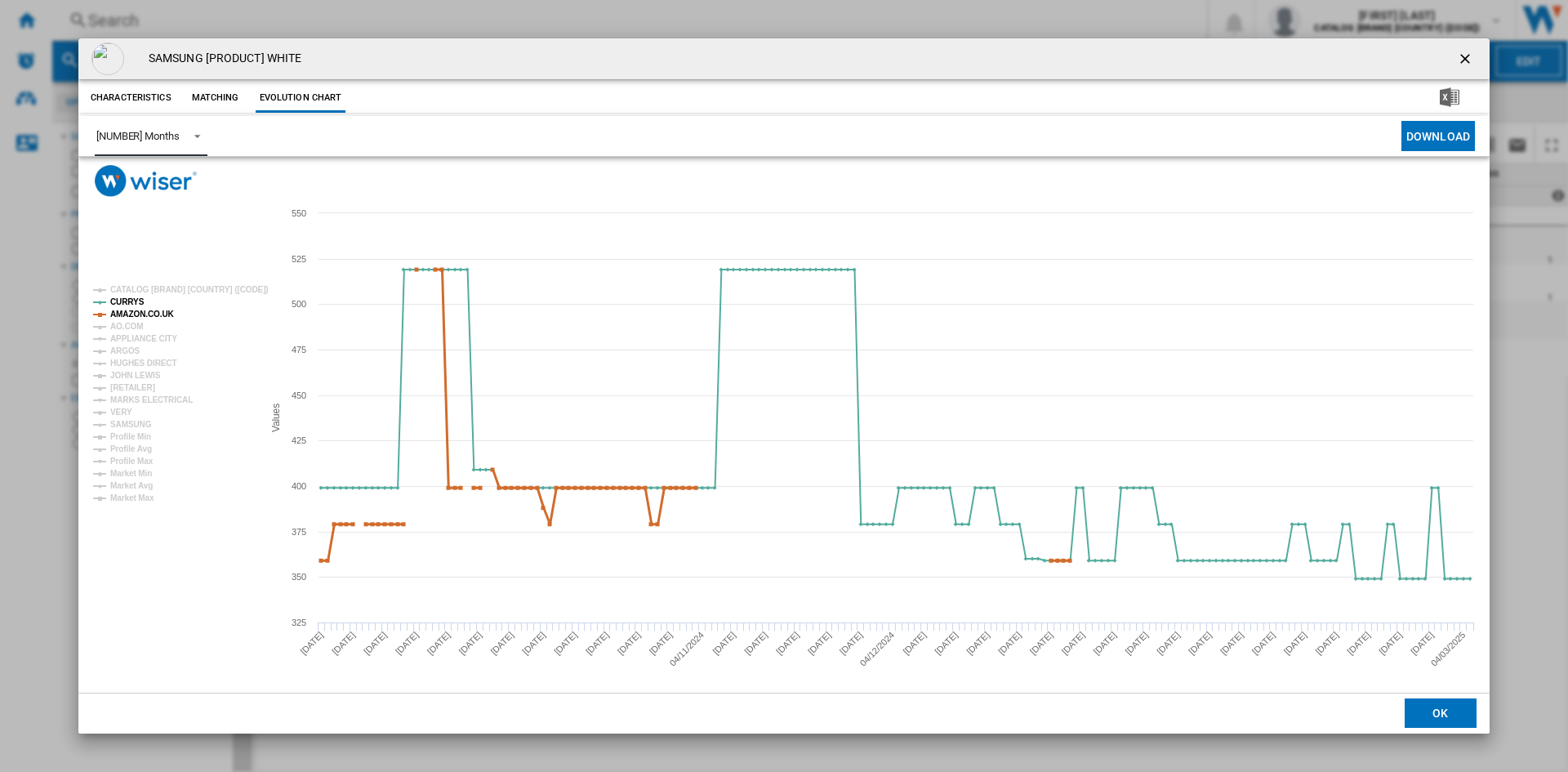 click on "AMAZON.CO.UK" 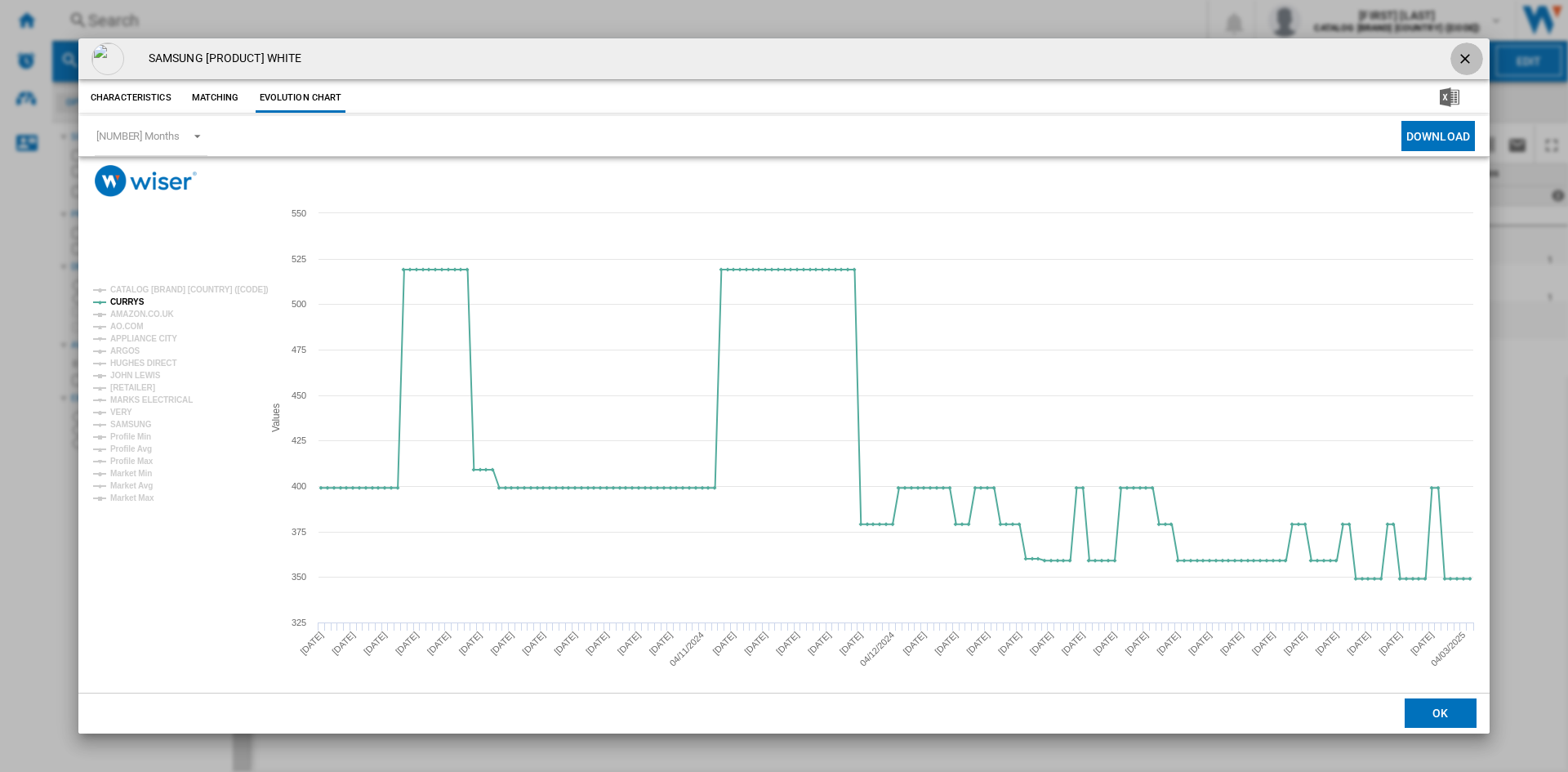 click at bounding box center [1467, 60] 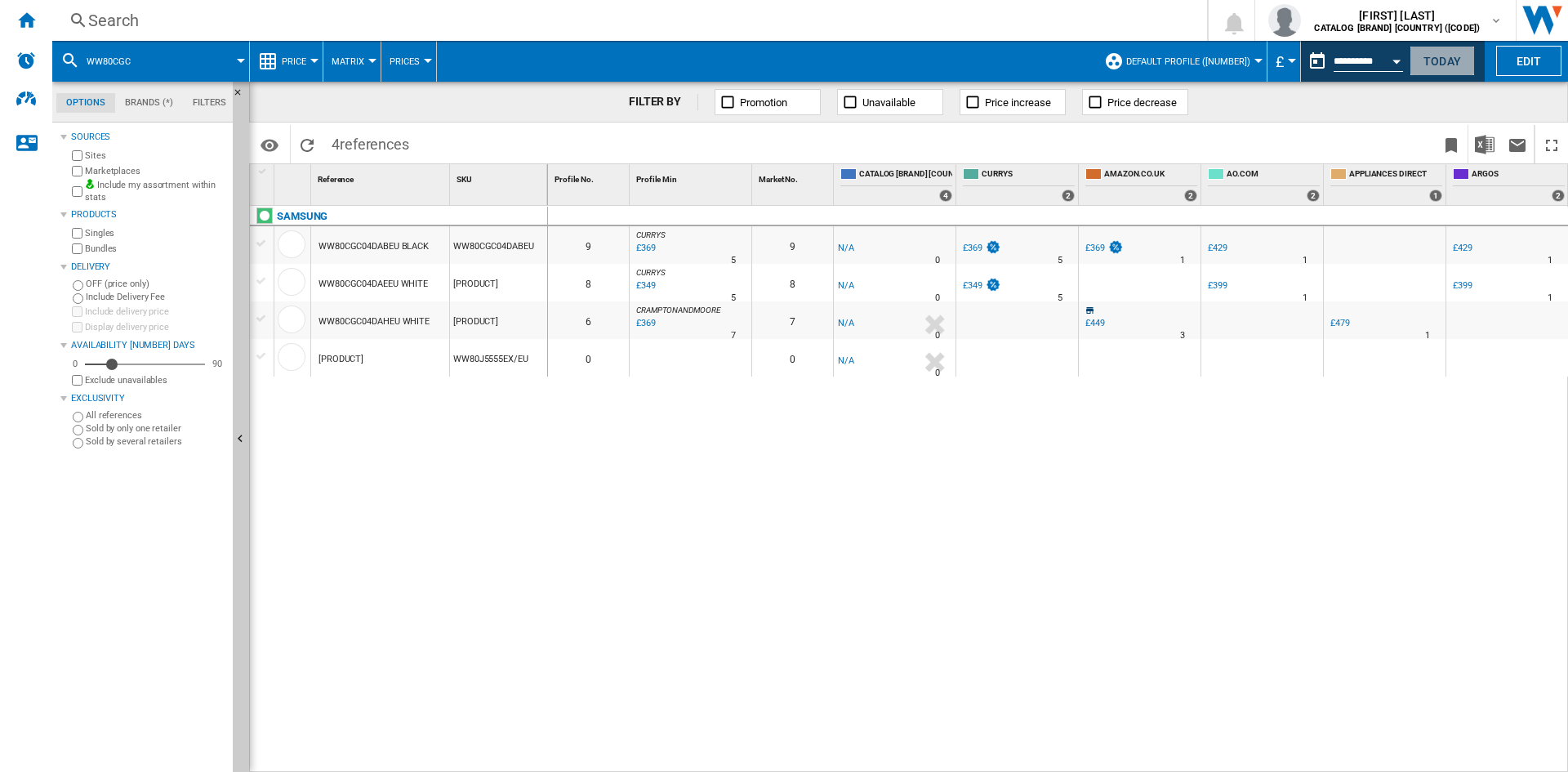 click on "Today" at bounding box center (1442, 60) 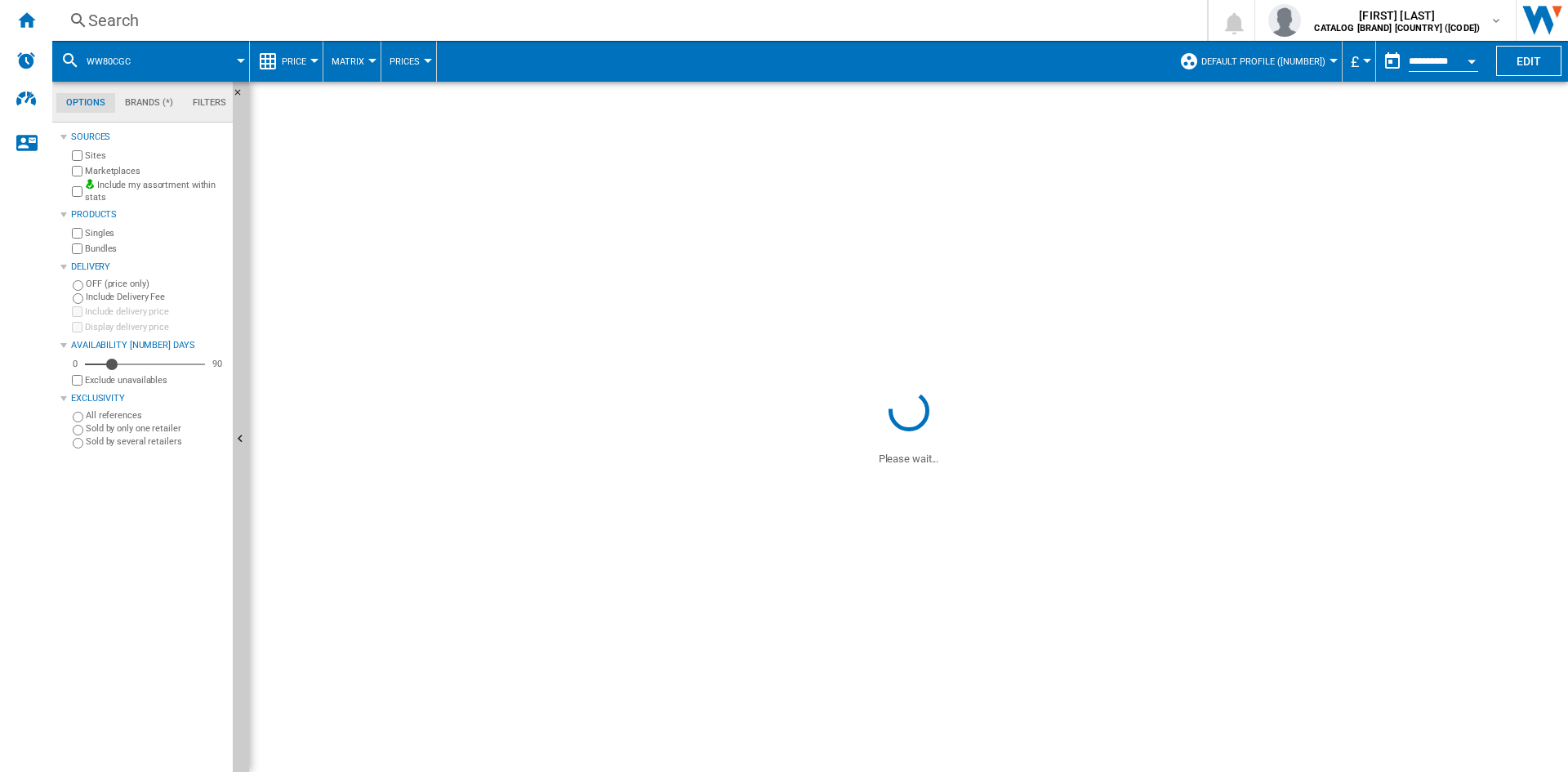 click on "Search" at bounding box center [626, 20] 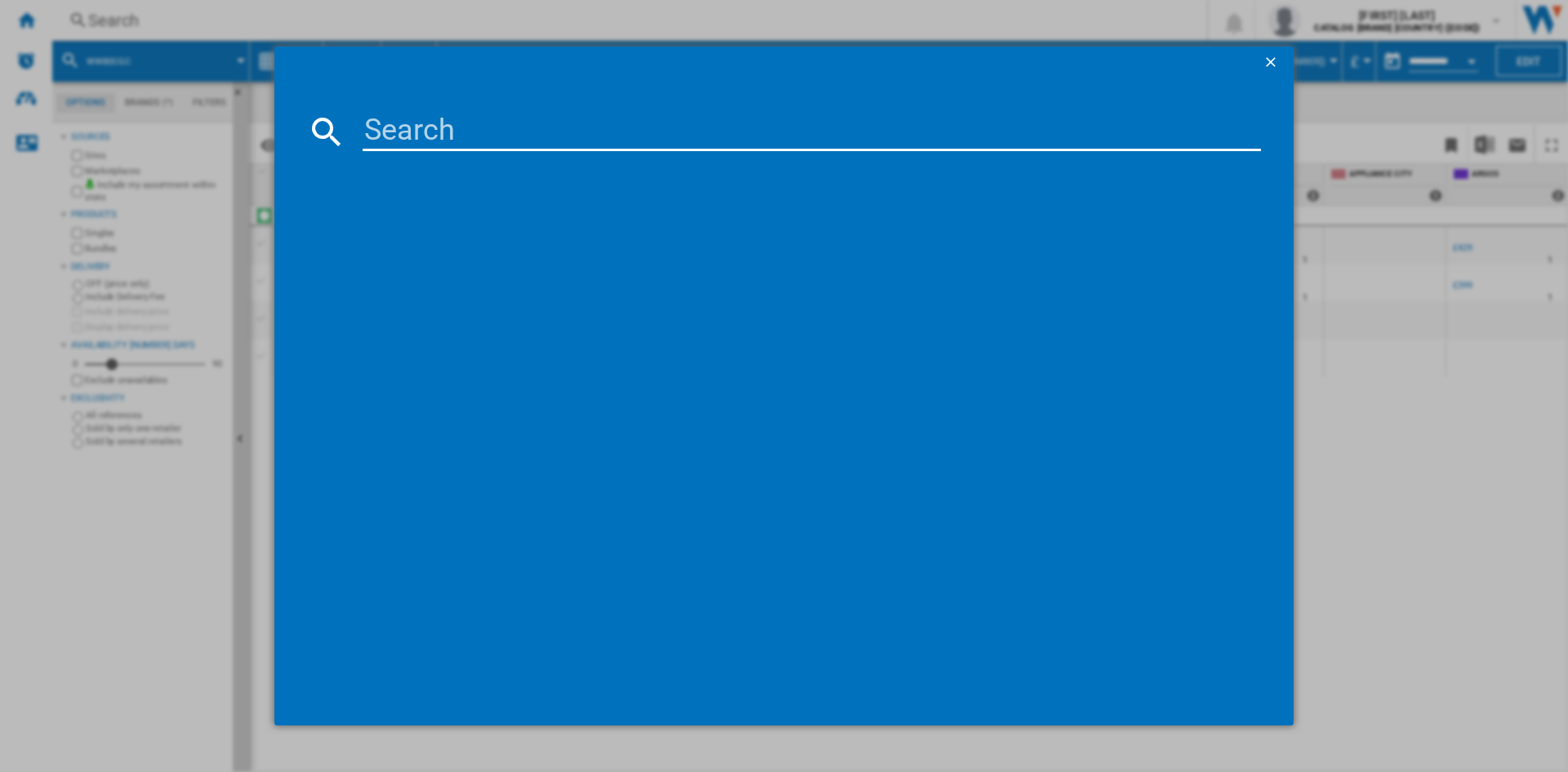click at bounding box center (812, 132) 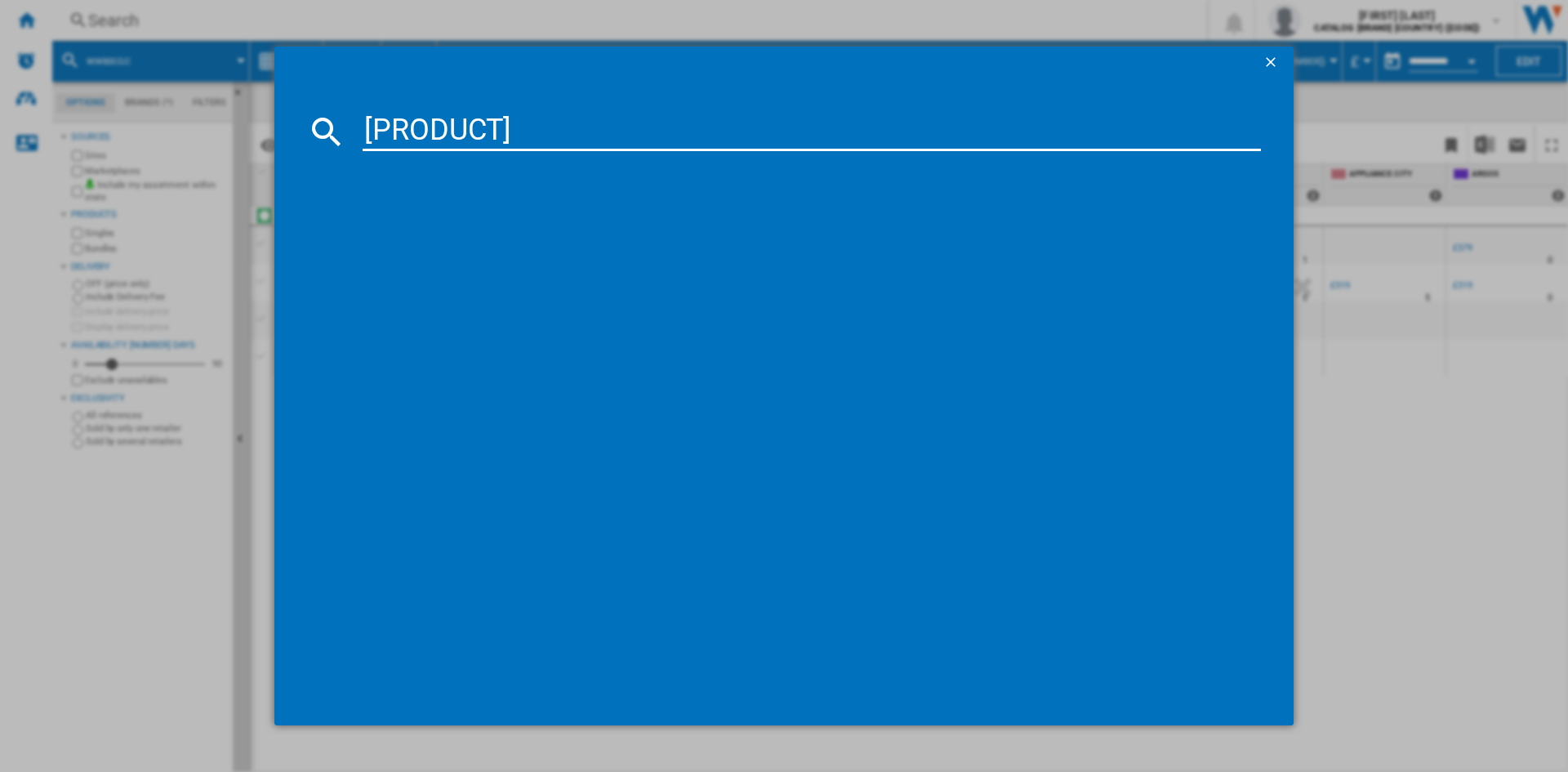 type on "WW90CGC04DAE" 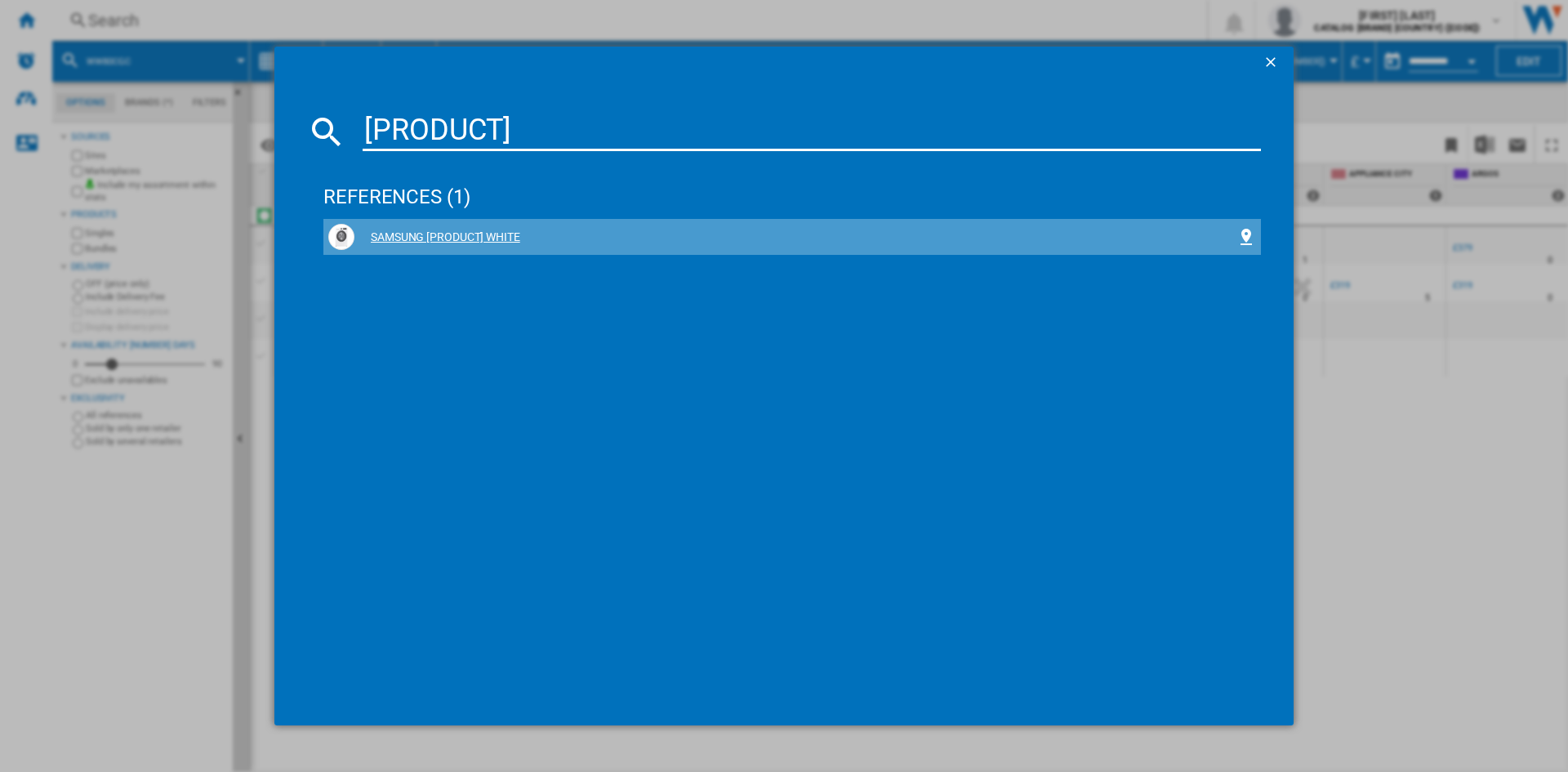 click on "SAMSUNG WW90CGC04DAEEU WHITE" at bounding box center (795, 238) 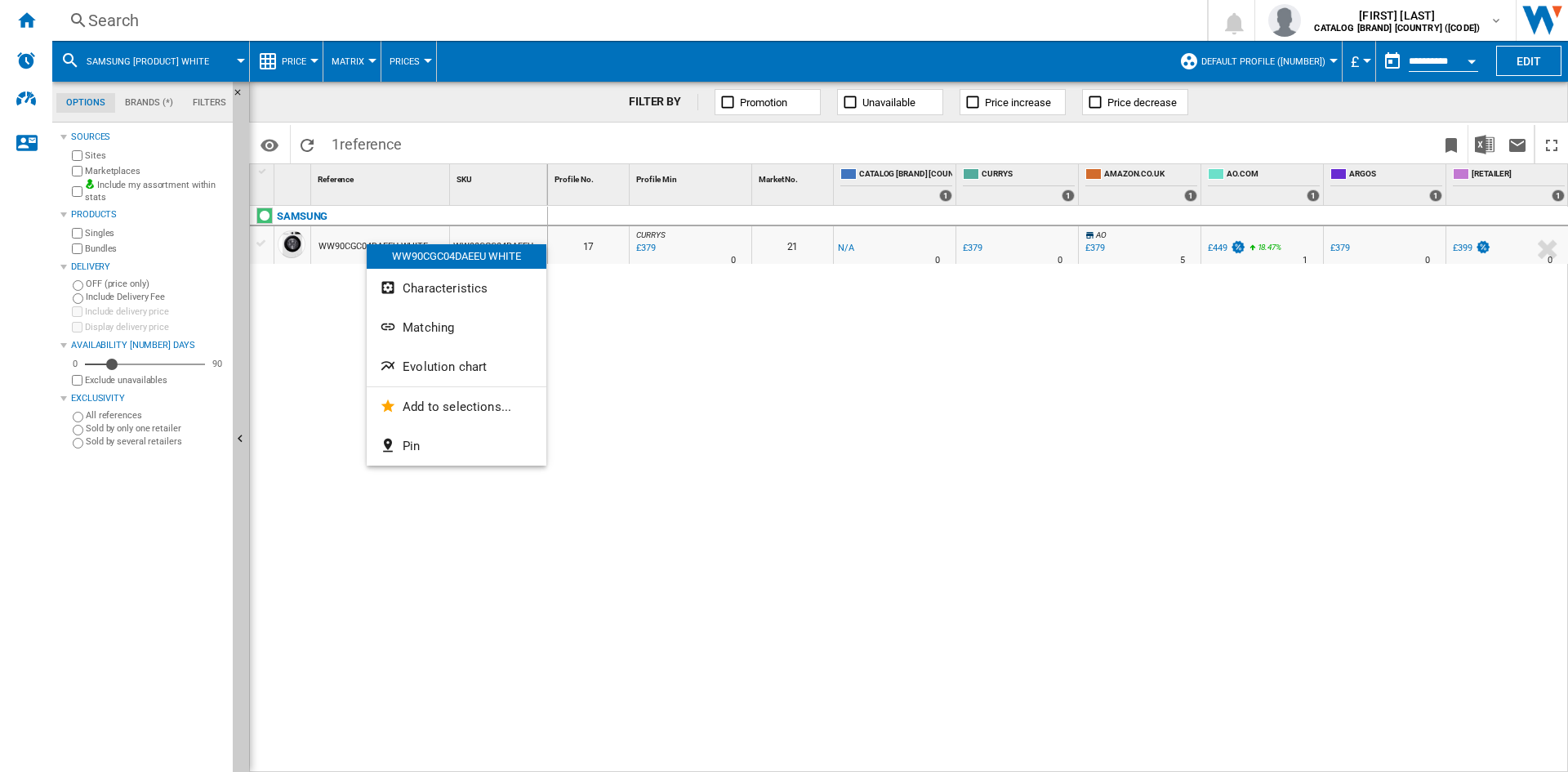 click on "Evolution chart" at bounding box center (444, 367) 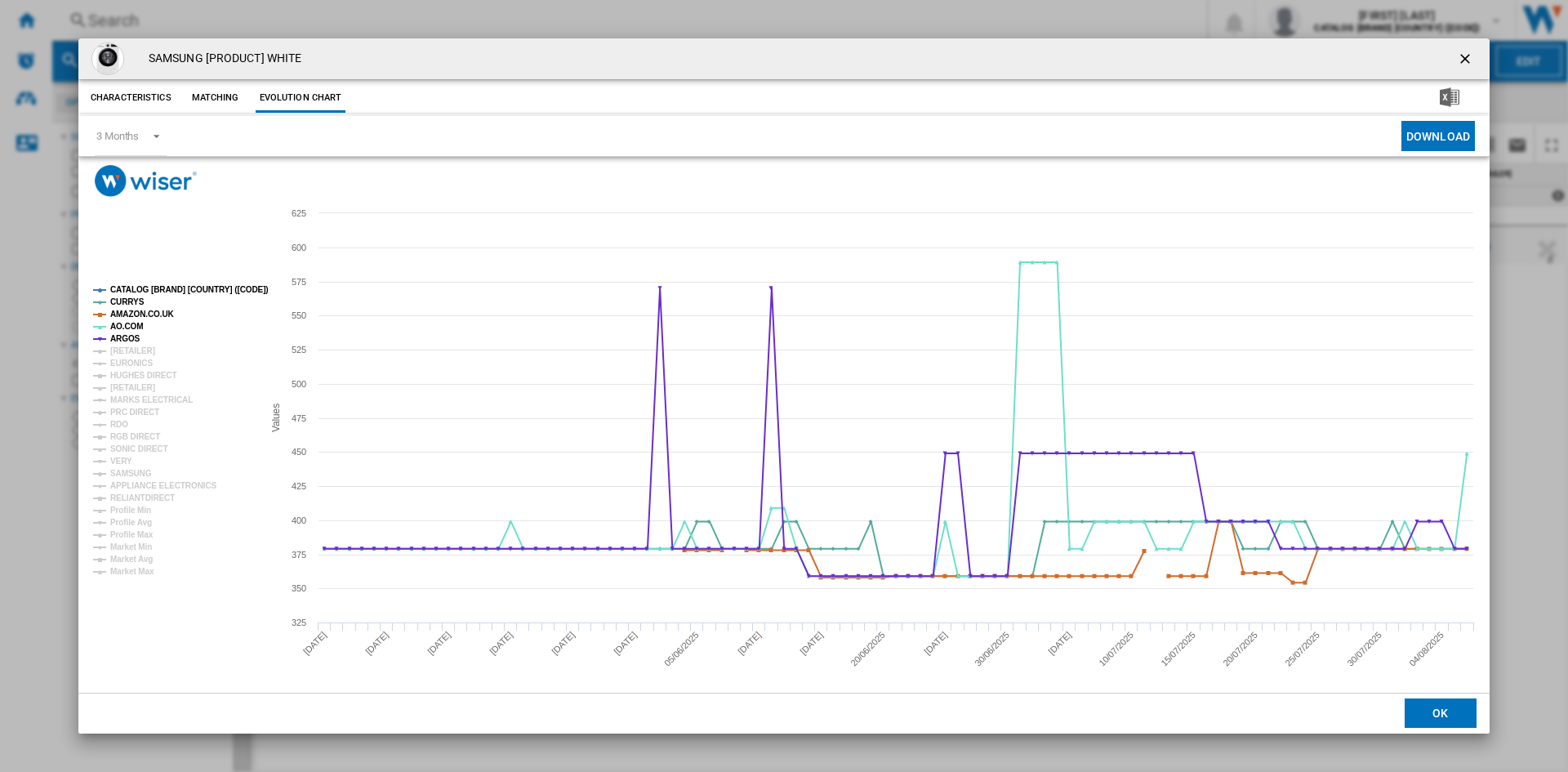 click on "CATALOG SAMSUNG [COUNTRY]" 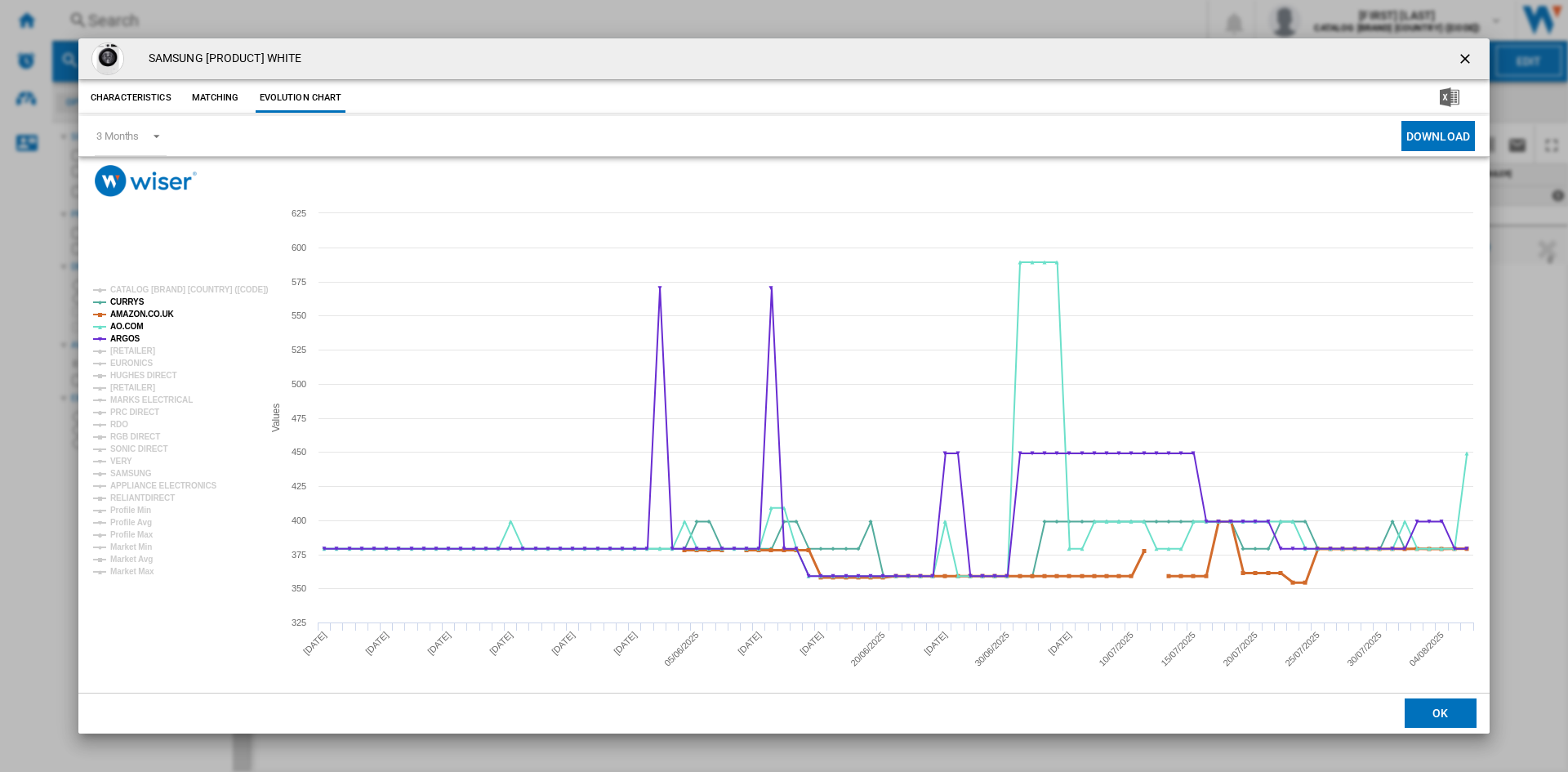click on "AMAZON.CO.UK" 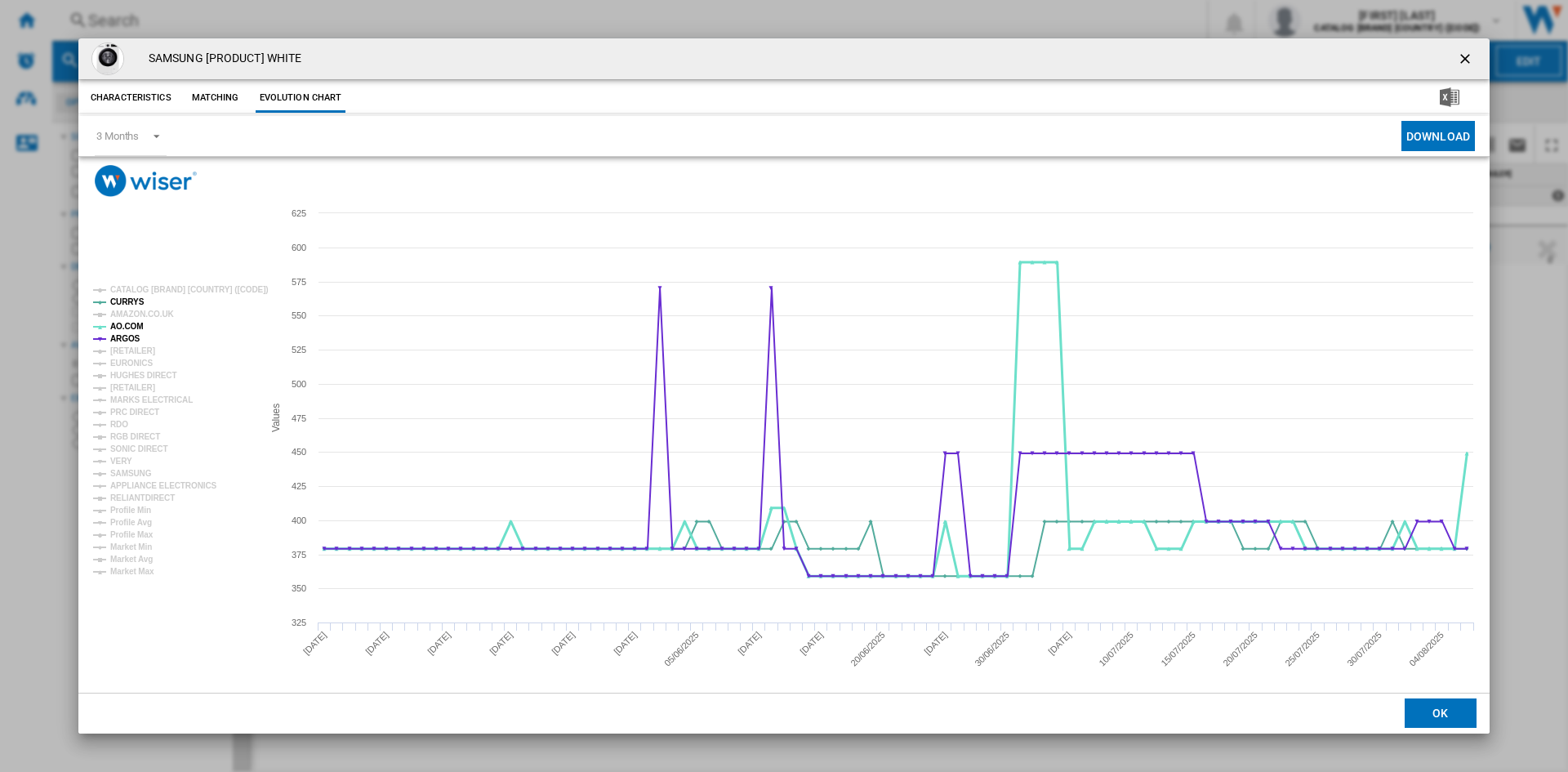 click on "AO.COM" 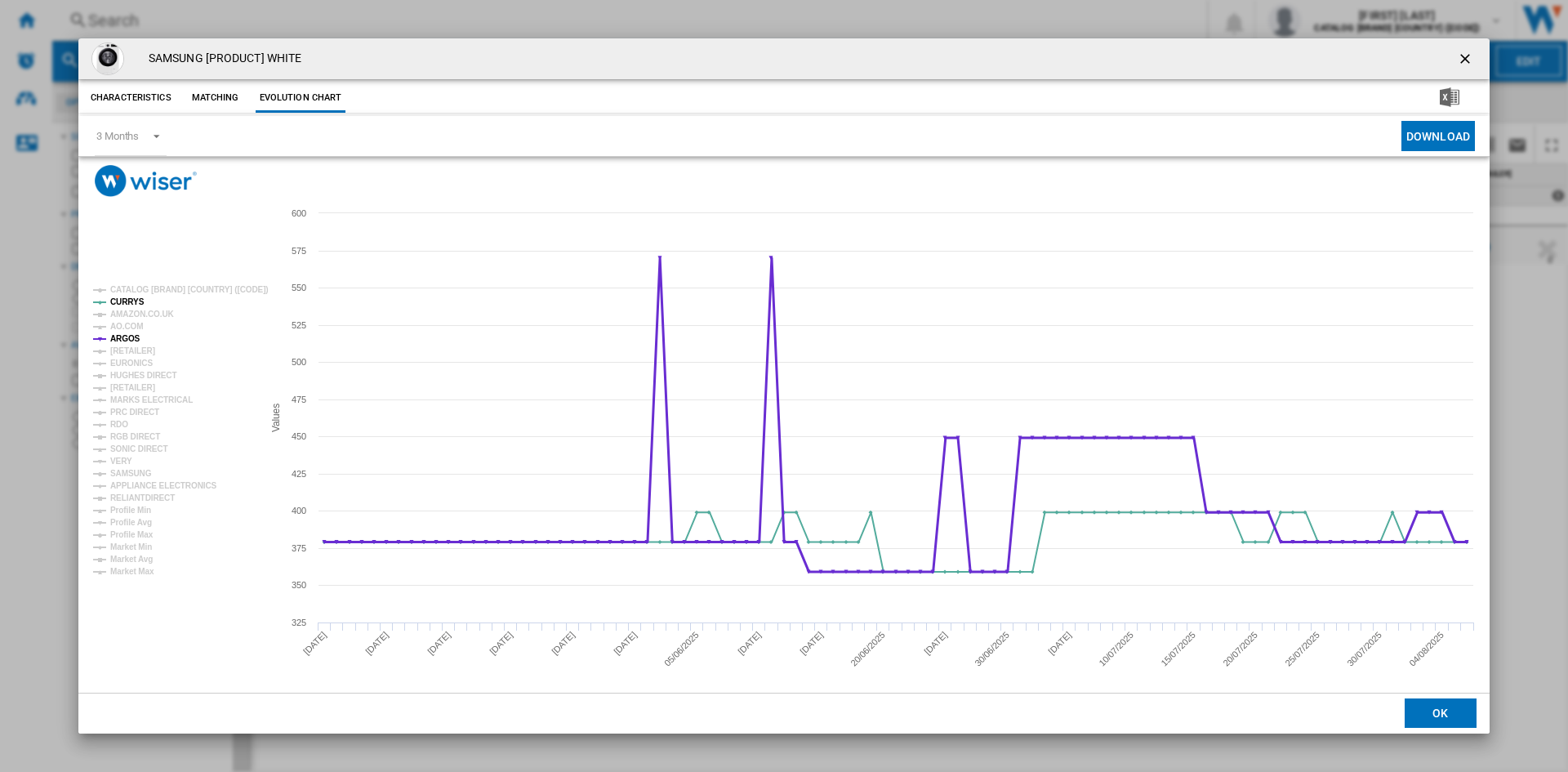 click on "ARGOS" 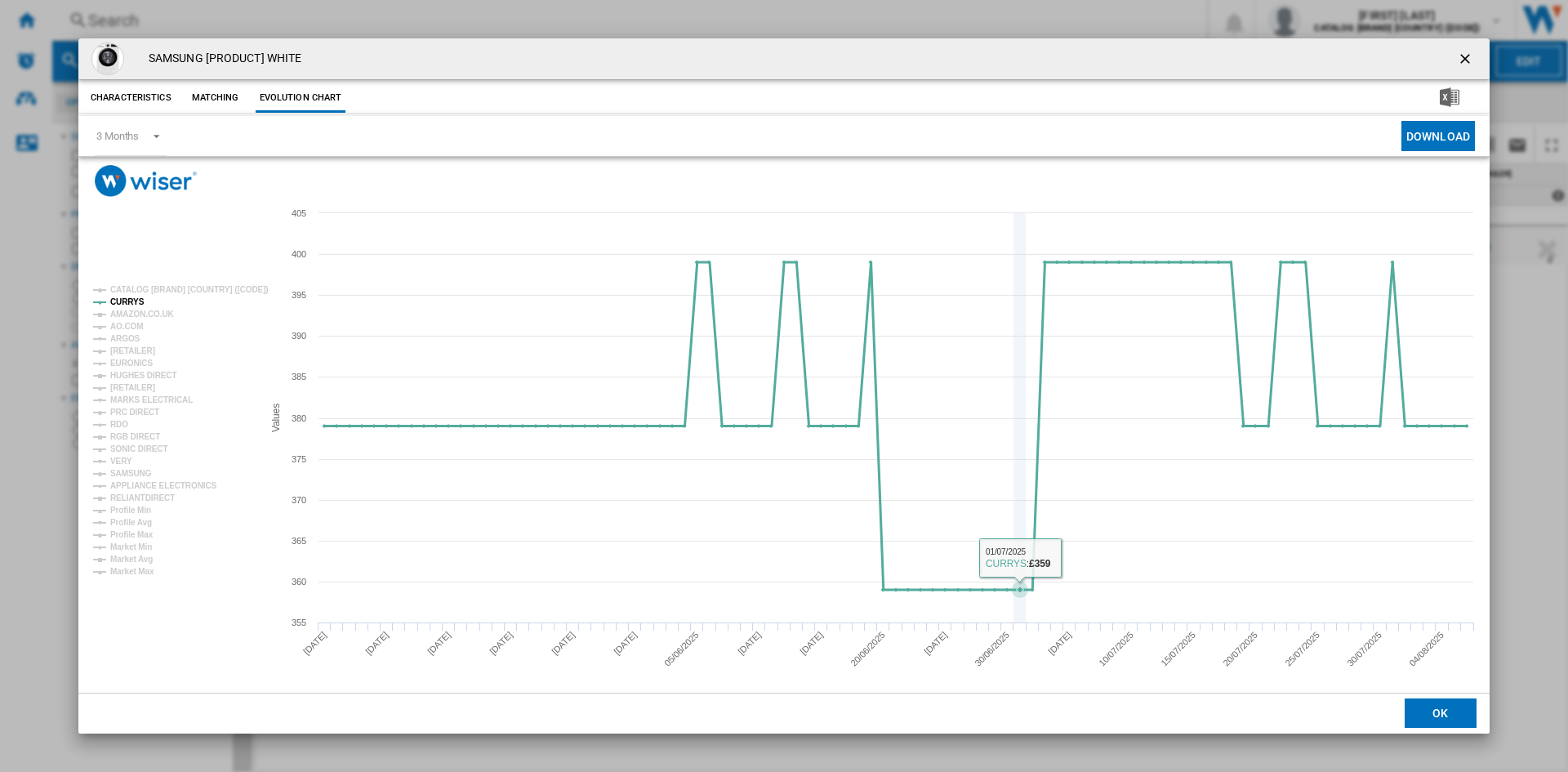 type 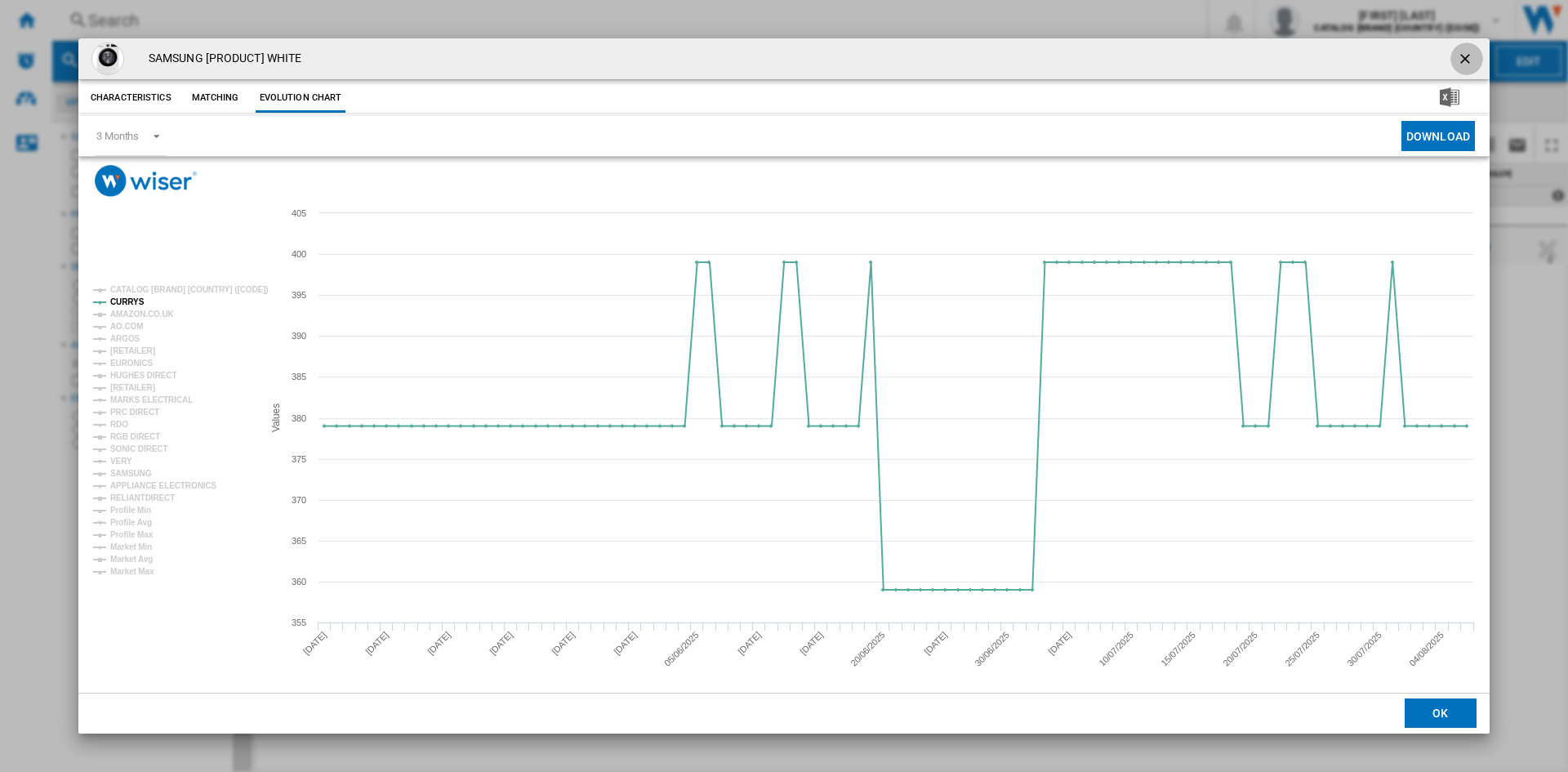 click at bounding box center [1467, 60] 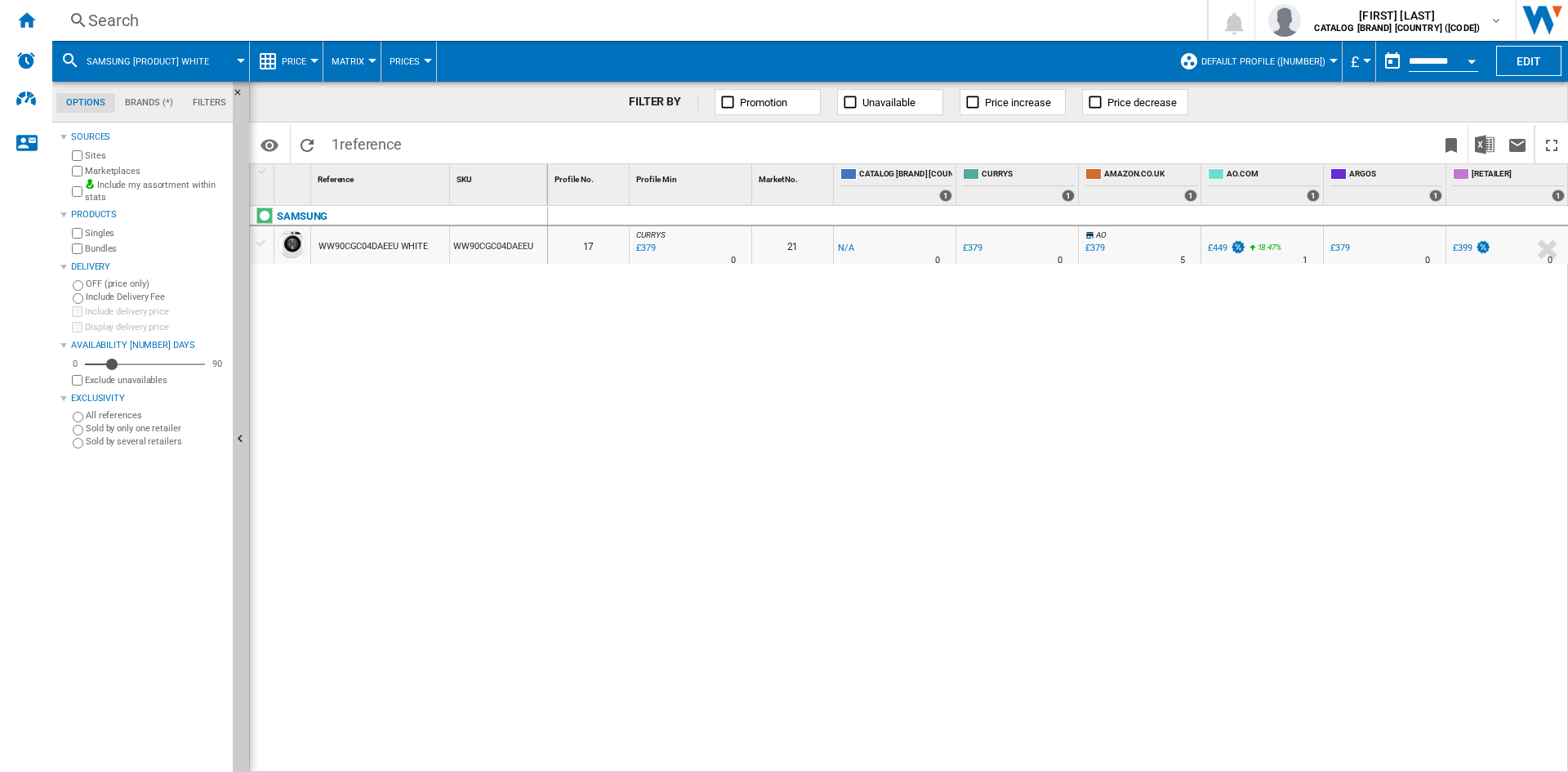 click on "Search" at bounding box center [626, 20] 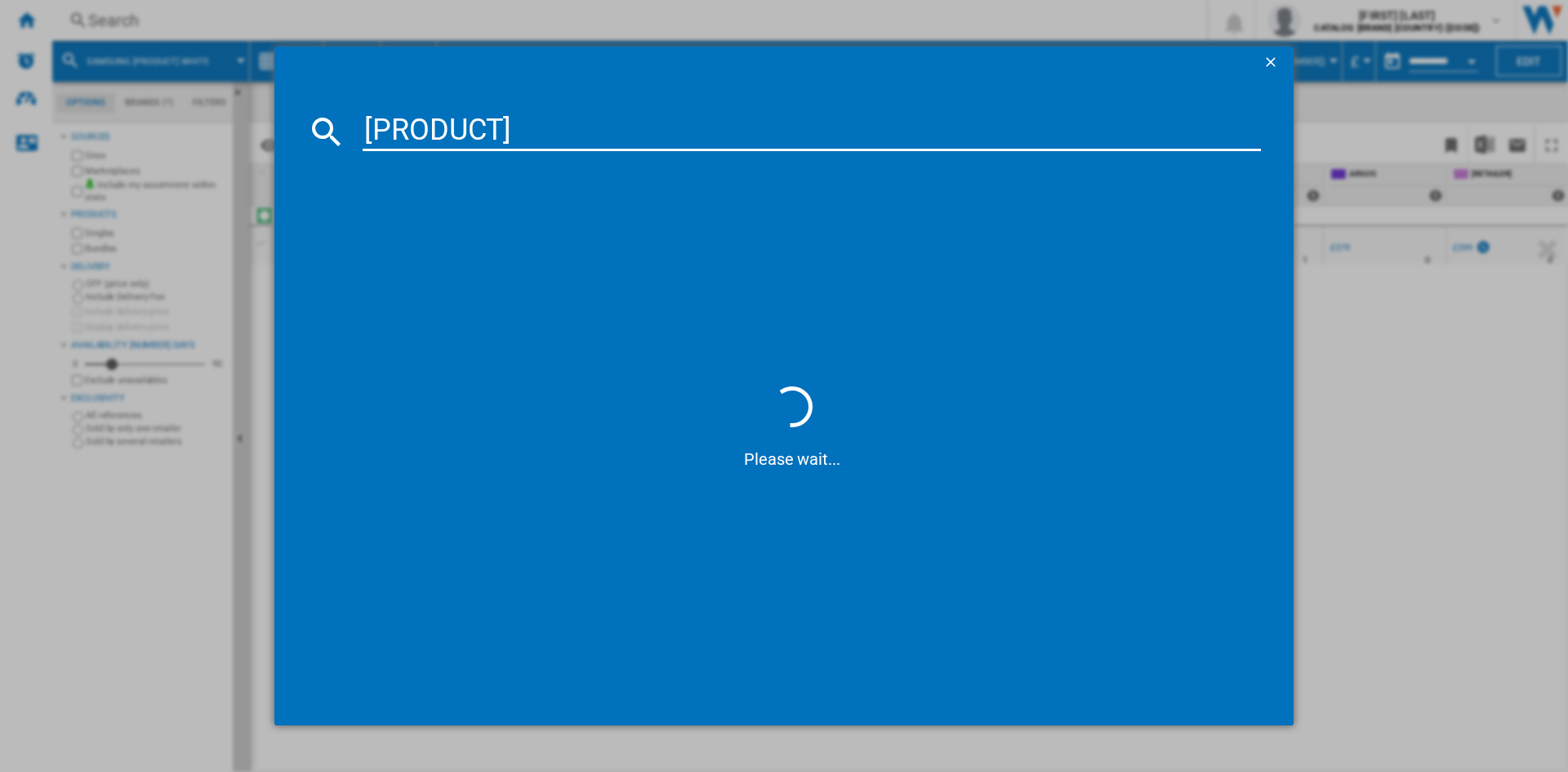 type on "ww11dg5" 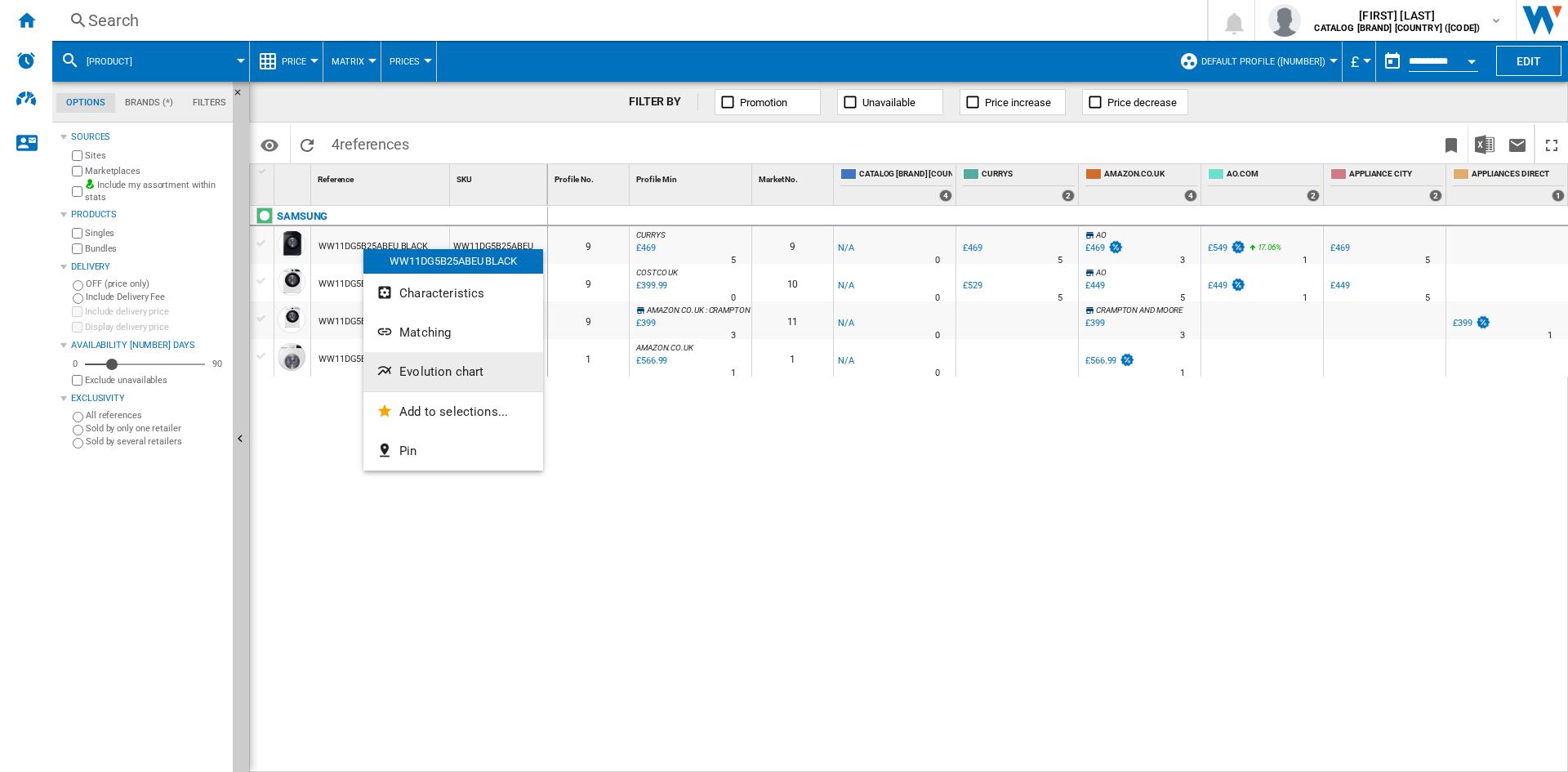 click on "Evolution chart" at bounding box center (453, 372) 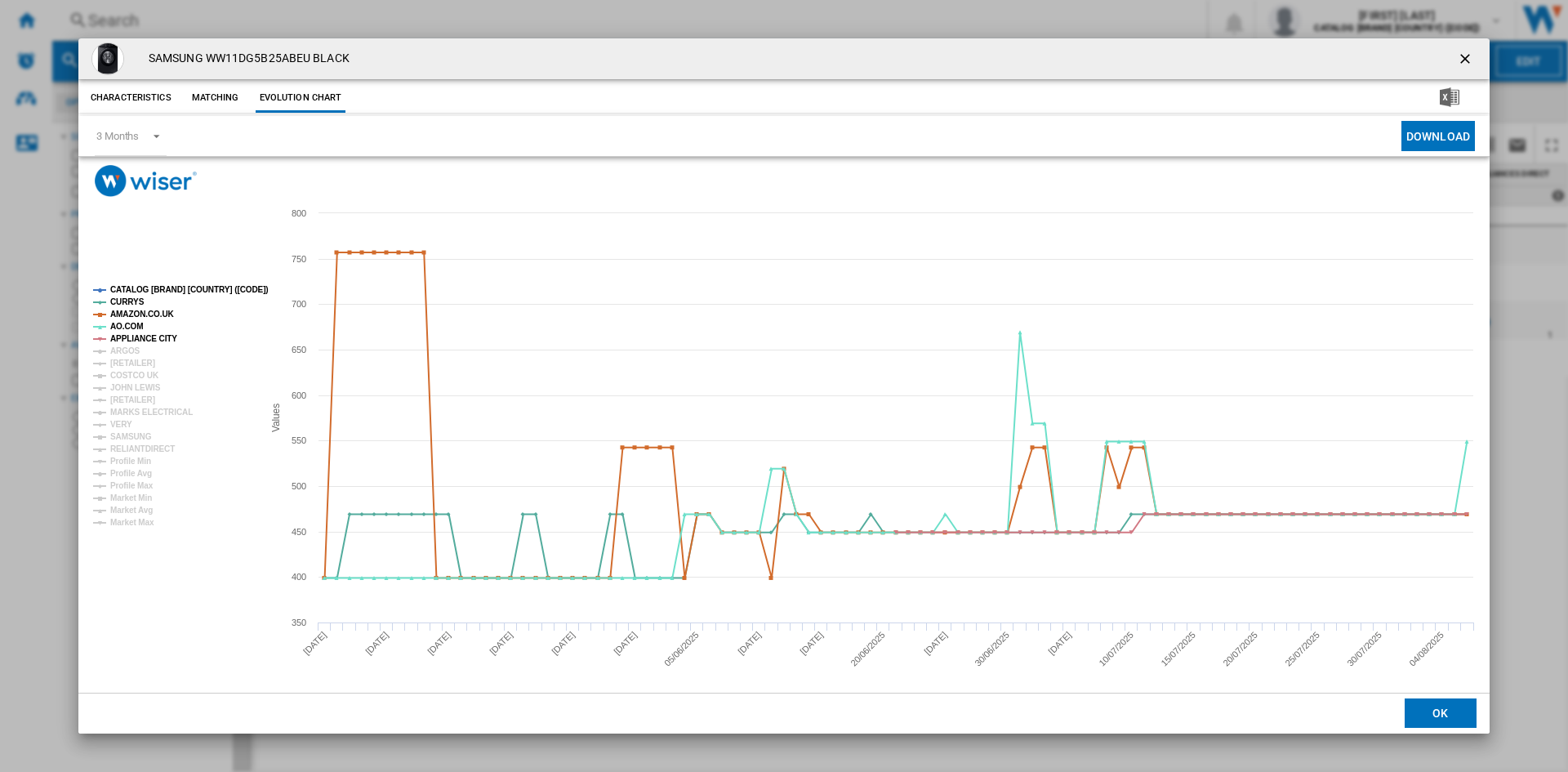 click on "CATALOG SAMSUNG [COUNTRY]" 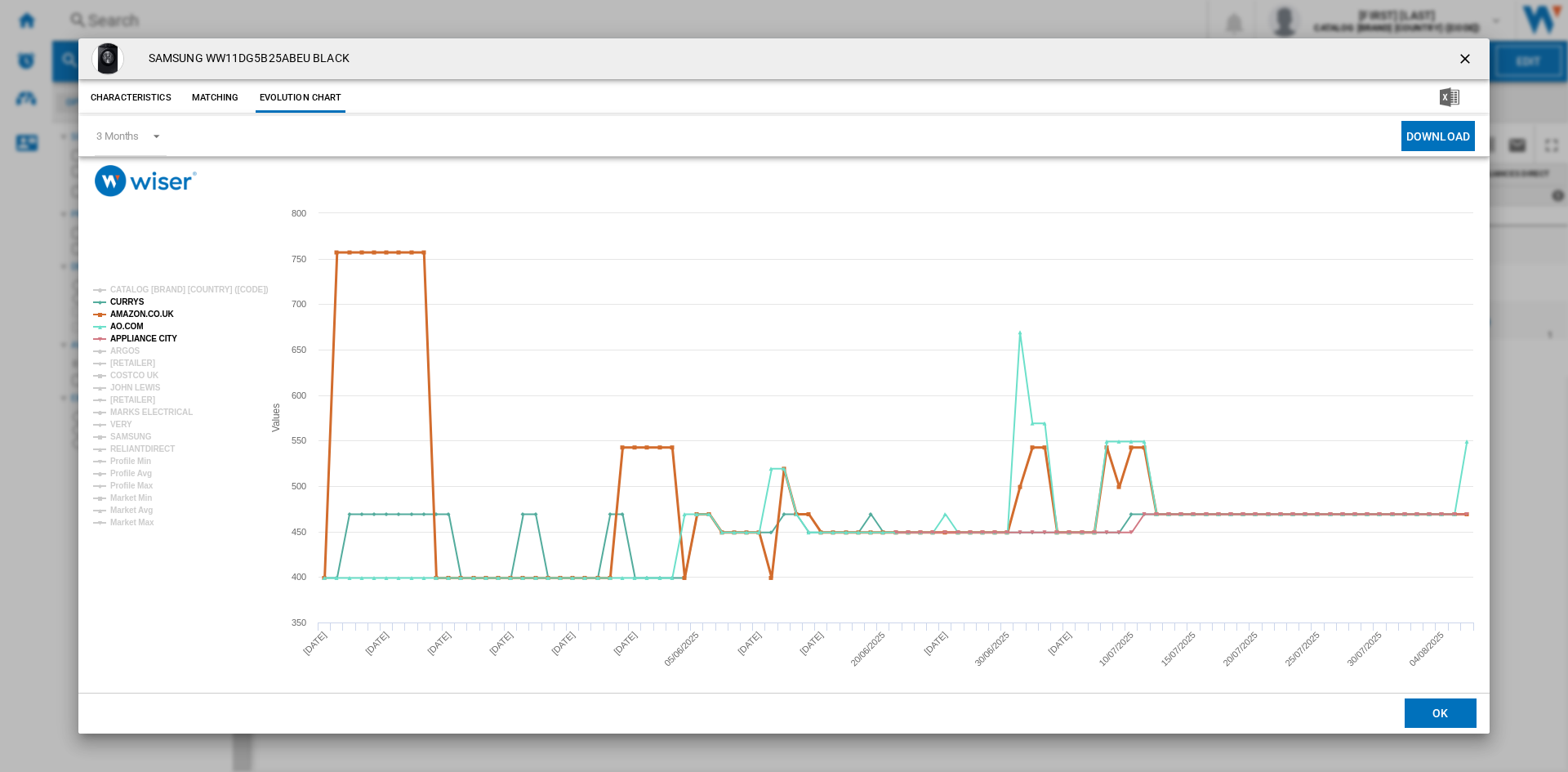 click on "AMAZON.CO.UK" 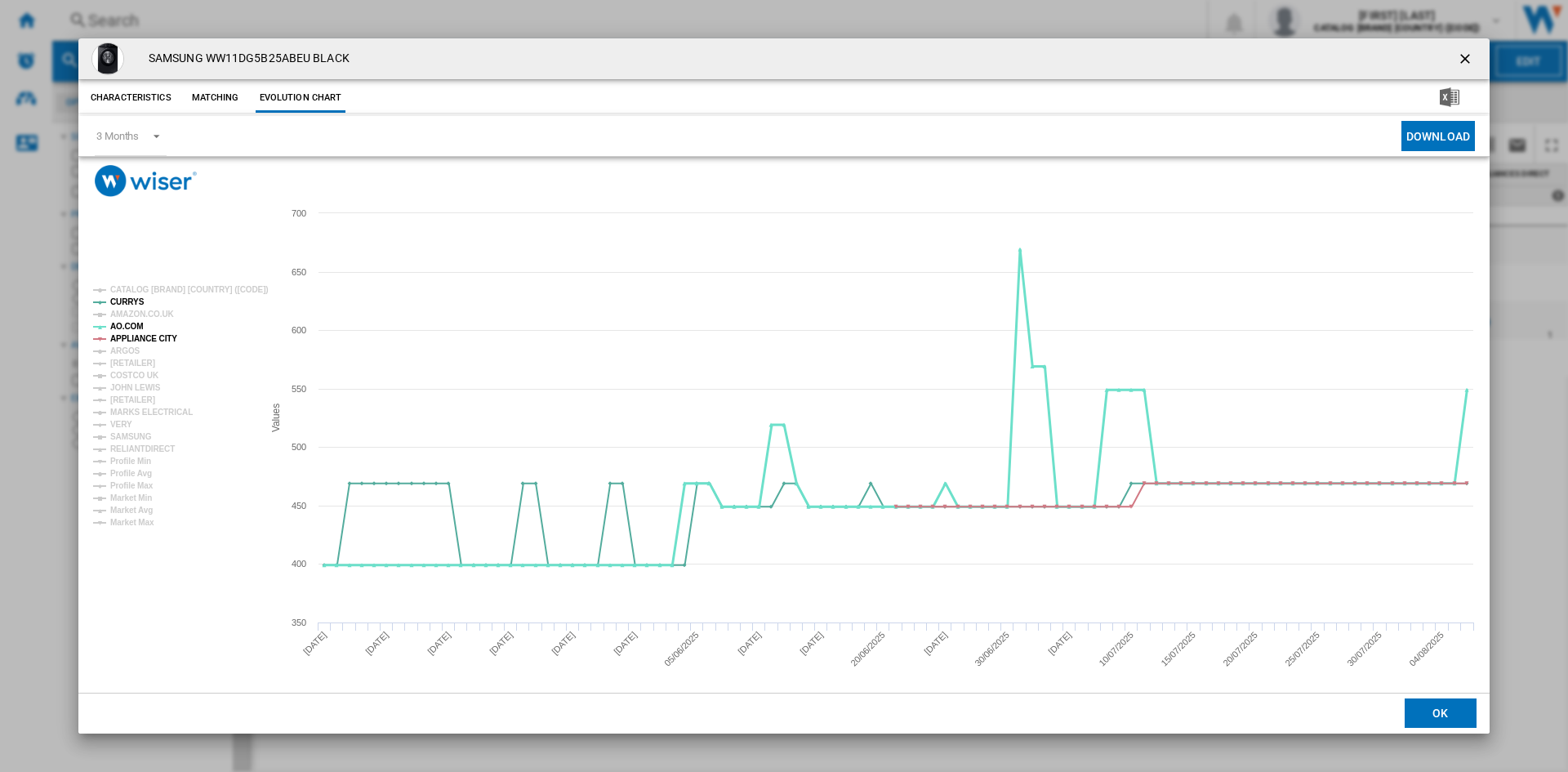 click on "AO.COM" 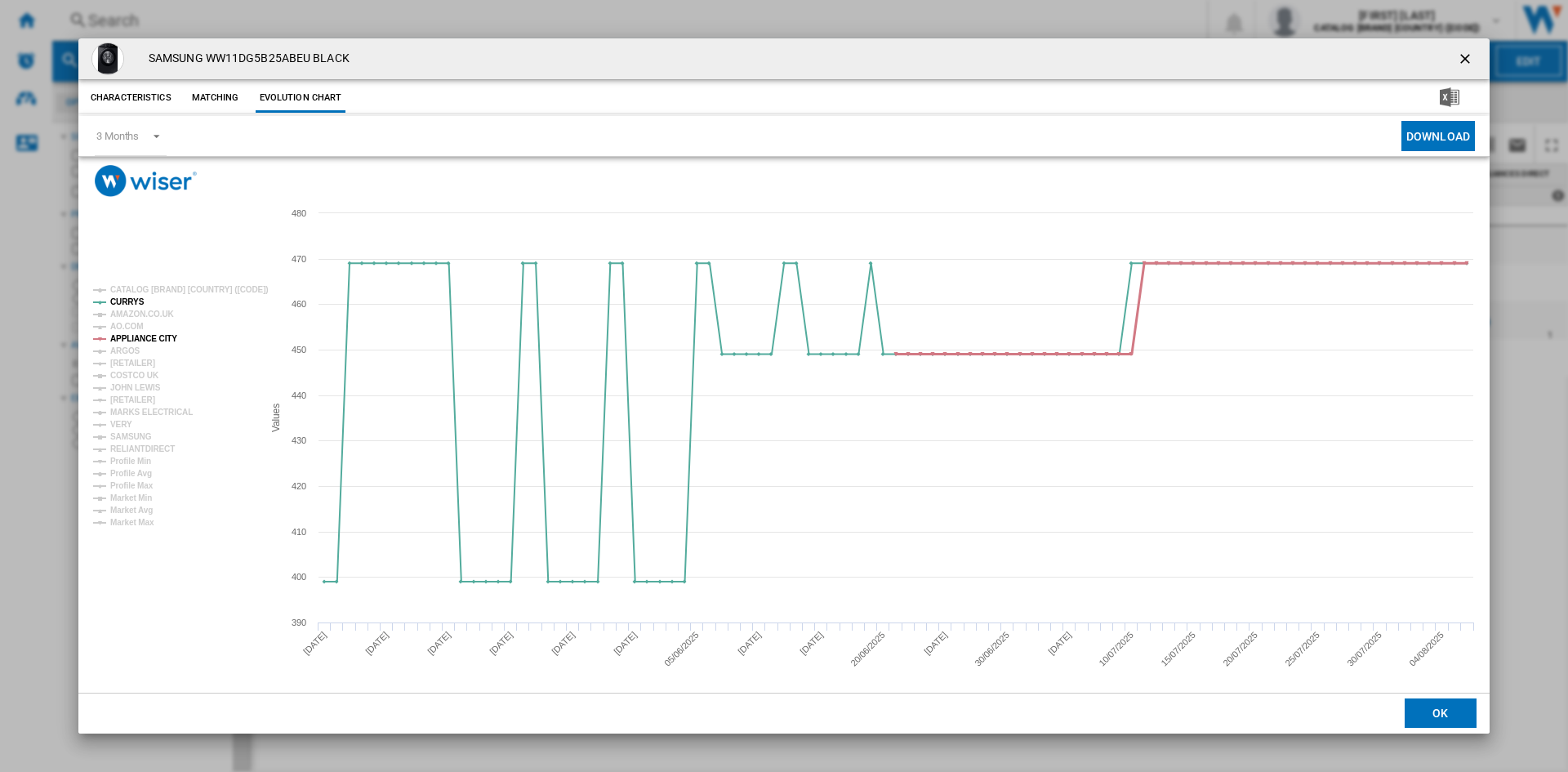 click on "APPLIANCE CITY" 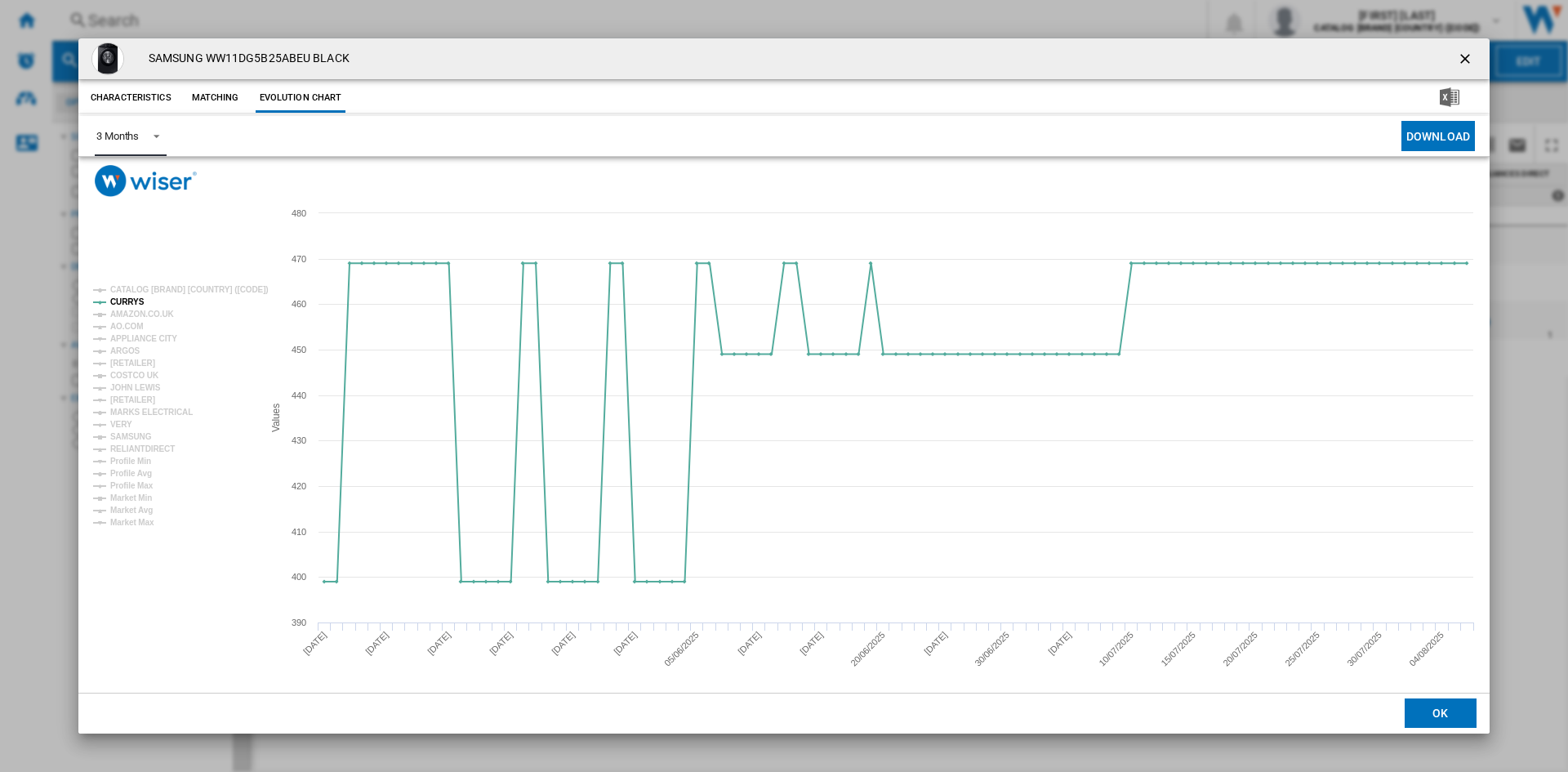 click at bounding box center (152, 135) 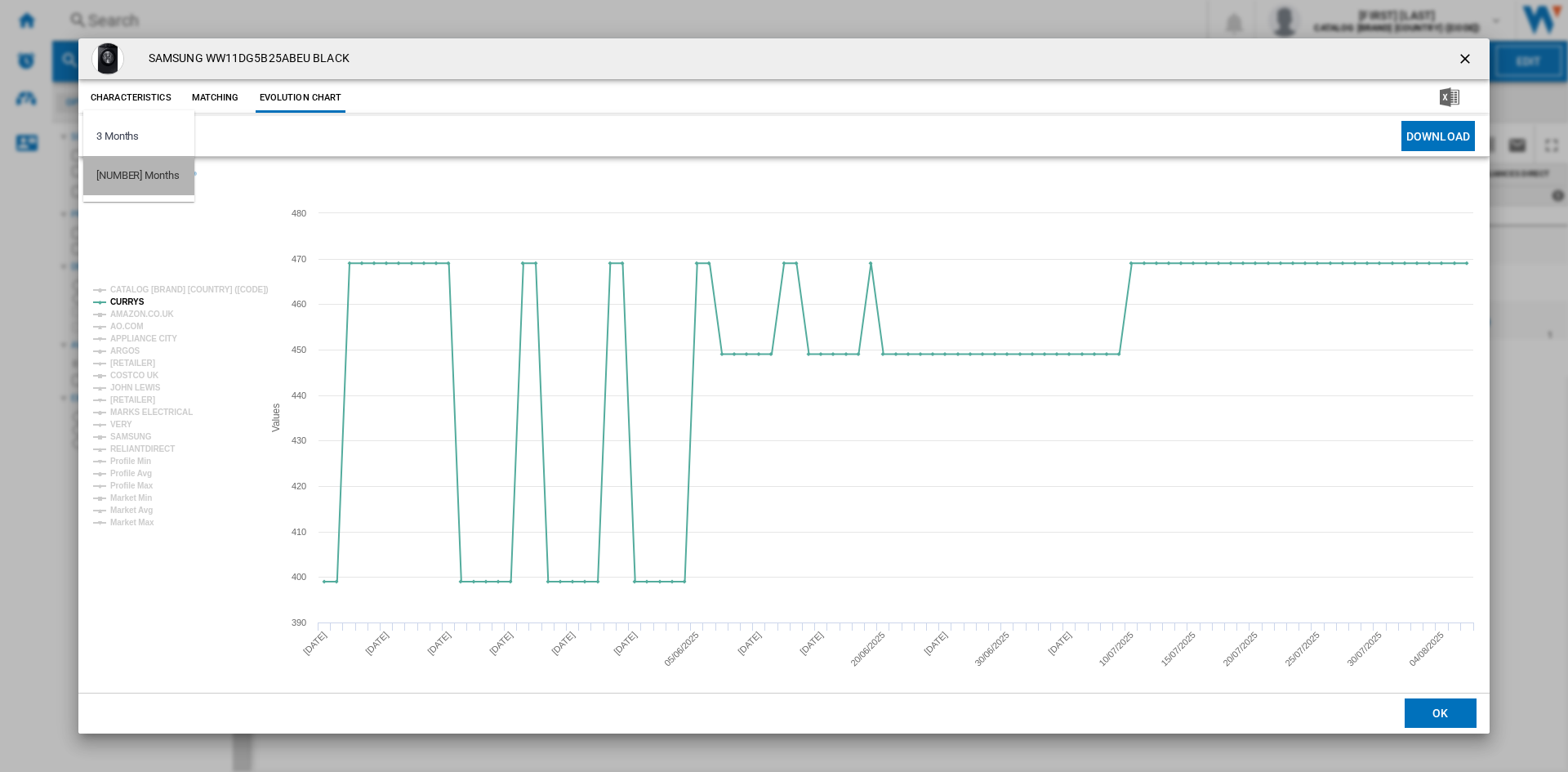 click on "6 Months" at bounding box center (139, 176) 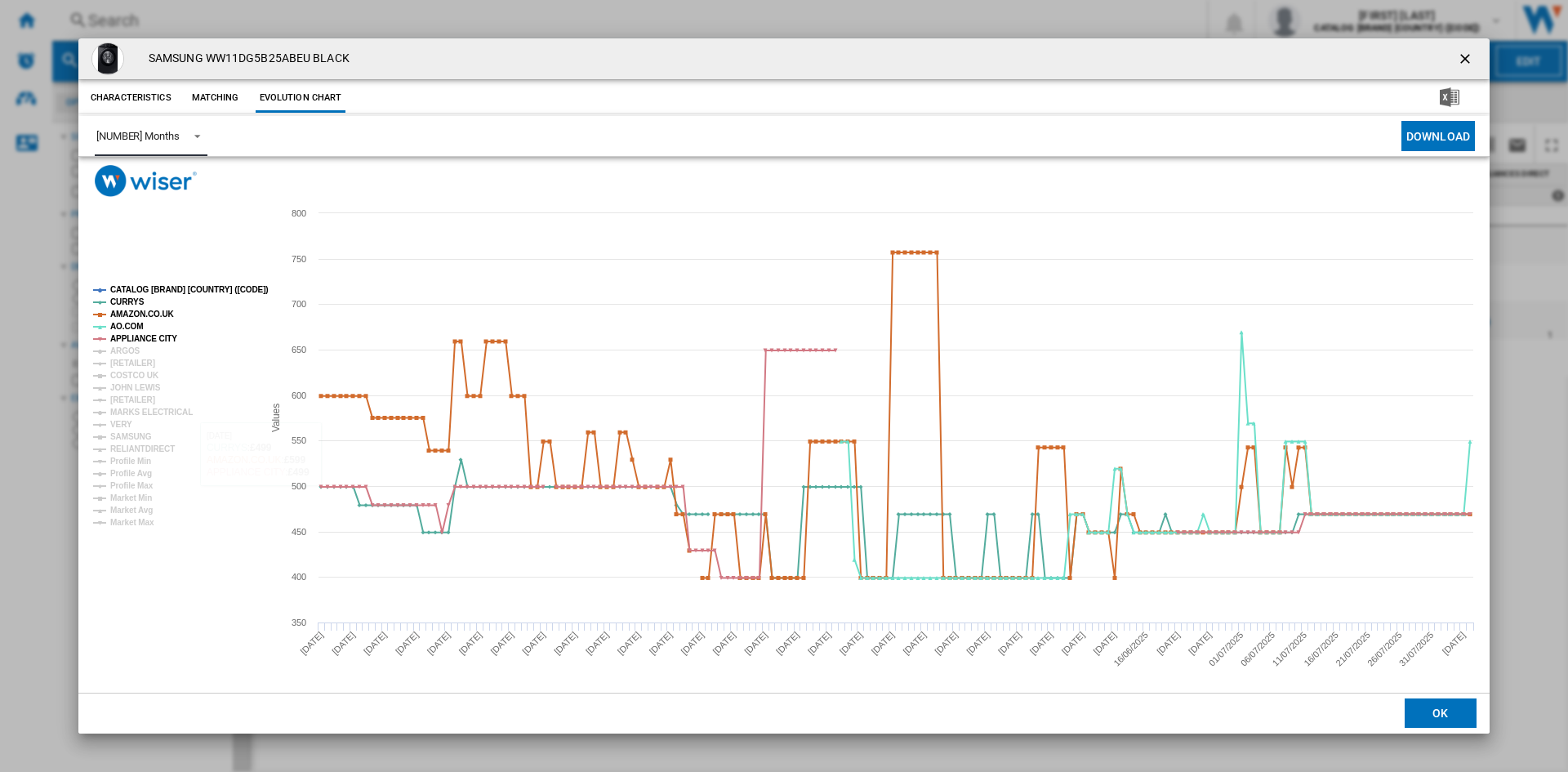 click on "CATALOG SAMSUNG [COUNTRY]" 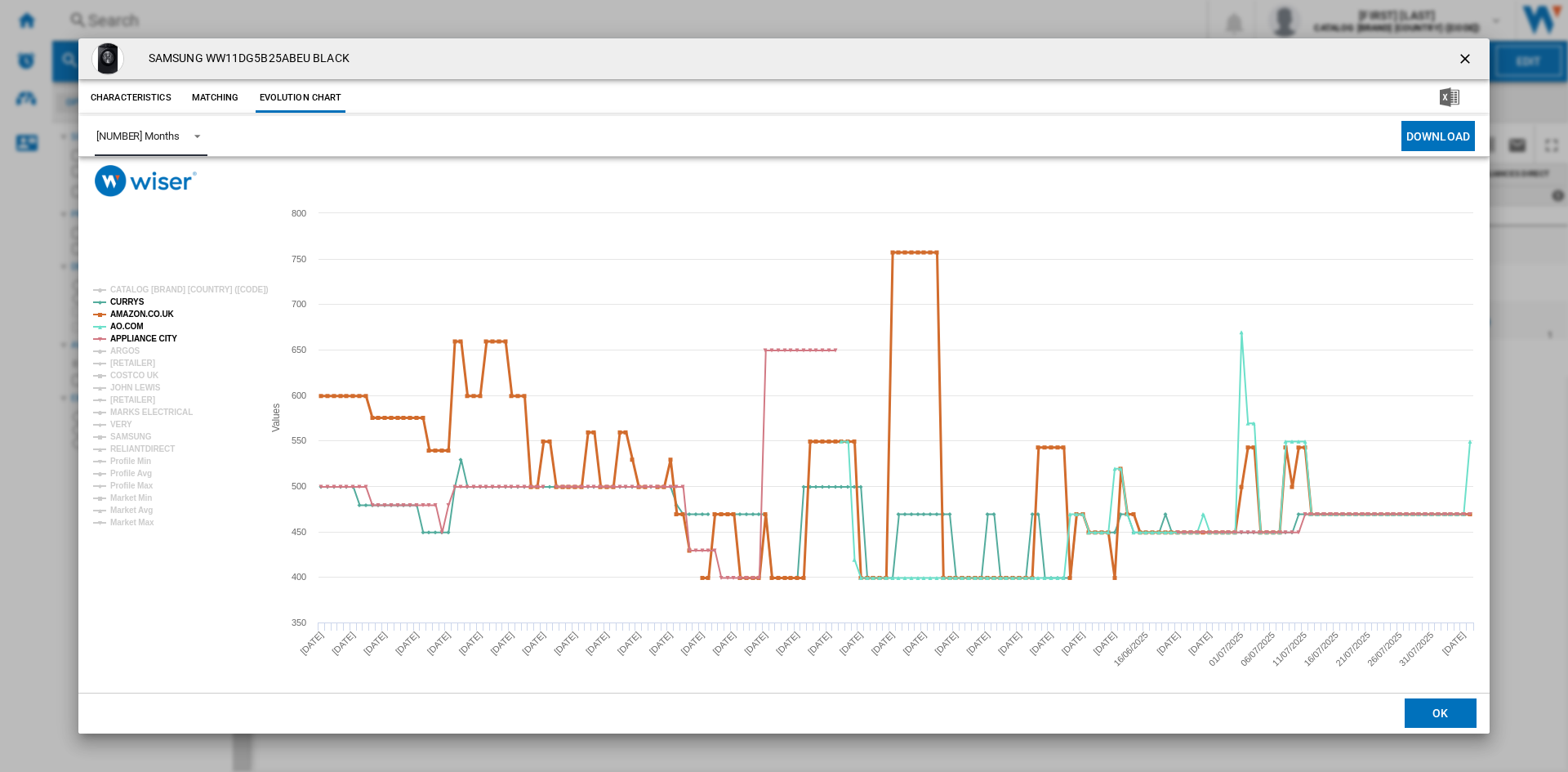 click on "AMAZON.CO.UK" 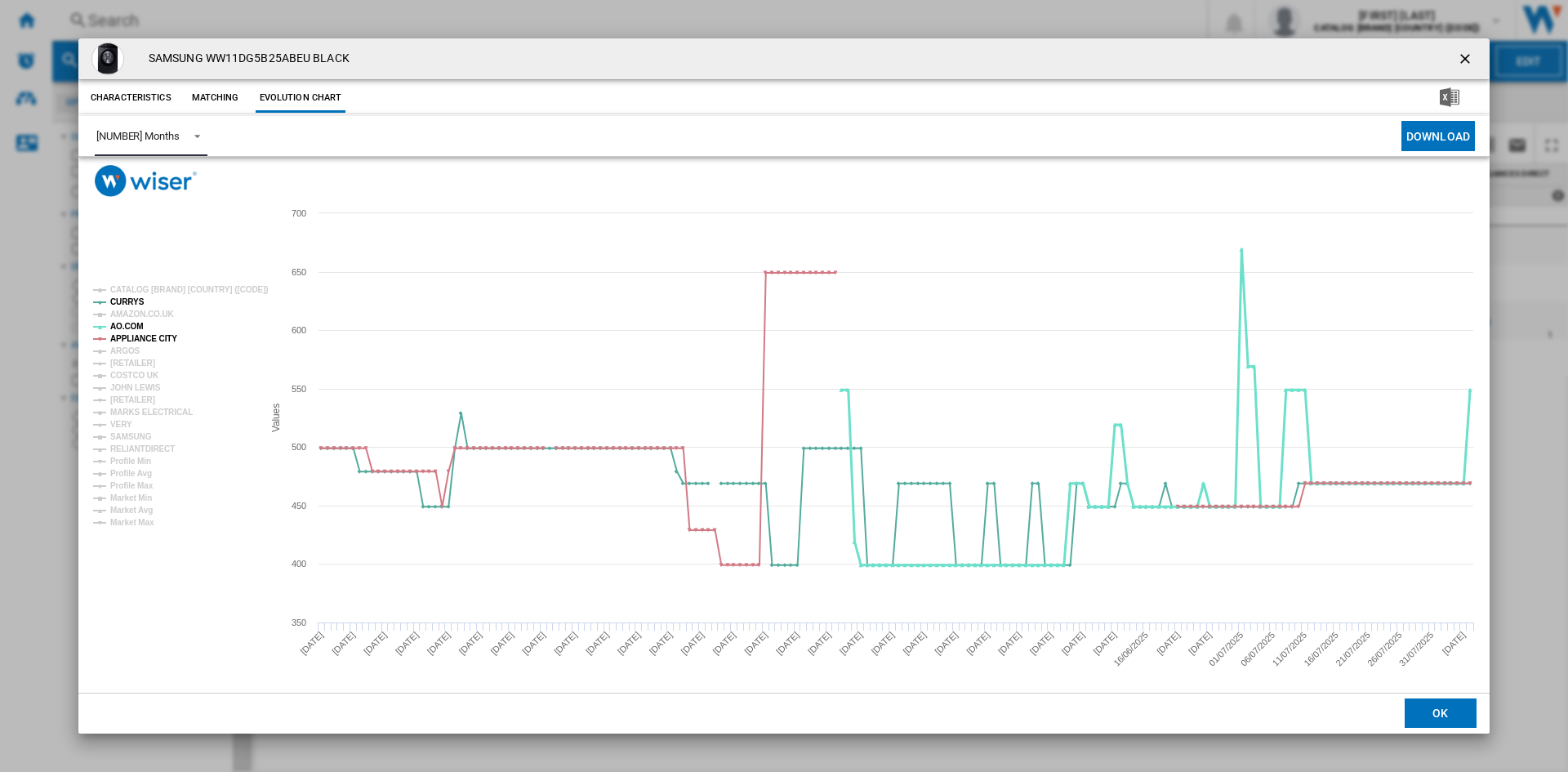 click on "AO.COM" 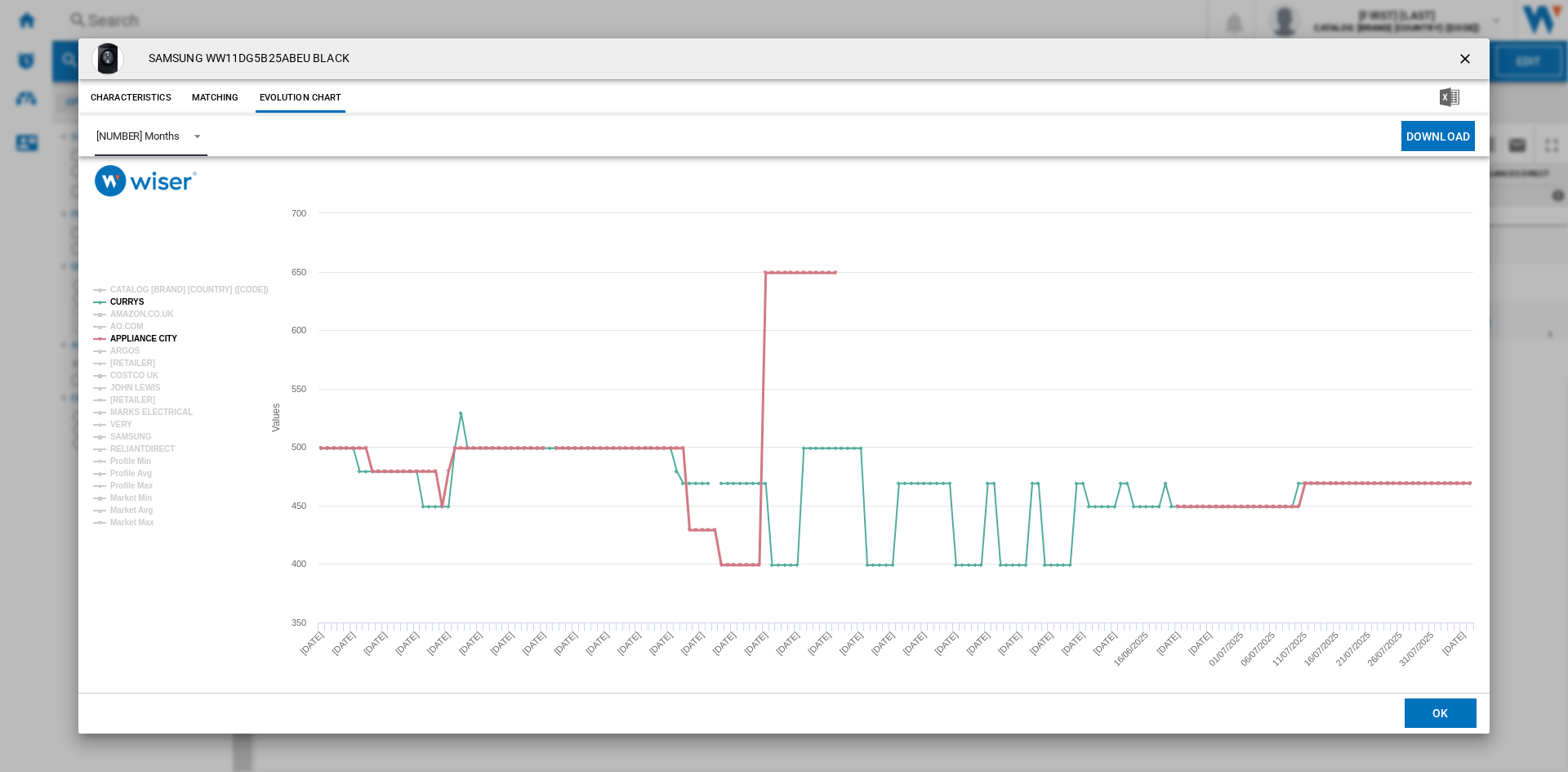 click on "CATALOG SAMSUNG UK.IE (DA+AV) CURRYS AMAZON.CO.UK AO.COM APPLIANCE CITY ARGOS BEYONDTELEVISION COSTCO UK JOHN LEWIS LITTLEWOODS MARKS ELECTRICAL VERY SAMSUNG RELIANTDIRECT Profile Min Profile Avg Profile Max Market Min Market Avg Market Max" 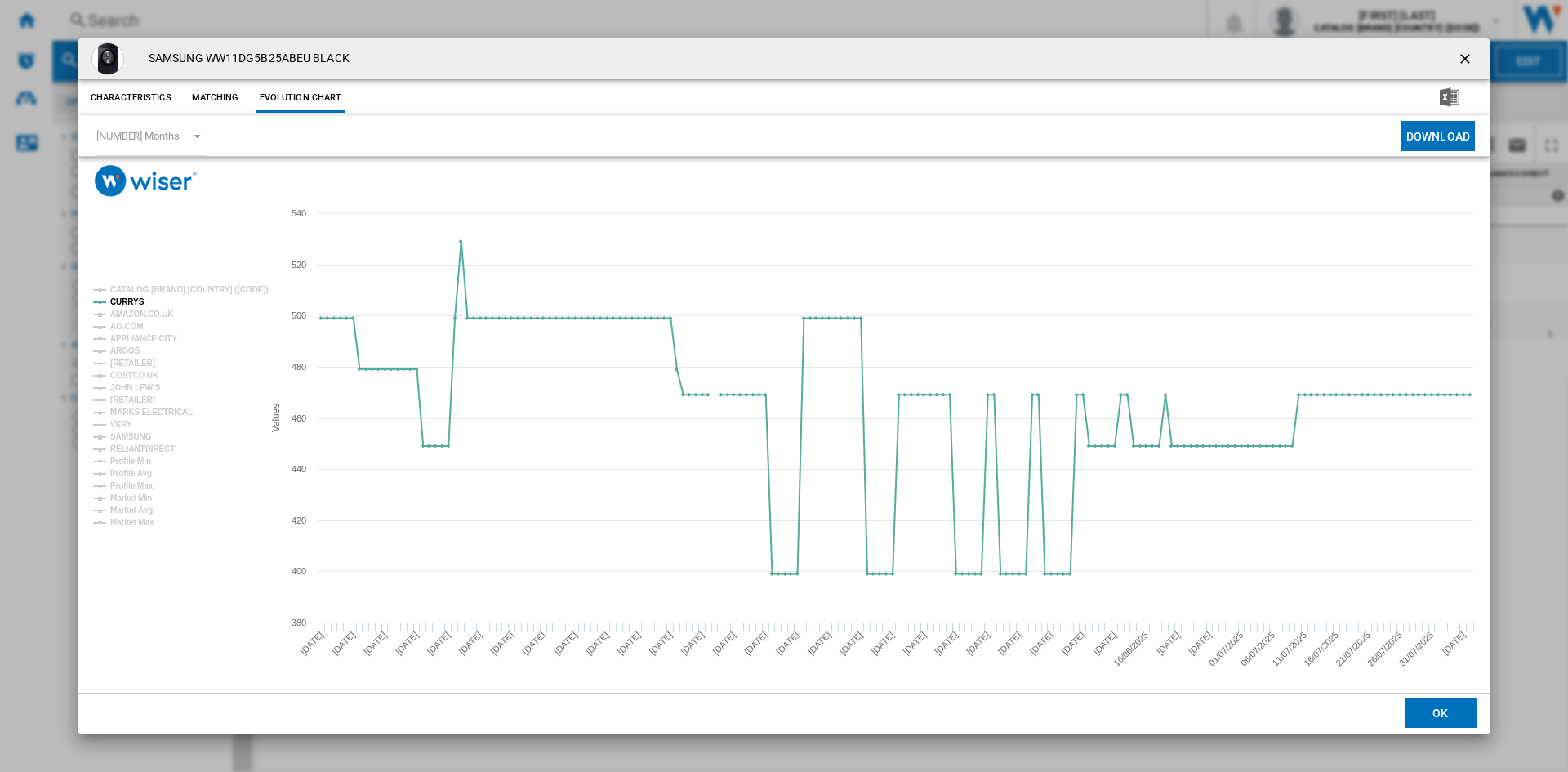 click at bounding box center [1467, 60] 